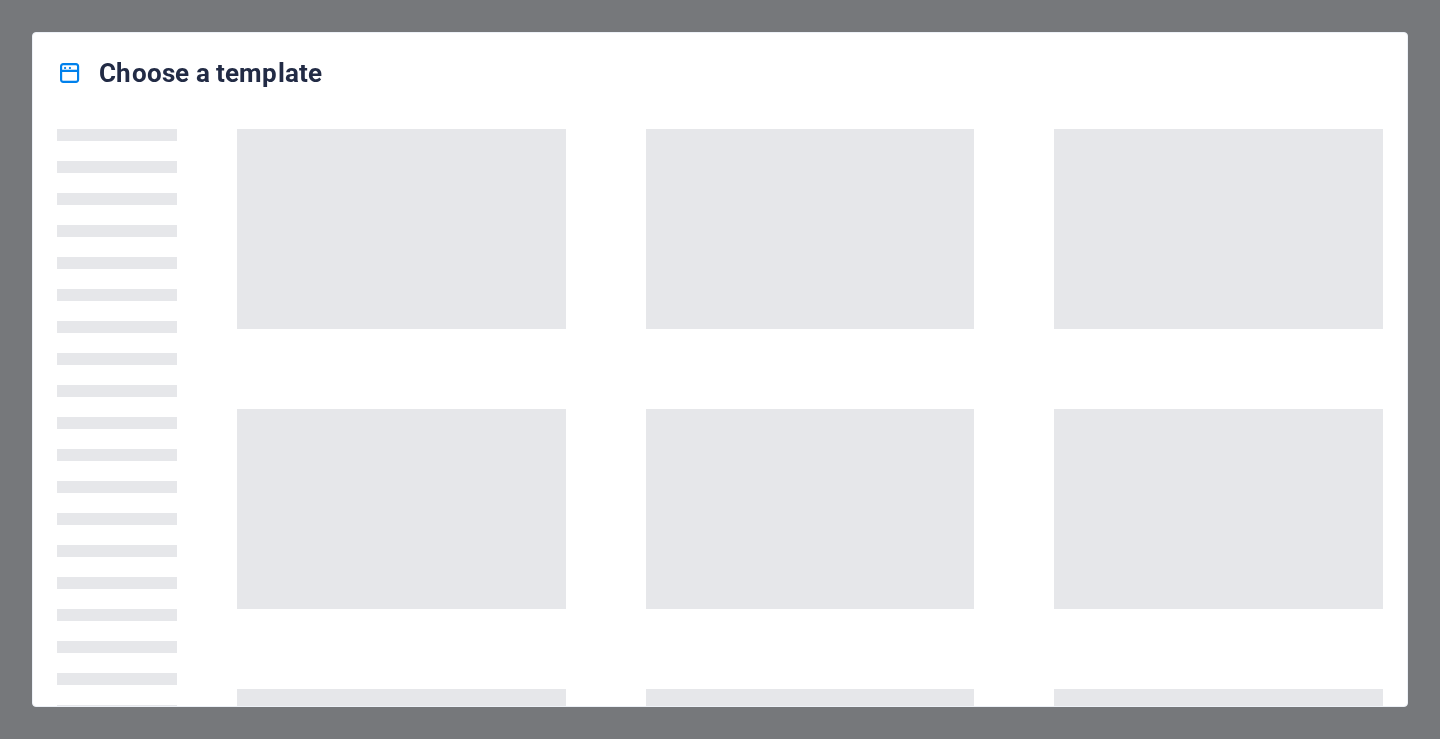 scroll, scrollTop: 0, scrollLeft: 0, axis: both 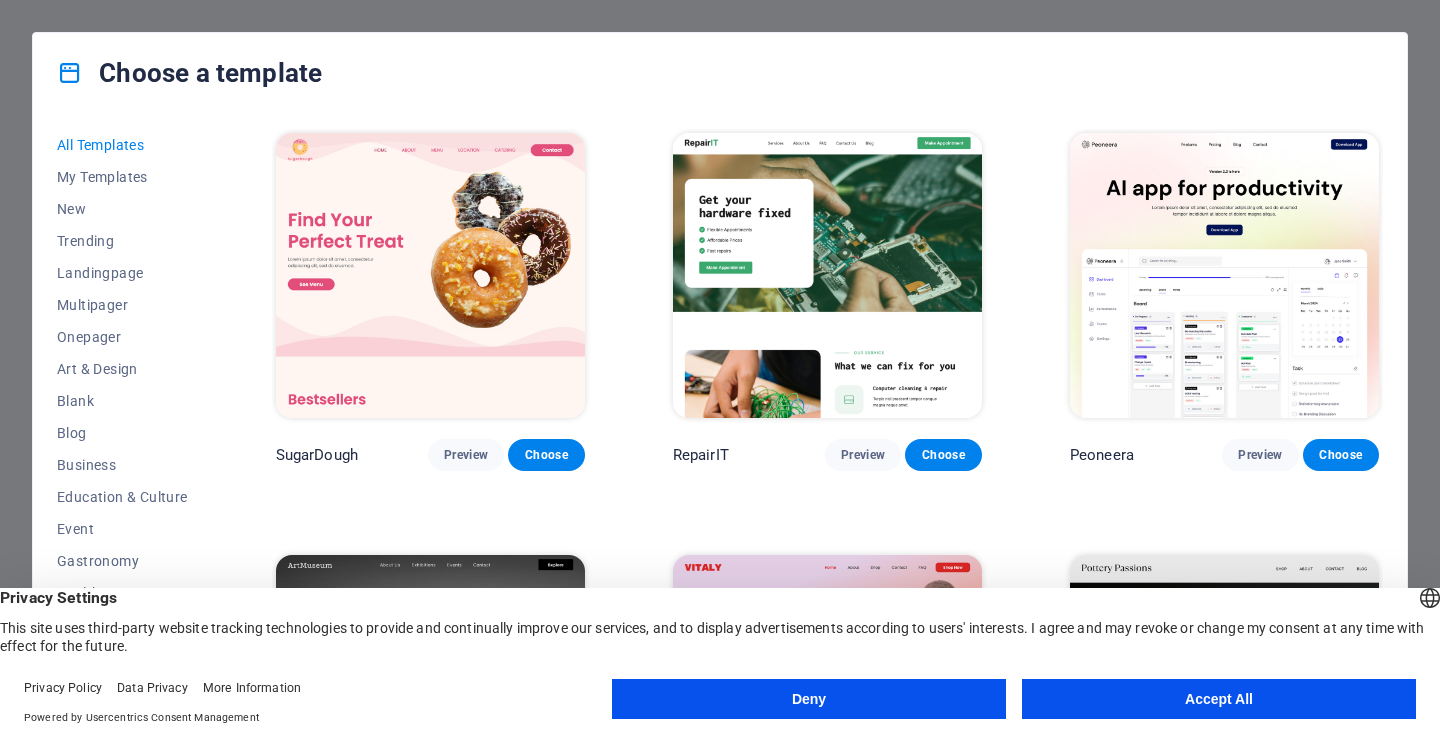 click on "Deny" at bounding box center (809, 699) 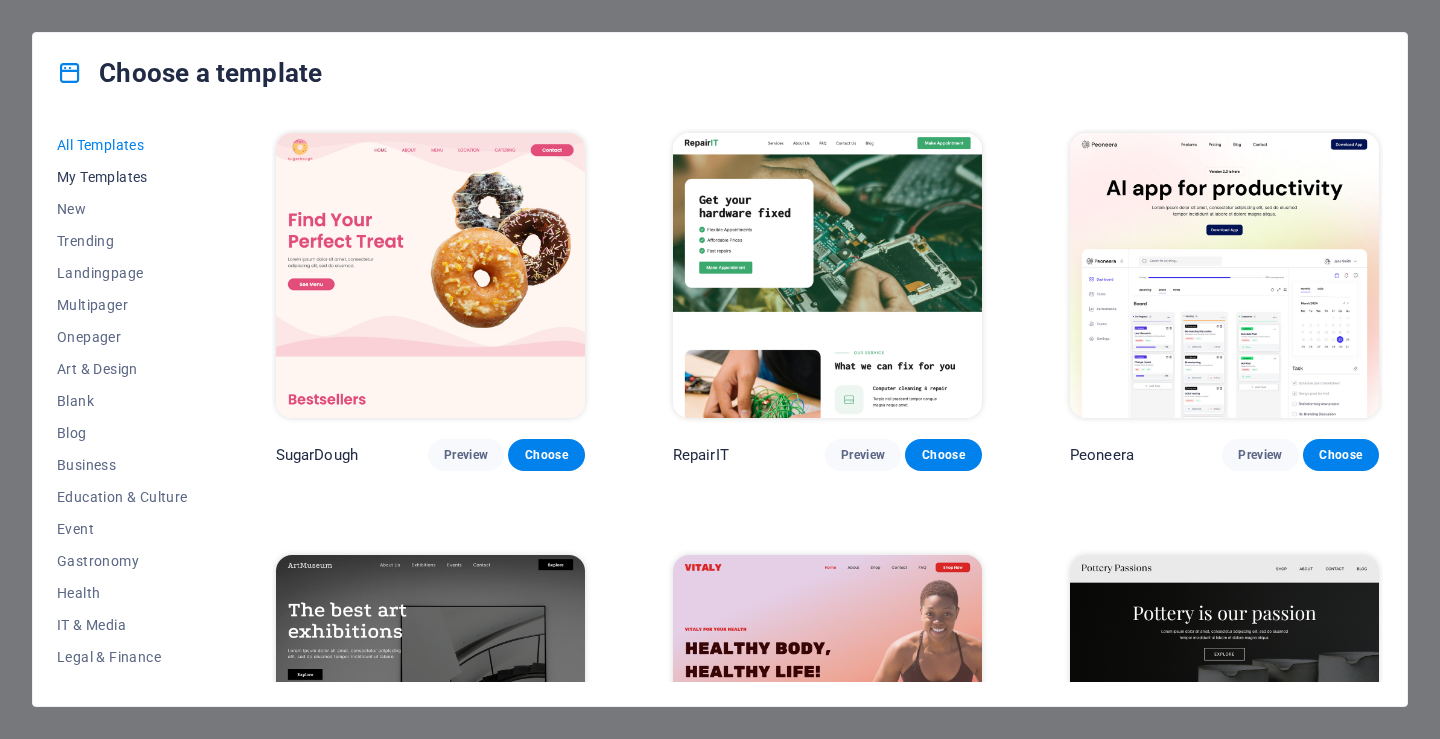 click on "My Templates" at bounding box center [122, 177] 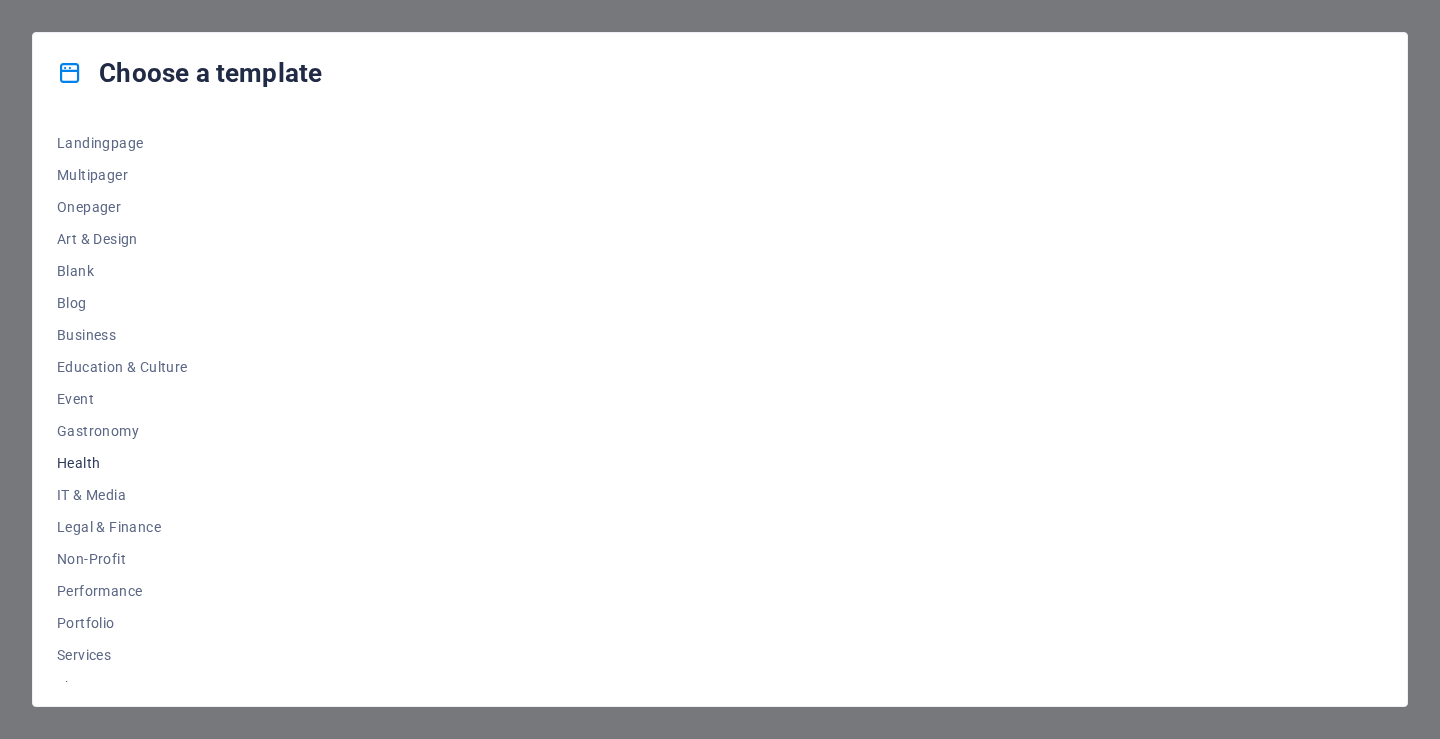 scroll, scrollTop: 0, scrollLeft: 0, axis: both 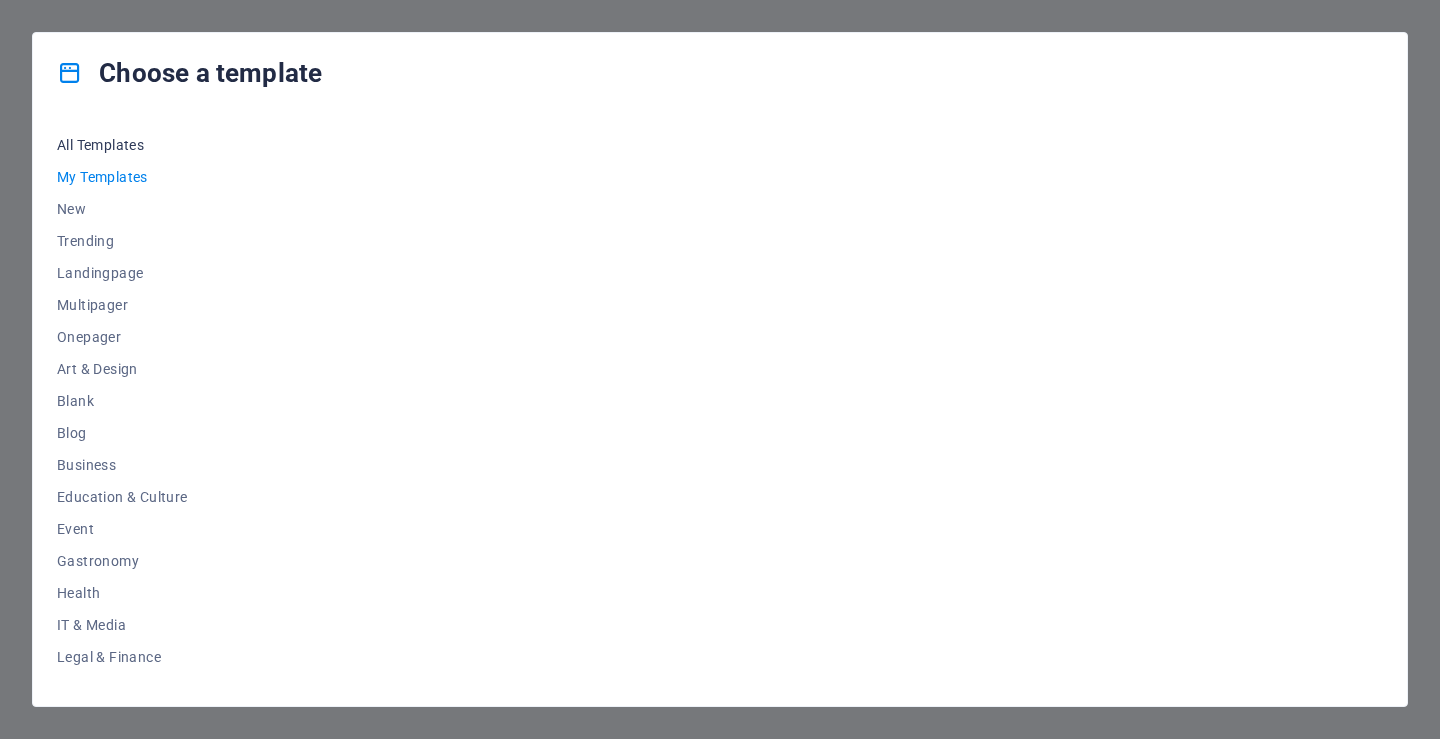 click on "All Templates" at bounding box center (122, 145) 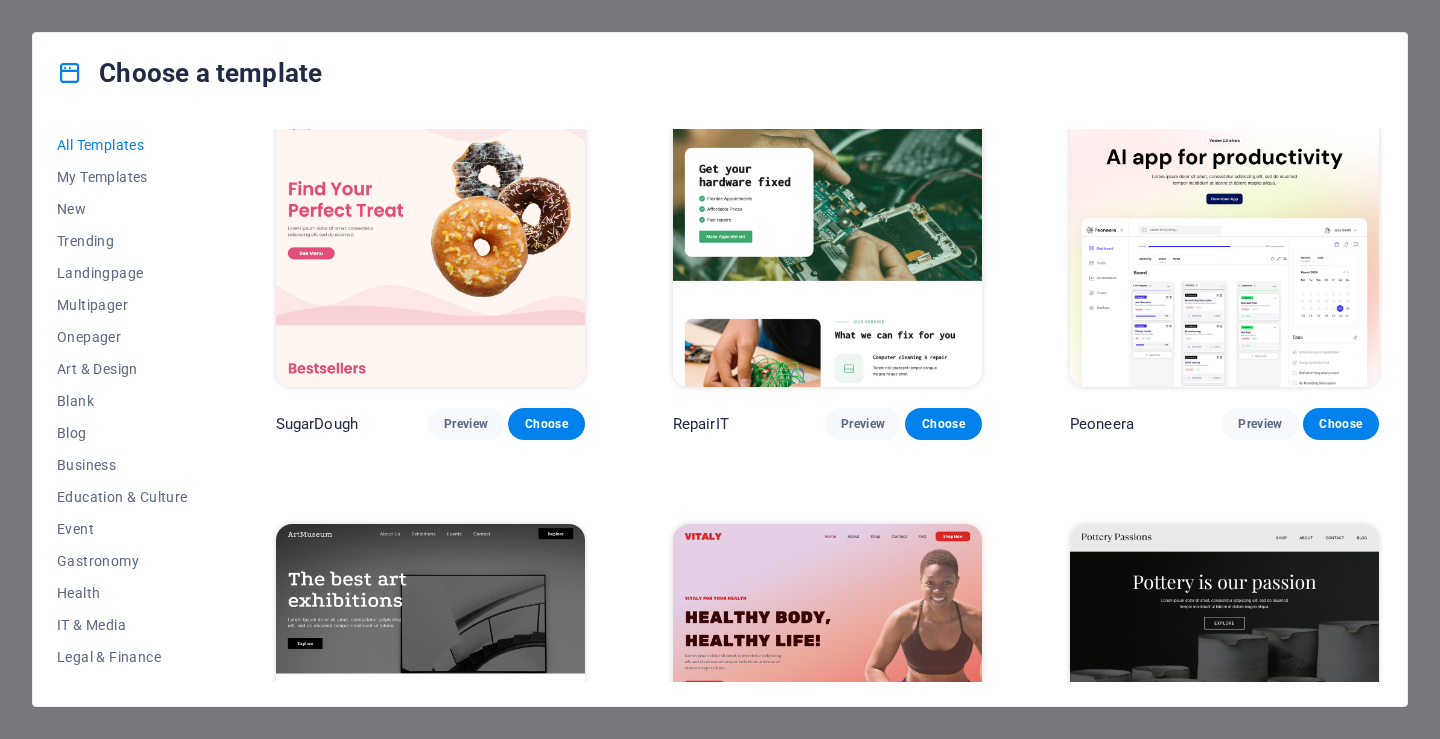 scroll, scrollTop: 0, scrollLeft: 0, axis: both 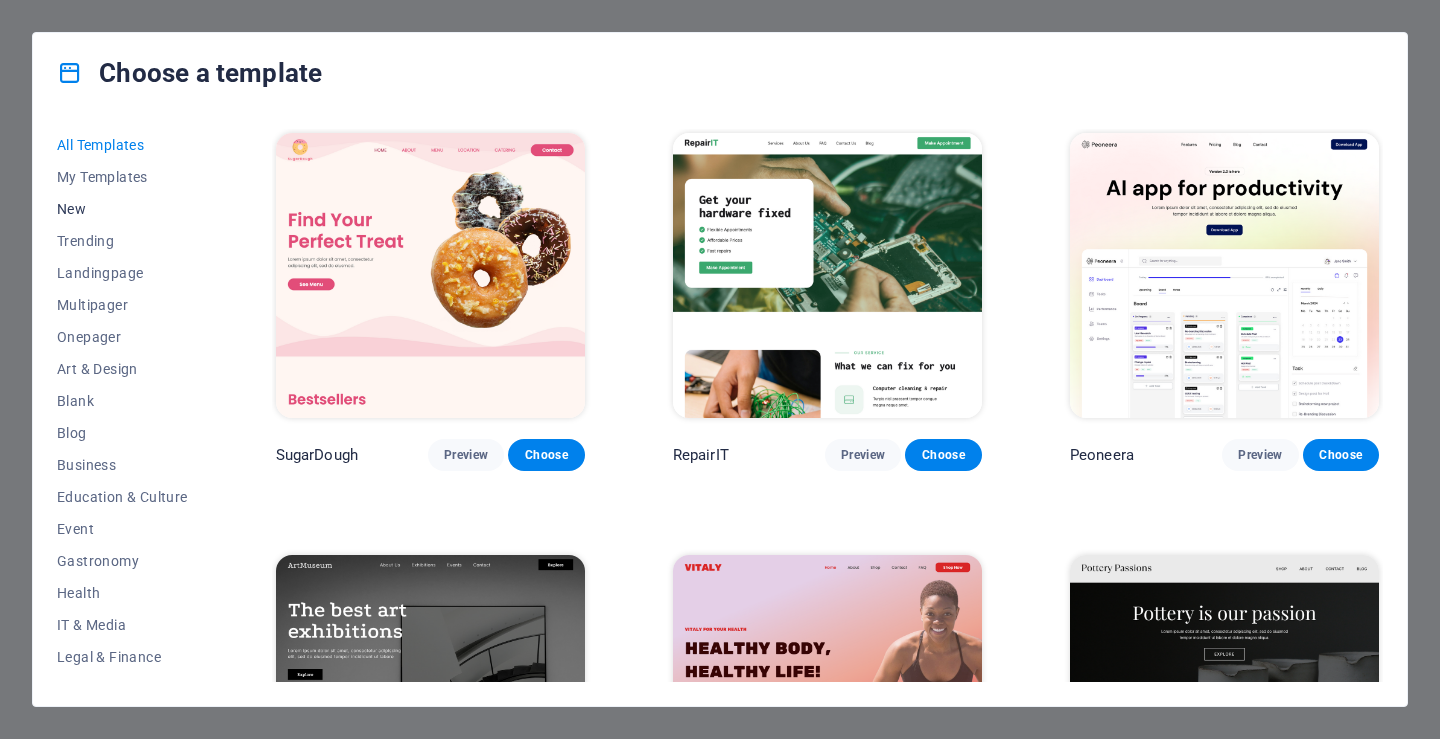 click on "New" at bounding box center (122, 209) 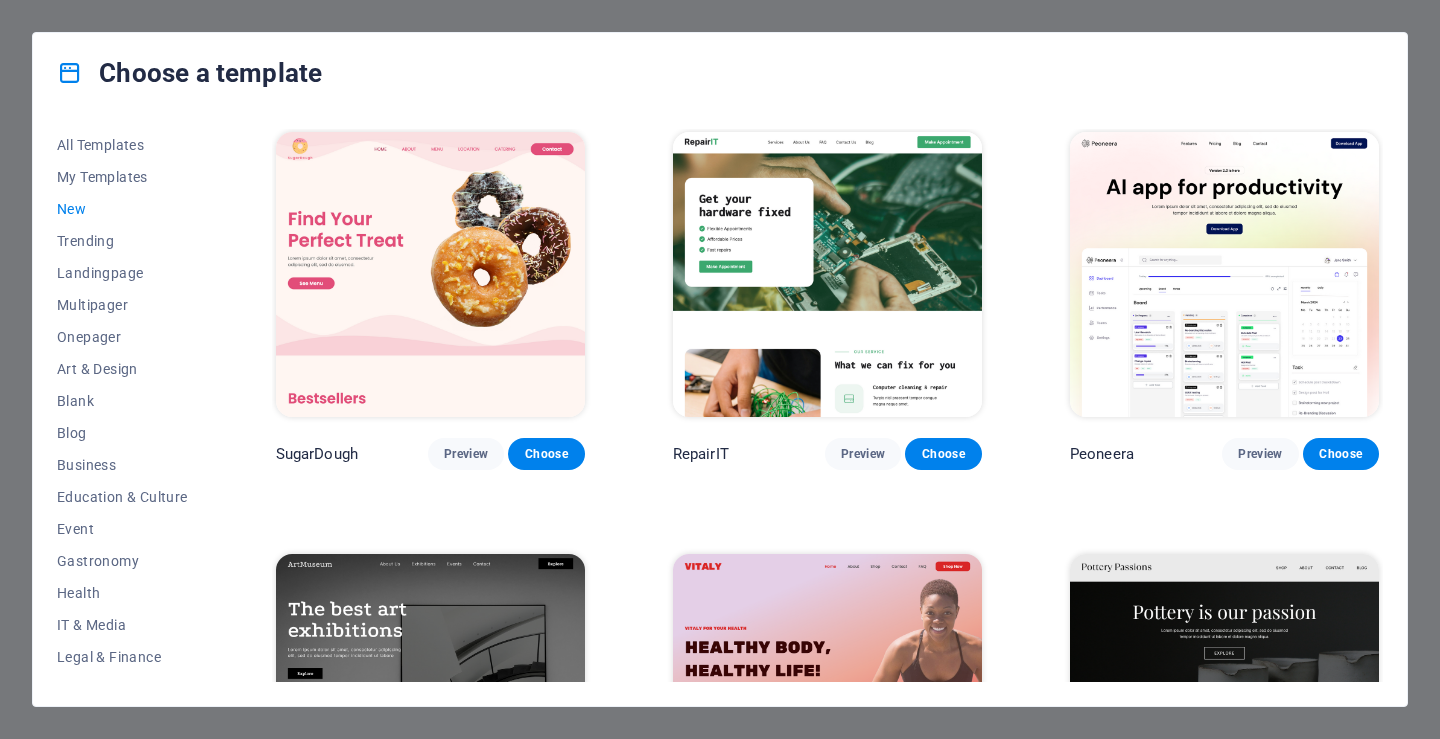 scroll, scrollTop: 0, scrollLeft: 0, axis: both 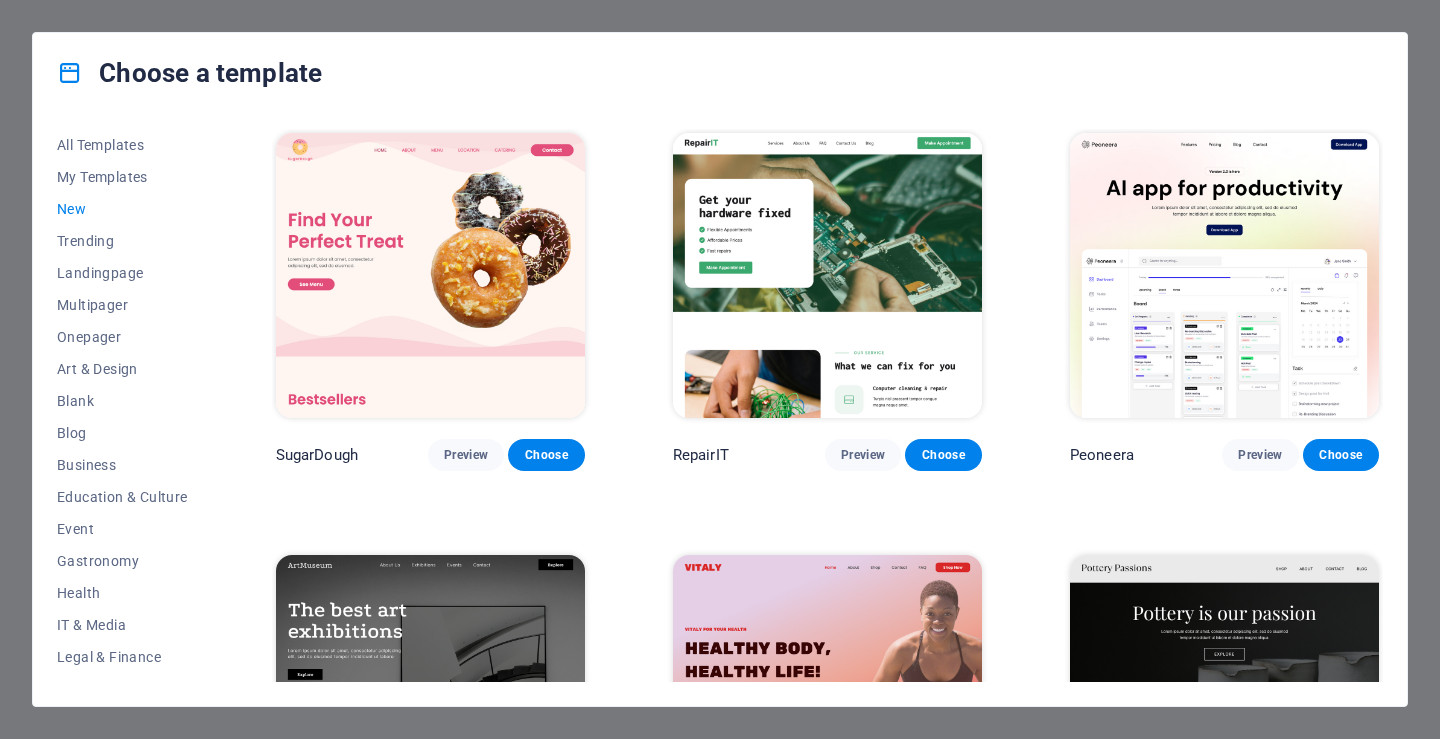 type 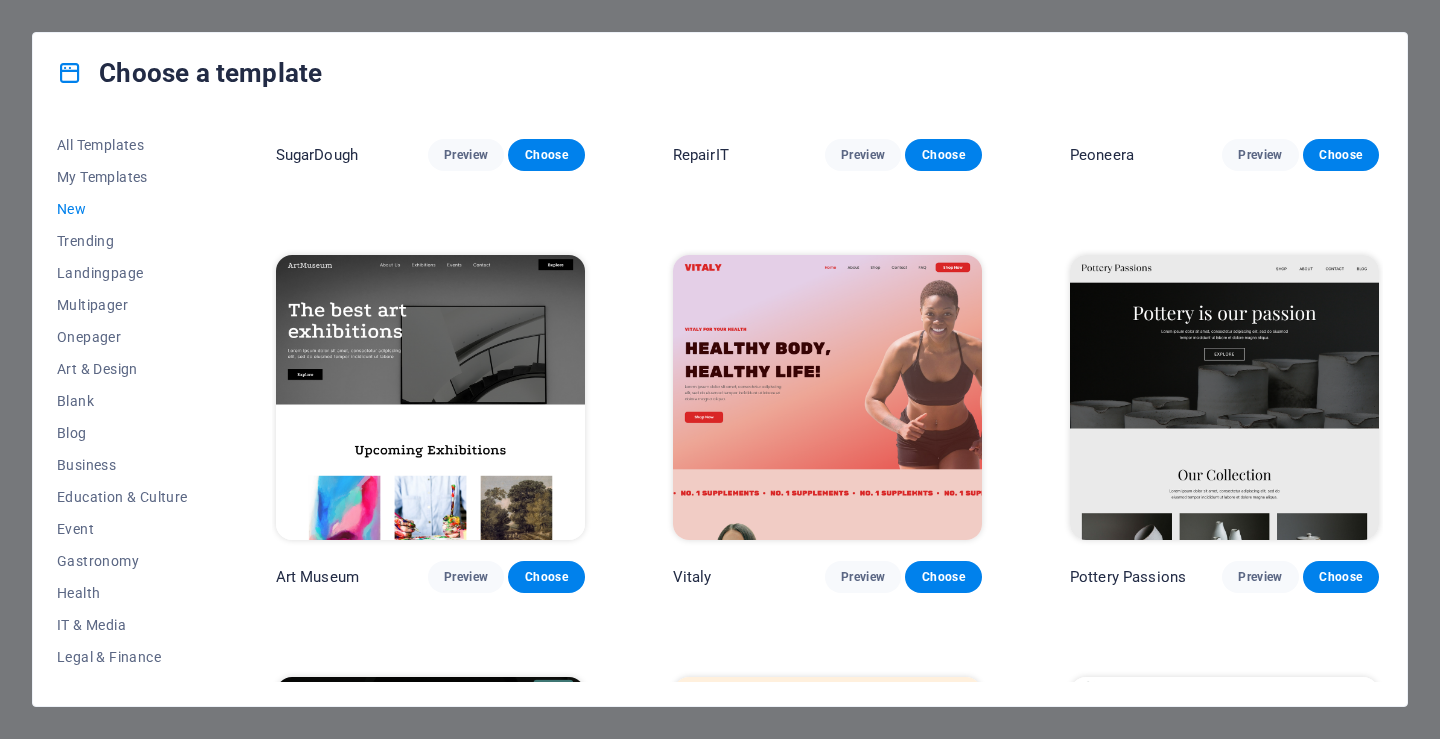 scroll, scrollTop: 0, scrollLeft: 0, axis: both 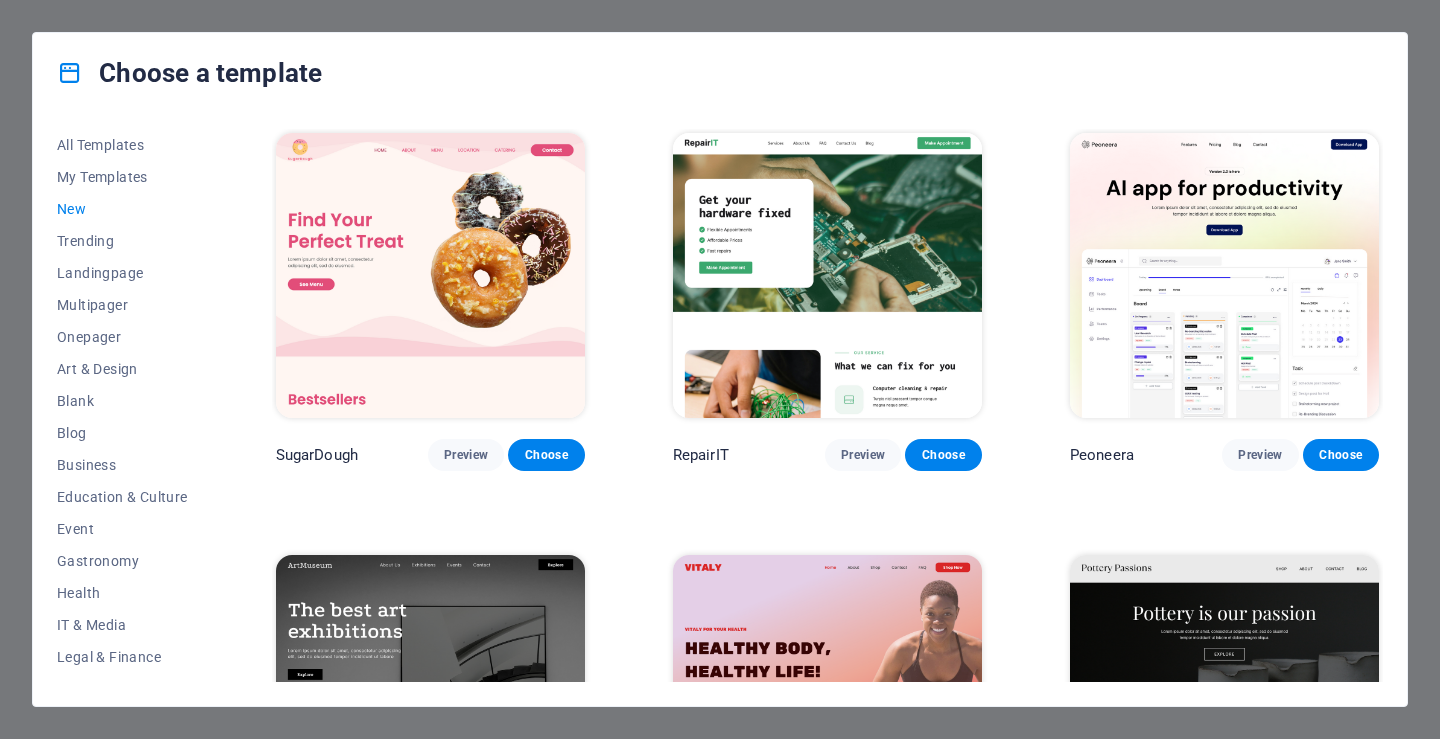 click on "Choose a template All Templates My Templates New Trending Landingpage Multipager Onepager Art & Design Blank Blog Business Education & Culture Event Gastronomy Health IT & Media Legal & Finance Non-Profit Performance Portfolio Services Shop Sports & Beauty Trades Travel Wireframe SugarDough Preview Choose RepairIT Preview Choose Peoneera Preview Choose Art Museum Preview Choose Vitaly Preview Choose Pottery Passions Preview Choose Home Decor Preview Choose Toyland Preview Choose Pet Shop Preview Choose Wonder Planner Preview Choose Transportable Preview Choose S&L Preview Choose WePaint Preview Choose Eco-Con Preview Choose MeetUp Preview Choose Help & Care Preview Choose Podcaster Preview Choose Academix Preview Choose" at bounding box center (720, 369) 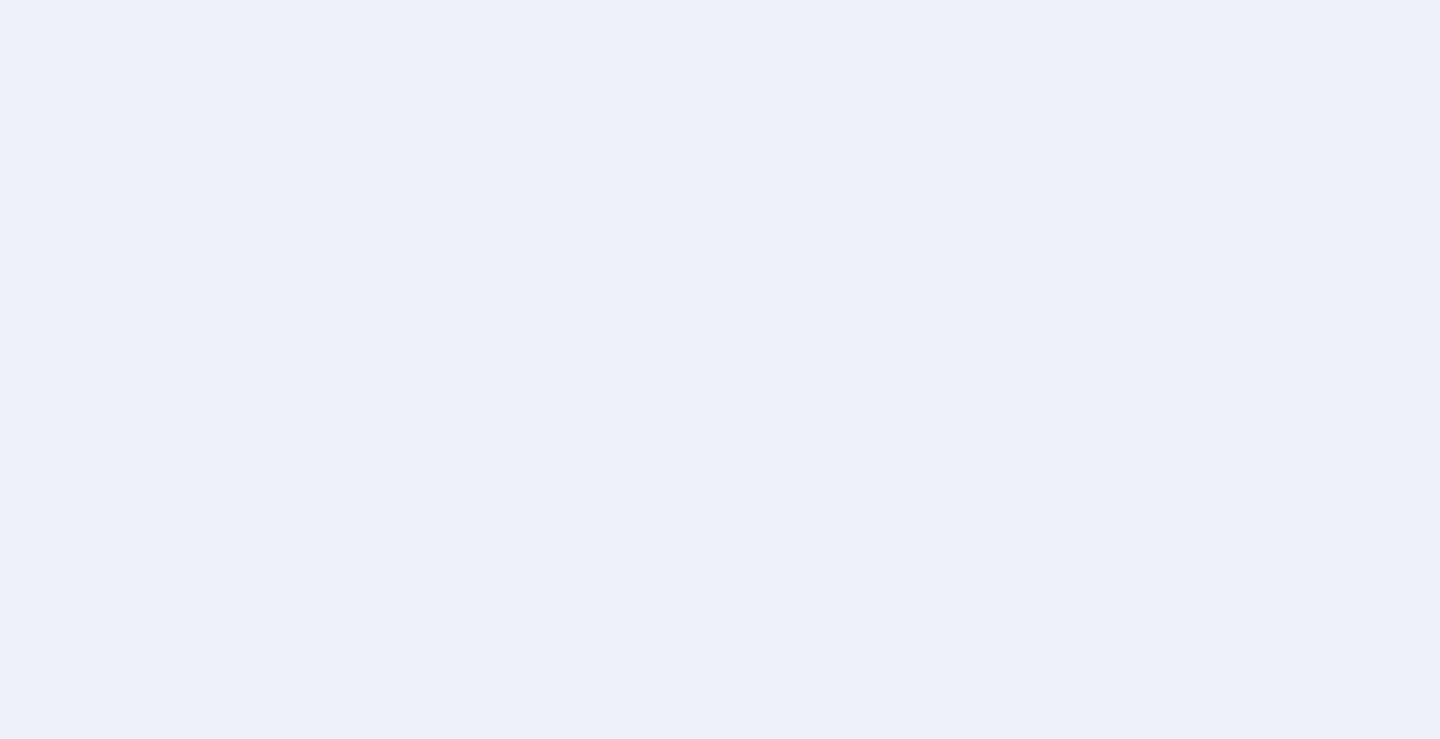 scroll, scrollTop: 0, scrollLeft: 0, axis: both 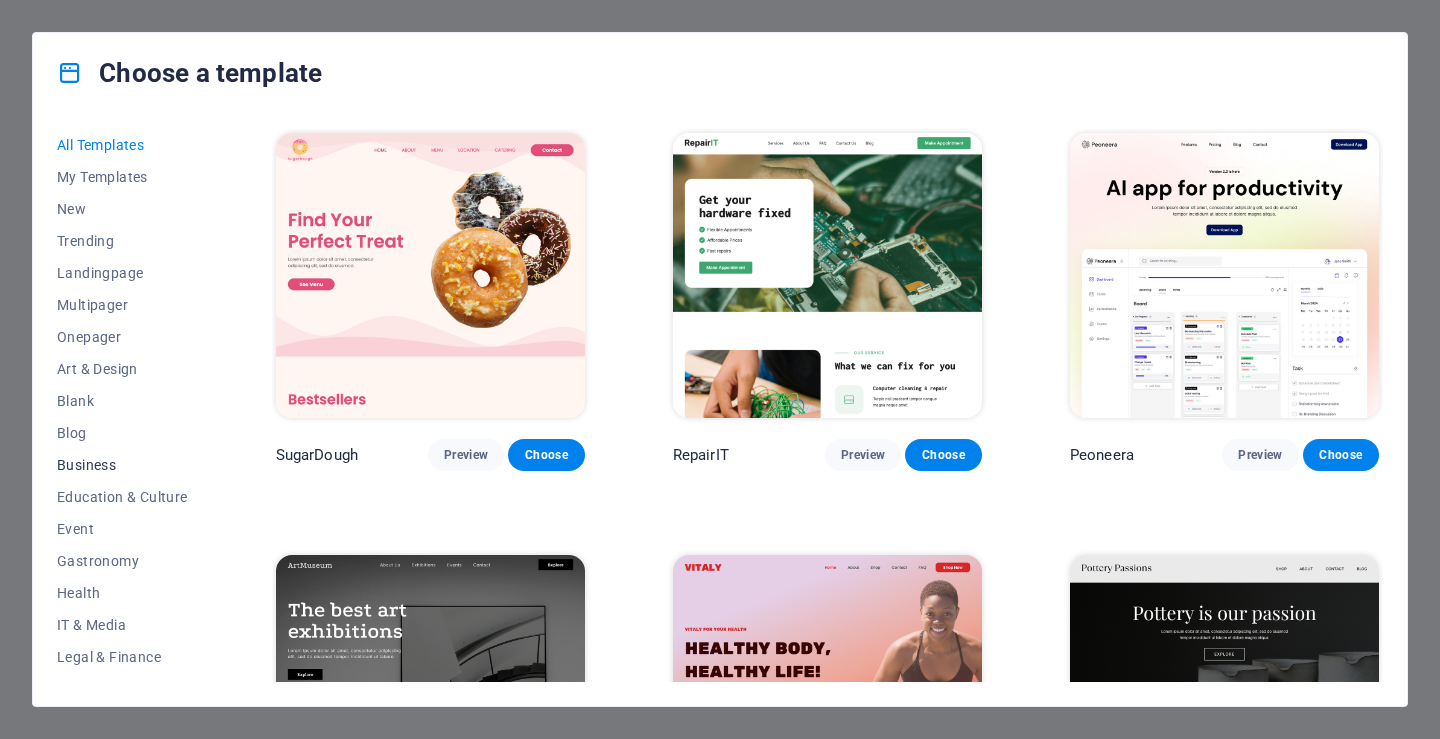 click on "Business" at bounding box center (122, 465) 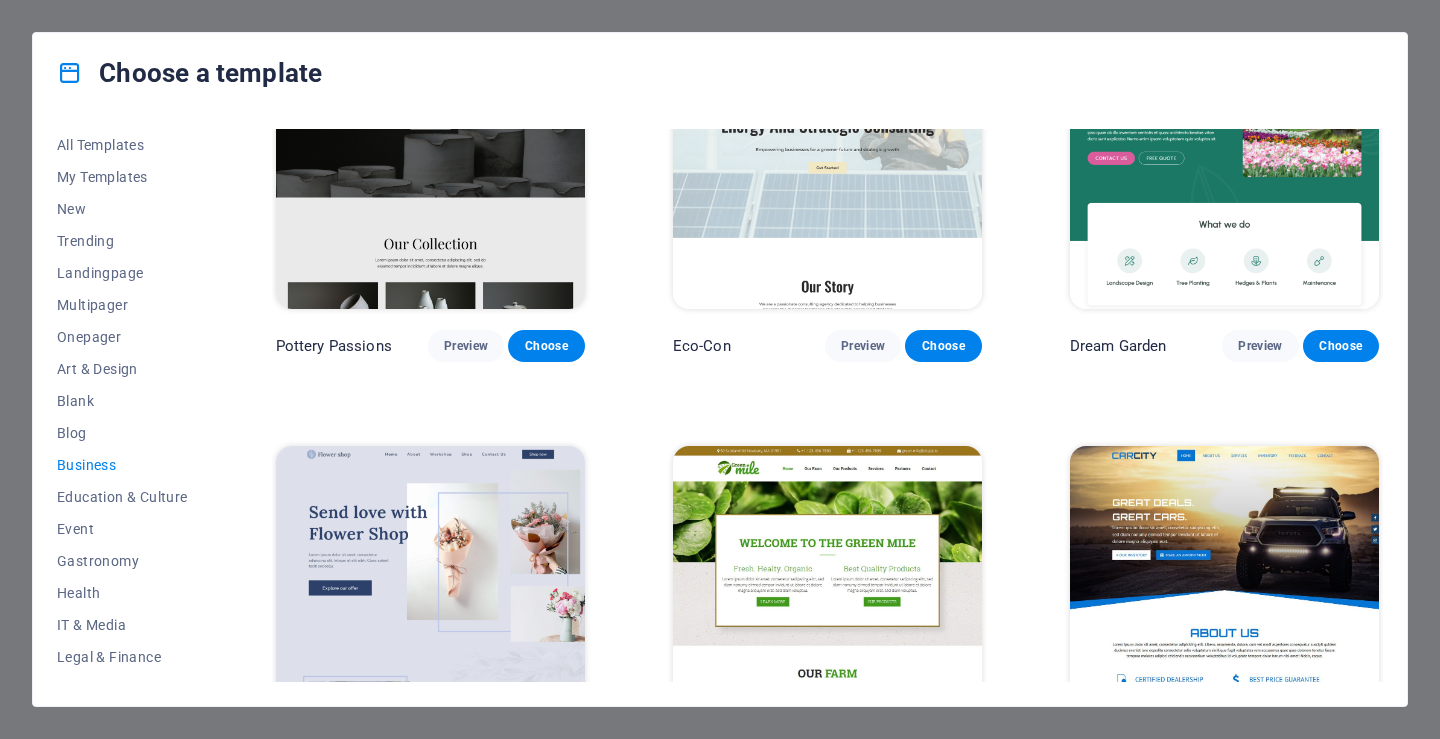 scroll, scrollTop: 300, scrollLeft: 0, axis: vertical 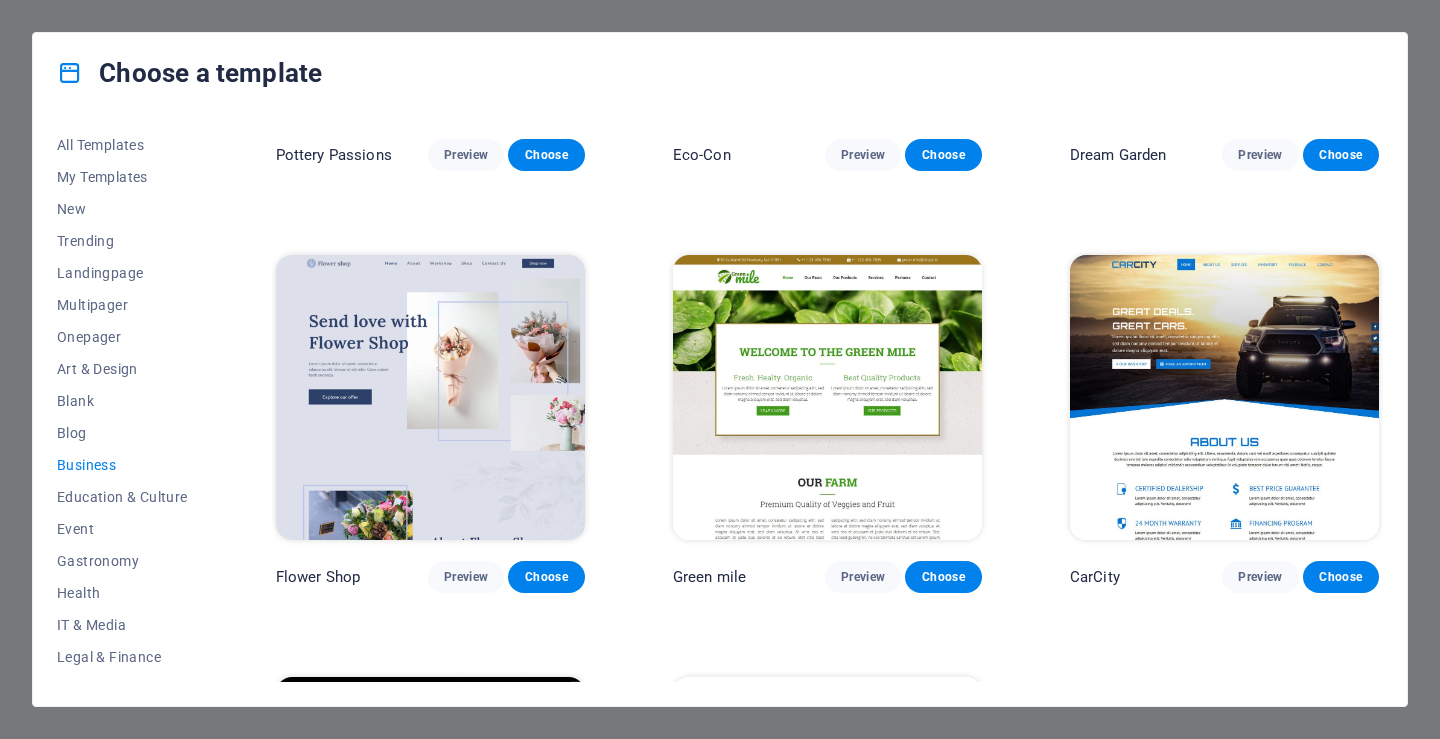 click at bounding box center [1224, 397] 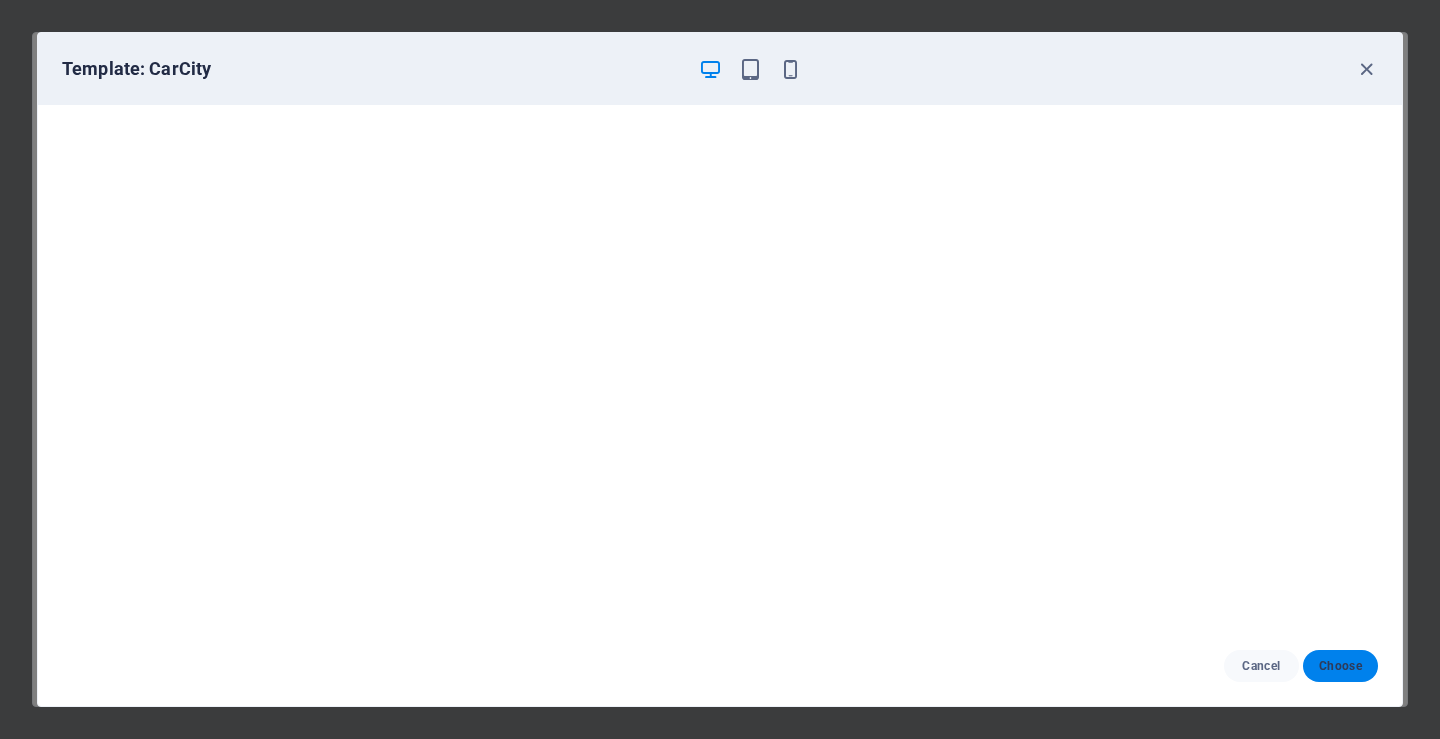 click on "Choose" at bounding box center [1340, 666] 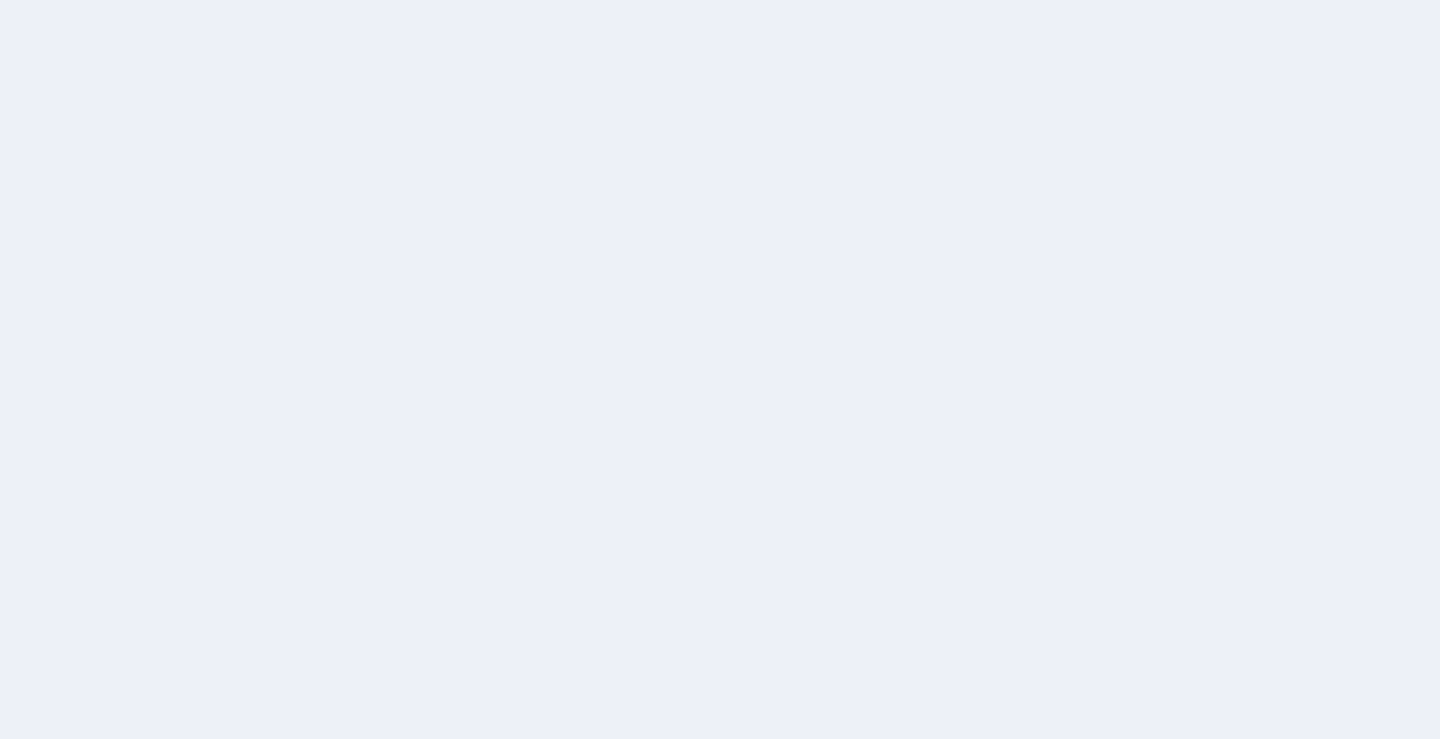 scroll, scrollTop: 0, scrollLeft: 0, axis: both 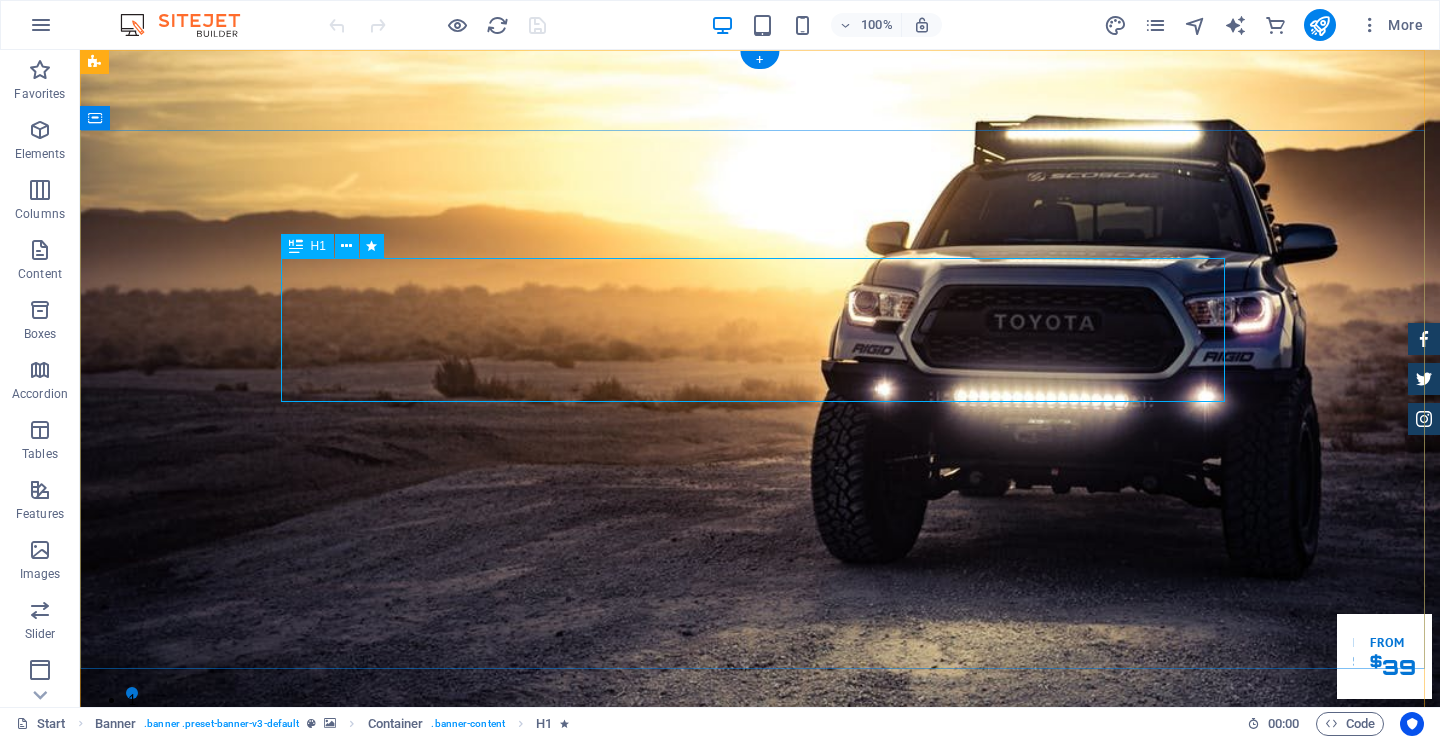 click on "GReat Deals. Great Cars." at bounding box center (760, 1060) 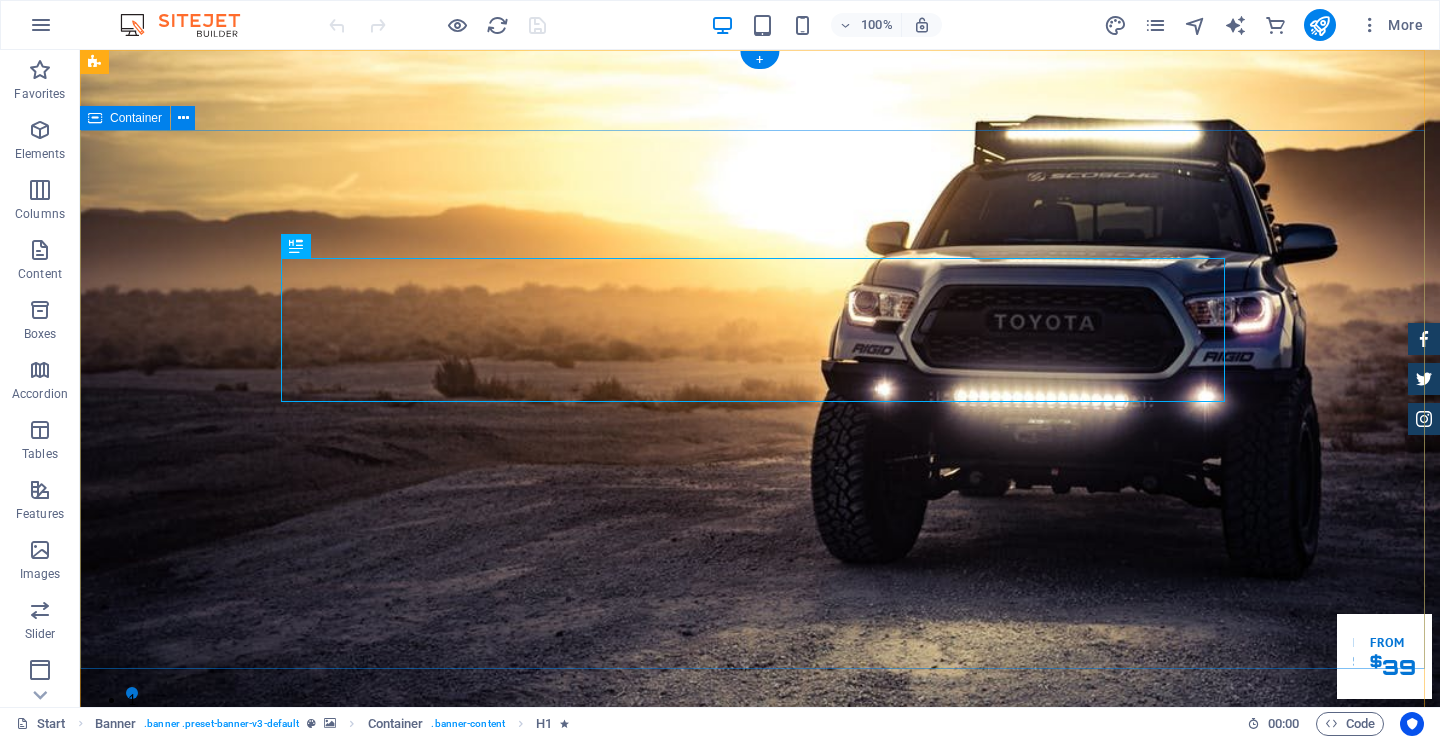 click on "GReat Deals. Great Cars. Lorem ipsum dolor sit amet, consetetur sadipscing elitr, sed diam nonumy eirmod tempor invidunt ut labore et dolore magna aliquyam erat.  Our Inventory   Make an appointment" at bounding box center [760, 1156] 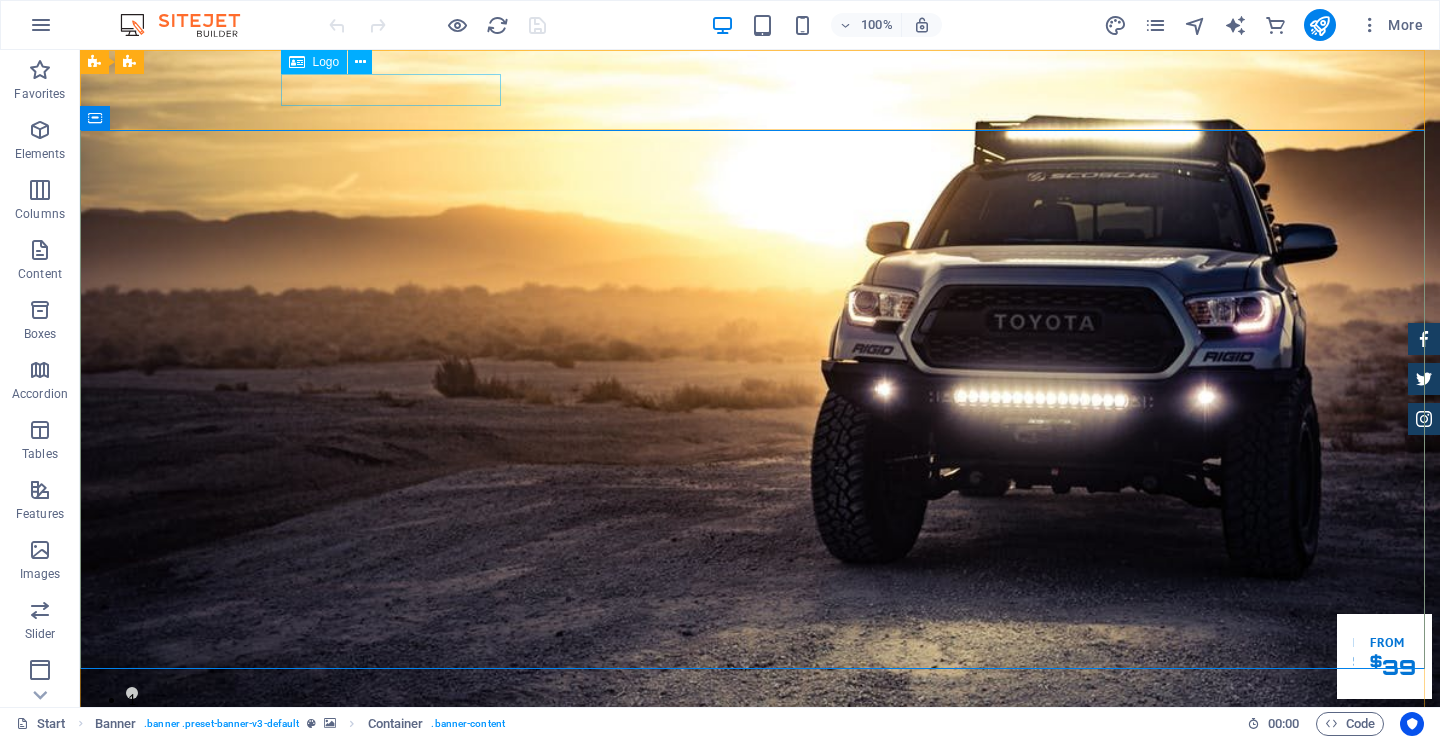 click on "Logo" at bounding box center (326, 62) 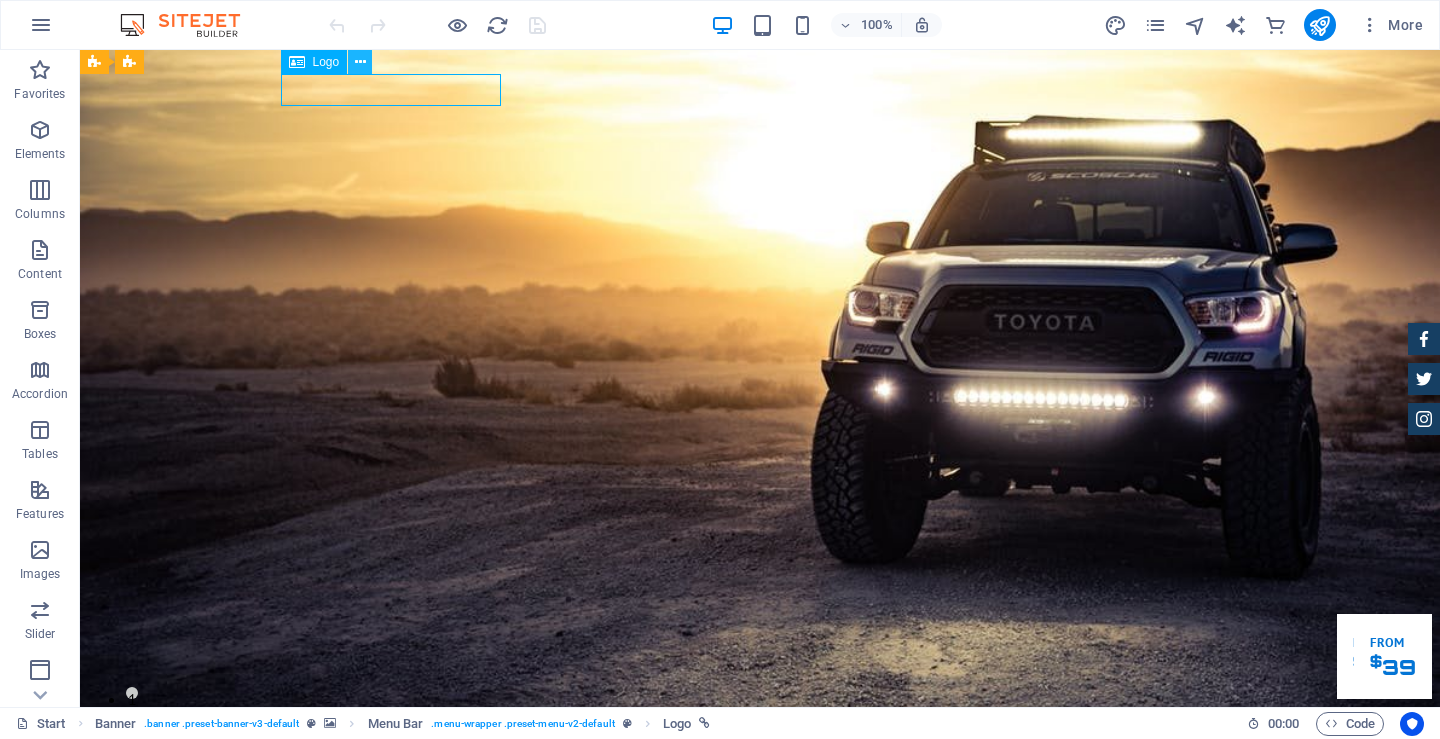 click at bounding box center (360, 62) 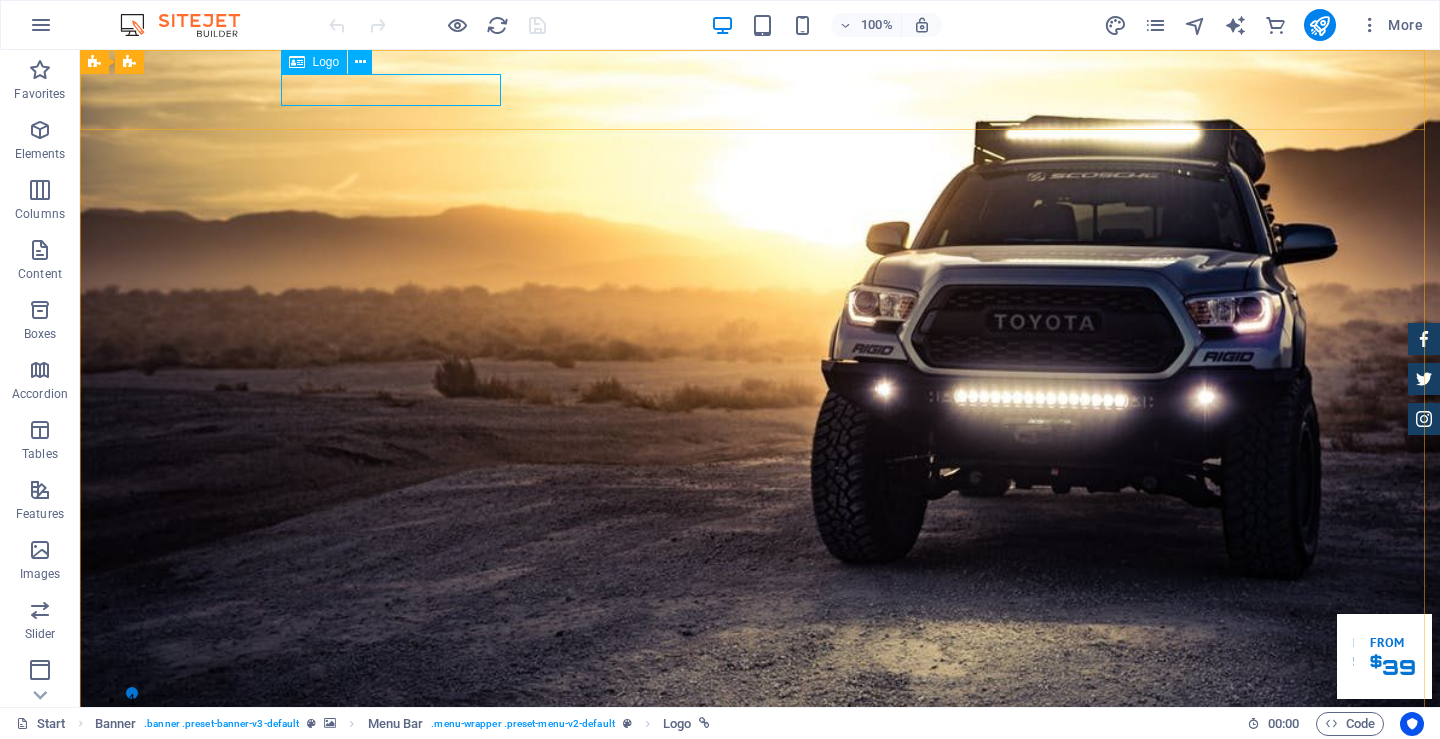 click on "Logo" at bounding box center (326, 62) 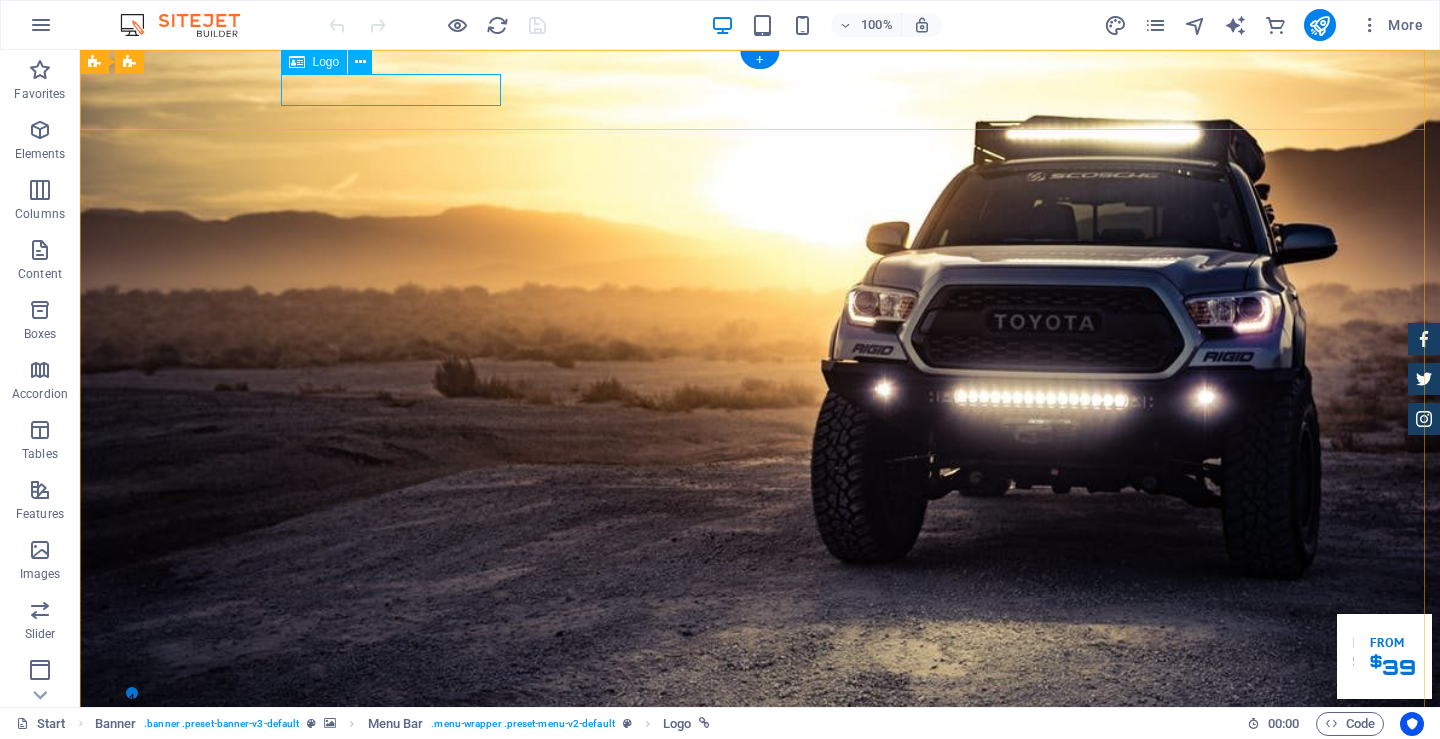 click at bounding box center [760, 780] 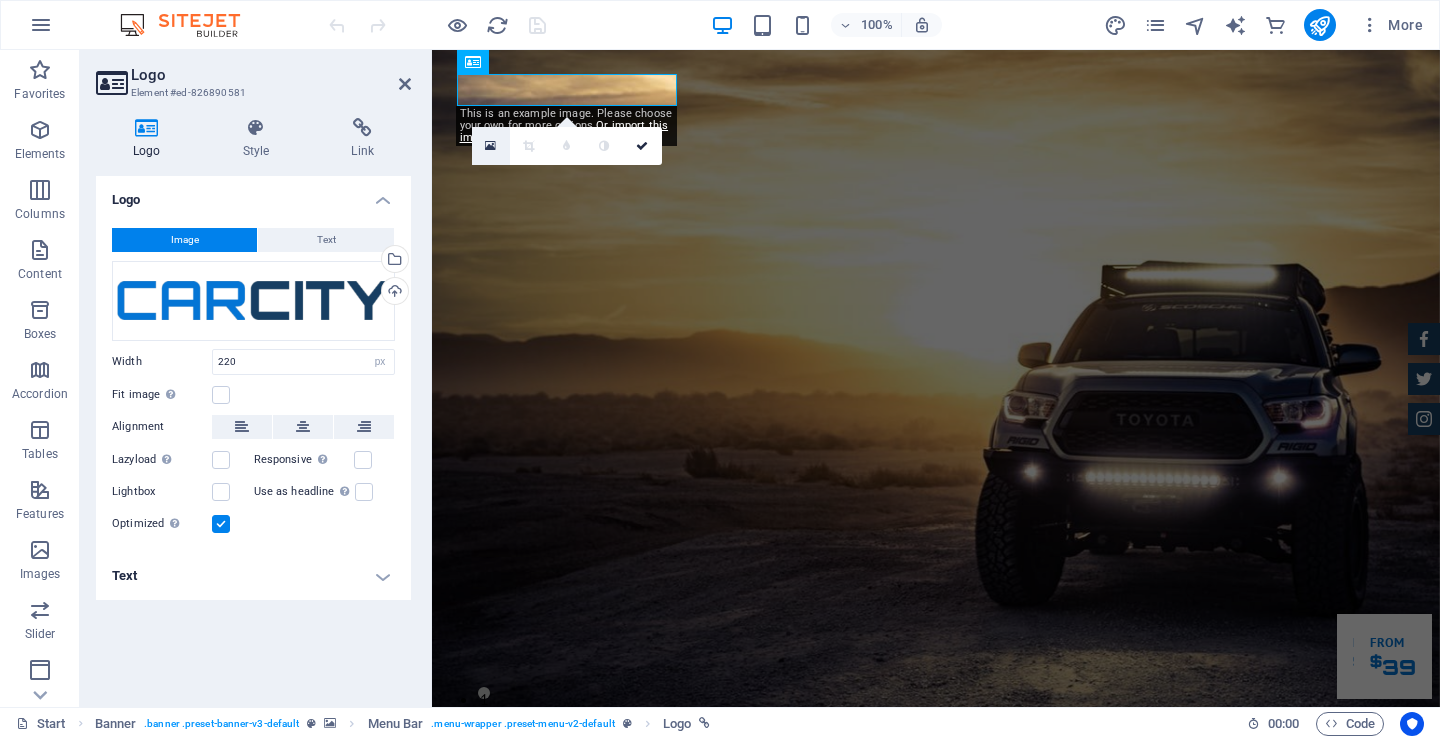 click at bounding box center (490, 146) 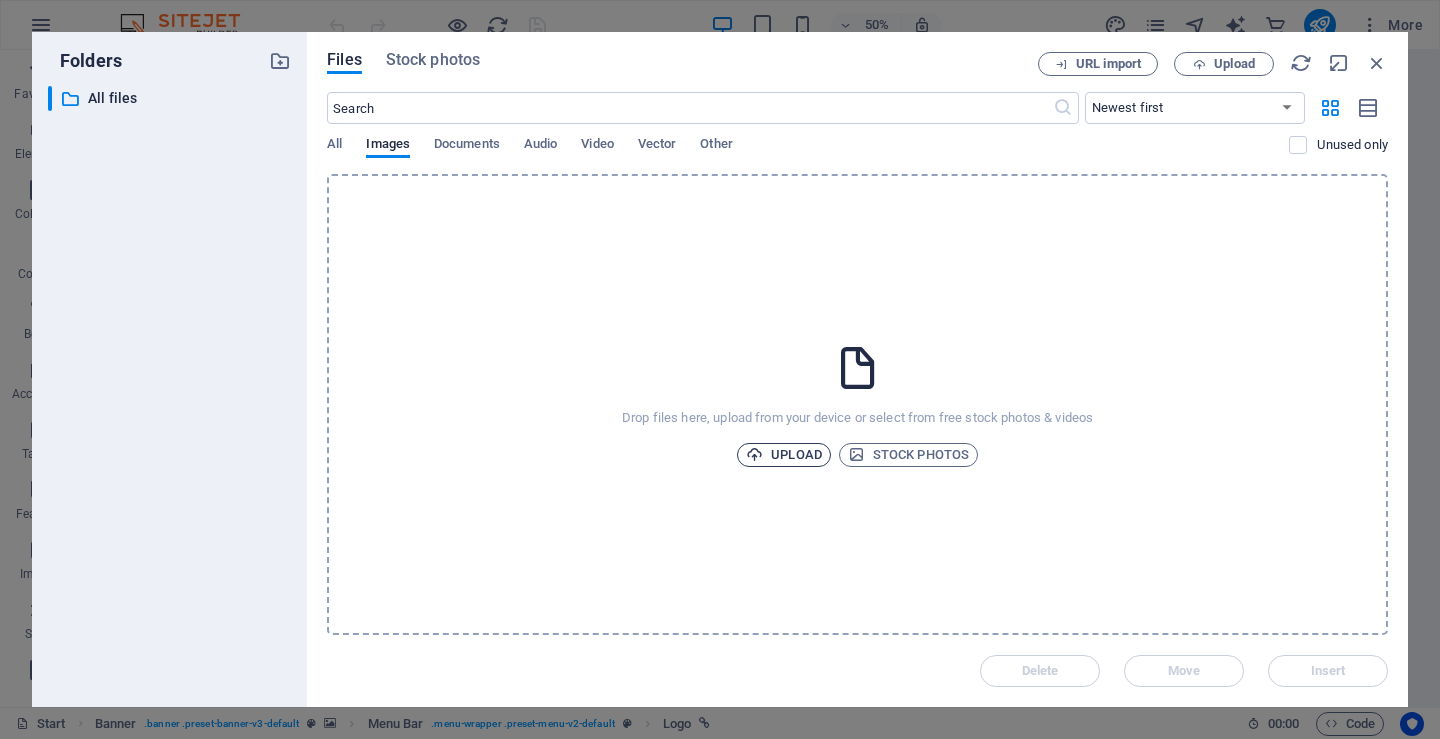 click on "Upload" at bounding box center [784, 455] 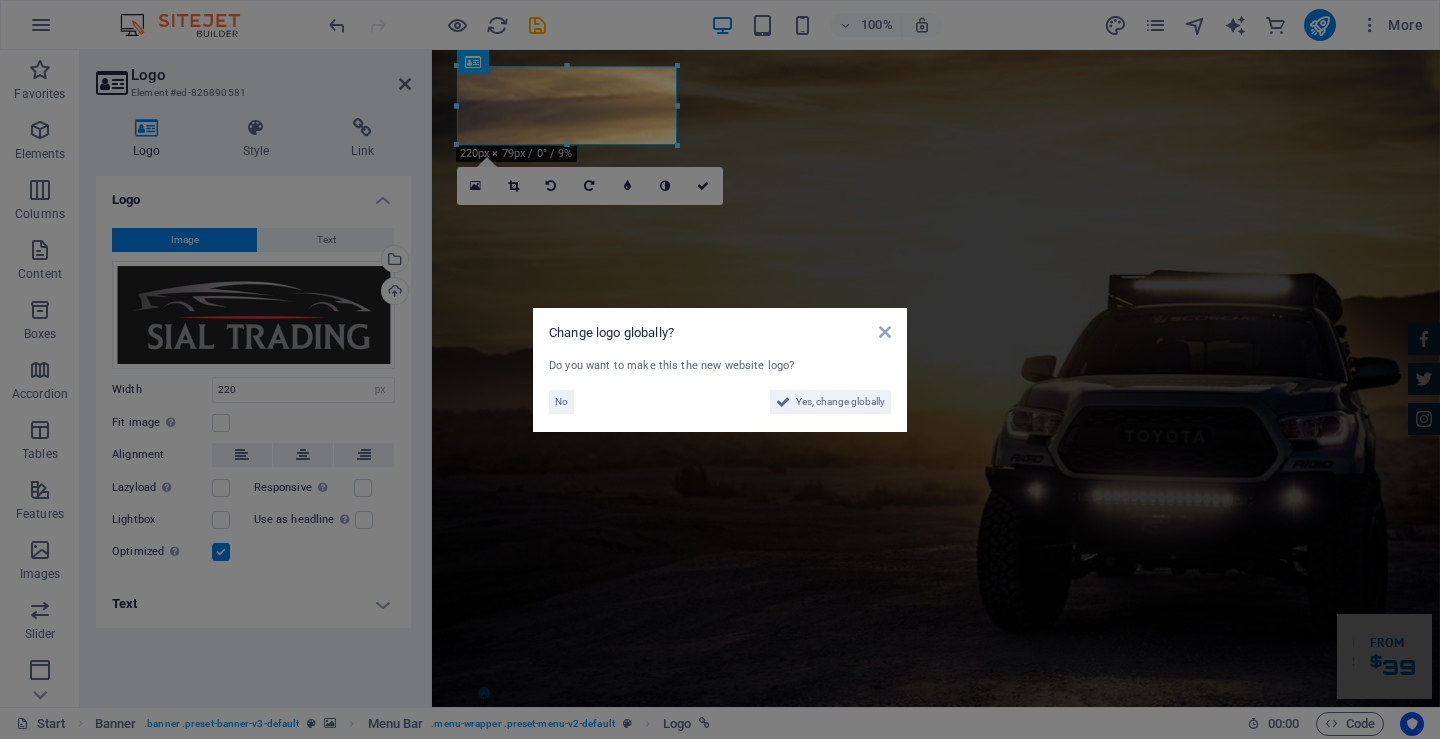 click on "Change logo globally? Do you want to make this the new website logo? No Yes, change globally" at bounding box center (720, 369) 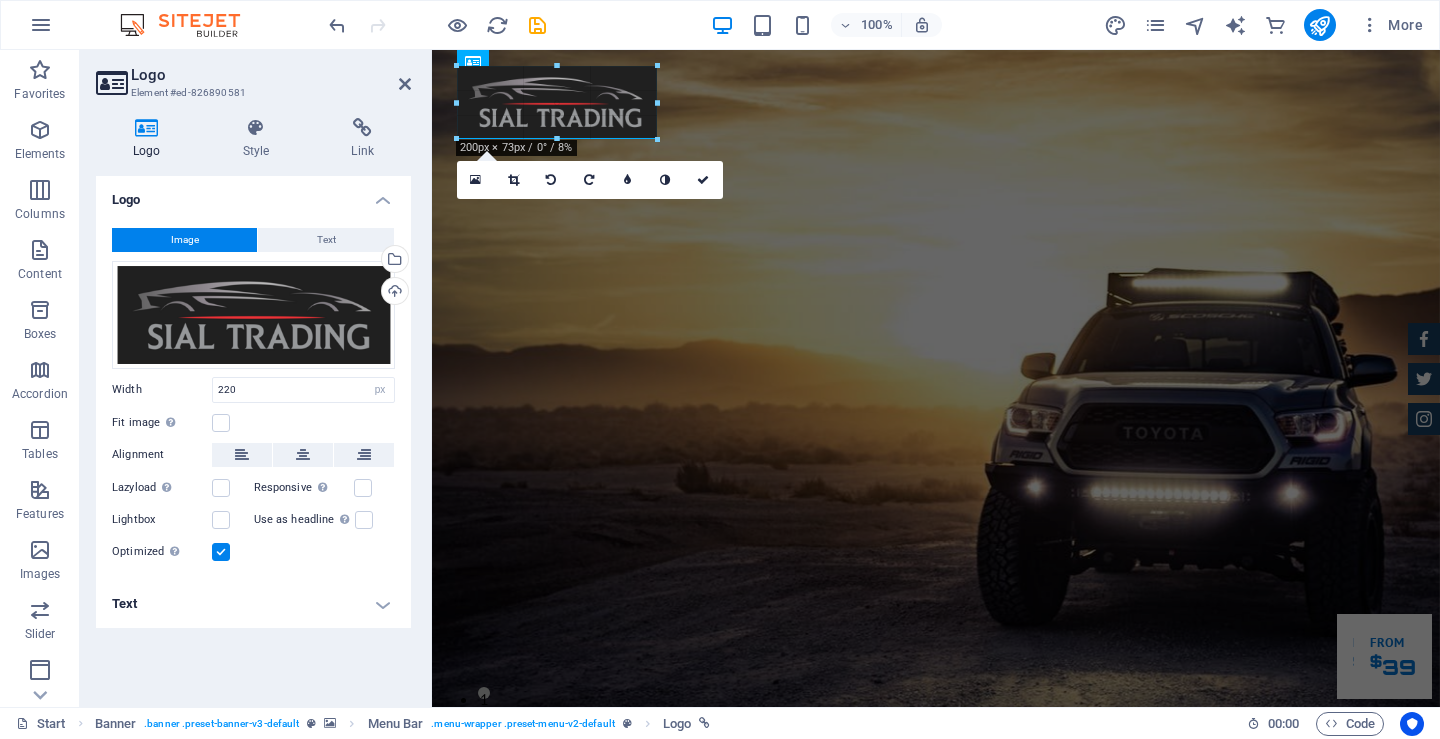 drag, startPoint x: 677, startPoint y: 149, endPoint x: 653, endPoint y: 124, distance: 34.655445 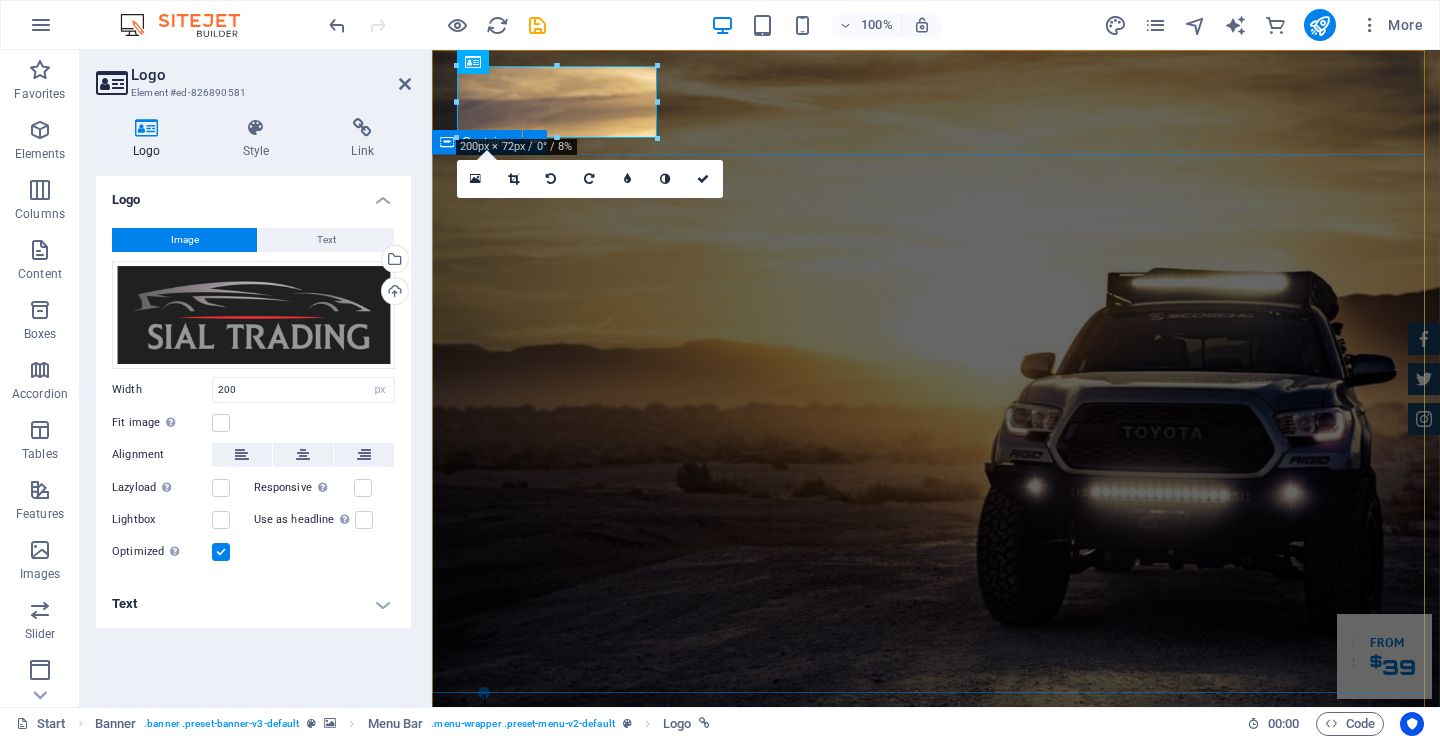 click on "GReat Deals. Great Cars. Lorem ipsum dolor sit amet, consetetur sadipscing elitr, sed diam nonumy eirmod tempor invidunt ut labore et dolore magna aliquyam erat.  Our Inventory   Make an appointment" at bounding box center [936, 1221] 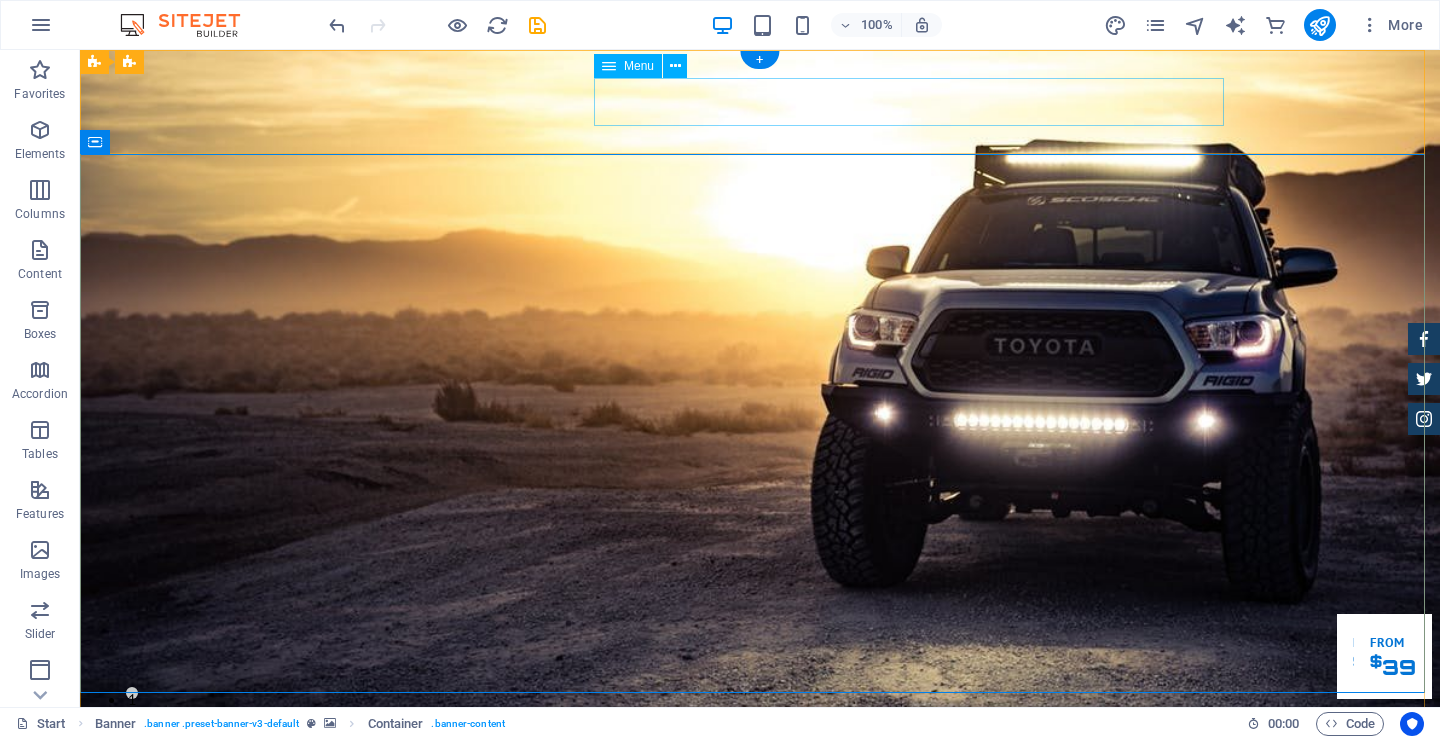 click on "Home About us Services Inventory Feedback Contact" at bounding box center [760, 885] 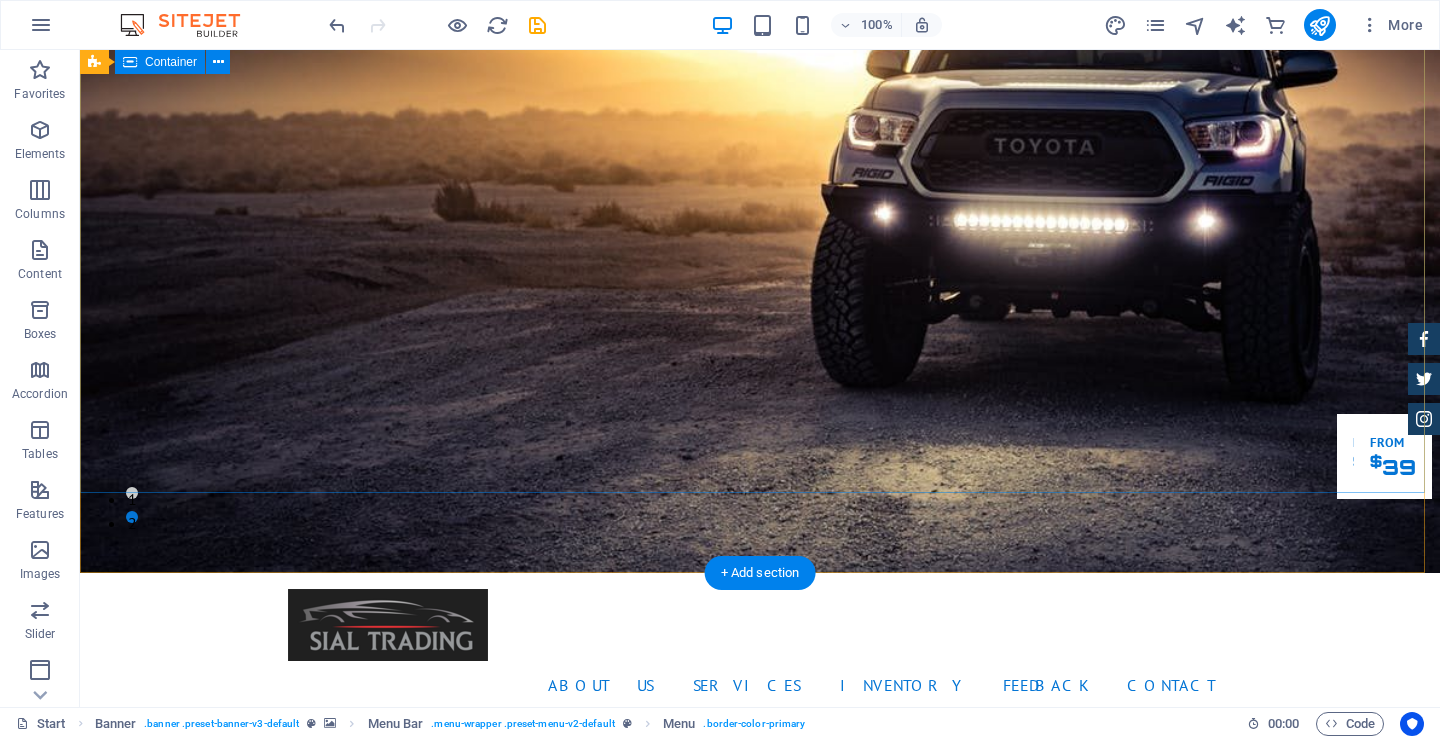 scroll, scrollTop: 0, scrollLeft: 0, axis: both 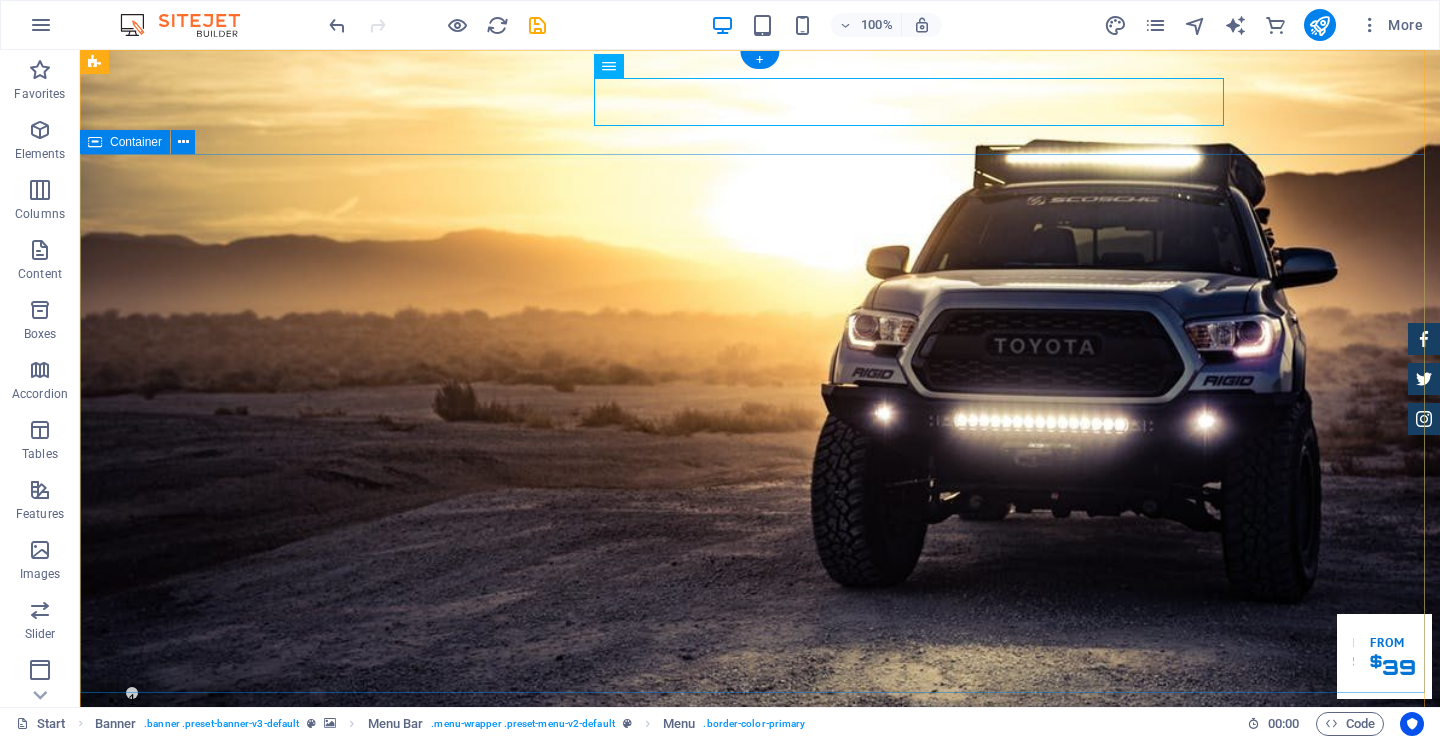click on "GReat Deals. Great Cars. Lorem ipsum dolor sit amet, consetetur sadipscing elitr, sed diam nonumy eirmod tempor invidunt ut labore et dolore magna aliquyam erat.  Our Inventory   Make an appointment" at bounding box center [760, 1221] 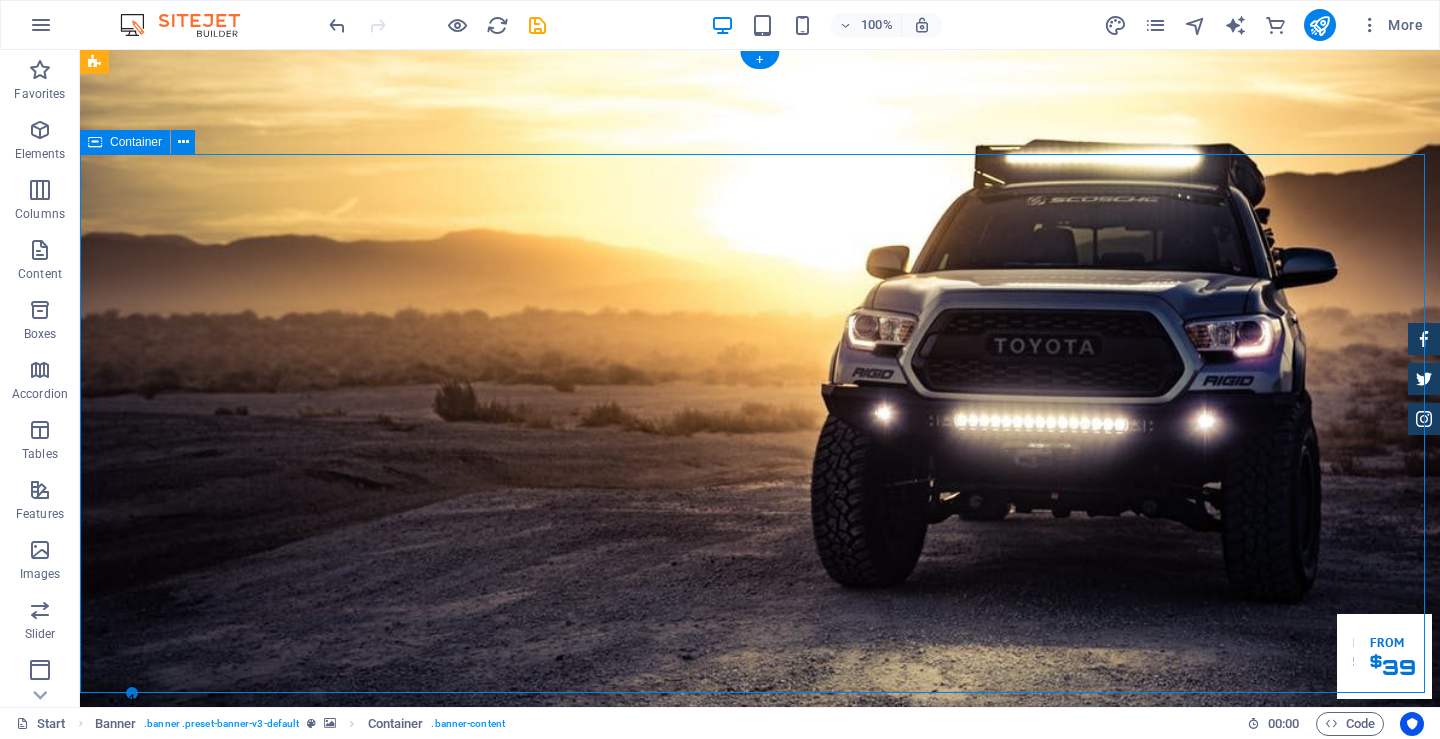 click on "GReat Deals. Great Cars. Lorem ipsum dolor sit amet, consetetur sadipscing elitr, sed diam nonumy eirmod tempor invidunt ut labore et dolore magna aliquyam erat.  Our Inventory   Make an appointment" at bounding box center (760, 1221) 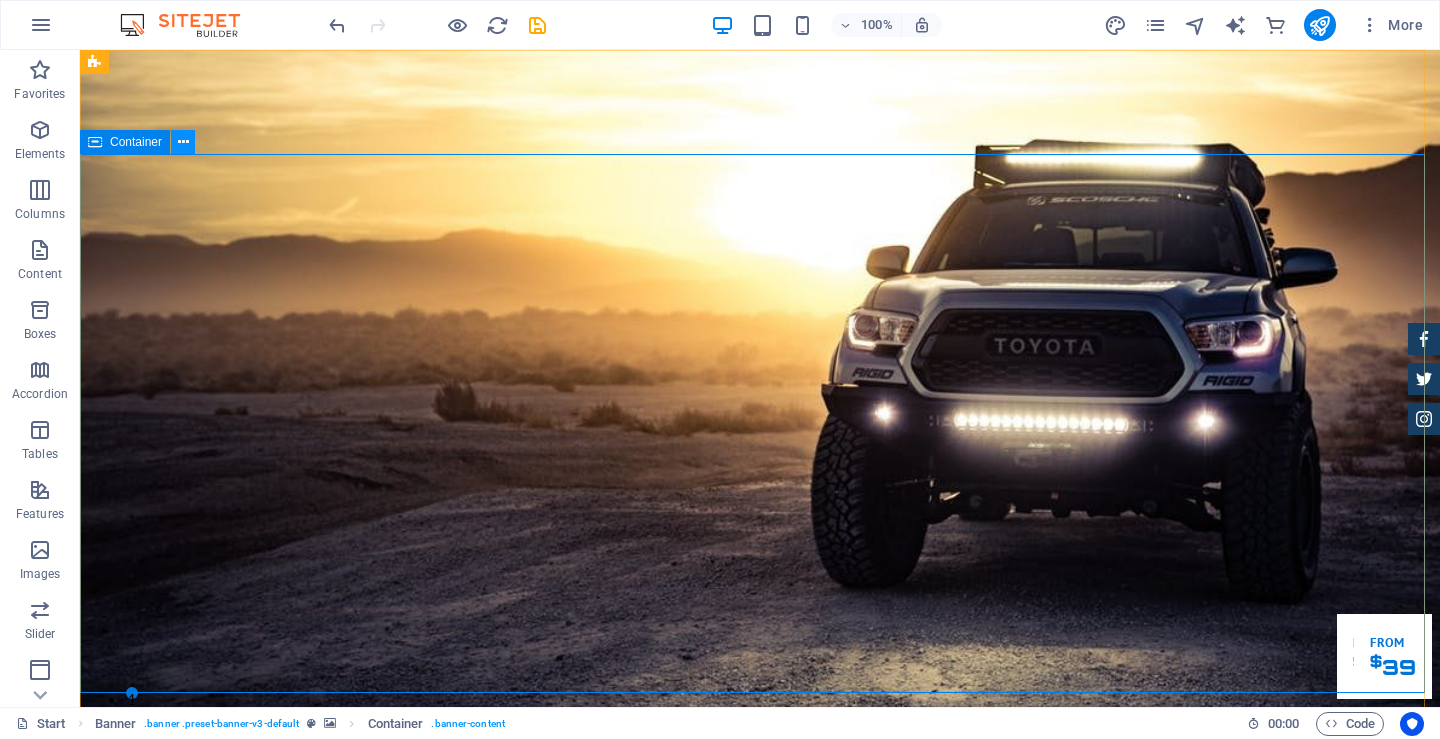 click at bounding box center [183, 142] 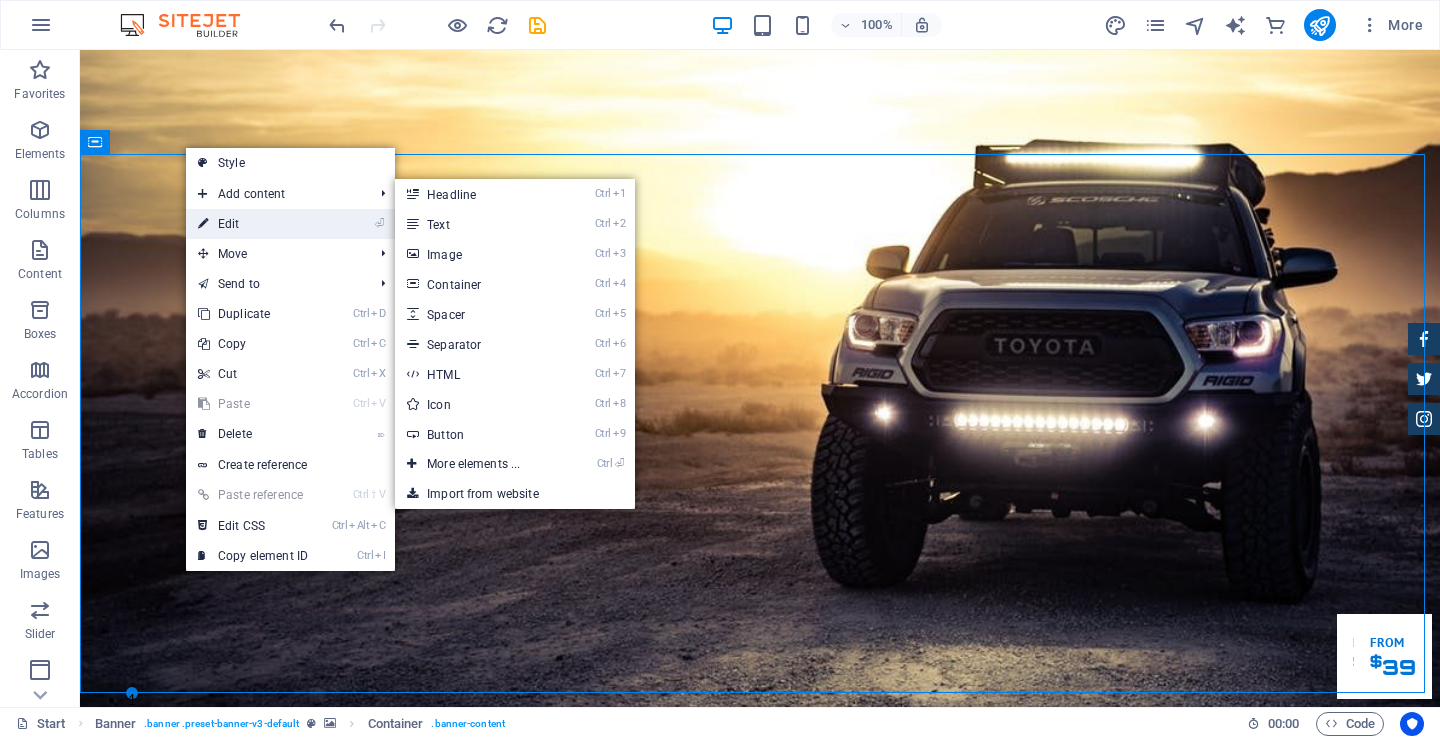 click on "⏎  Edit" at bounding box center [253, 224] 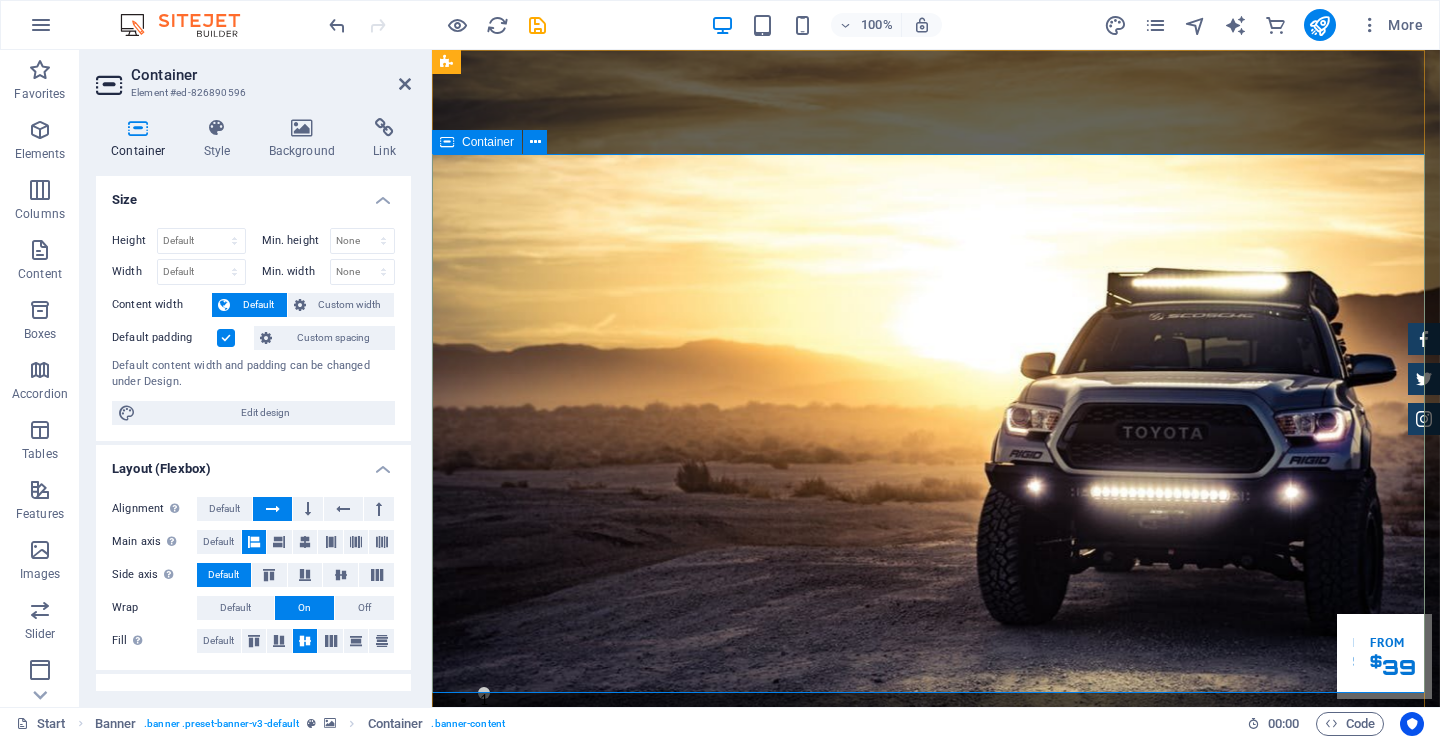 click on "GReat Deals. Great Cars. Lorem ipsum dolor sit amet, consetetur sadipscing elitr, sed diam nonumy eirmod tempor invidunt ut labore et dolore magna aliquyam erat.  Our Inventory   Make an appointment" at bounding box center (936, 1221) 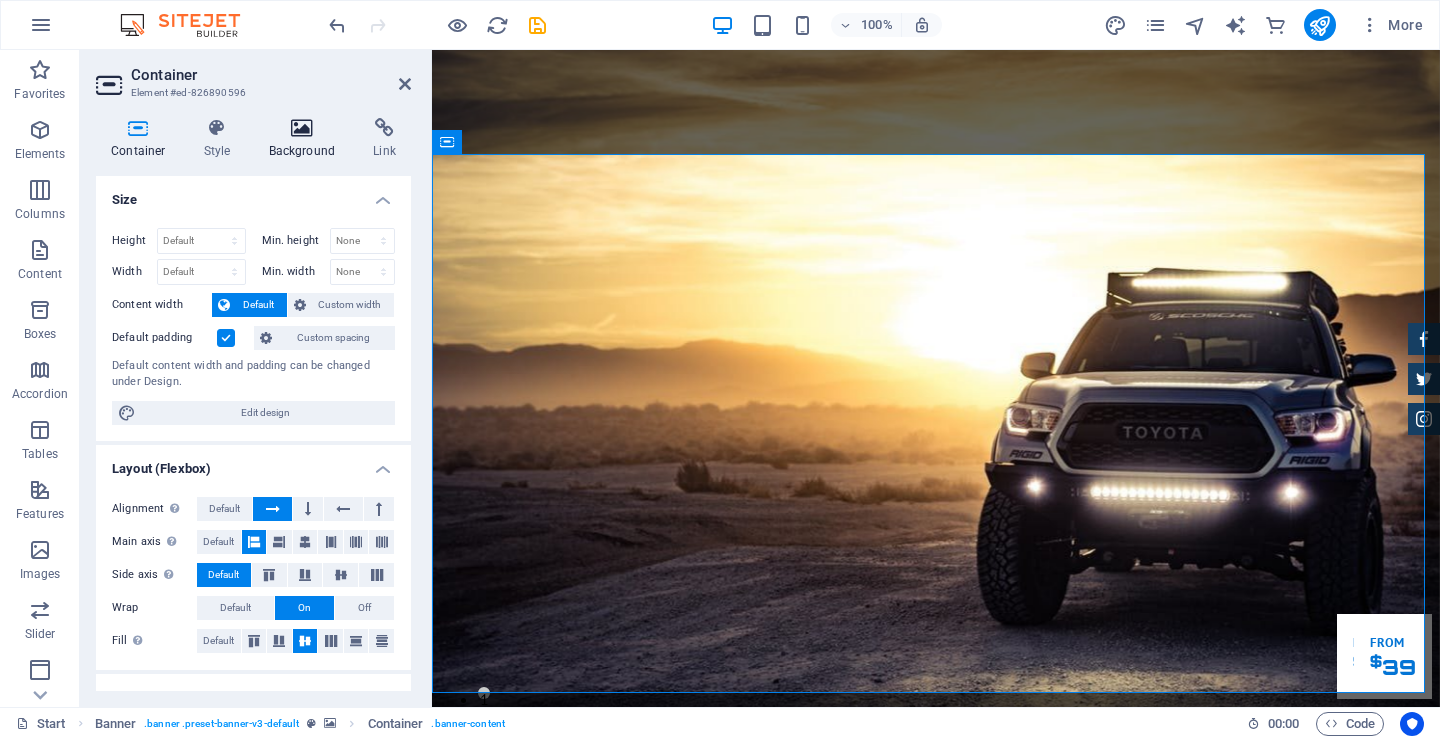 click on "Background" at bounding box center (306, 139) 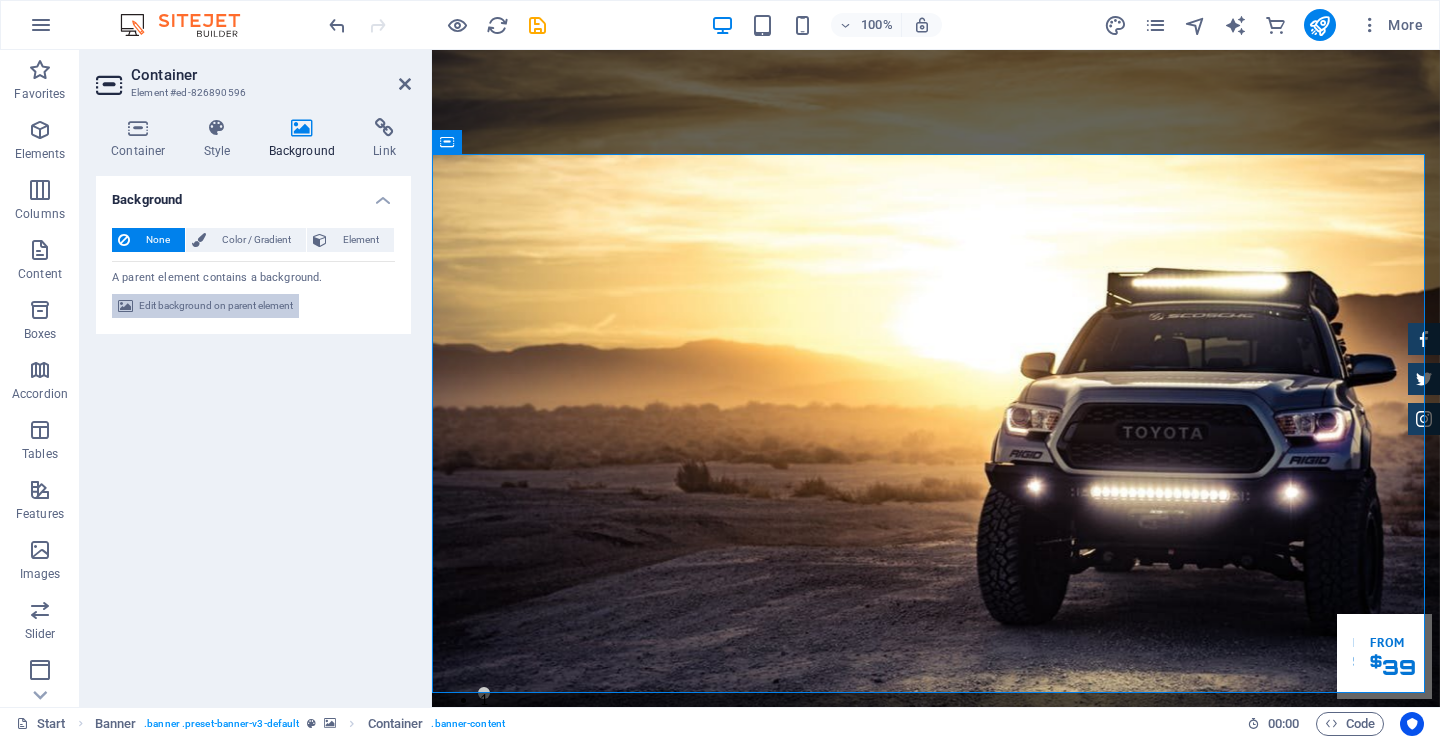 click on "Edit background on parent element" at bounding box center (216, 306) 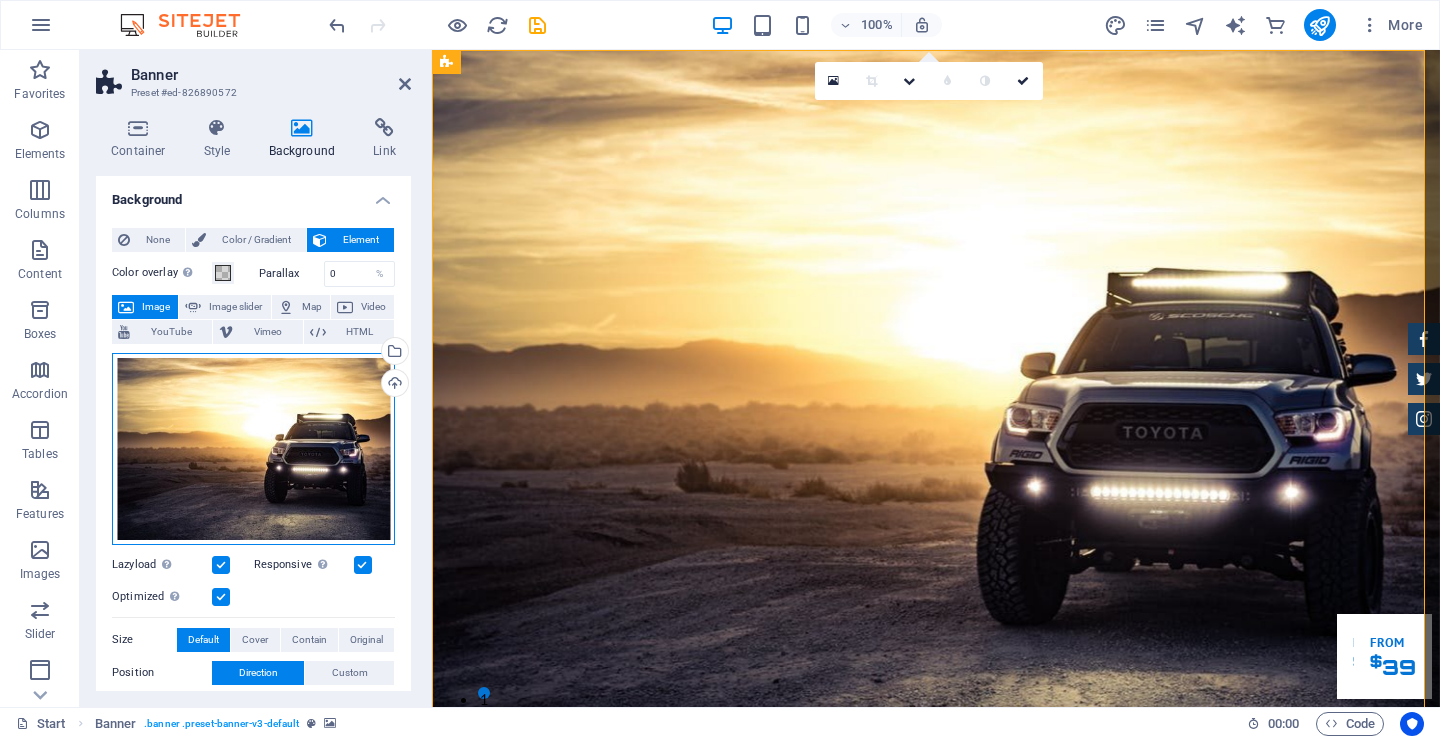 click on "Drag files here, click to choose files or select files from Files or our free stock photos & videos" at bounding box center [253, 449] 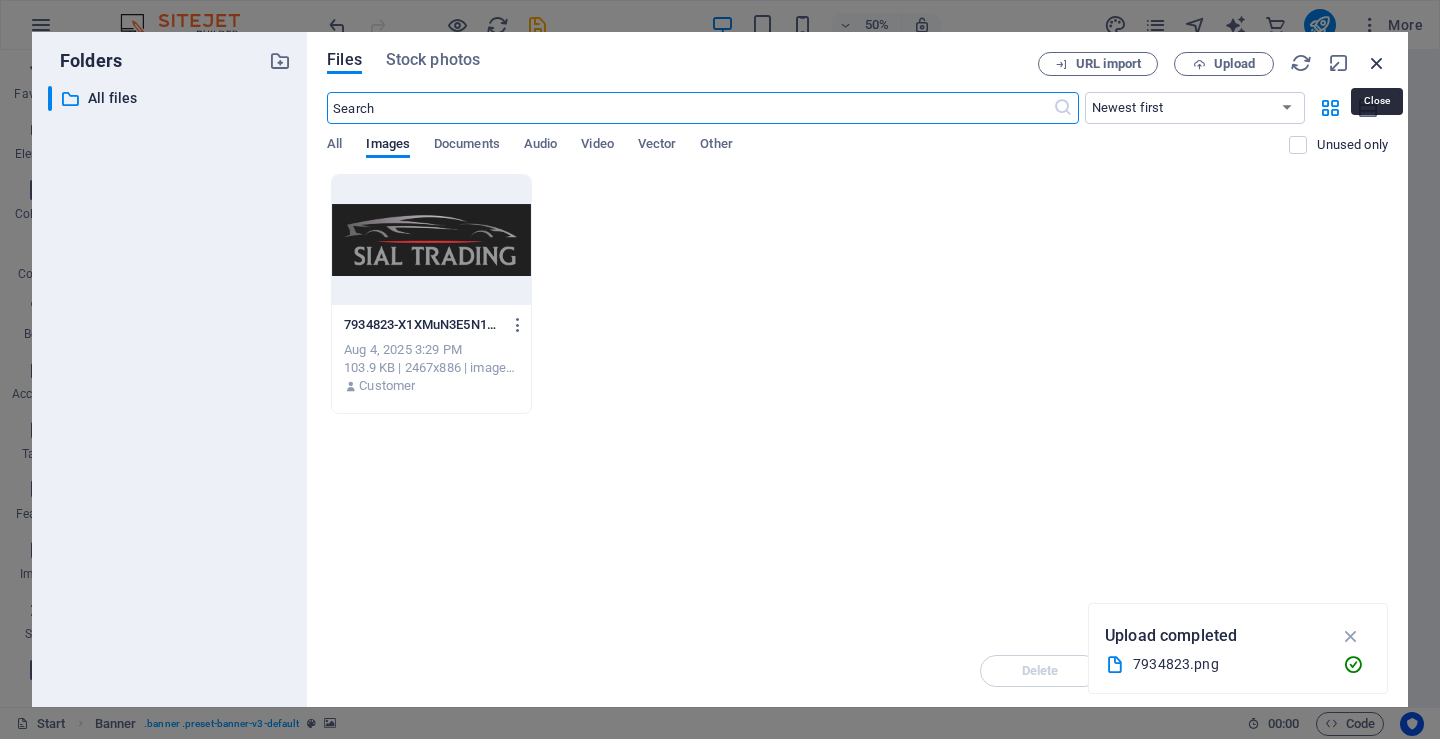 click at bounding box center [1377, 63] 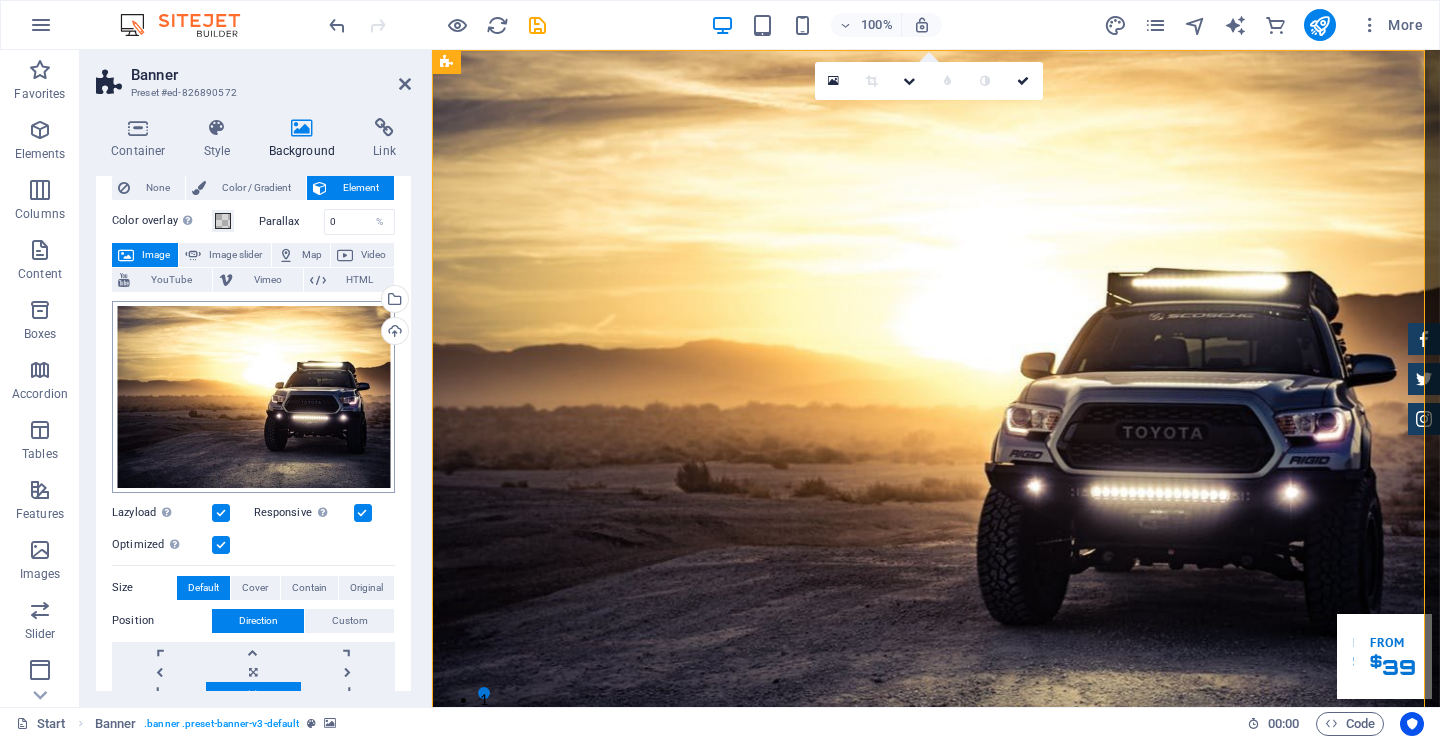 scroll, scrollTop: 0, scrollLeft: 0, axis: both 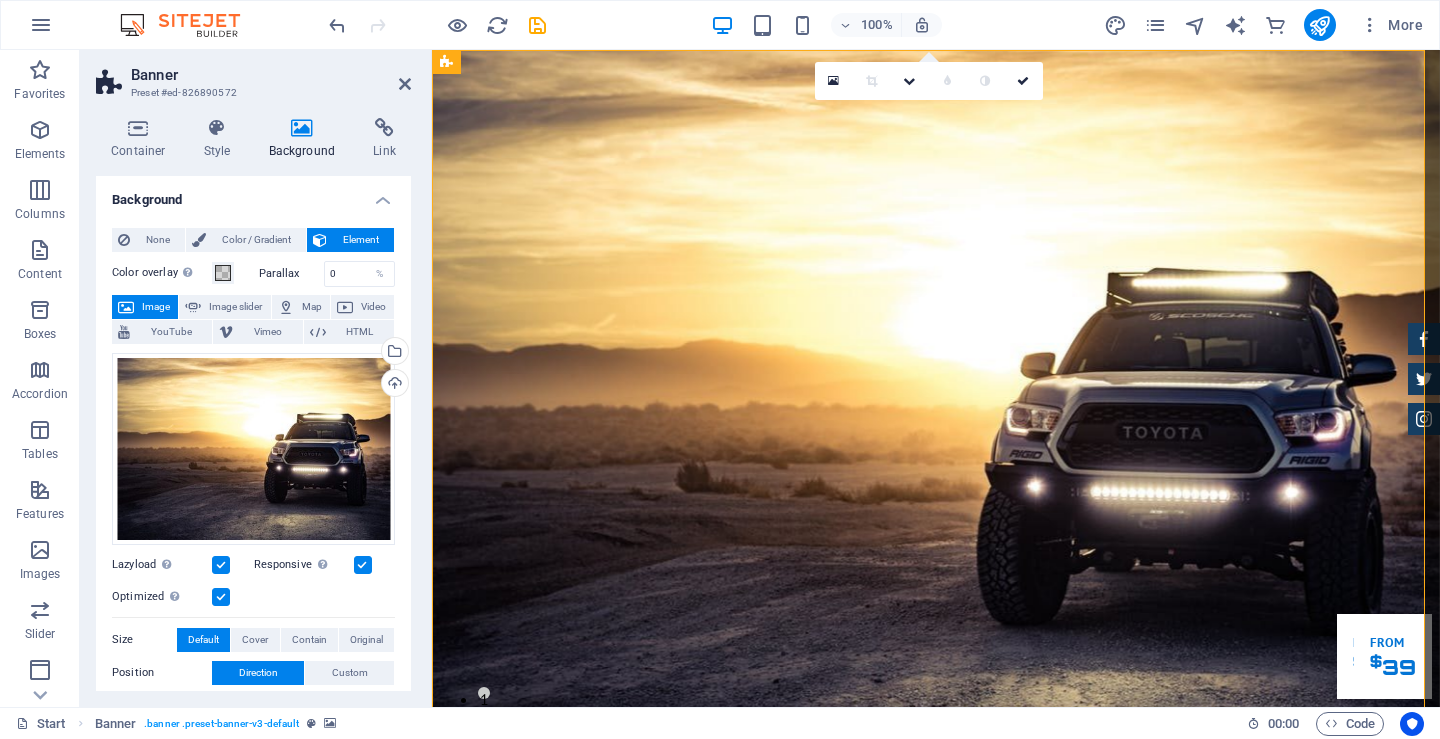 click on "Image" at bounding box center (156, 307) 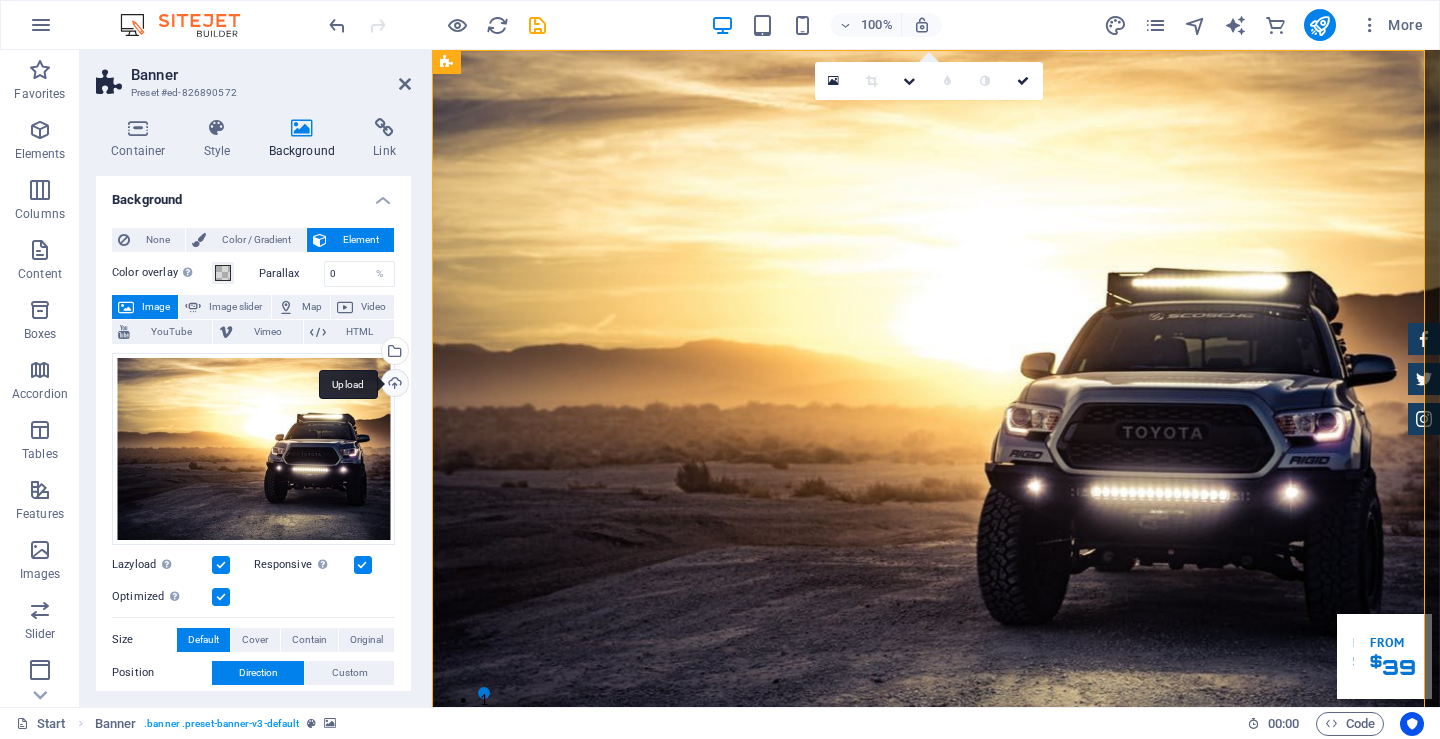 click on "Upload" at bounding box center [393, 385] 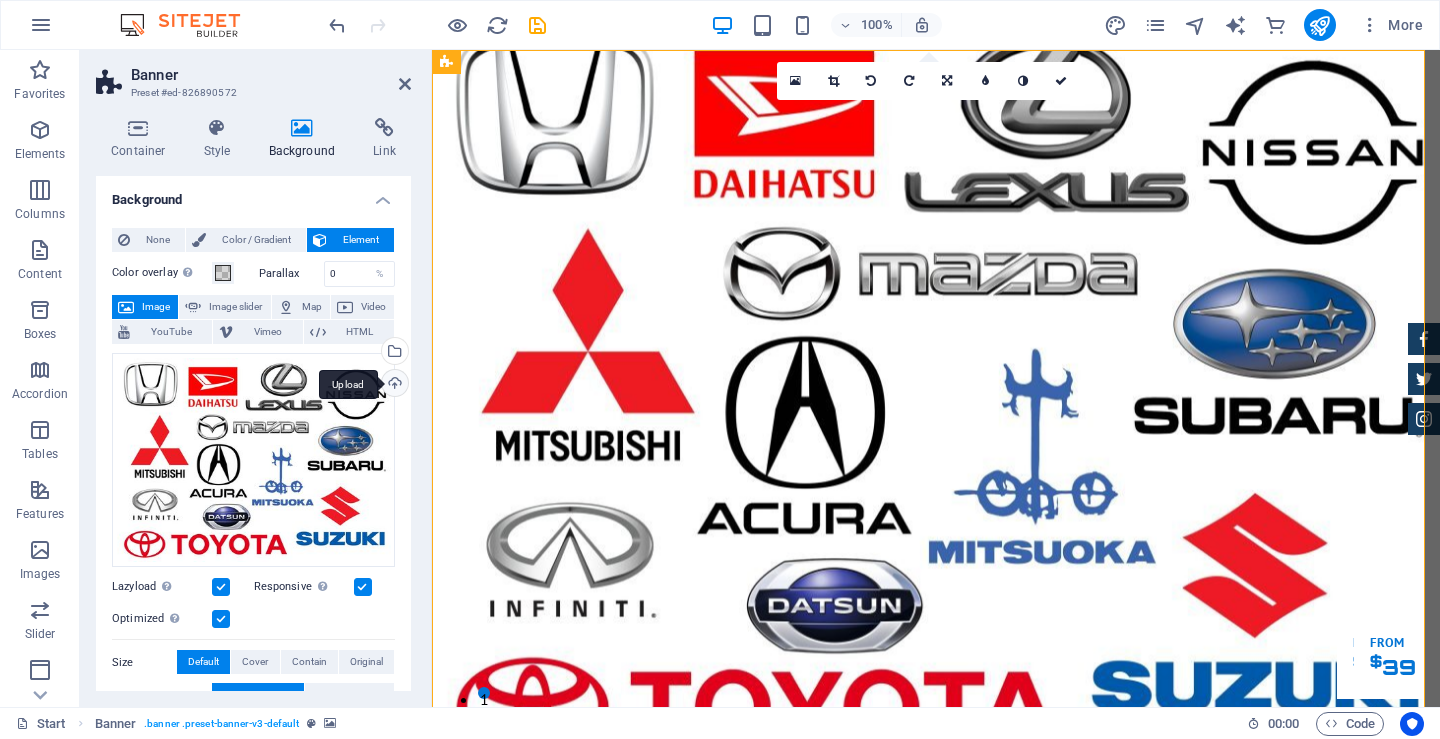 click on "Upload" at bounding box center [393, 385] 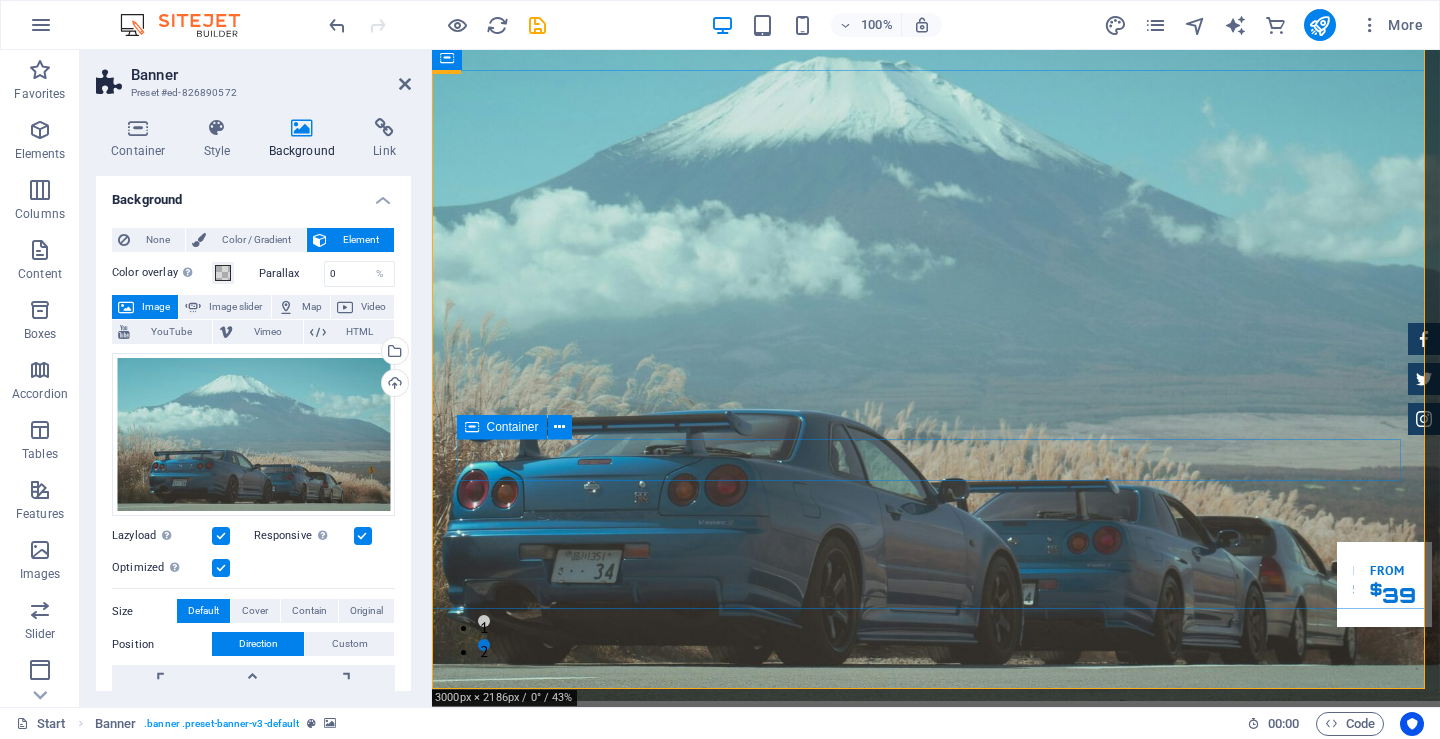 scroll, scrollTop: 100, scrollLeft: 0, axis: vertical 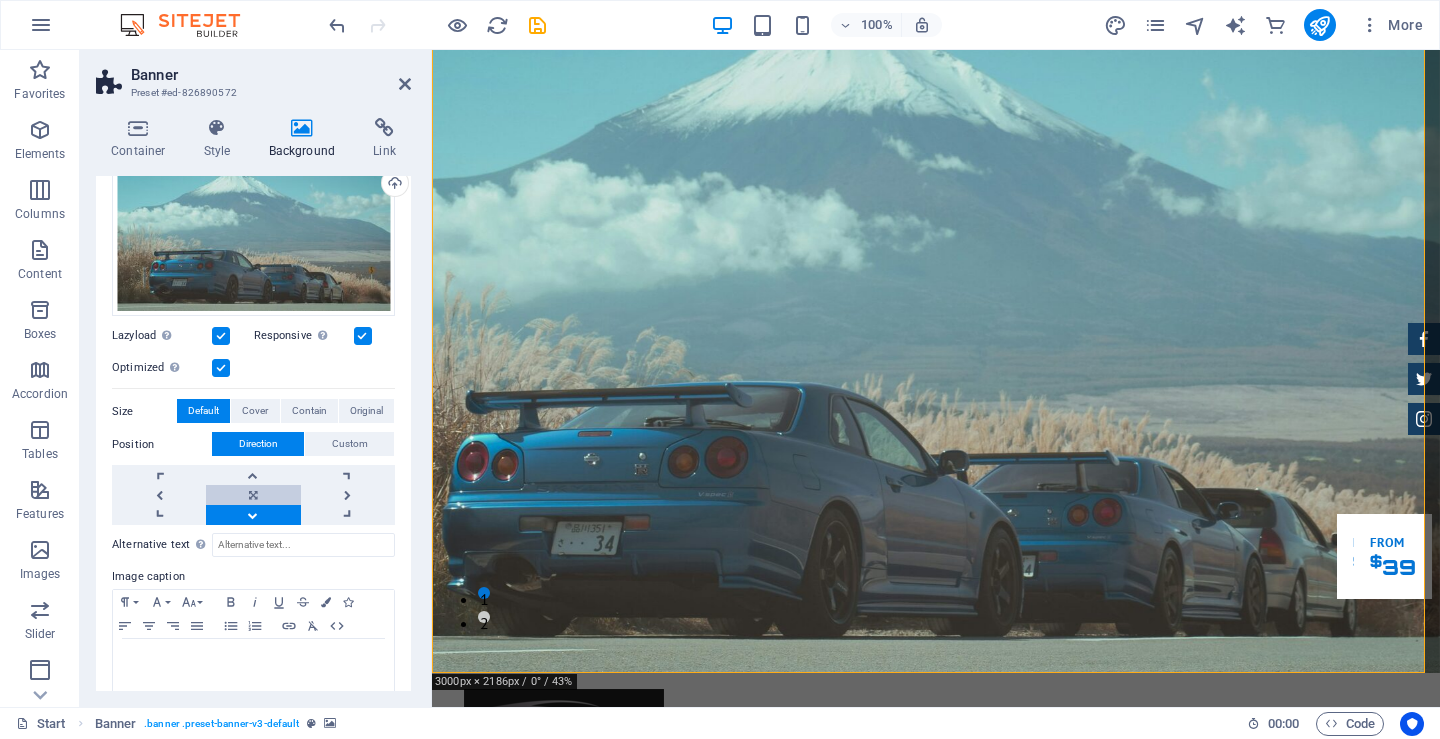 click at bounding box center (253, 495) 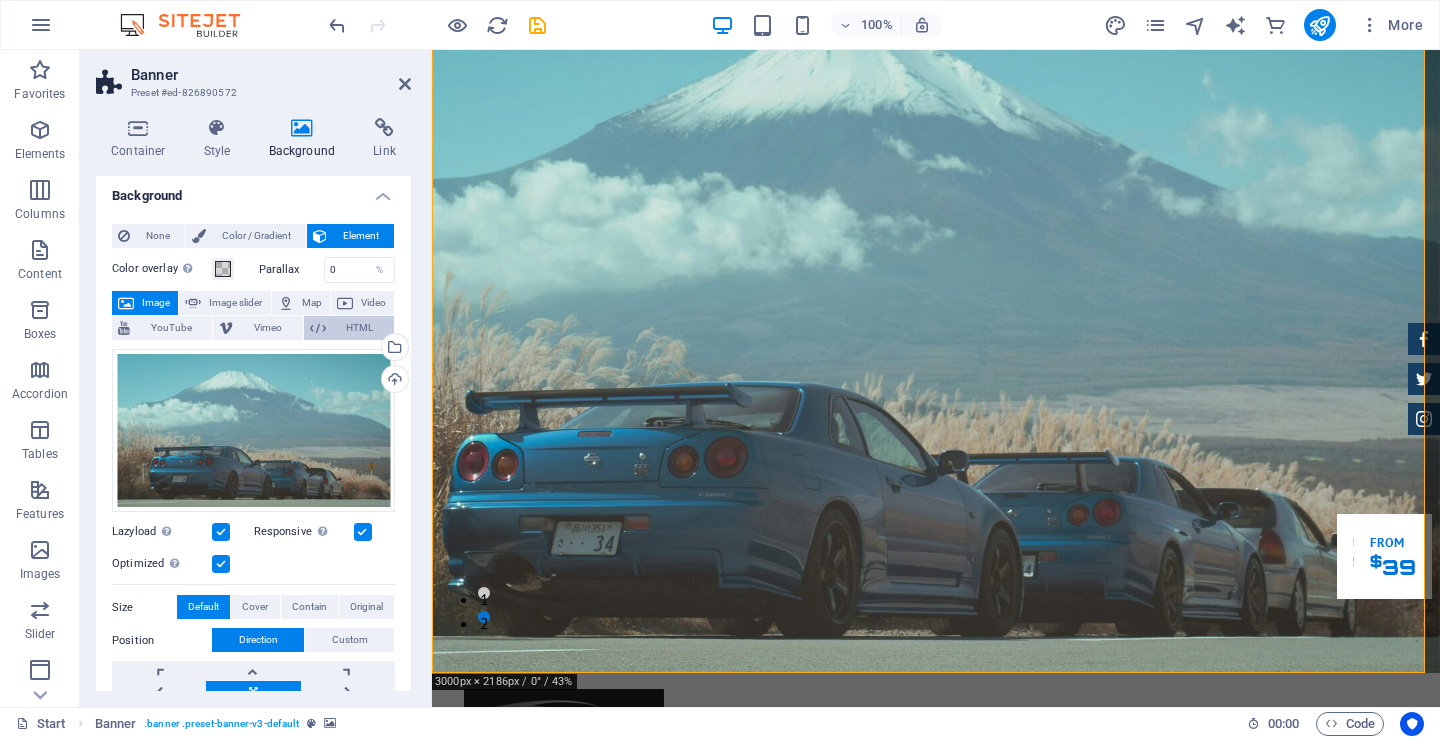 scroll, scrollTop: 0, scrollLeft: 0, axis: both 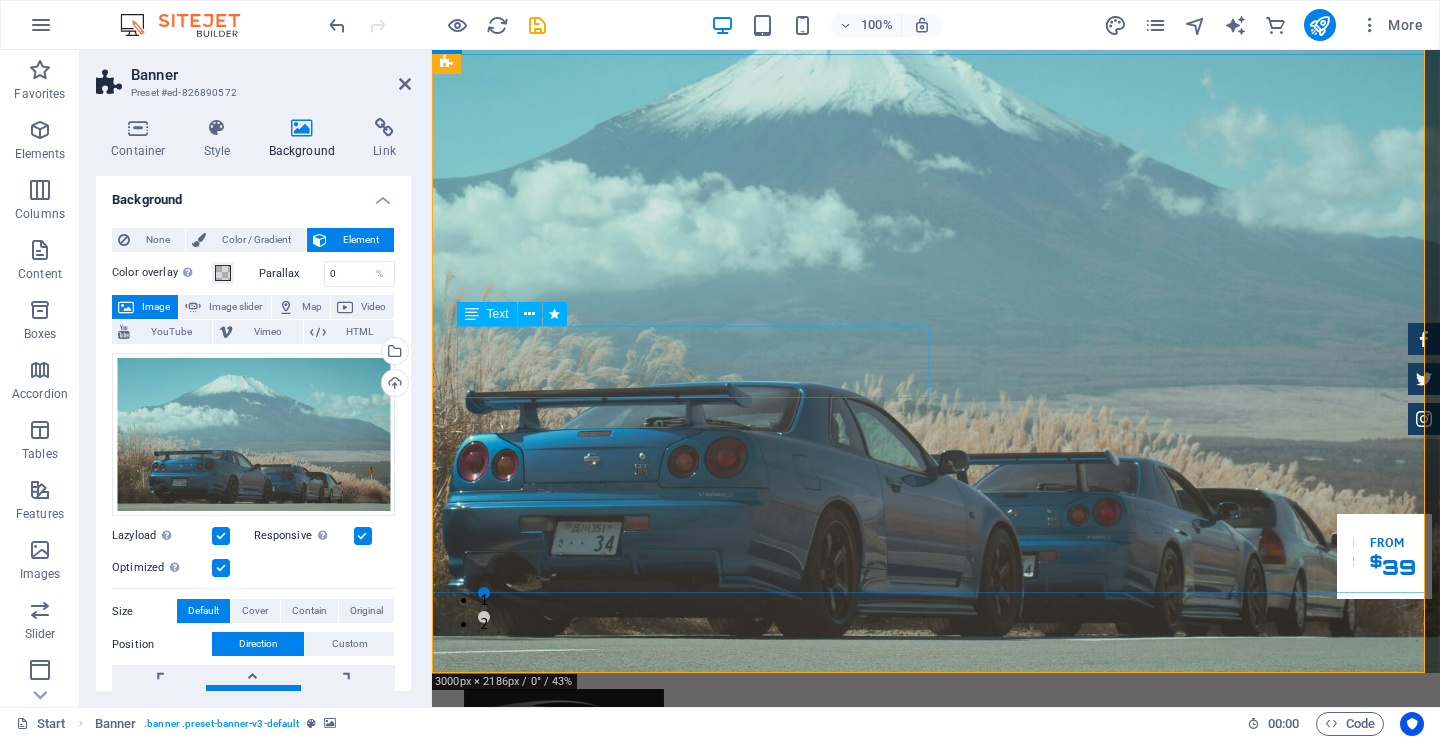 click on "Lorem ipsum dolor sit amet, consetetur sadipscing elitr, sed diam nonumy eirmod tempor invidunt ut labore et dolore magna aliquyam erat." at bounding box center (936, 1133) 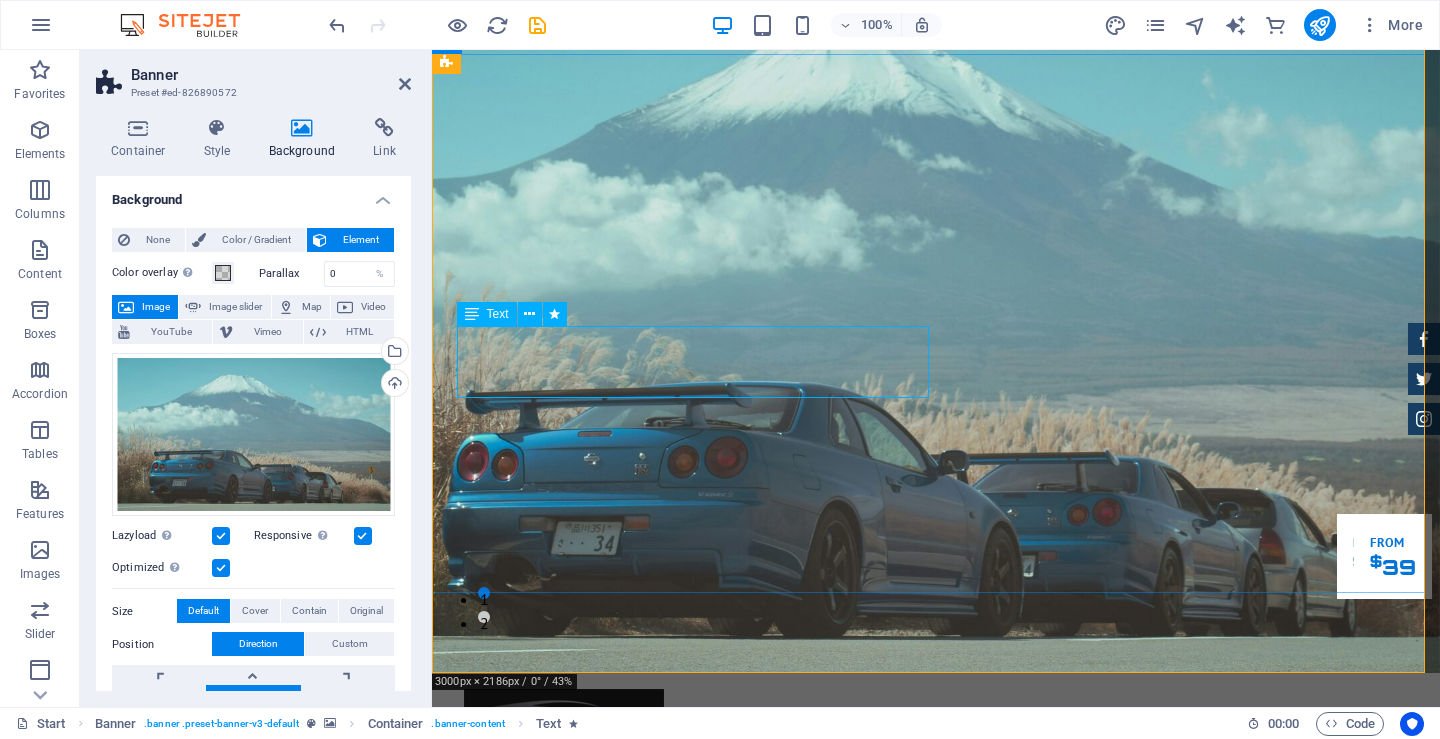 click on "Lorem ipsum dolor sit amet, consetetur sadipscing elitr, sed diam nonumy eirmod tempor invidunt ut labore et dolore magna aliquyam erat." at bounding box center [936, 1133] 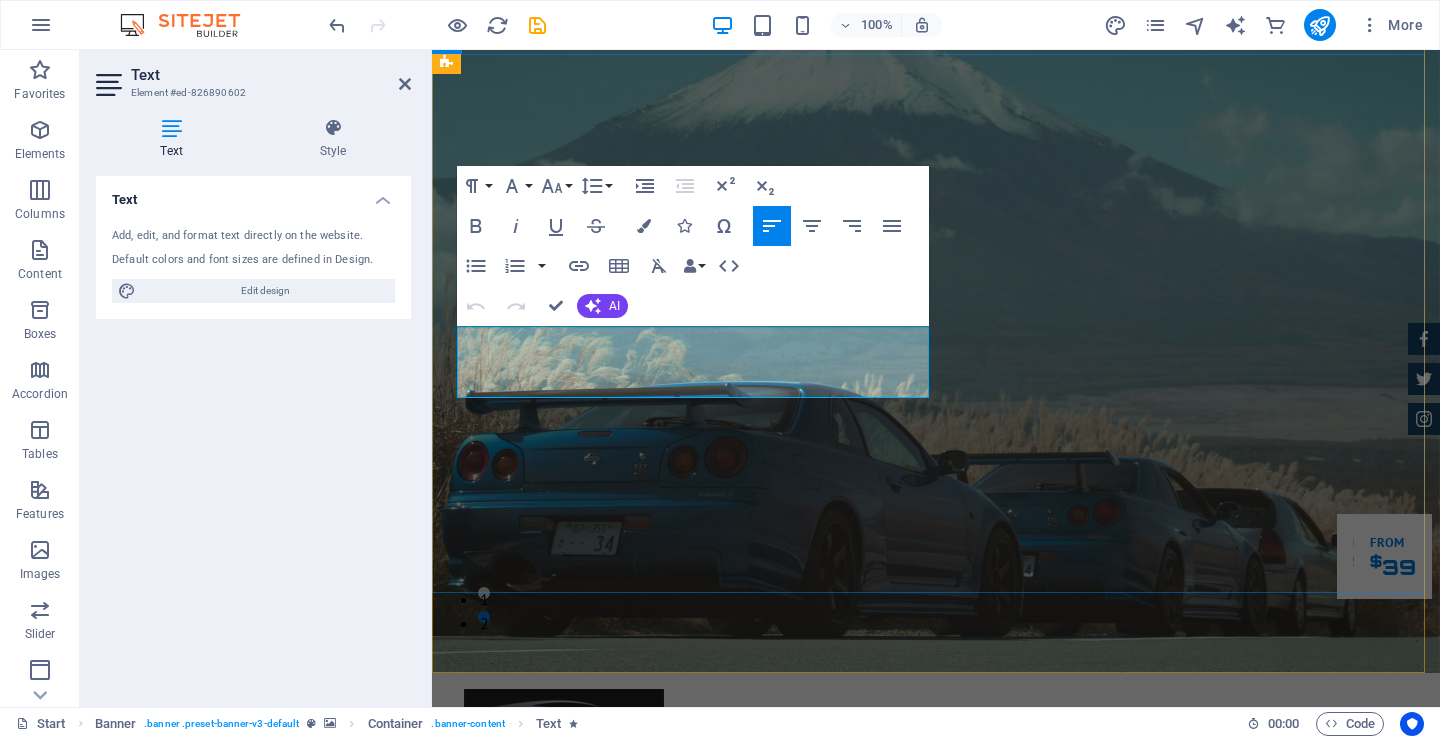 click on "Lorem ipsum dolor sit amet, consetetur sadipscing elitr, sed diam nonumy eirmod tempor invidunt ut labore et dolore magna aliquyam erat." at bounding box center [915, 1133] 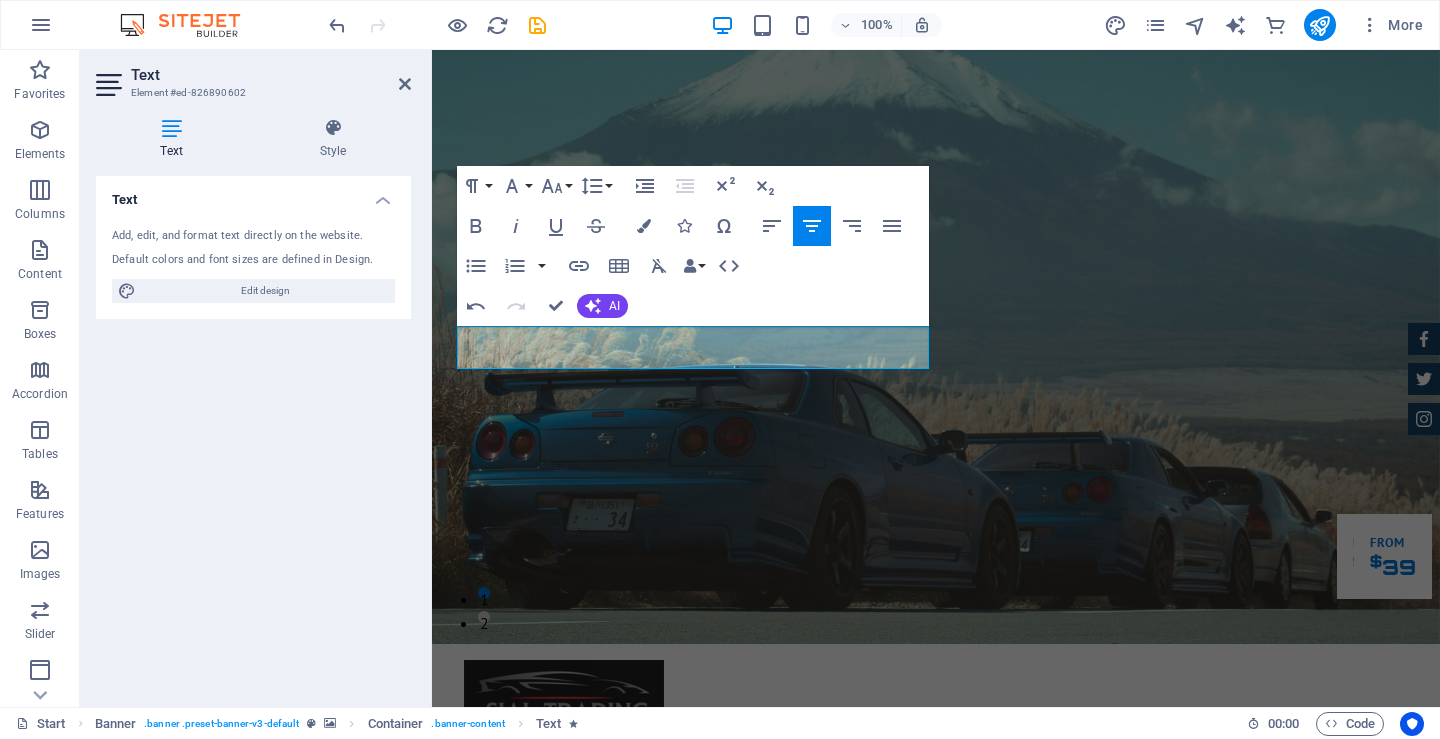 click on "Text Add, edit, and format text directly on the website. Default colors and font sizes are defined in Design. Edit design Alignment Left aligned Centered Right aligned" at bounding box center (253, 433) 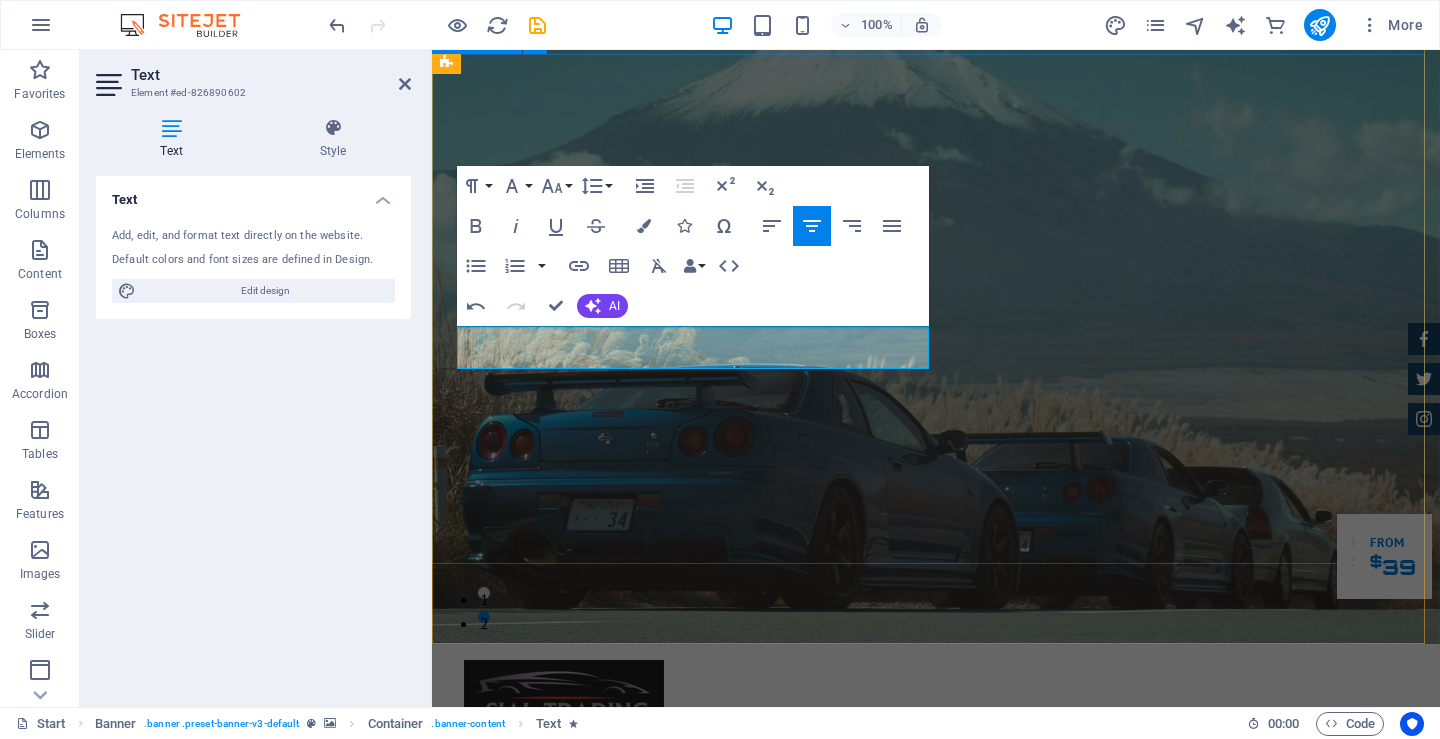 click on "GReat Deals. Great Cars. Discover quality cars, exceptional service, and unbeatable deals  Our Inventory   Make an appointment" at bounding box center (936, 1066) 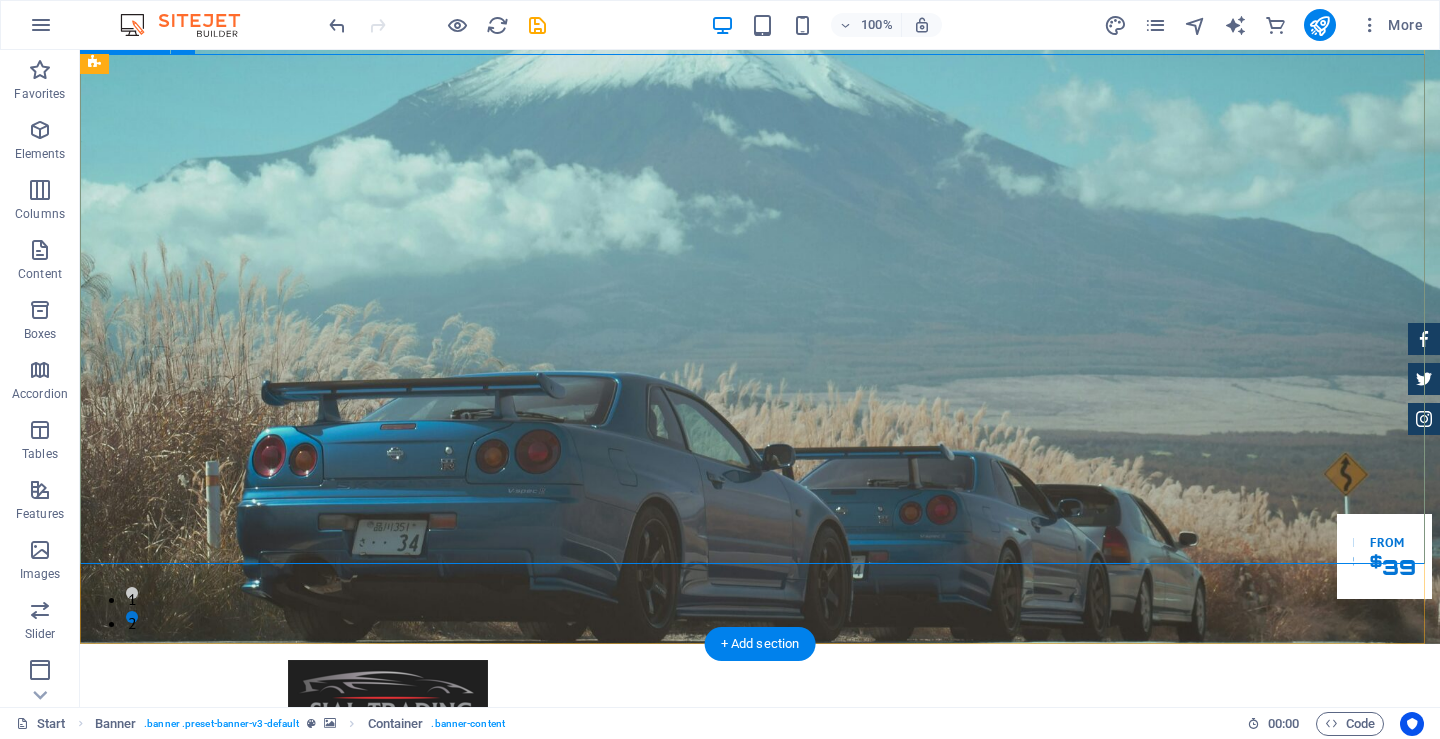 click on "GReat Deals. Great Cars. Discover quality cars, exceptional service, and unbeatable deals  Our Inventory   Make an appointment" at bounding box center (760, 1066) 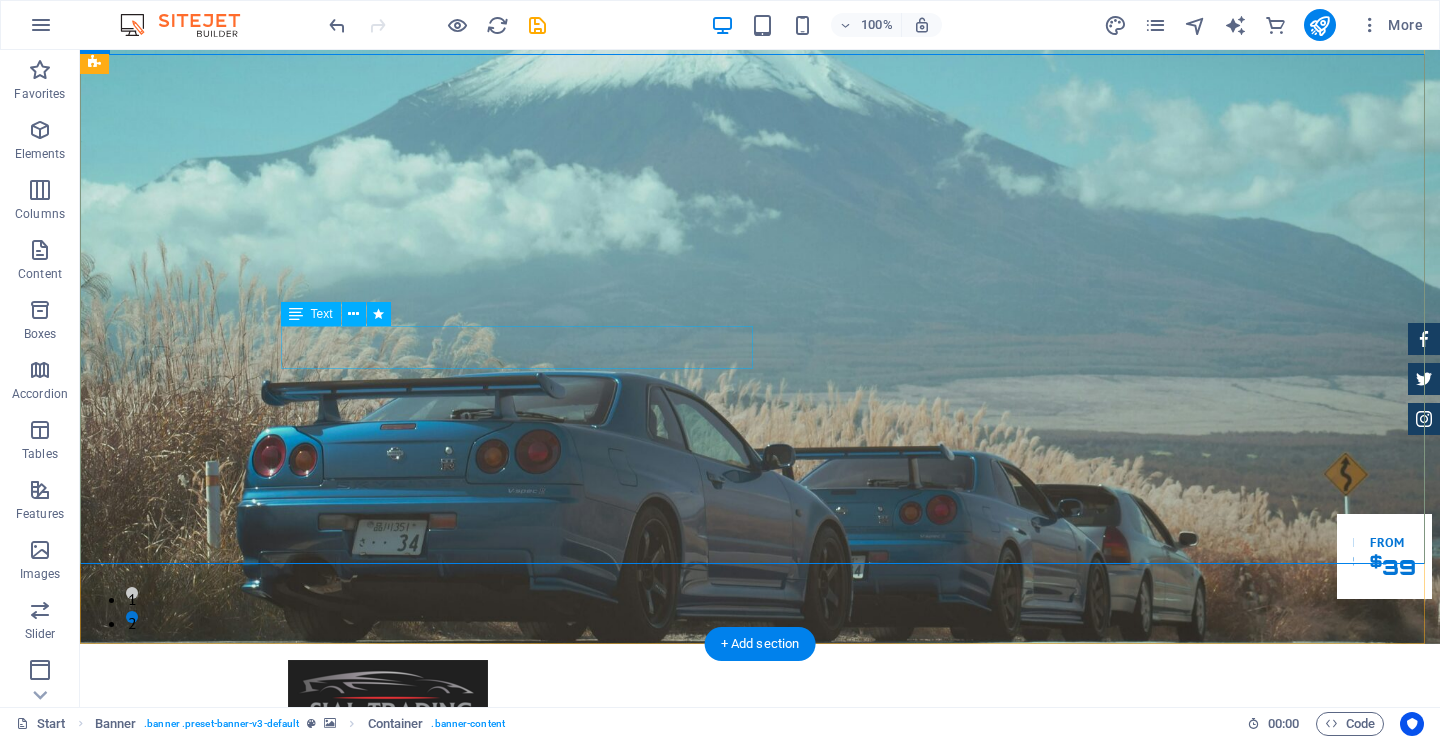 click on "Discover quality cars, exceptional service, and unbeatable deals" at bounding box center (760, 1080) 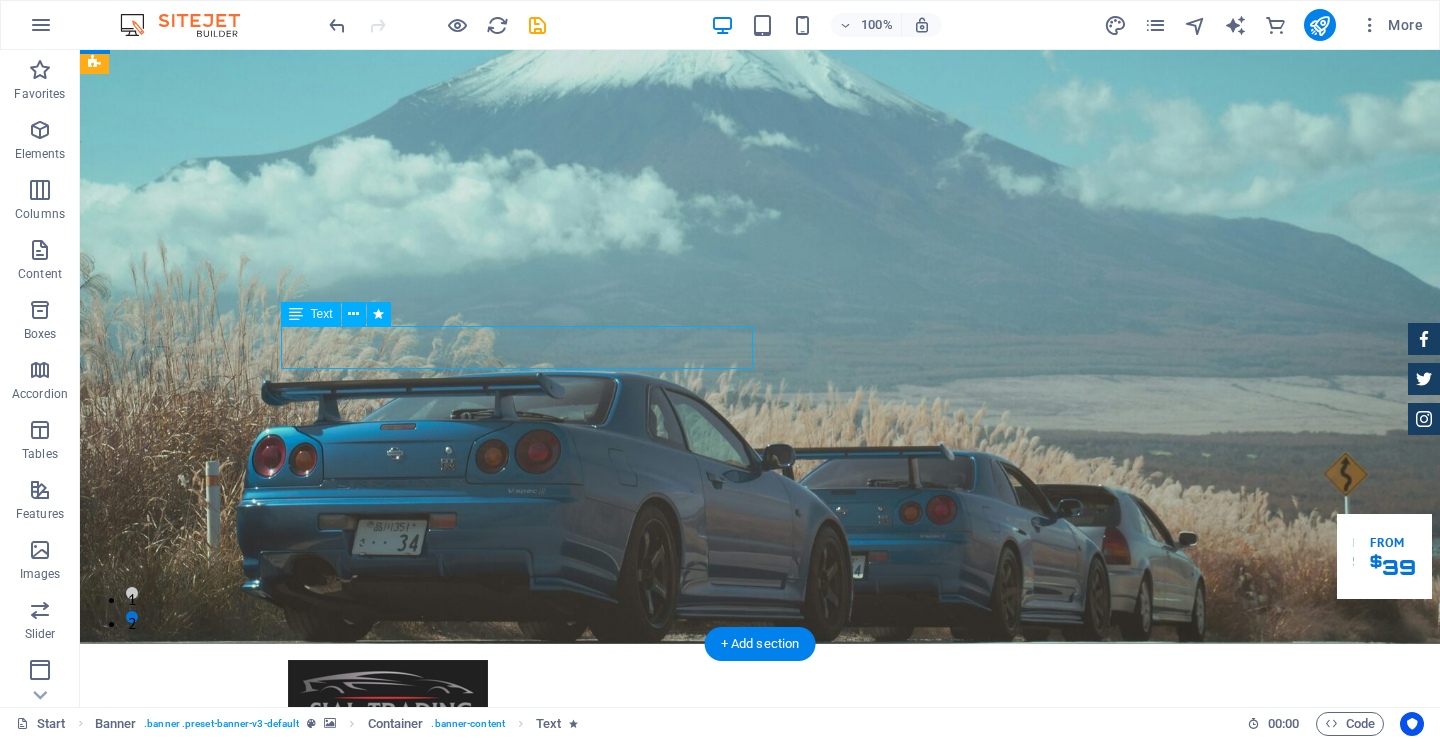 click on "Discover quality cars, exceptional service, and unbeatable deals" at bounding box center (760, 1080) 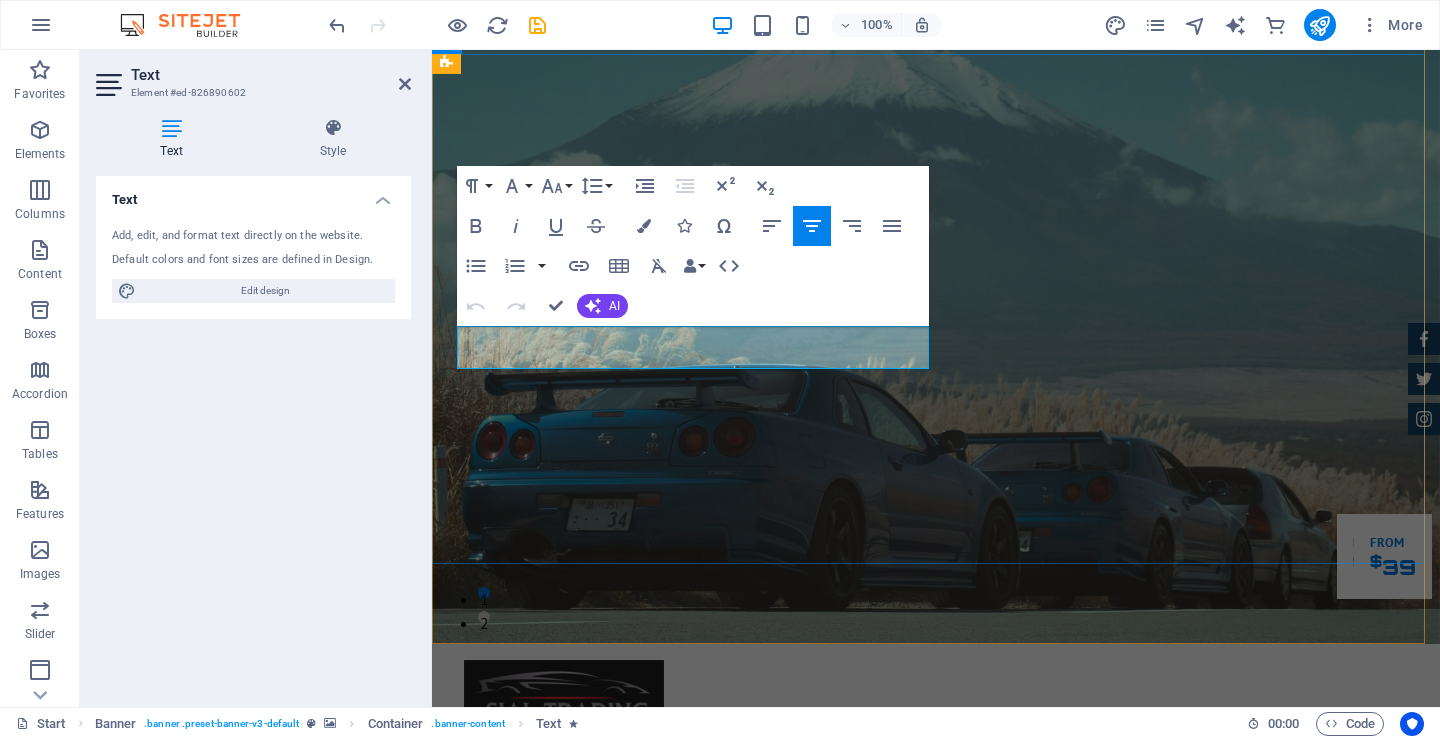 drag, startPoint x: 779, startPoint y: 359, endPoint x: 495, endPoint y: 344, distance: 284.39584 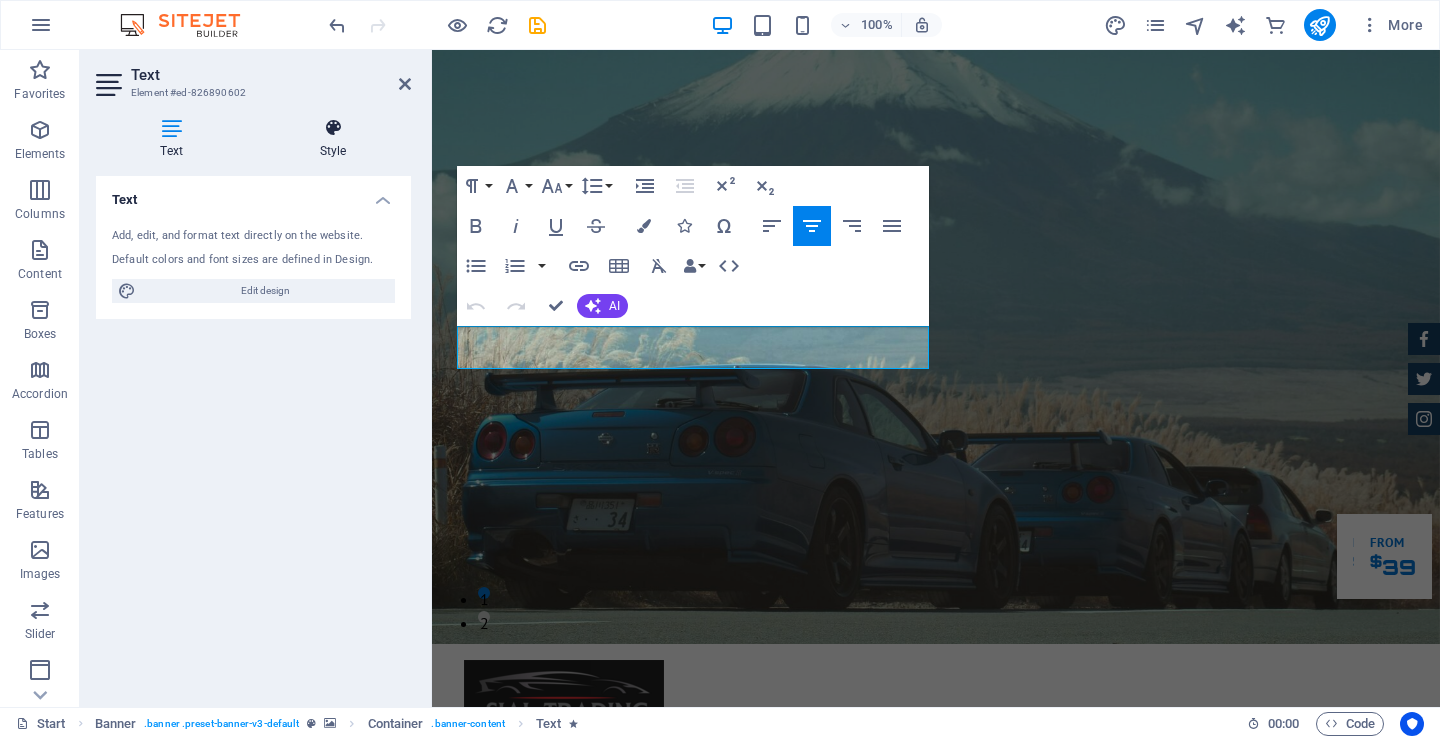 click on "Style" at bounding box center (333, 139) 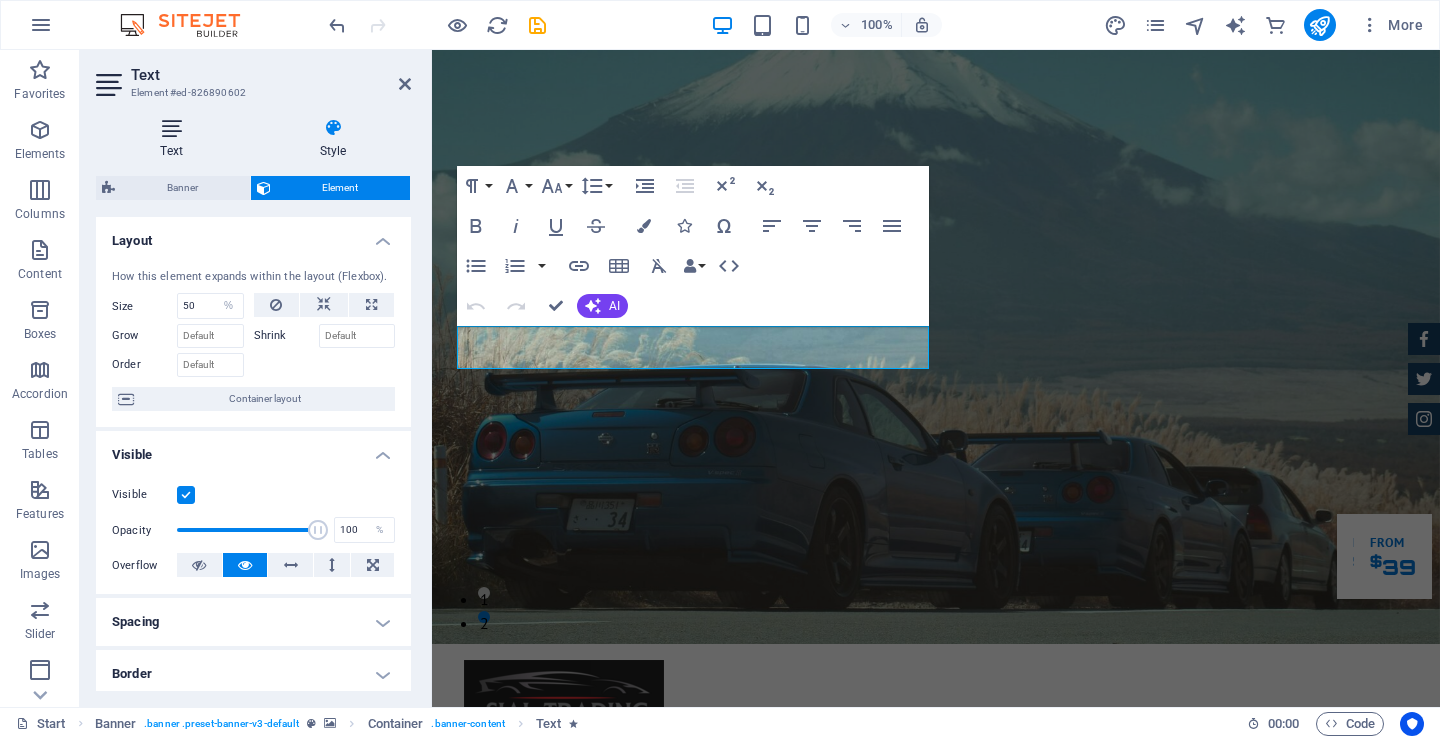 click on "Text" at bounding box center (175, 139) 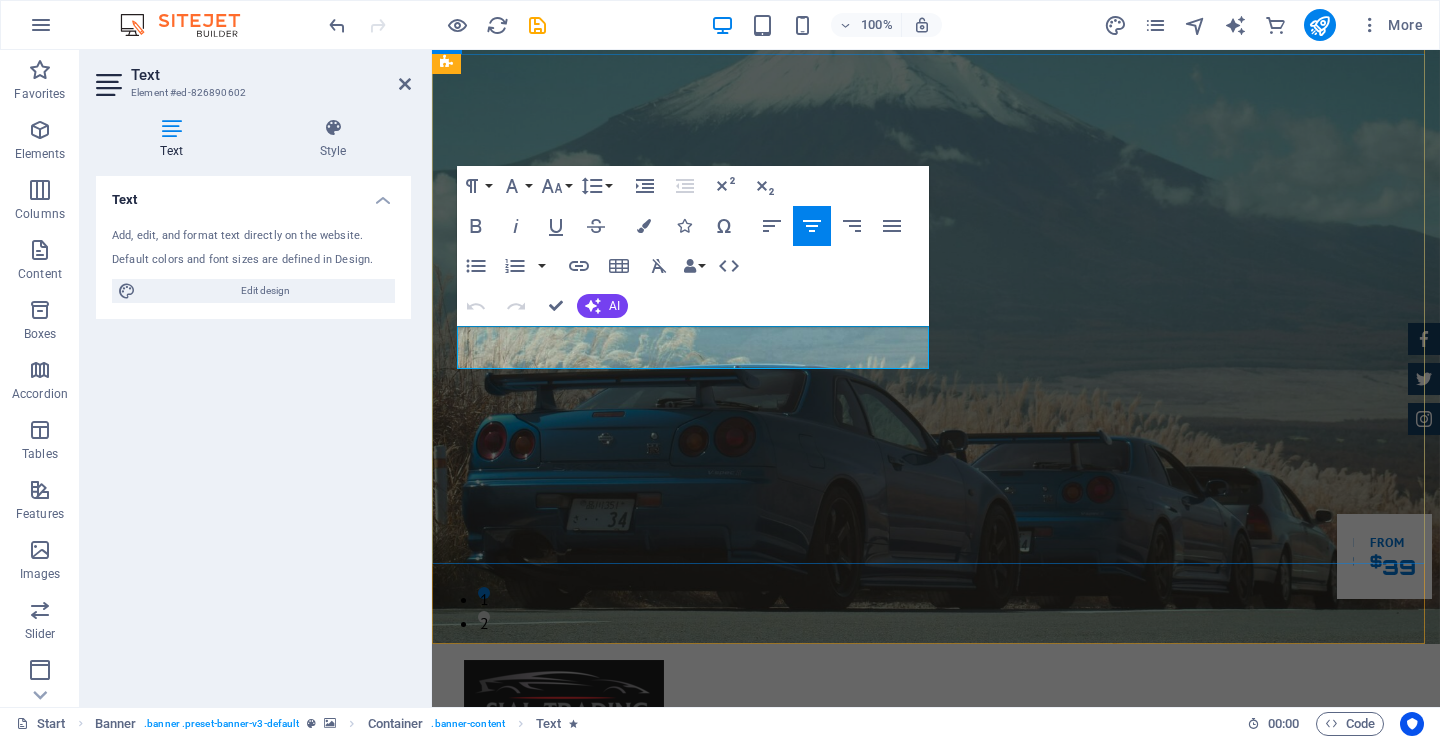 drag, startPoint x: 660, startPoint y: 347, endPoint x: 624, endPoint y: 346, distance: 36.013885 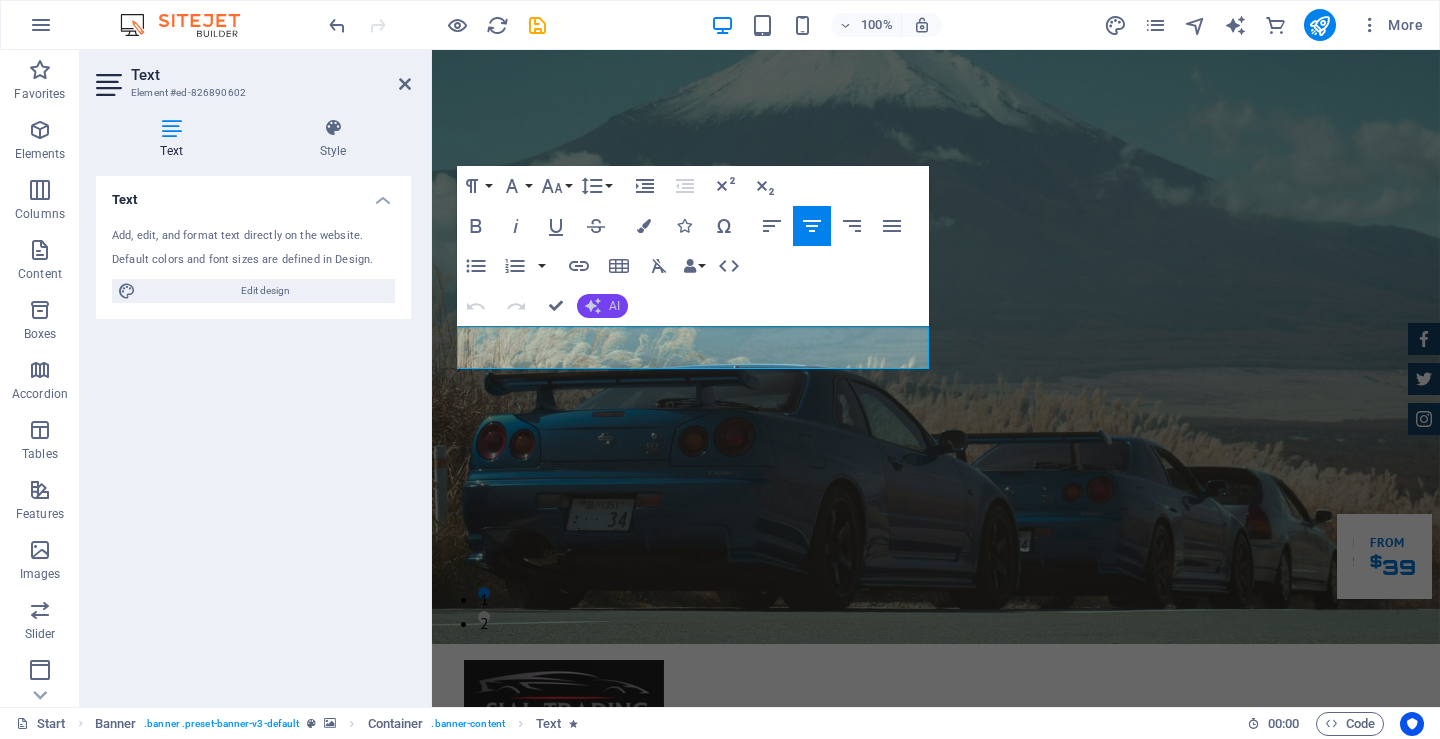 click on "AI" at bounding box center (602, 306) 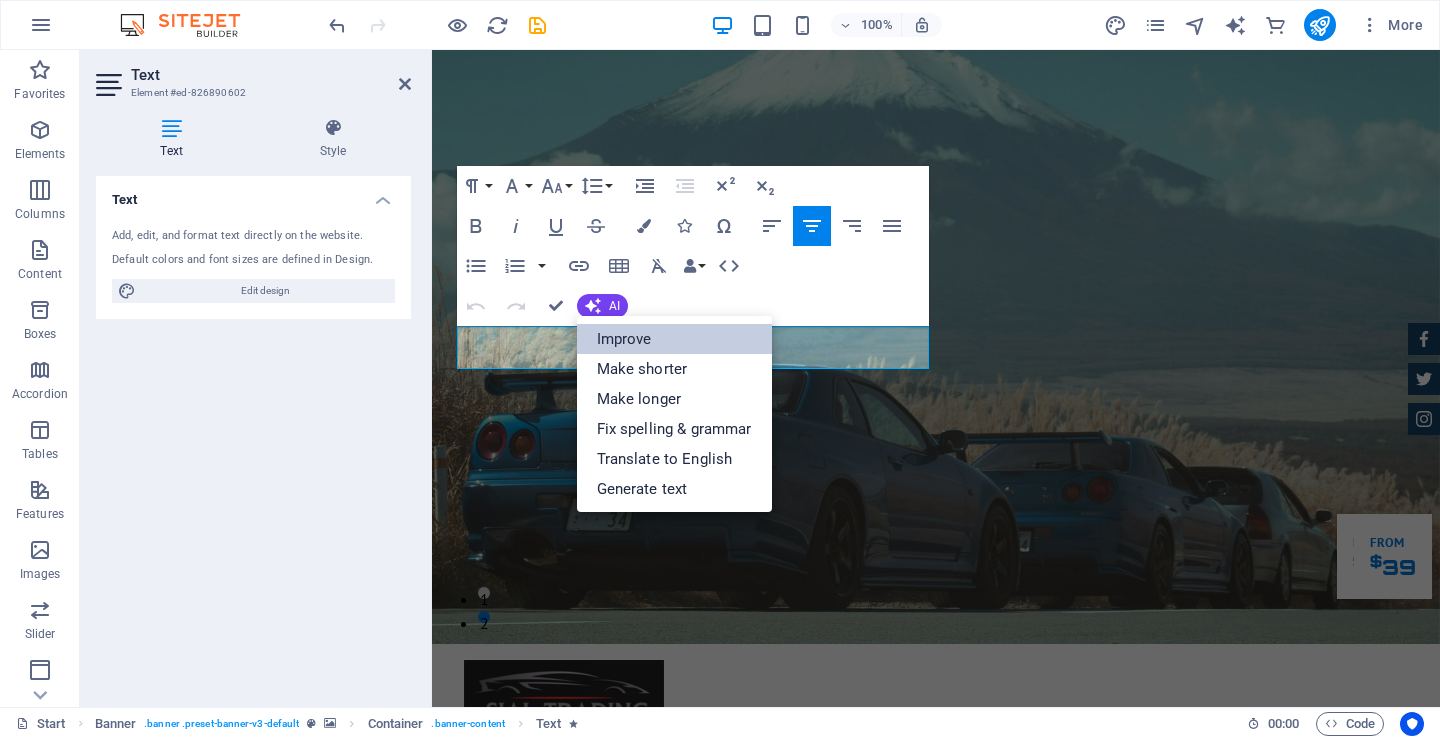 click on "Improve" at bounding box center [674, 339] 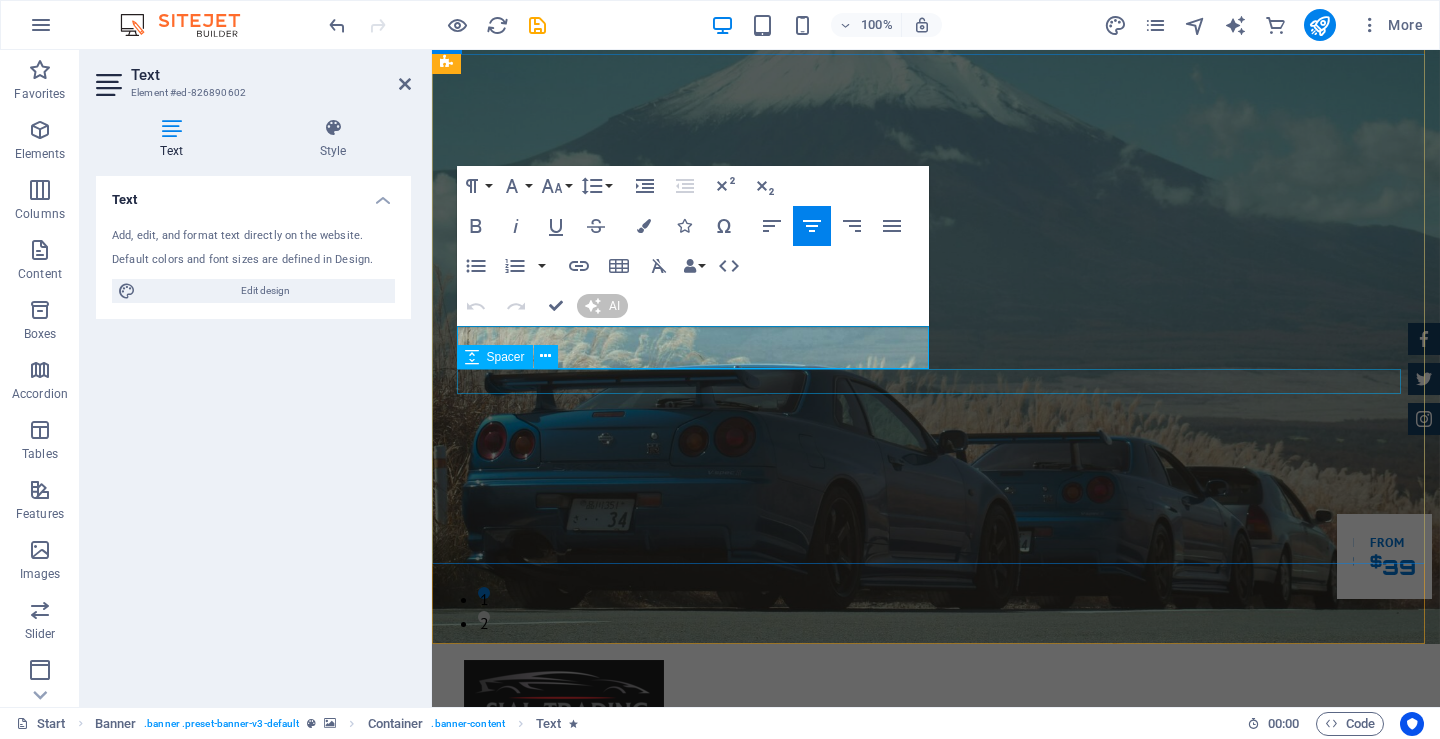 type 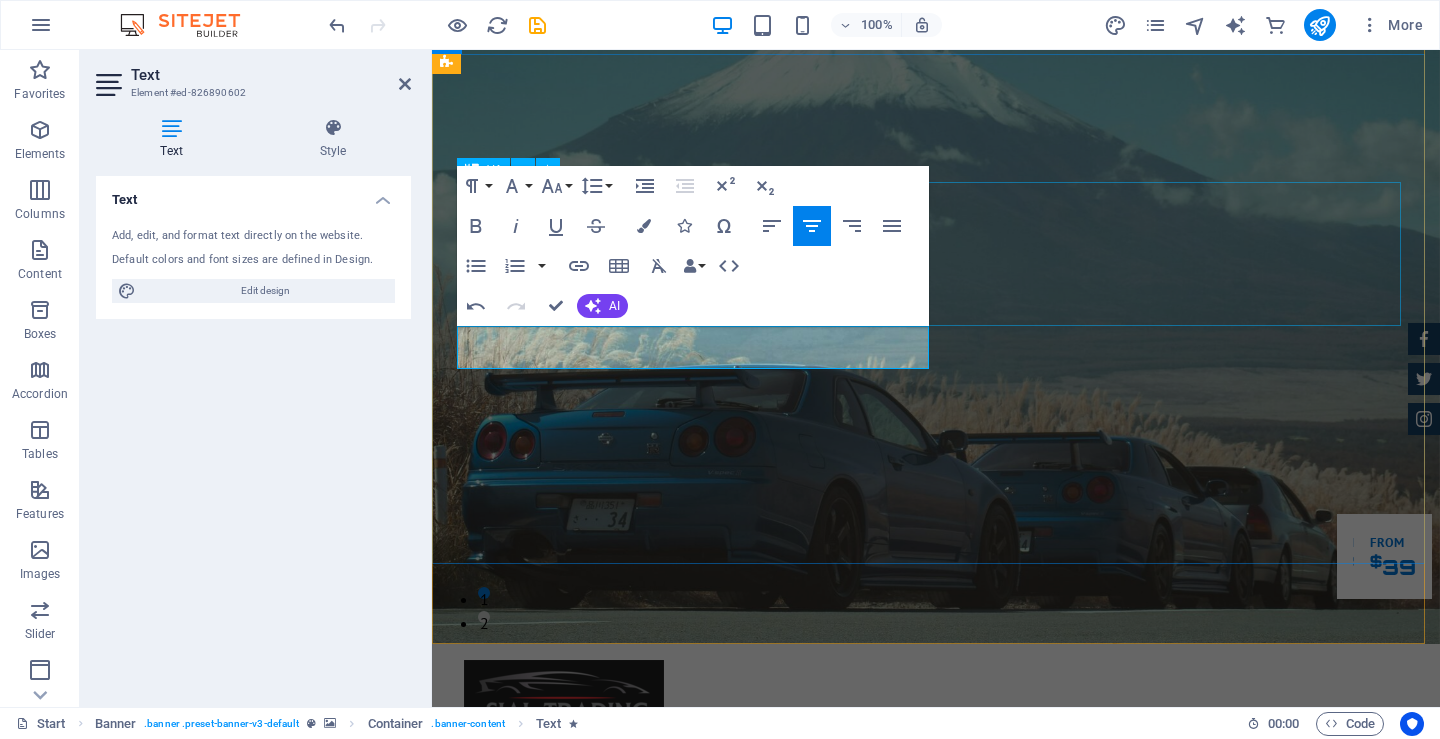 click on "GReat Deals. Great Cars." at bounding box center (936, 996) 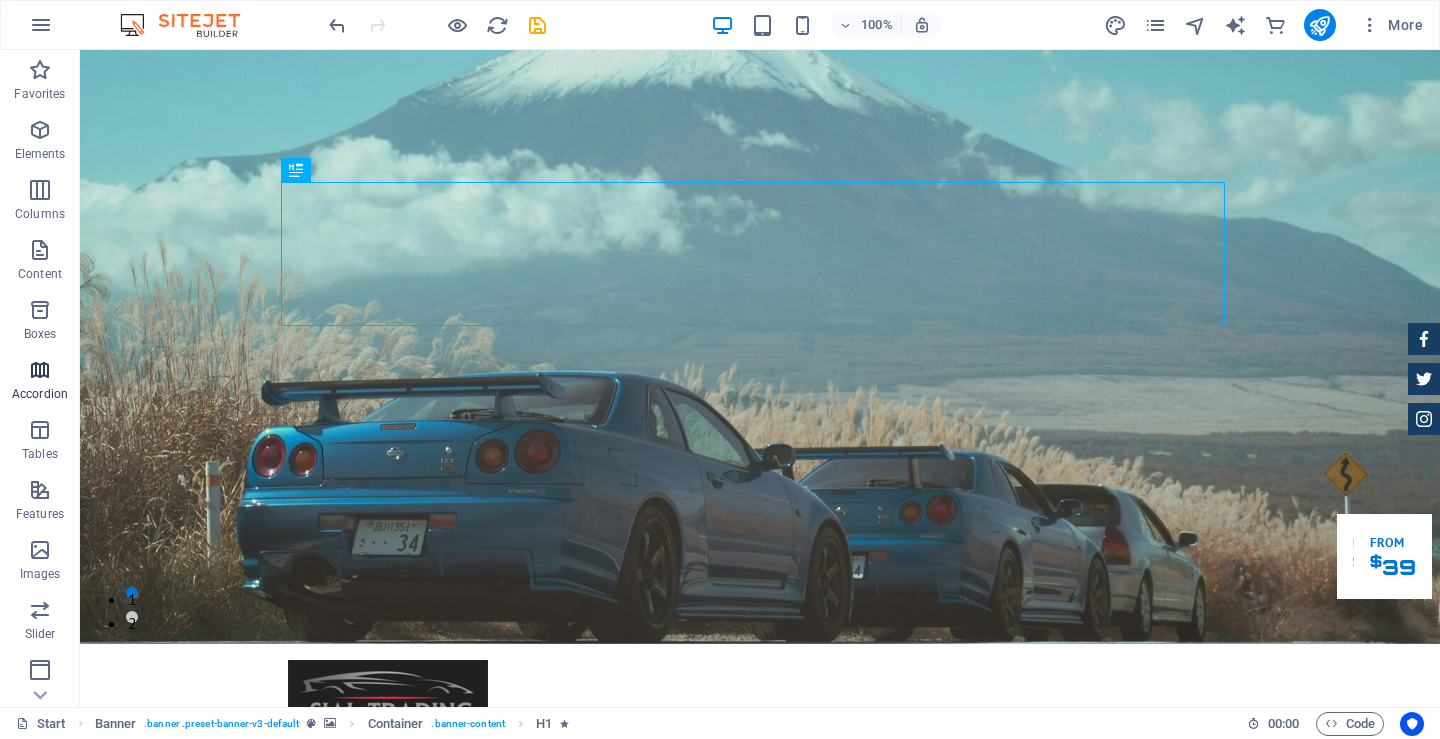 click on "Accordion" at bounding box center [40, 382] 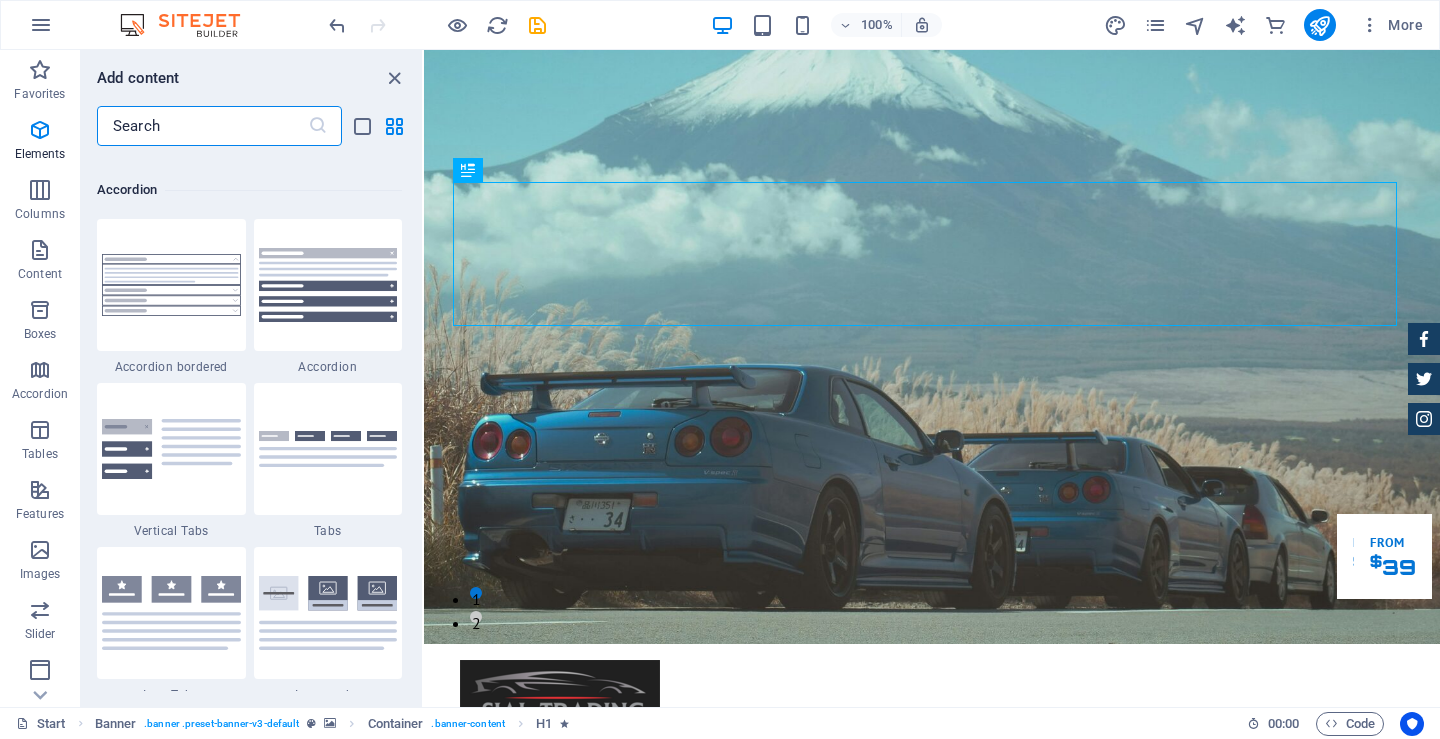 scroll, scrollTop: 6385, scrollLeft: 0, axis: vertical 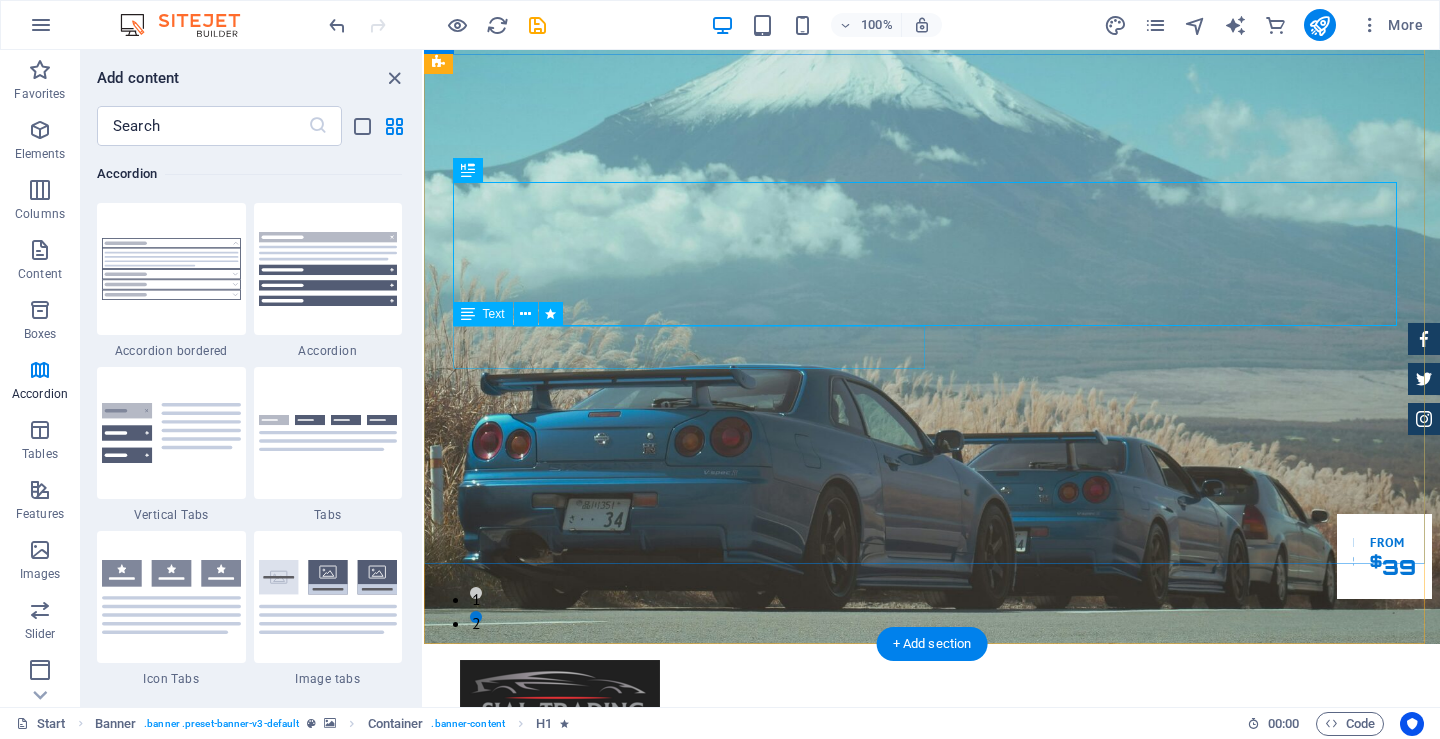 click on "Experience top-notch cars, outstanding service, and unmatched deals." at bounding box center (932, 1080) 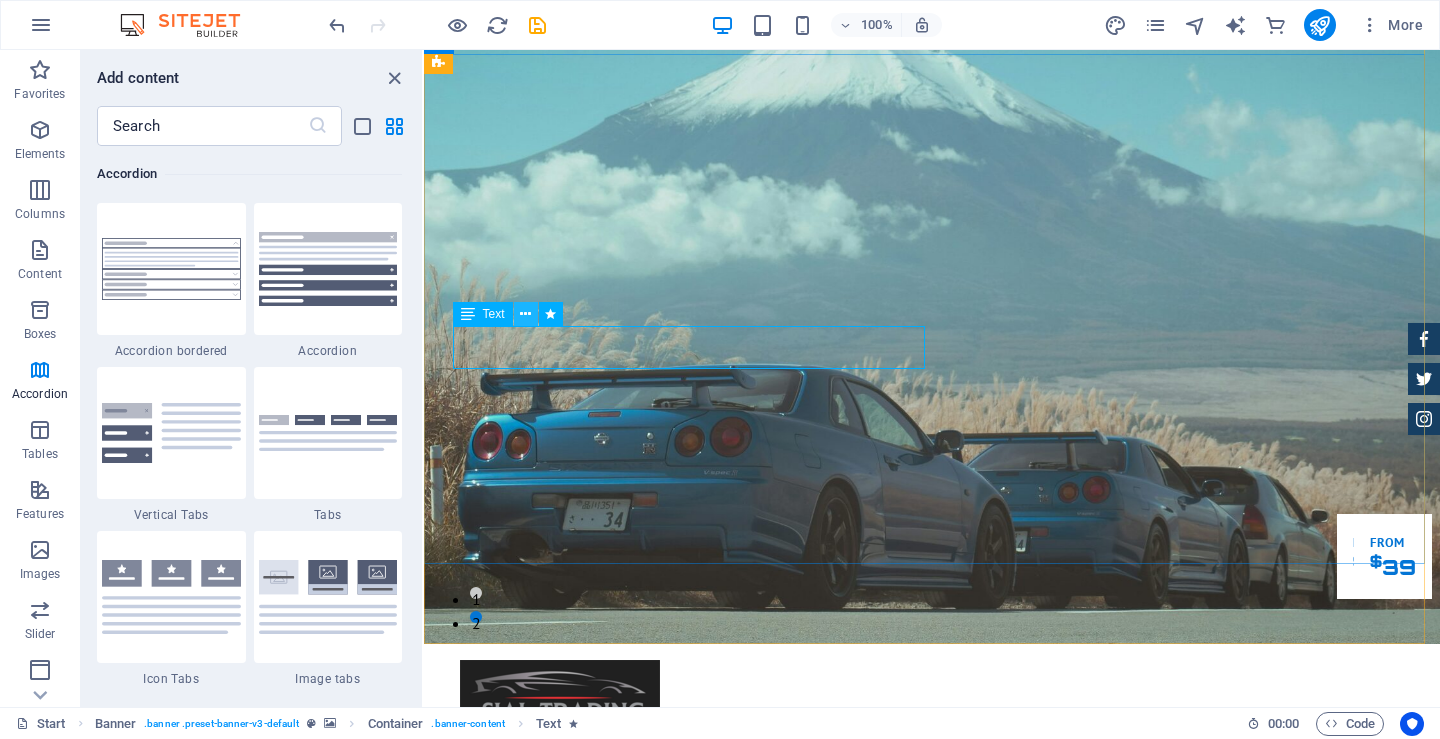 click at bounding box center [526, 314] 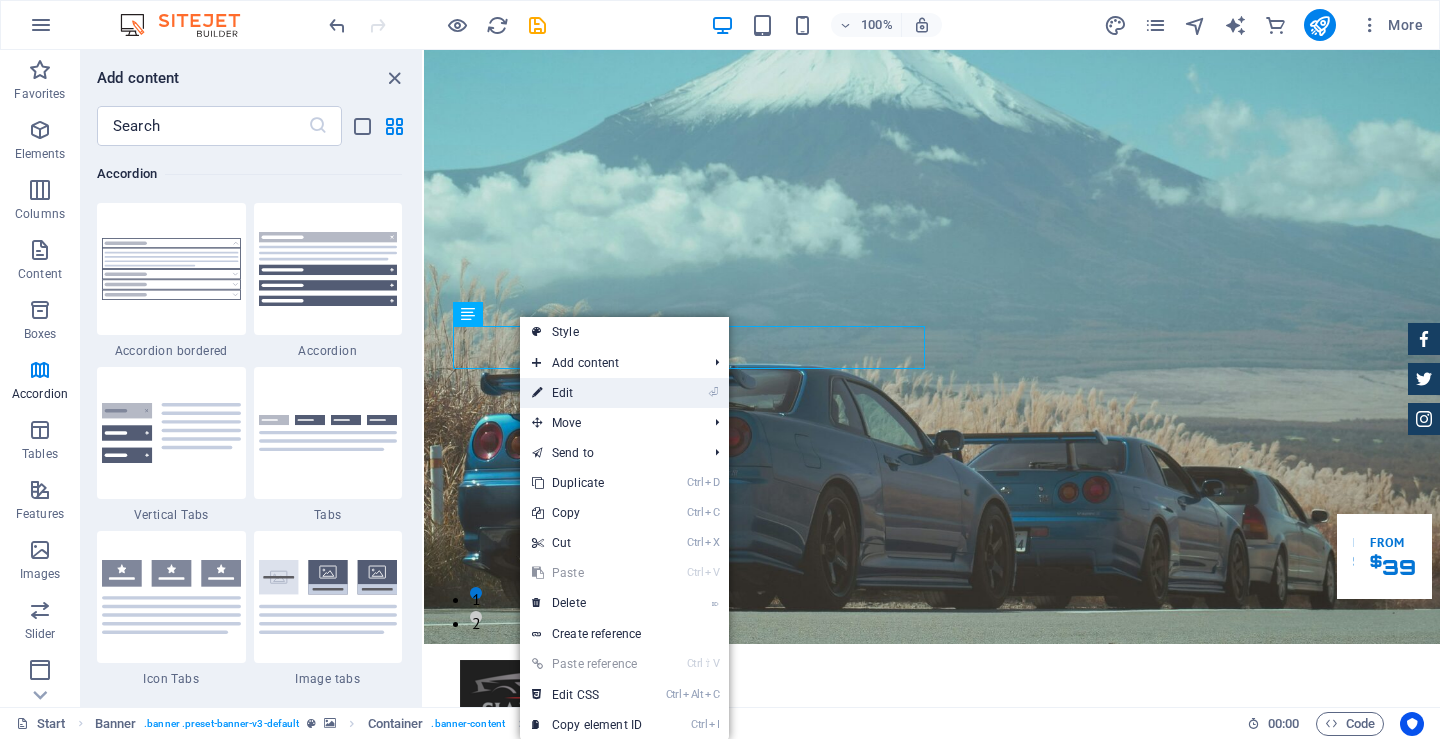 click on "⏎  Edit" at bounding box center [587, 393] 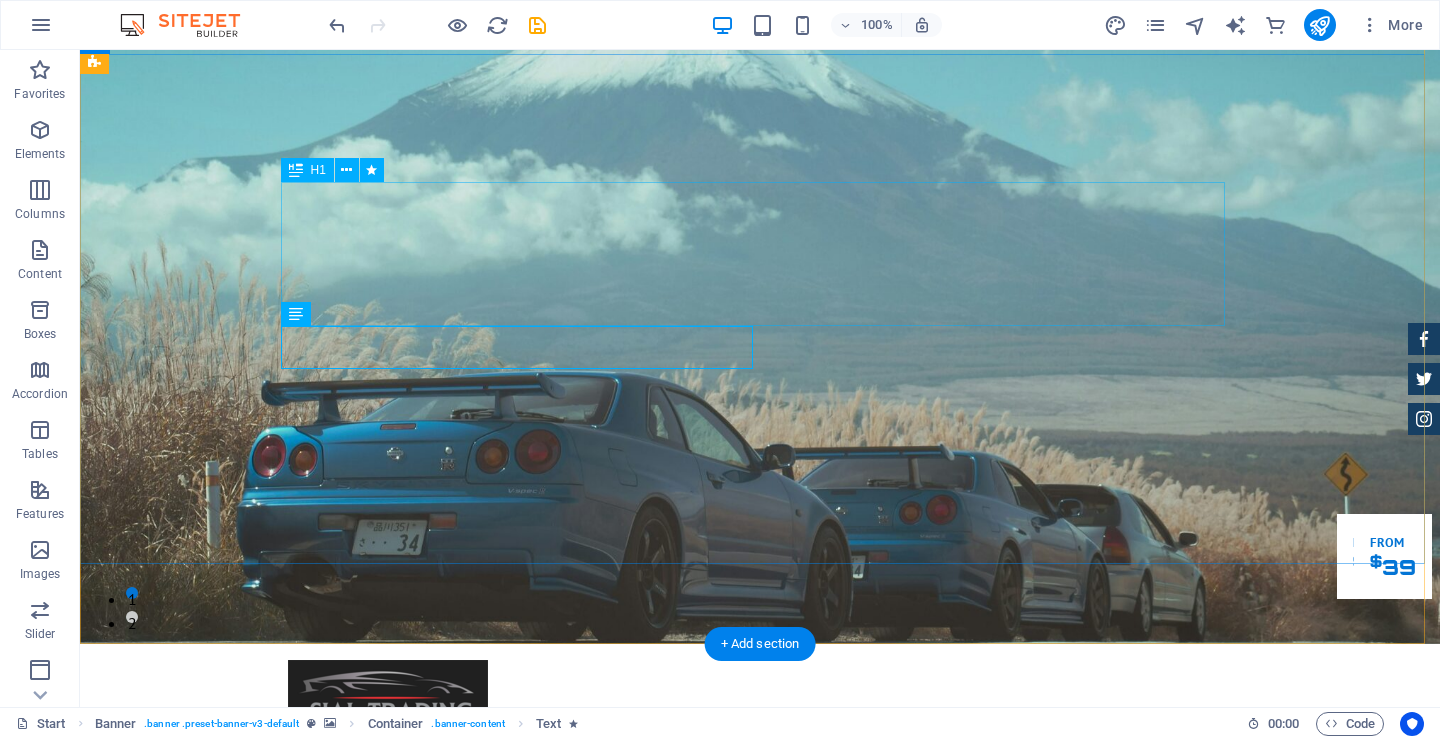 click on "GReat Deals. Great Cars." at bounding box center (760, 996) 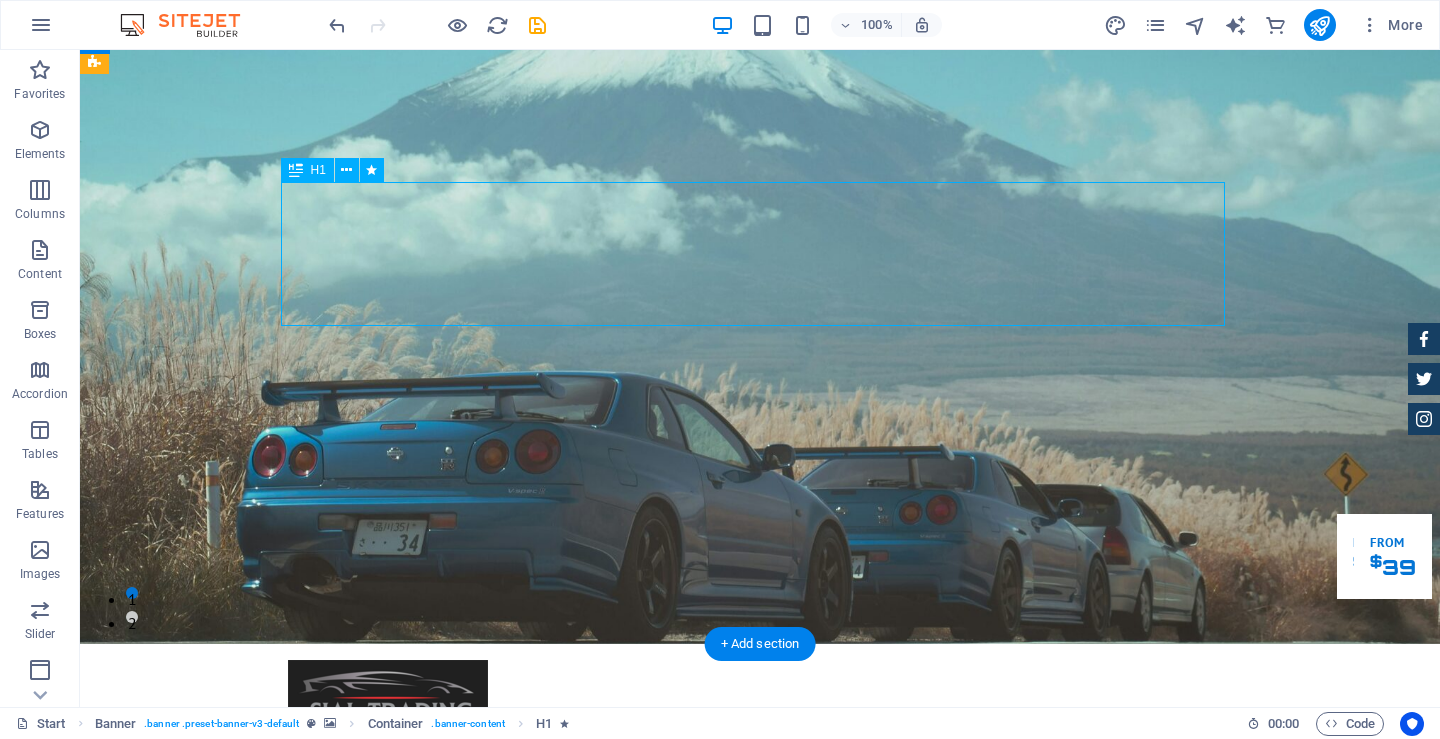 click on "GReat Deals. Great Cars." at bounding box center [760, 996] 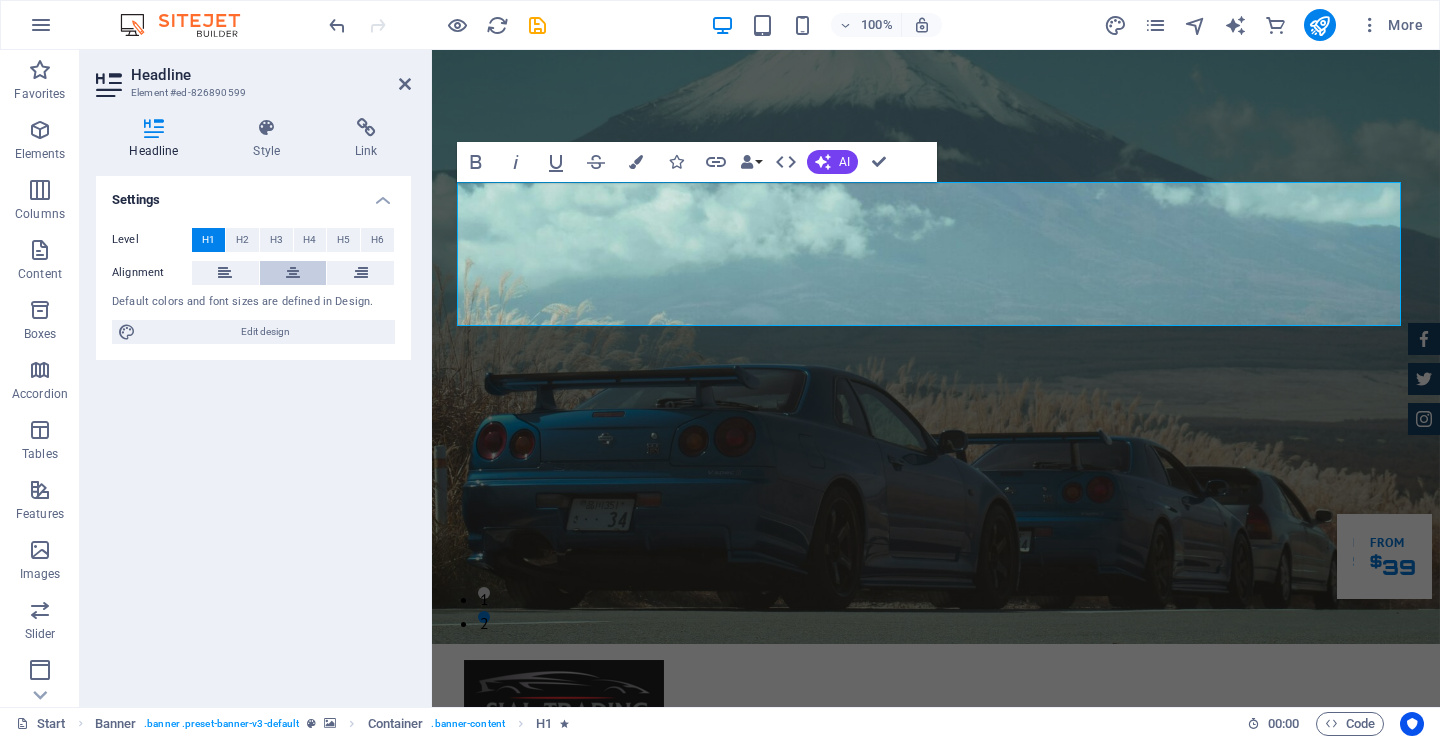 click at bounding box center (293, 273) 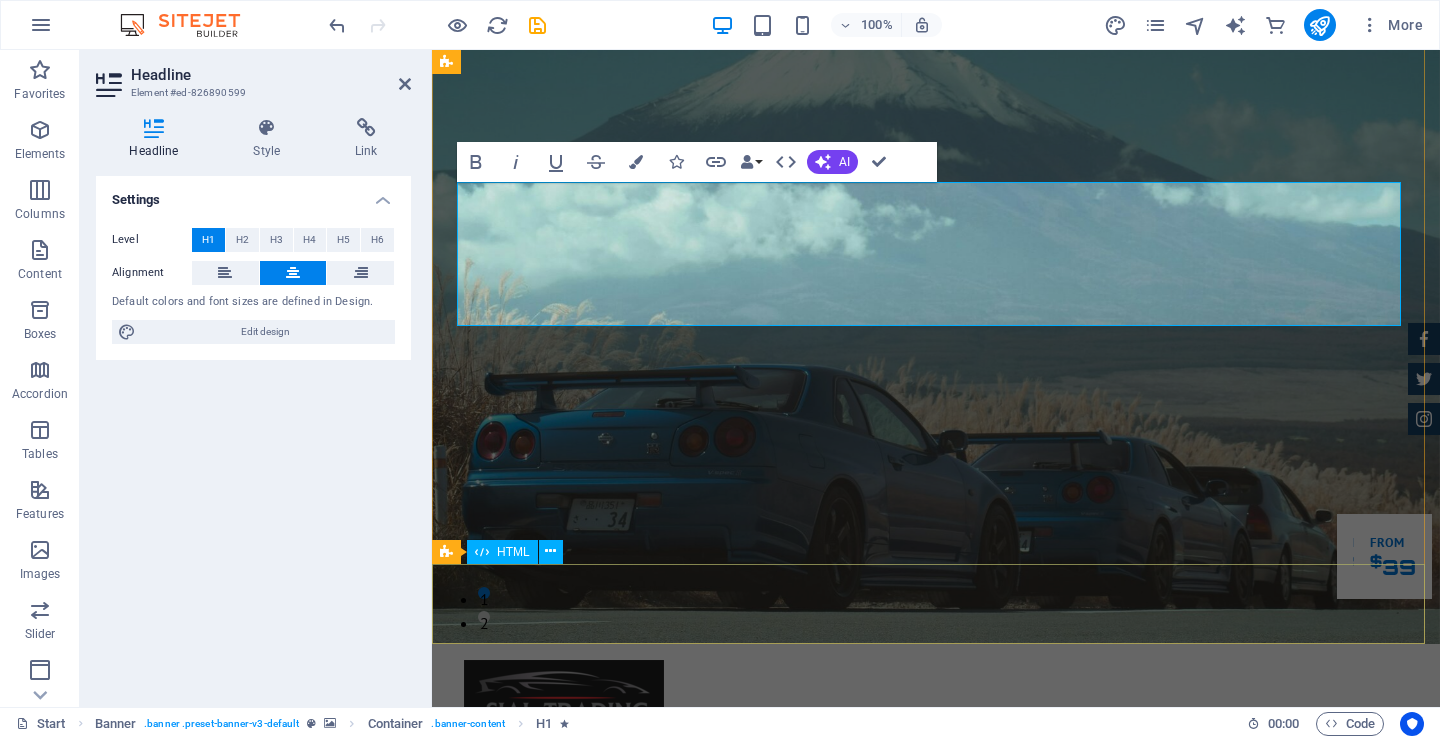 click at bounding box center [936, 1376] 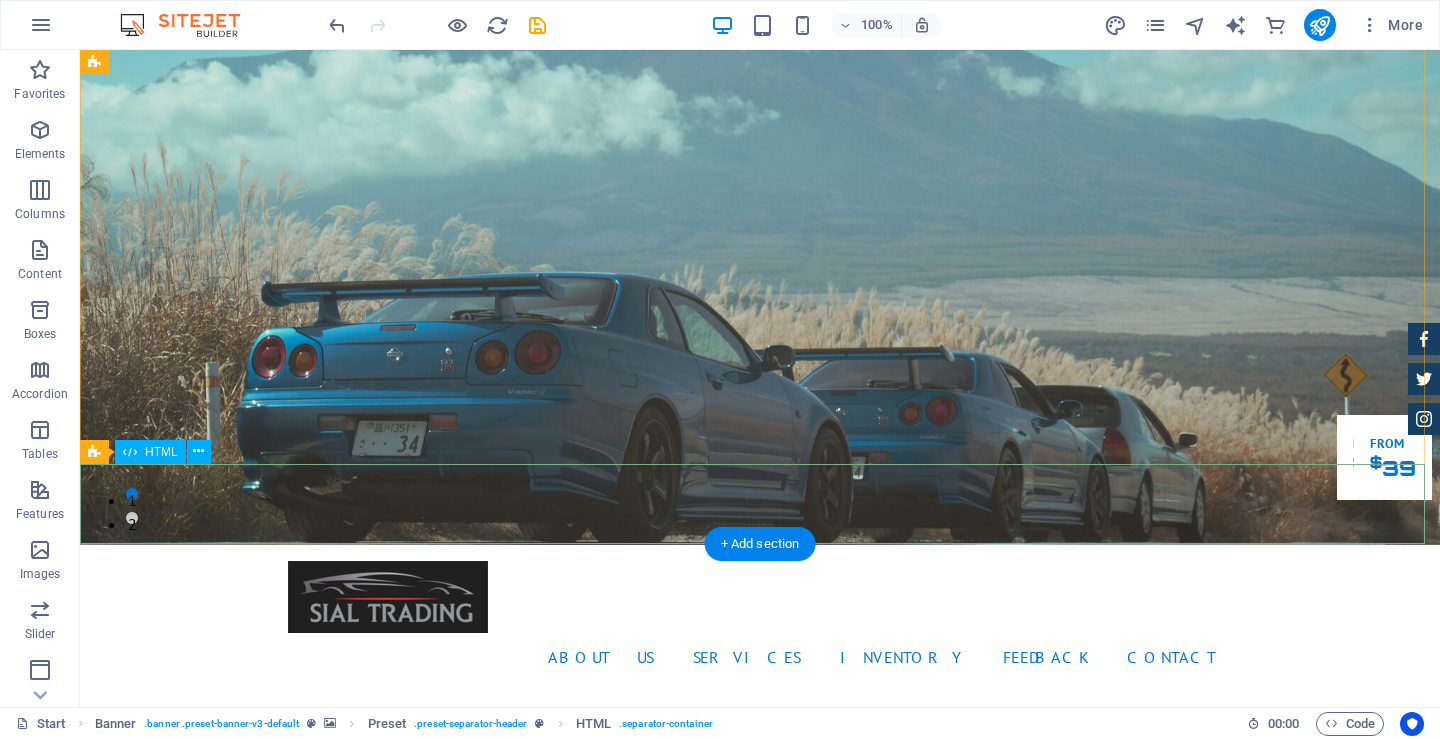 scroll, scrollTop: 200, scrollLeft: 0, axis: vertical 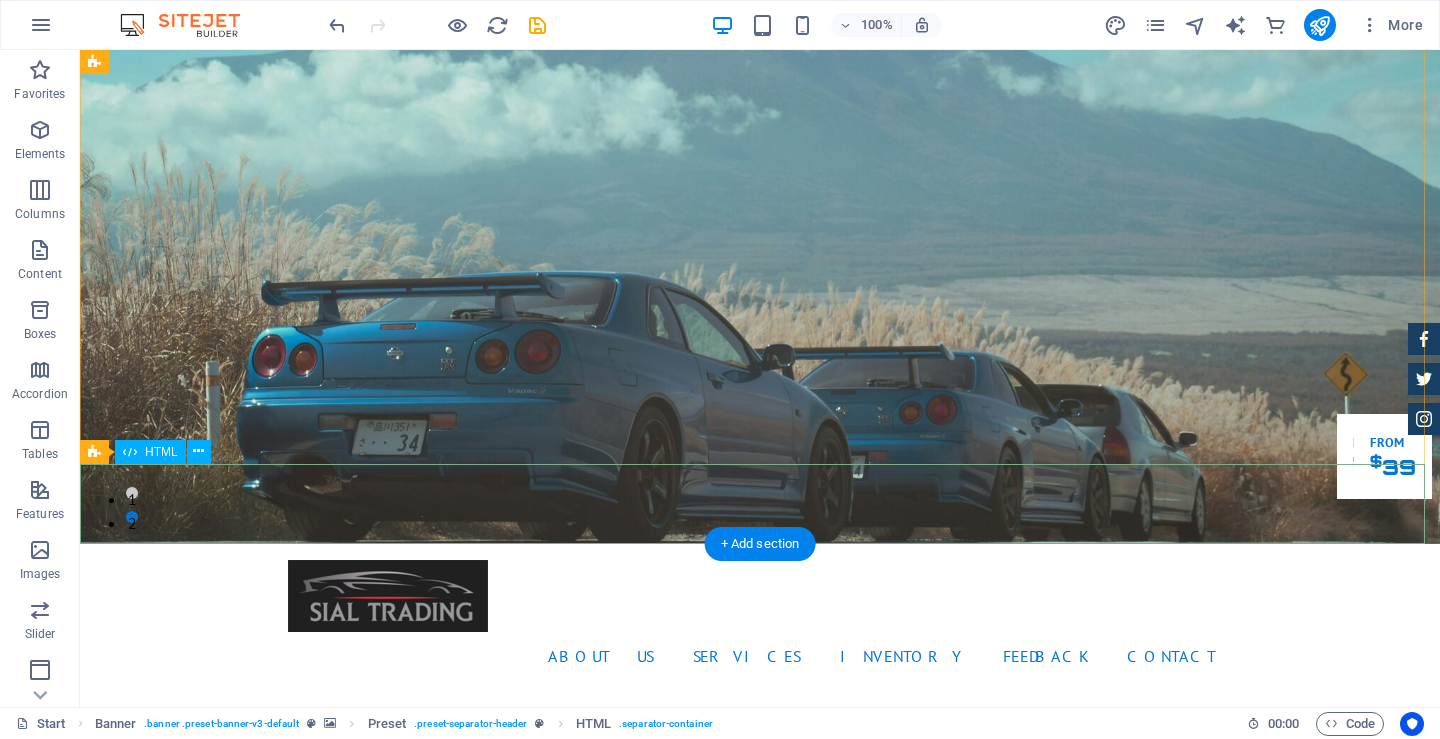 click at bounding box center (760, 1276) 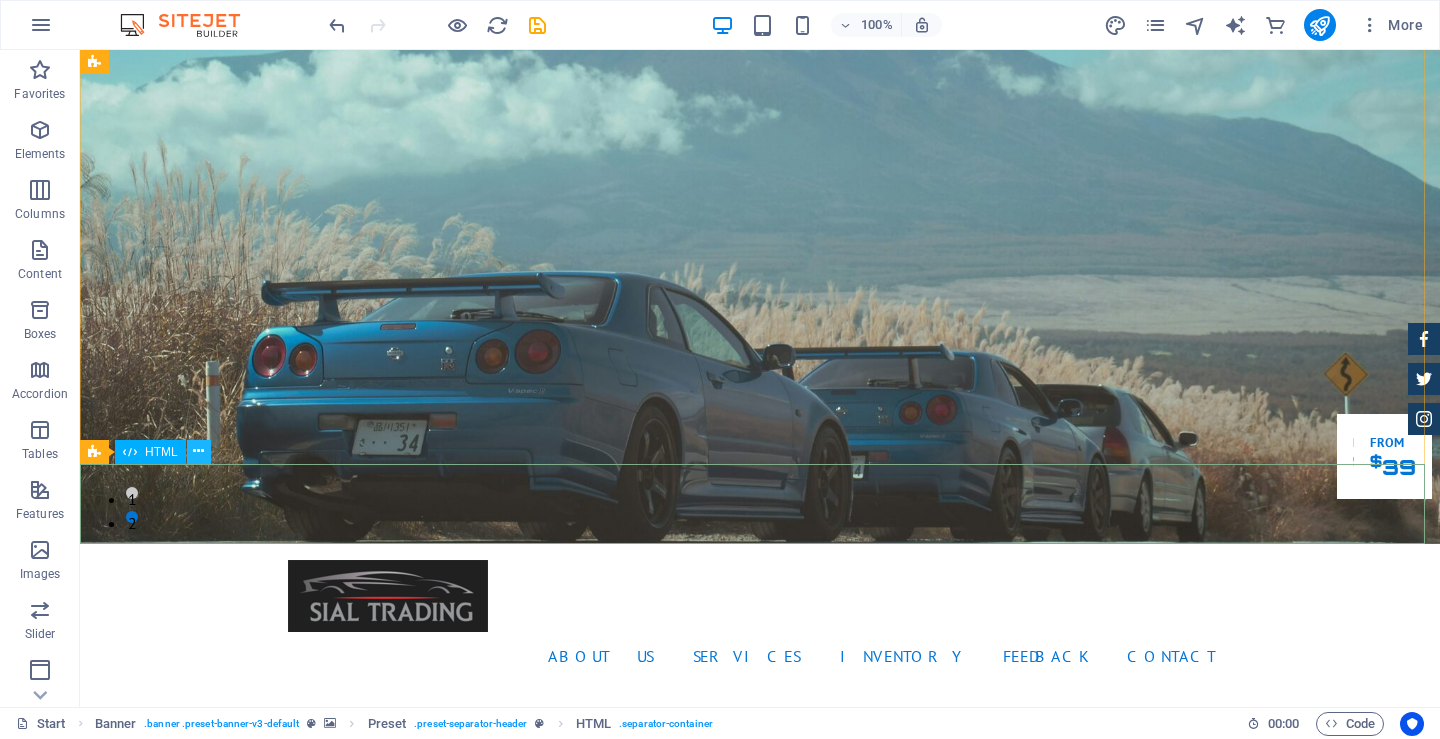 click at bounding box center (198, 451) 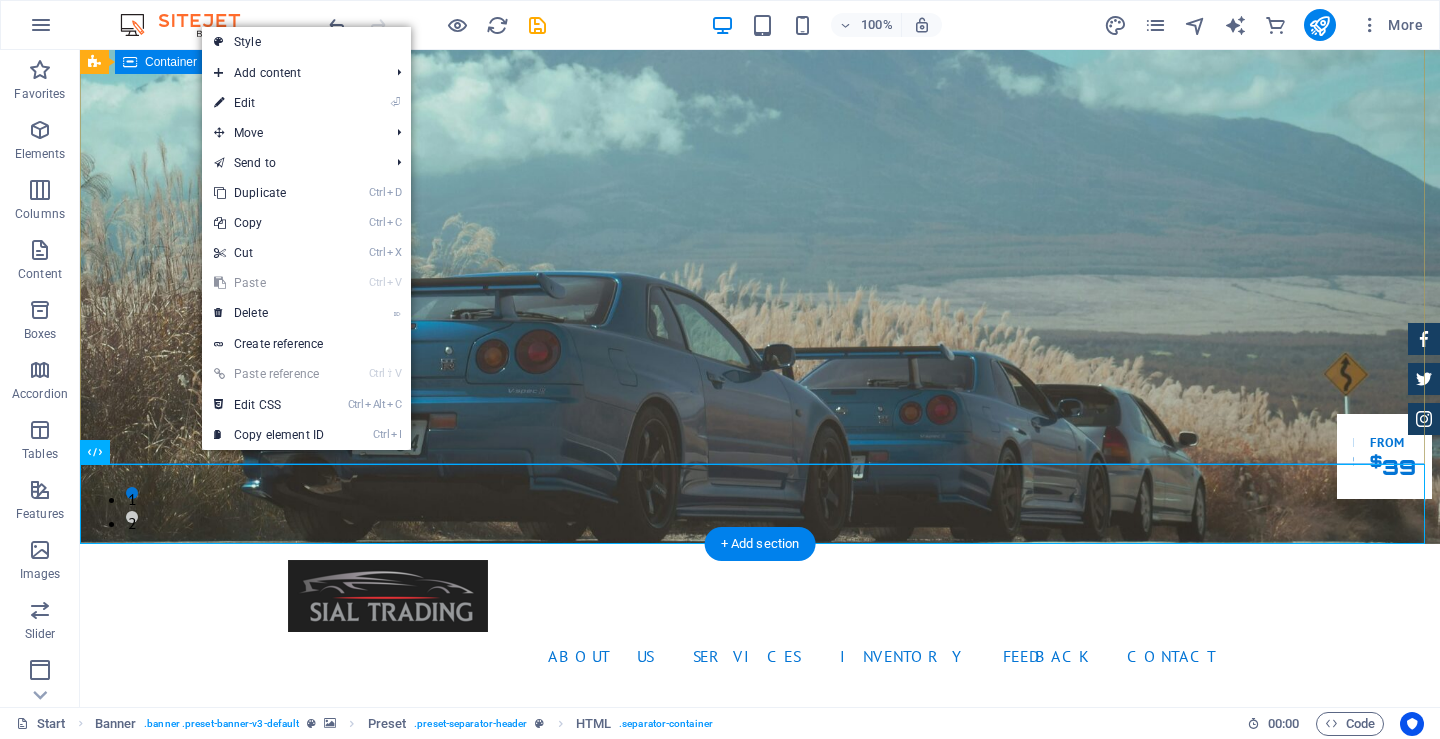 click on "GReat Deals. Great Cars. Experience top-notch cars, outstanding service, and unmatched deals.  Our Inventory   Make an appointment" at bounding box center [760, 966] 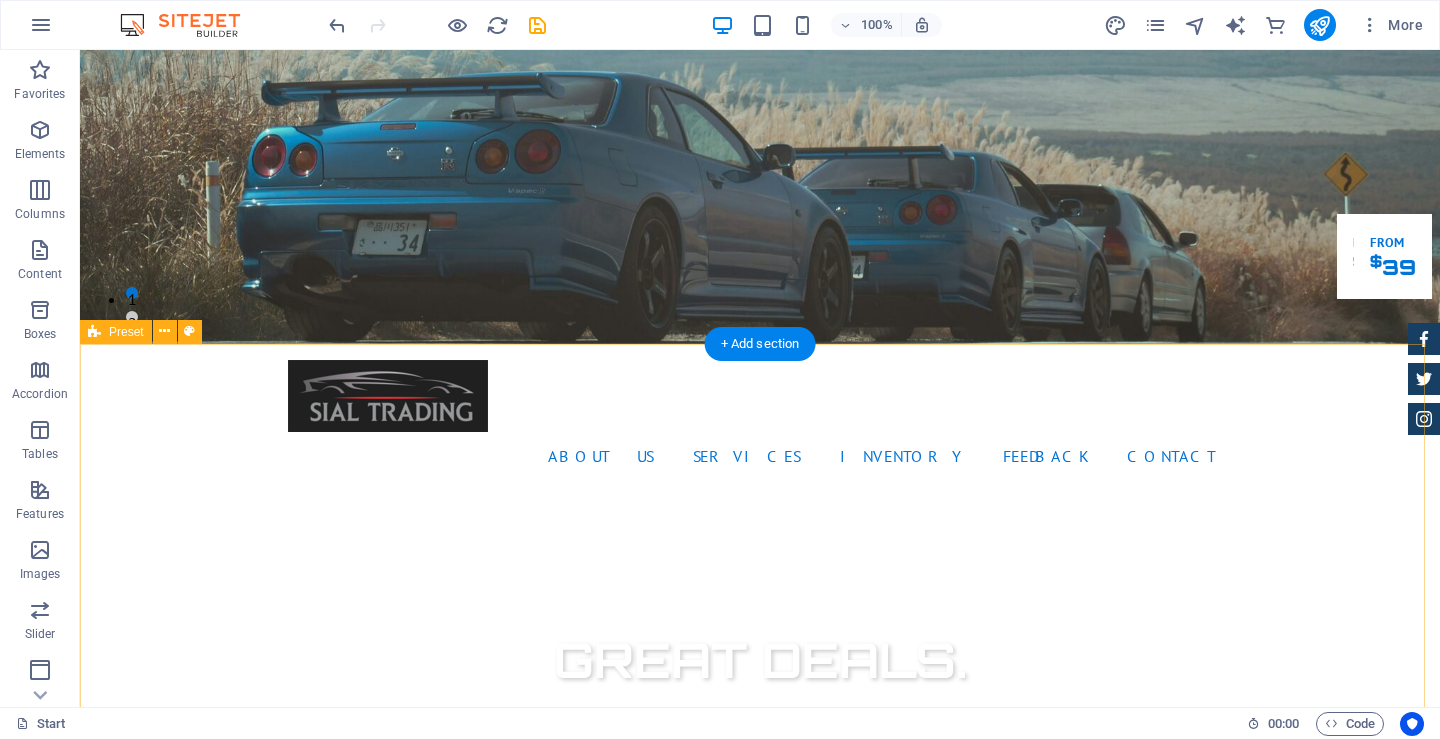 scroll, scrollTop: 0, scrollLeft: 0, axis: both 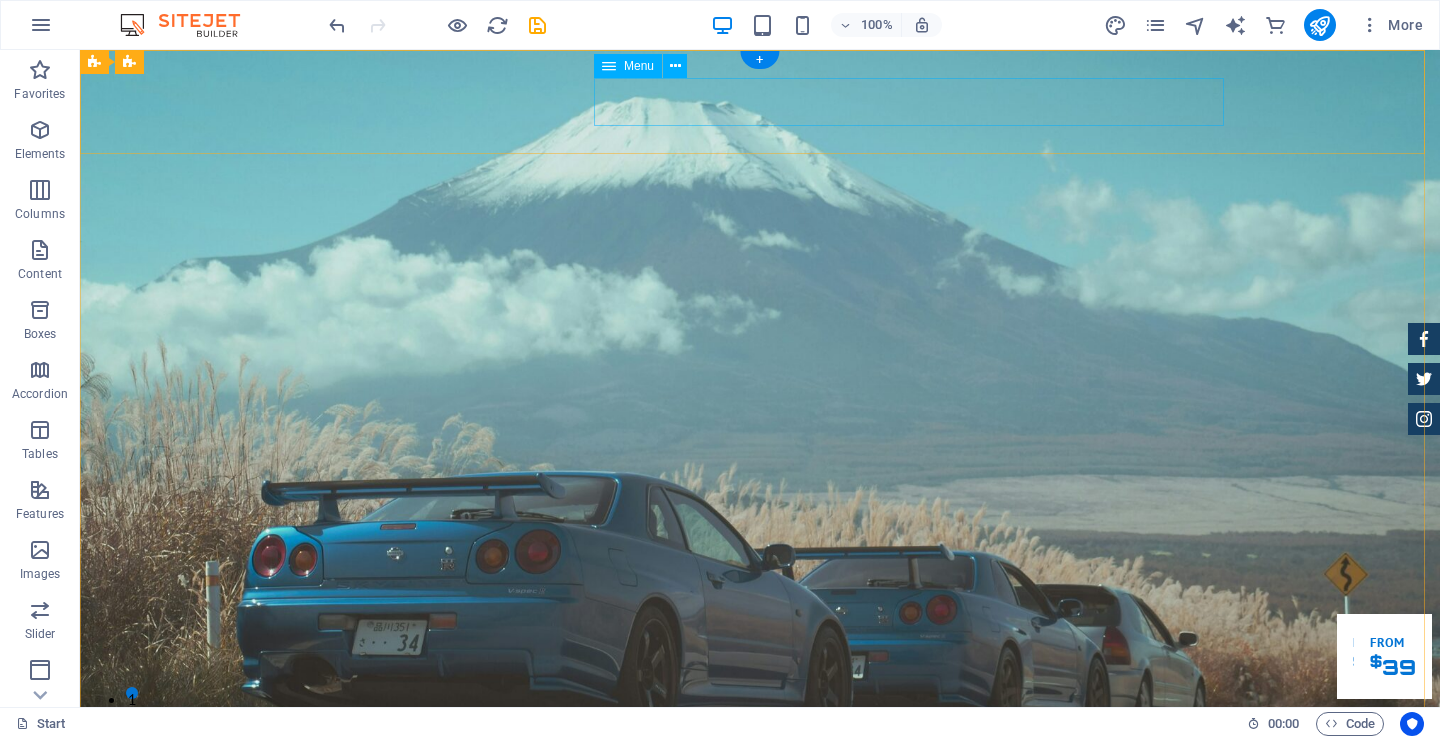 click on "Home About us Services Inventory Feedback Contact" at bounding box center [760, 856] 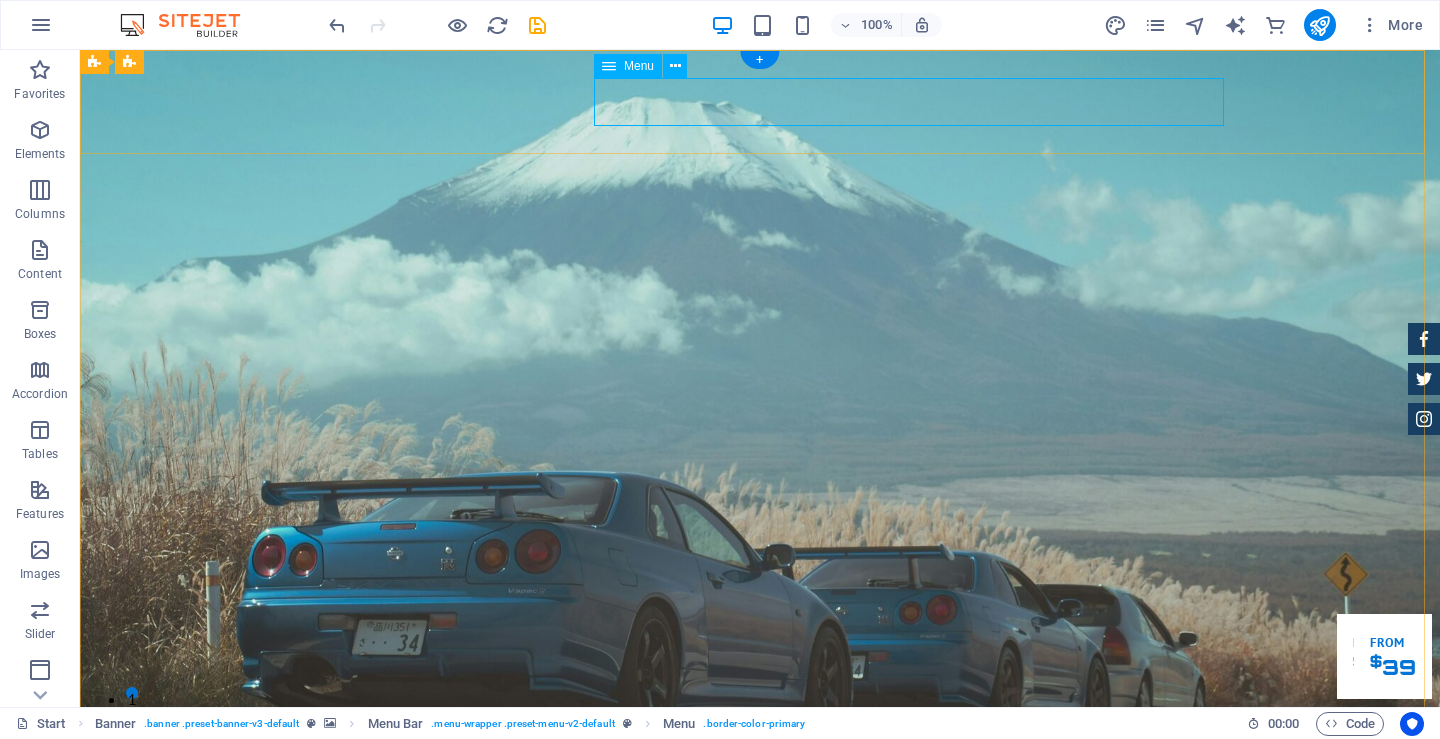 click on "Home About us Services Inventory Feedback Contact" at bounding box center (760, 856) 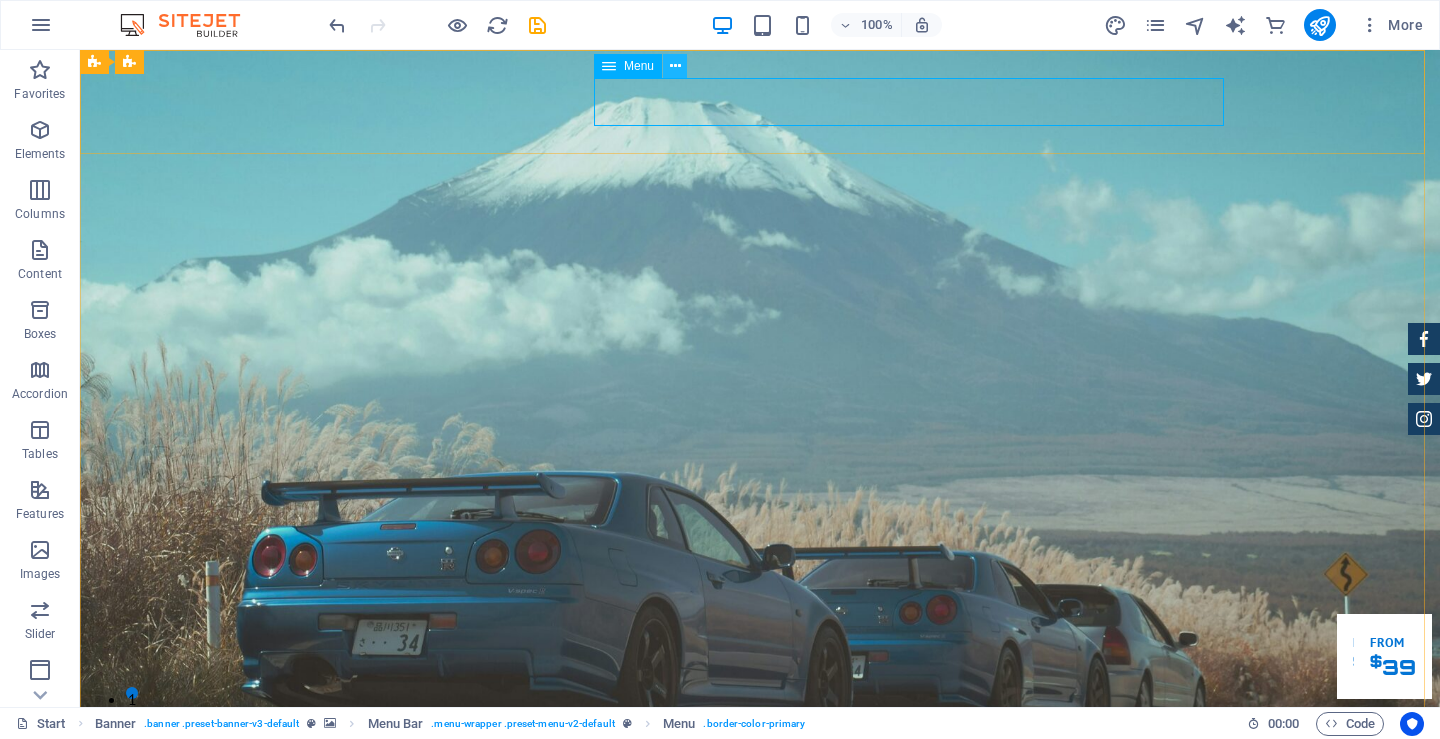 click at bounding box center (675, 66) 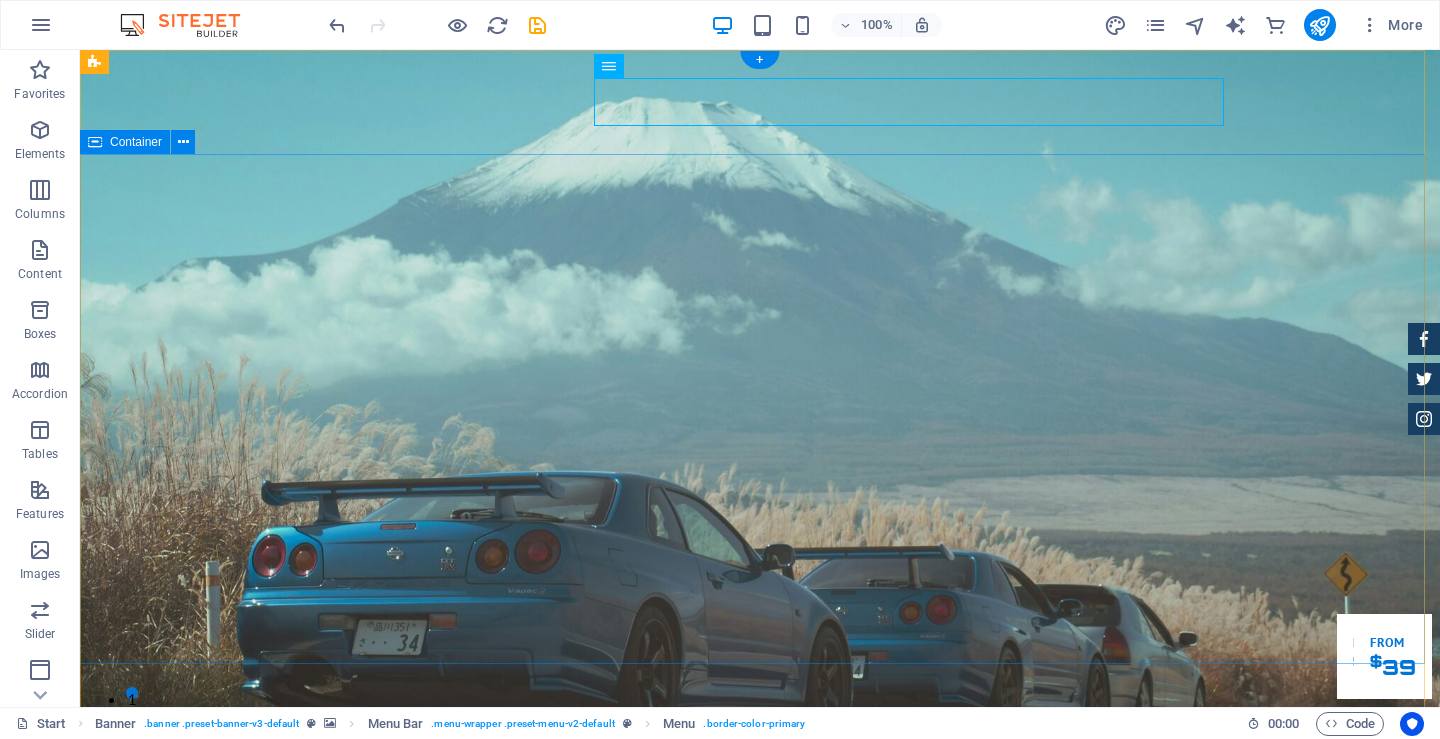 click on "GReat Deals. Great Cars. Experience top-notch cars, outstanding service, and unmatched deals.  Our Inventory   Make an appointment" at bounding box center [760, 1166] 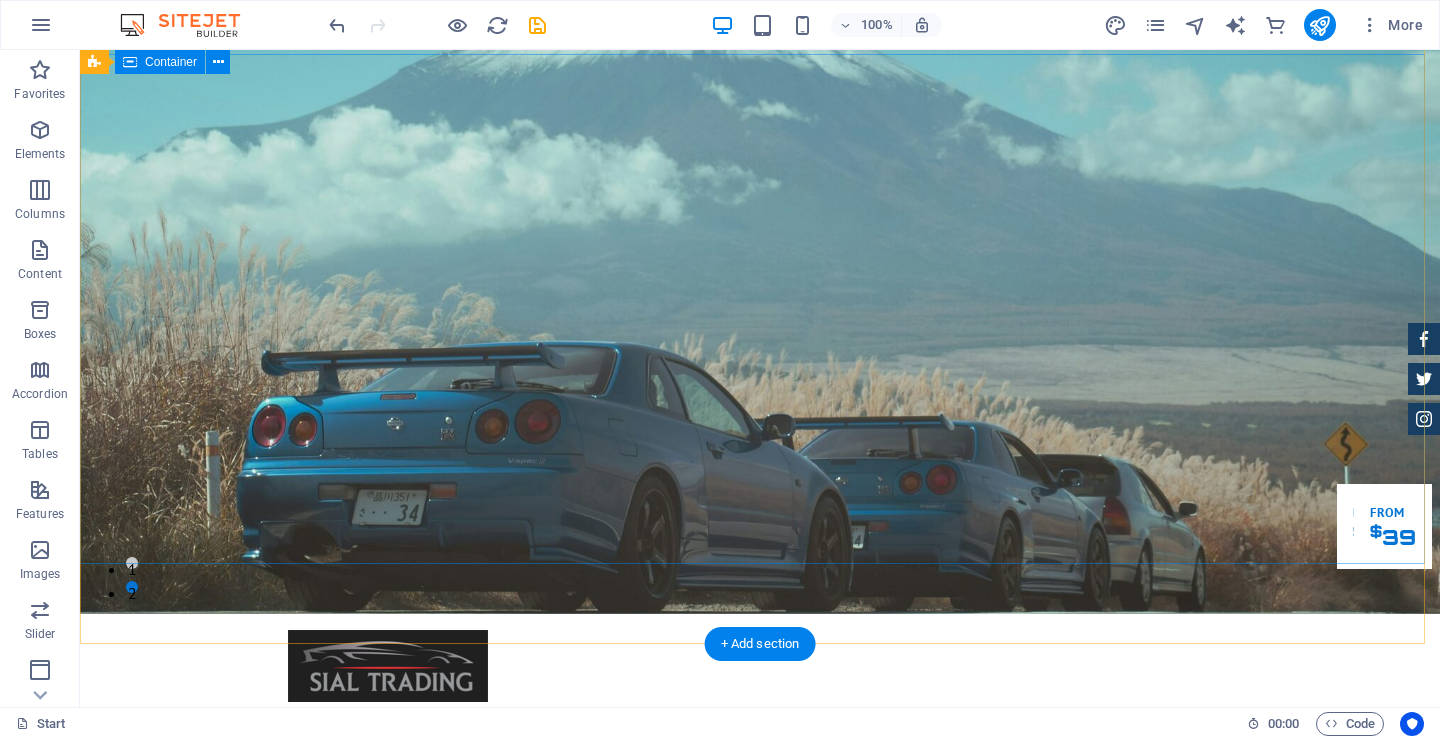 scroll, scrollTop: 100, scrollLeft: 0, axis: vertical 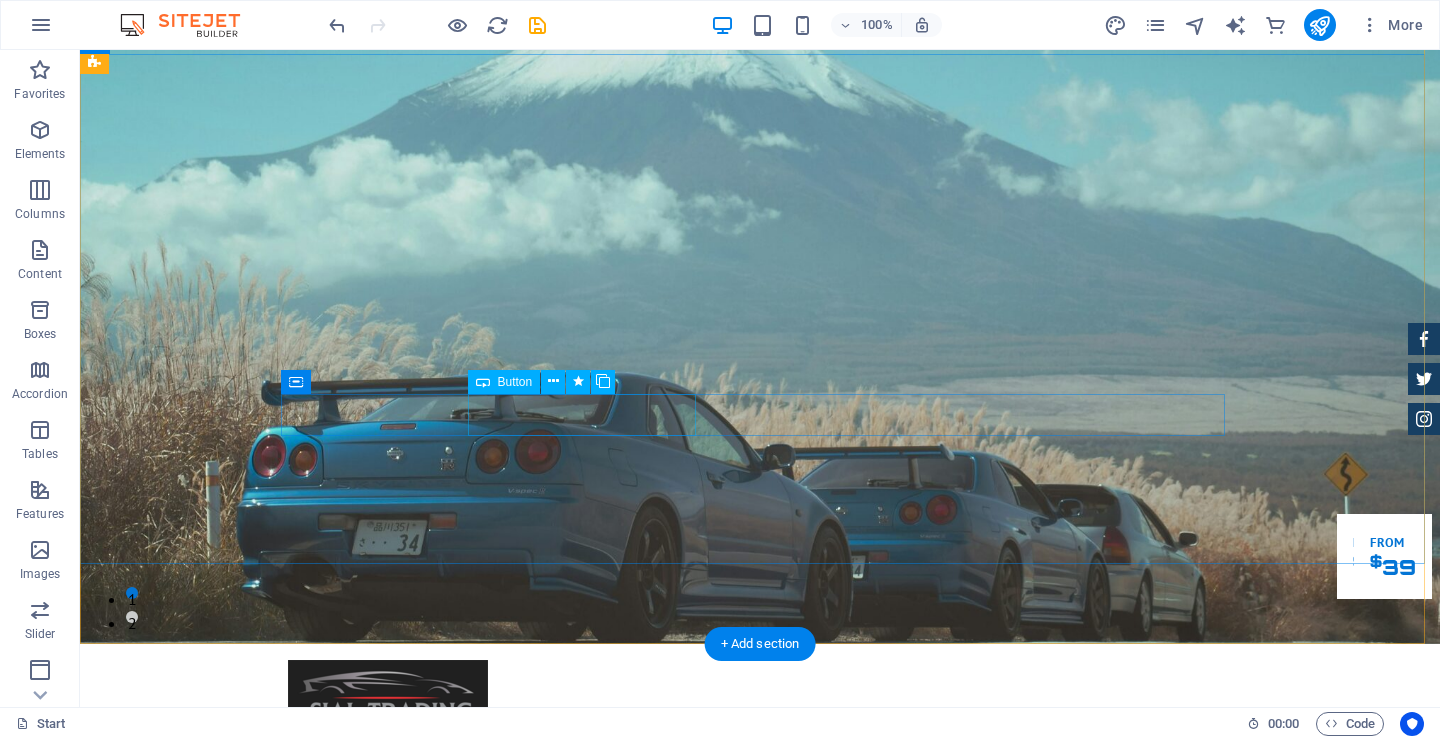 click on "Make an appointment" at bounding box center (760, 1187) 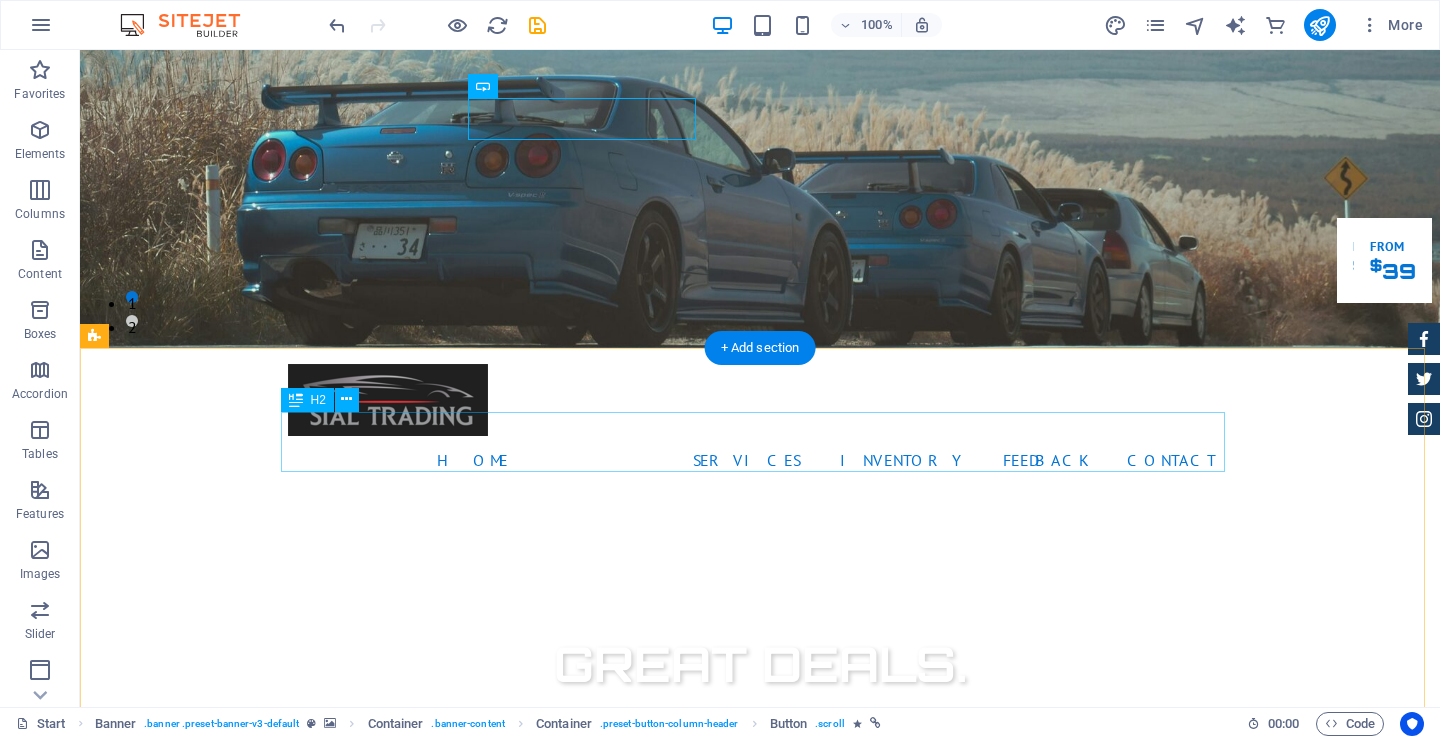 scroll, scrollTop: 600, scrollLeft: 0, axis: vertical 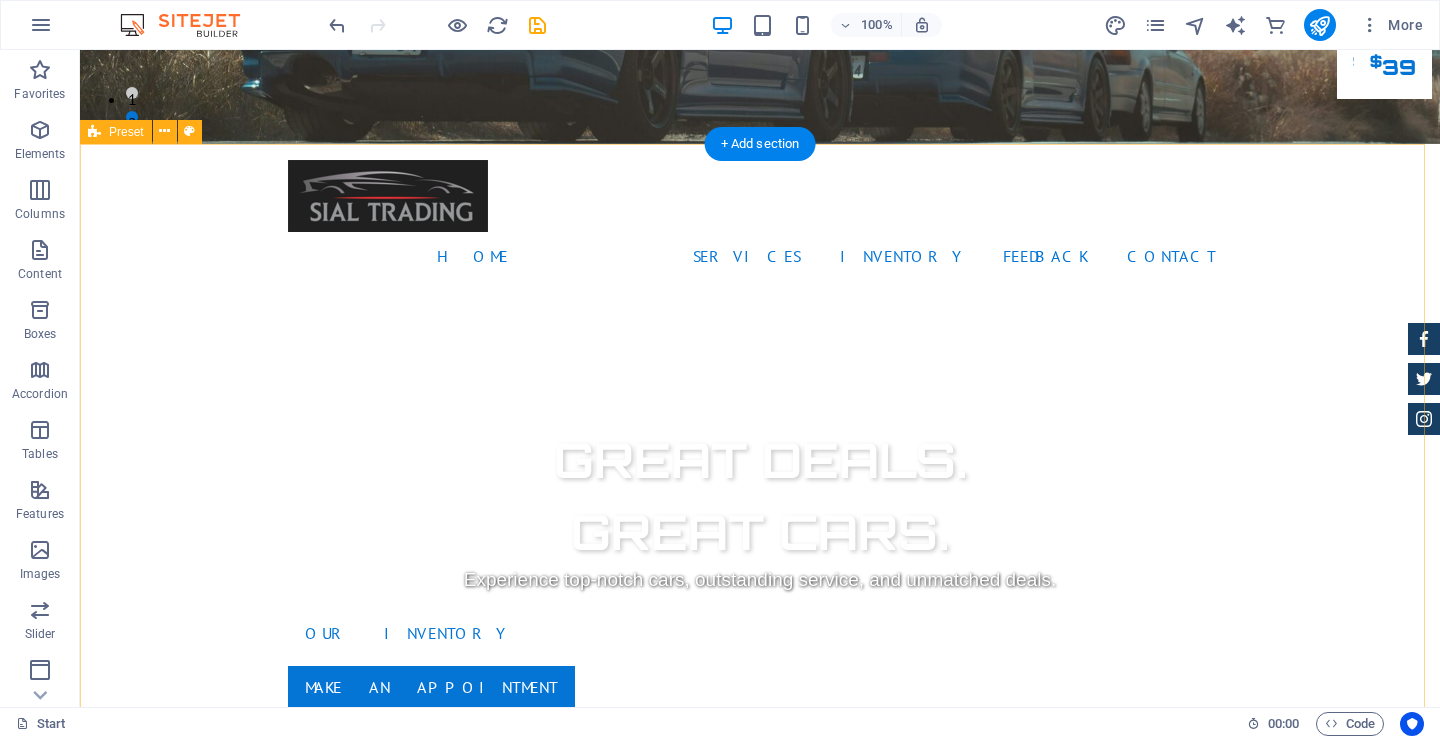 click on "About us Lorem ipsum dolor sit amet, consectetur adipisicing elit. Libero, assumenda, dolore, cum vel modi asperiores consequatur suscipit quidem ducimus eveniet iure expedita consectetur odio voluptatum similique fugit voluptates rem accusamus quae quas dolorem tenetur facere tempora maiores adipisci reiciendis accusantium voluptatibus id voluptate tempore dolor harum nisi amet! Nobis, eaque. Certified Dealership Lorem ipsum dolor sit amet, consectetur adipisicing elit. Veritatis, dolorem! Best Price Guarantee Lorem ipsum dolor sit amet, consectetur adipisicing elit. Veritatis, dolorem! 24 Month Warranty Lorem ipsum dolor sit amet, consectetur adipisicing elit. Veritatis, dolorem! Financing Program Lorem ipsum dolor sit amet, consectetur adipisicing elit. Veritatis, dolorem!" at bounding box center [760, 1611] 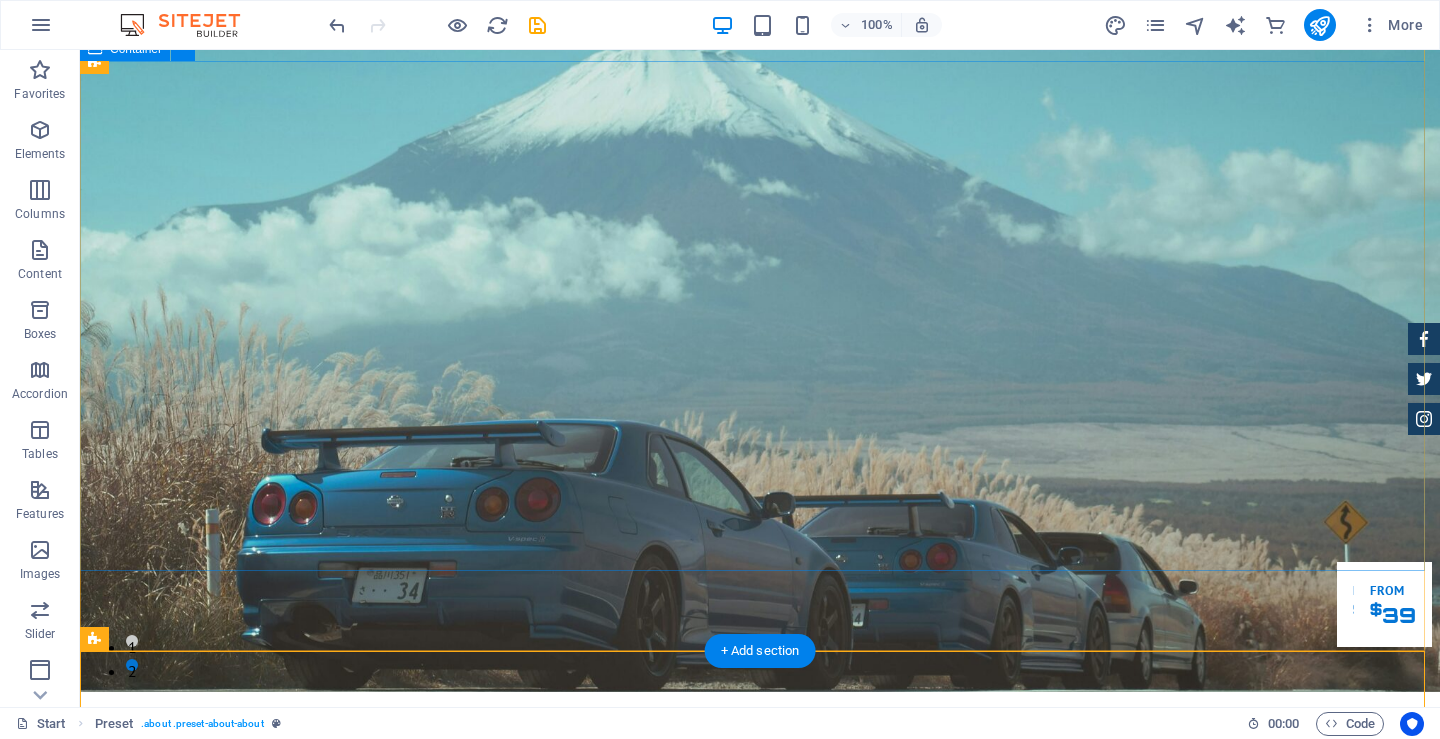scroll, scrollTop: 0, scrollLeft: 0, axis: both 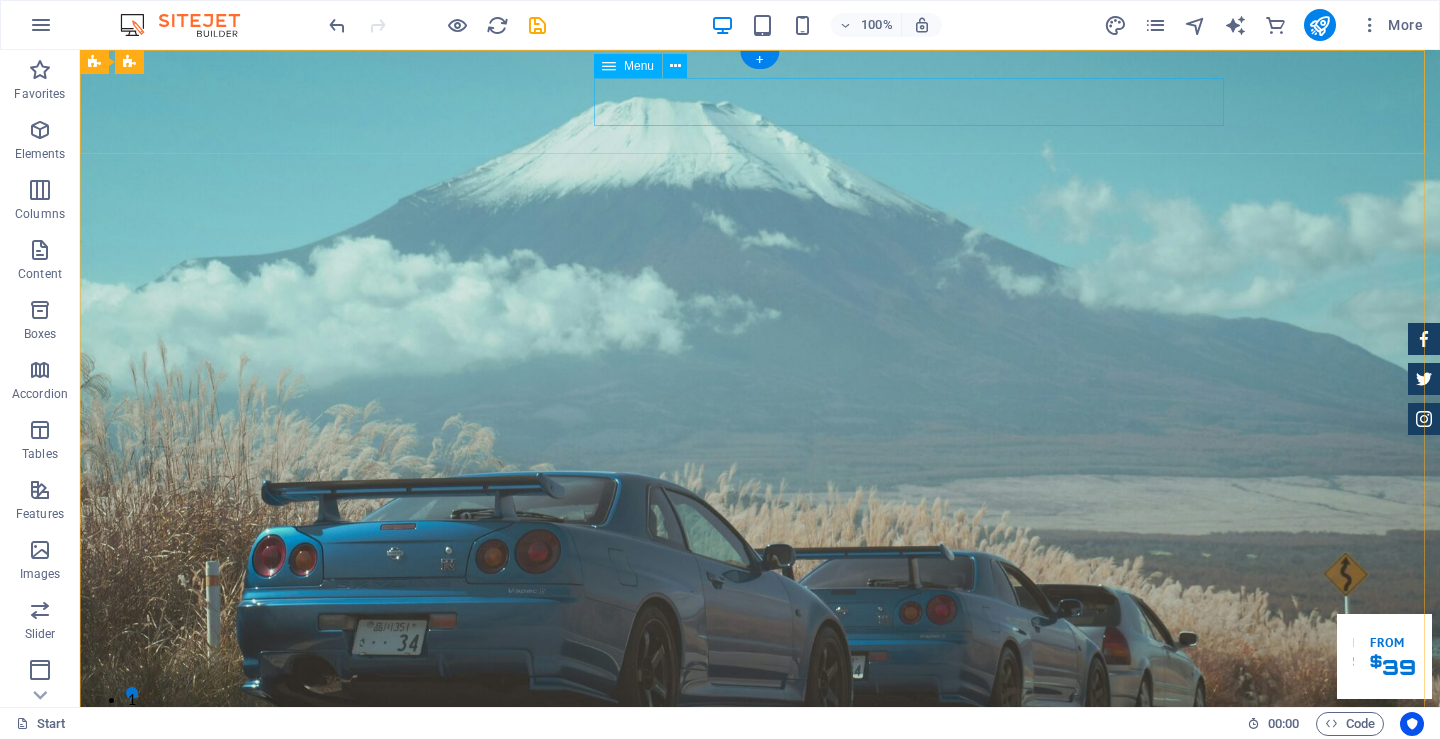 click on "Home About us Services Inventory Feedback Contact" at bounding box center [760, 856] 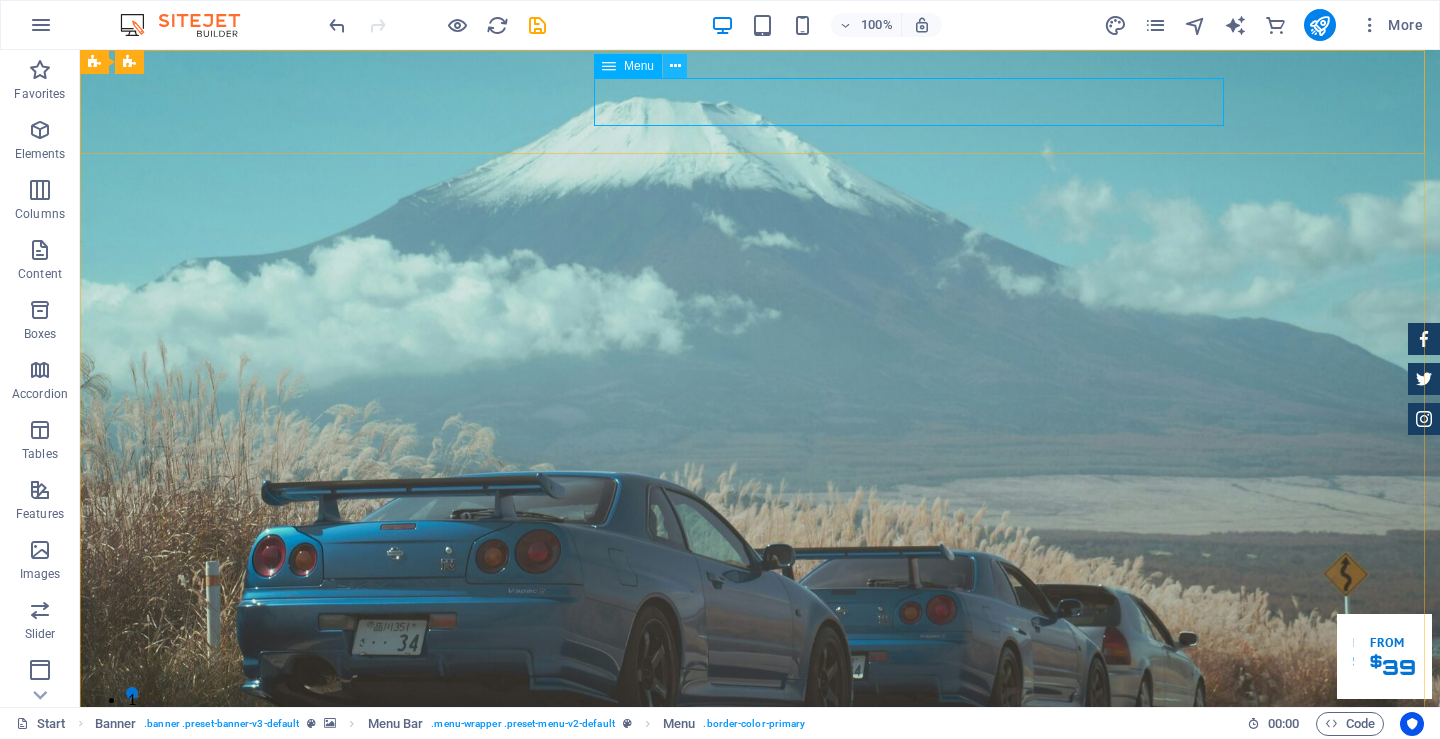 click at bounding box center [675, 66] 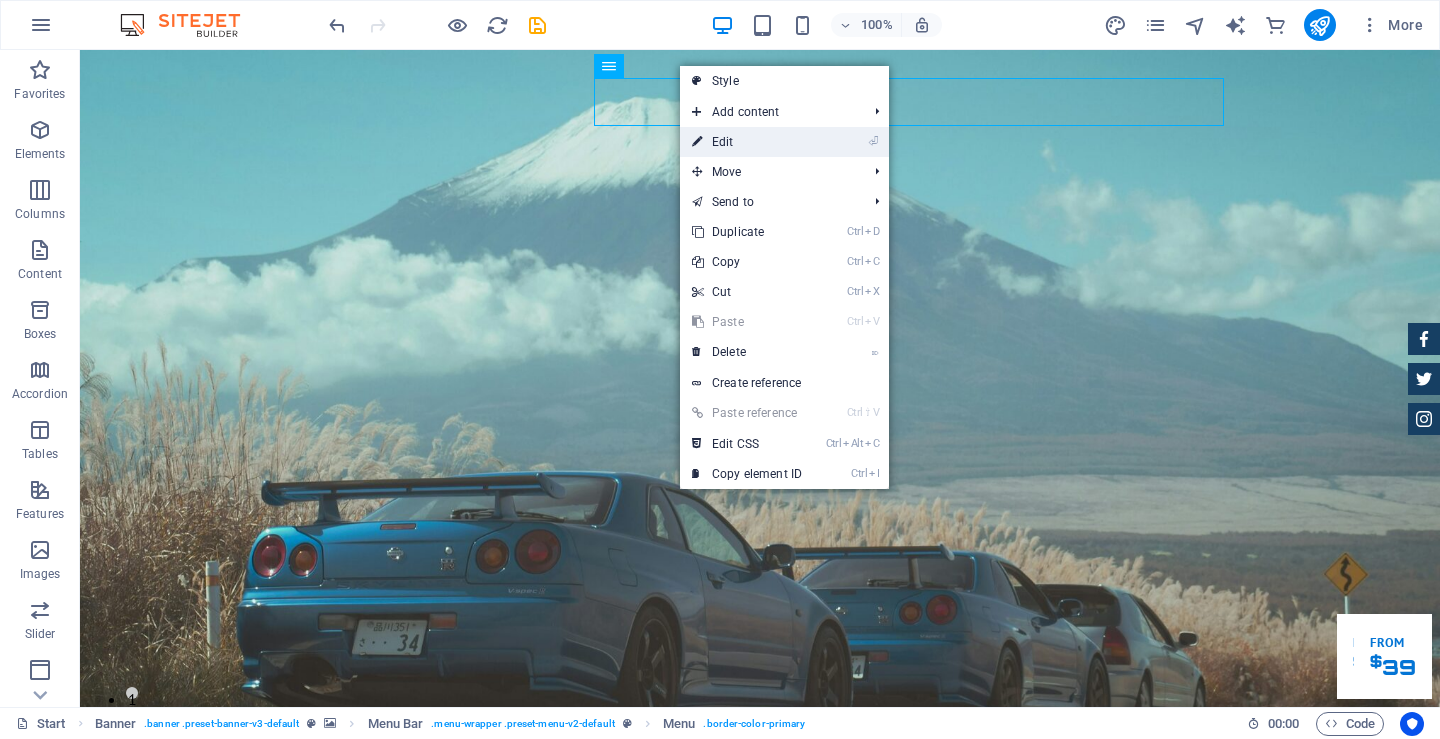 drag, startPoint x: 743, startPoint y: 150, endPoint x: 311, endPoint y: 96, distance: 435.3619 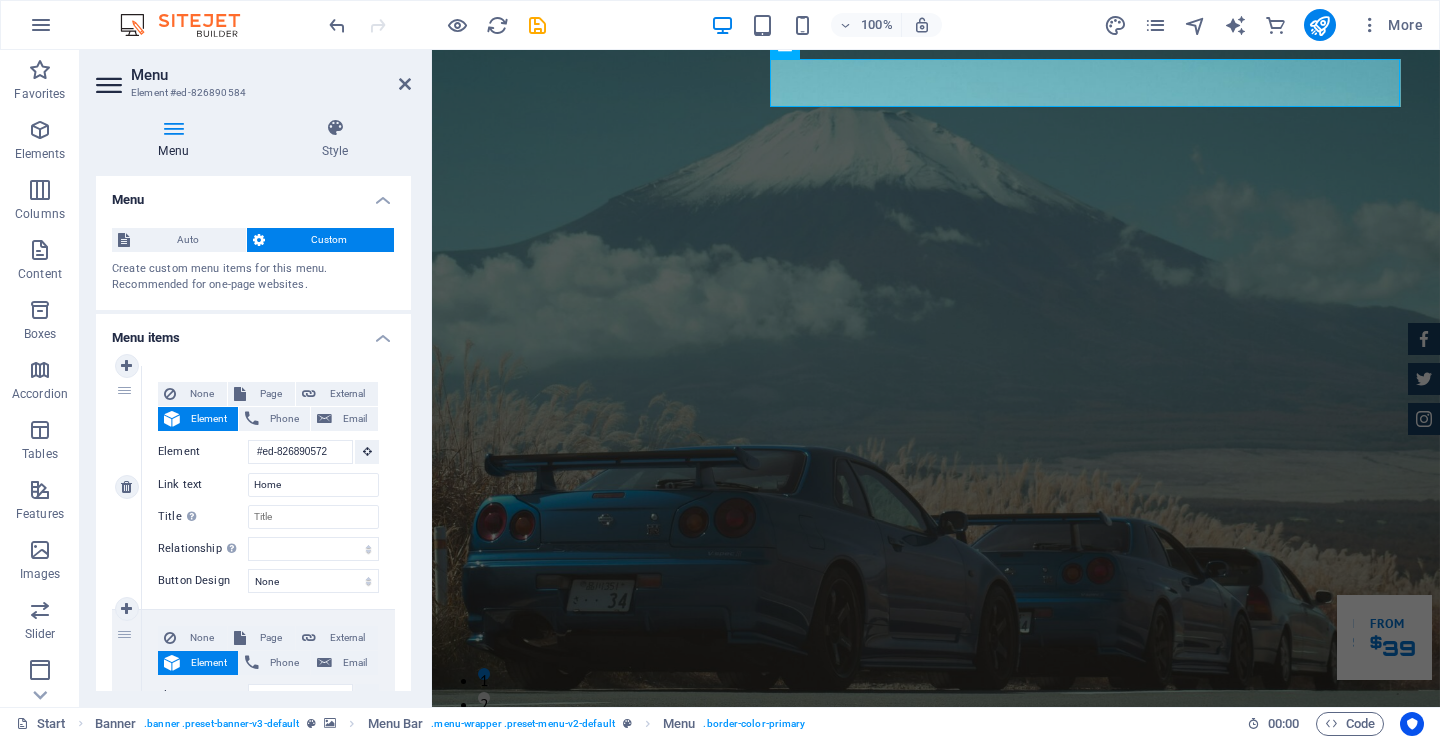scroll, scrollTop: 0, scrollLeft: 0, axis: both 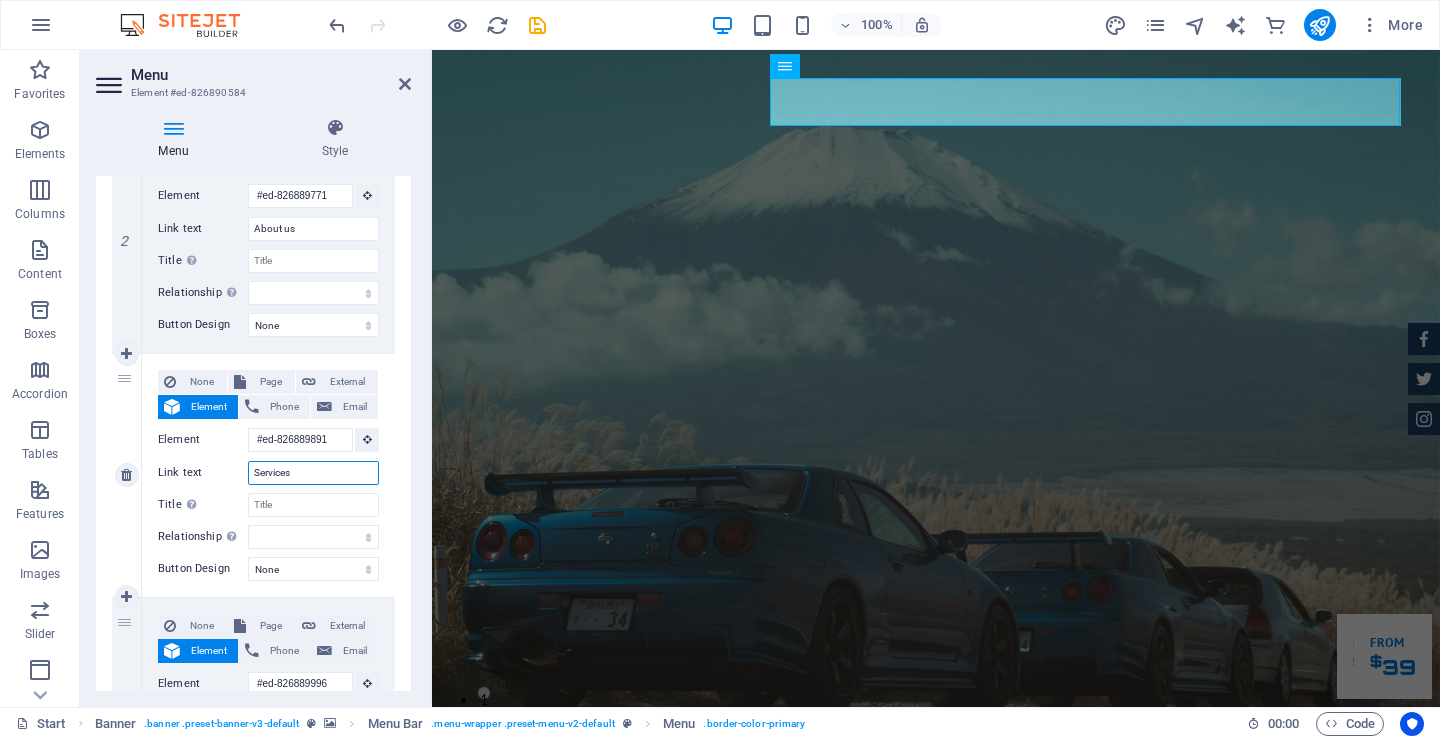 click on "Services" at bounding box center [313, 473] 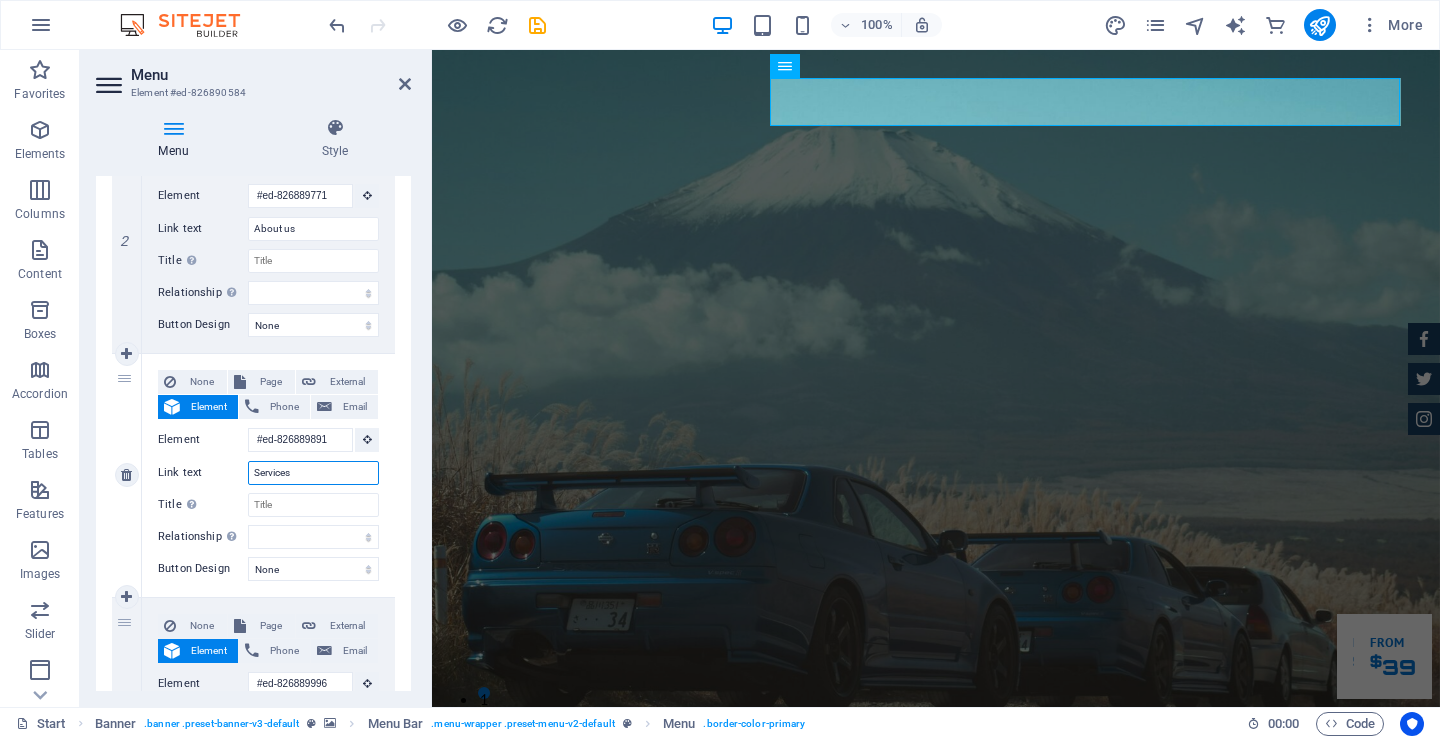 drag, startPoint x: 304, startPoint y: 467, endPoint x: 205, endPoint y: 477, distance: 99.50377 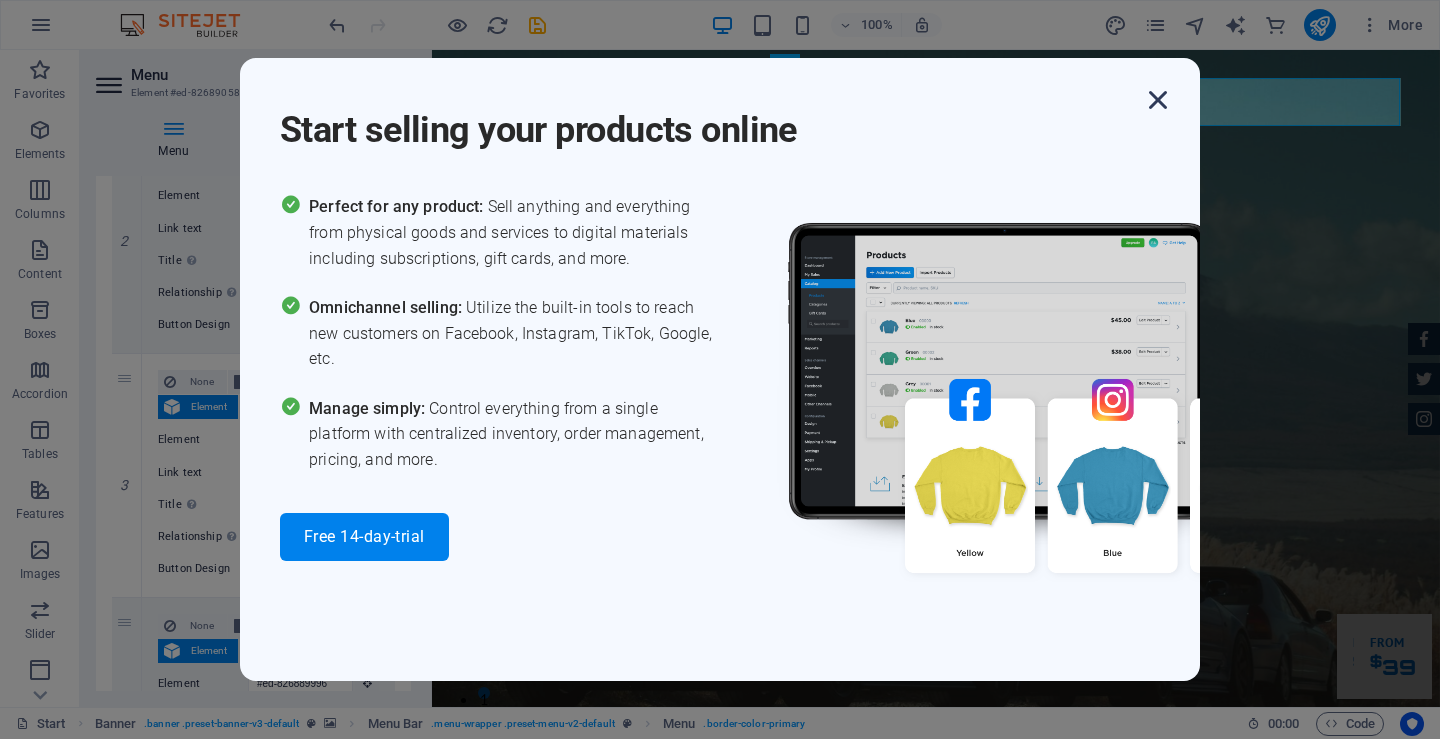 click at bounding box center (1158, 100) 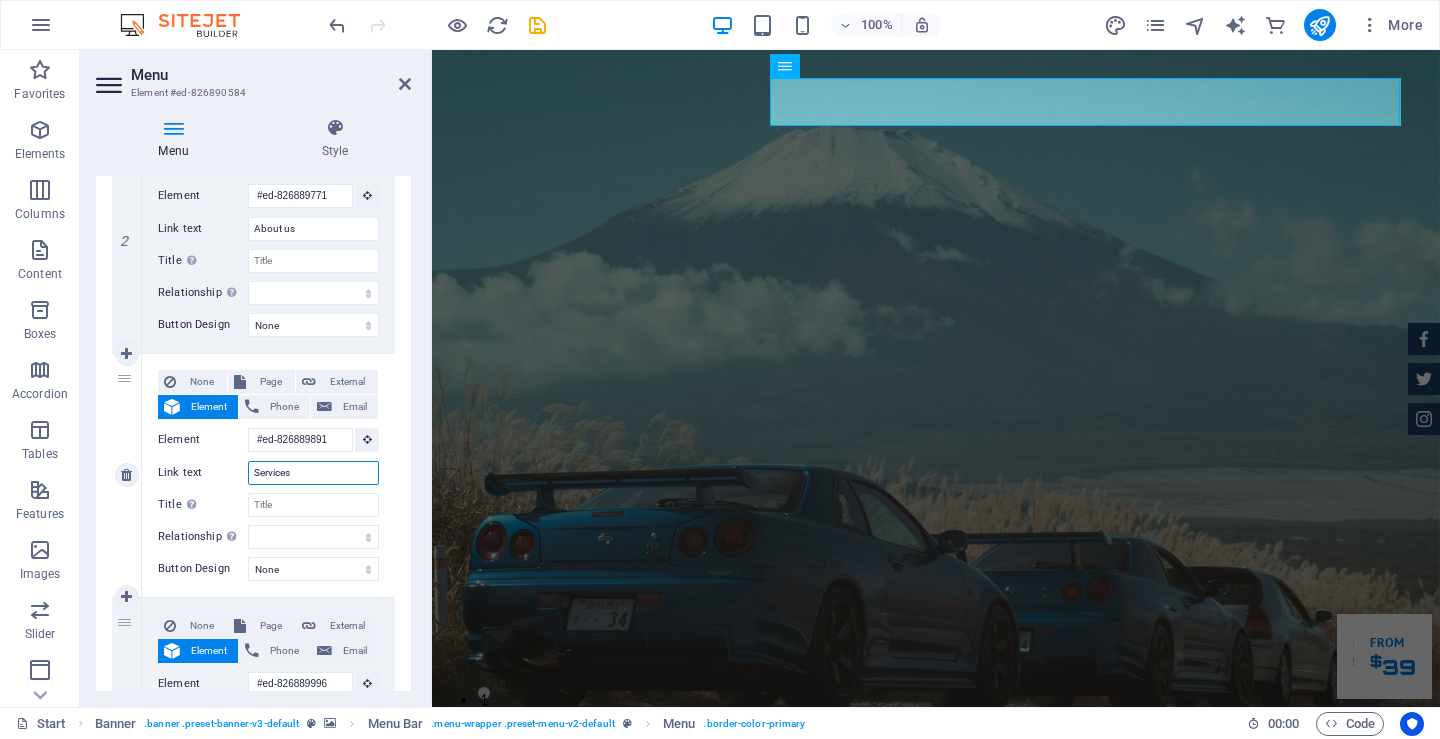 type 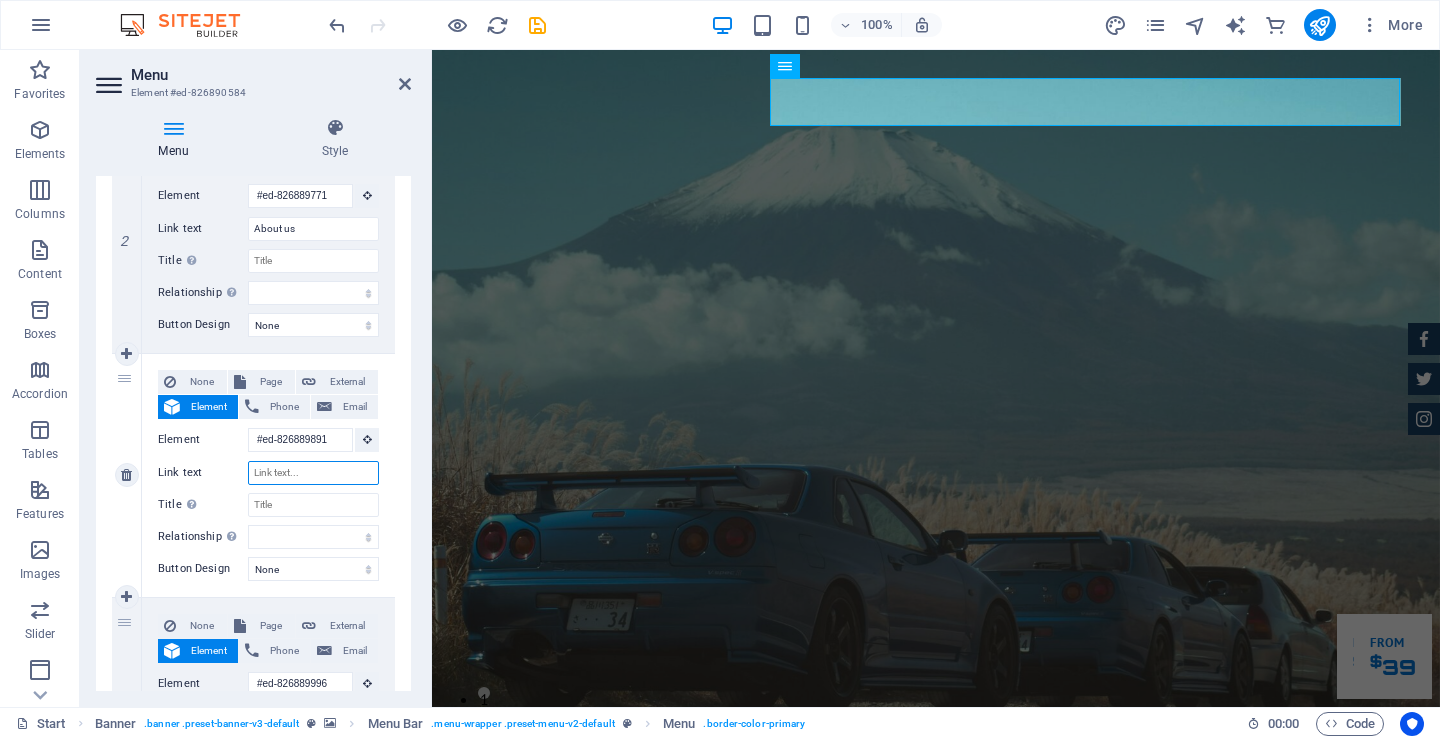 select 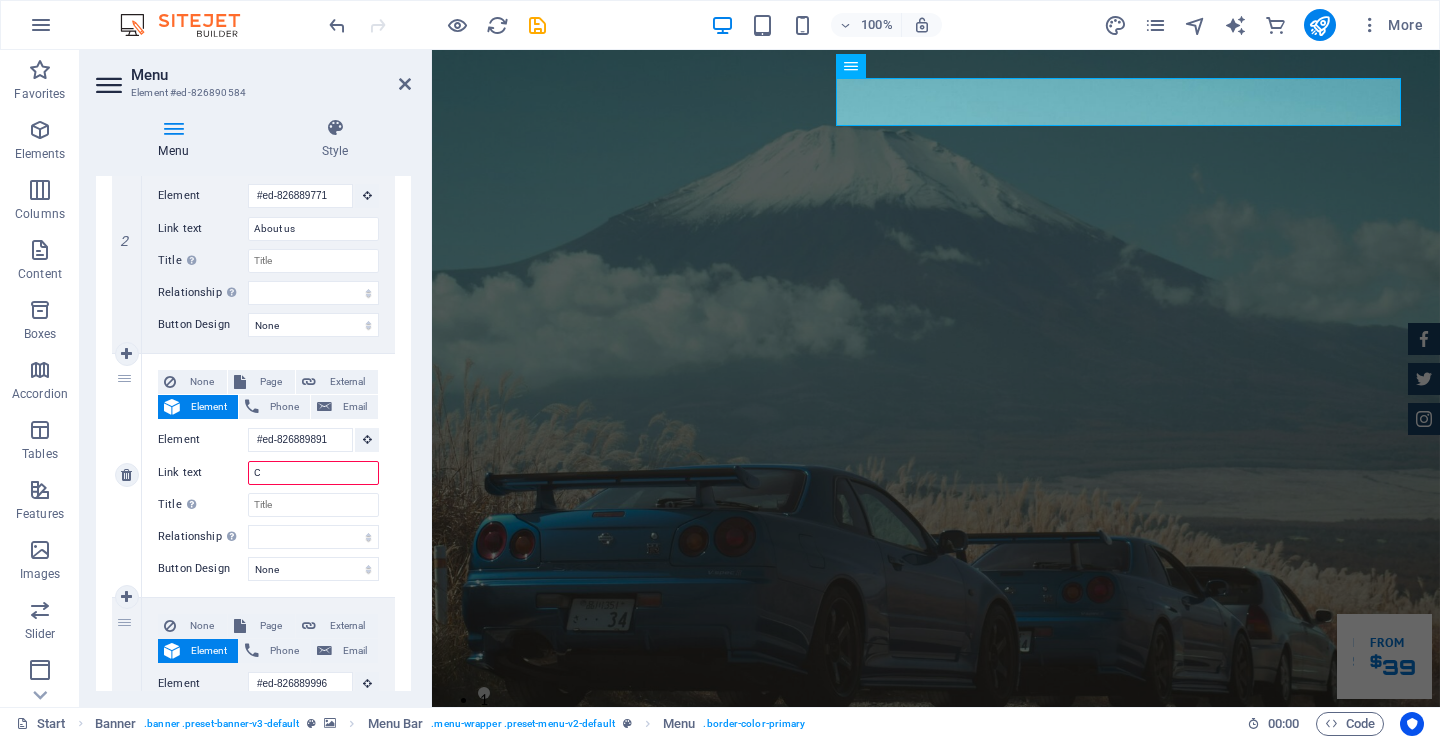 type on "Ca" 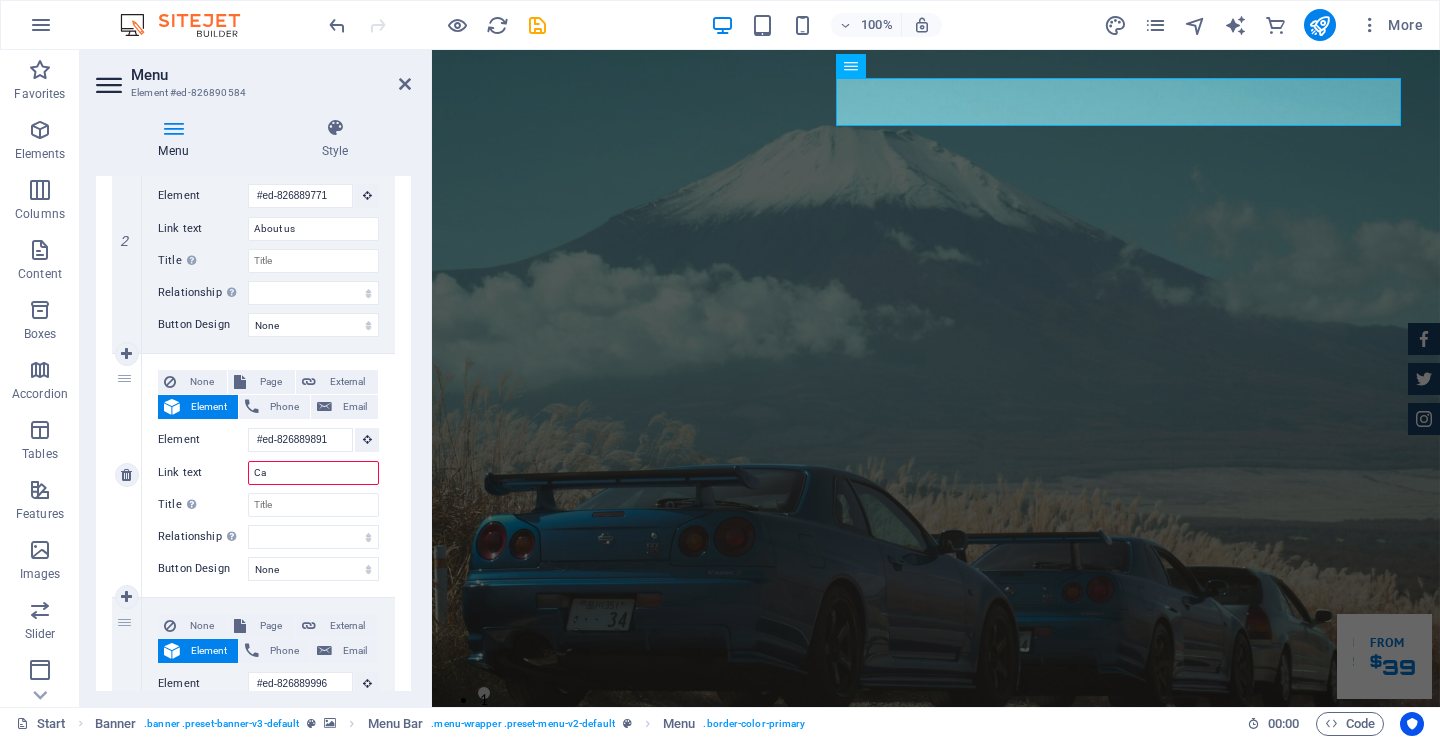 select 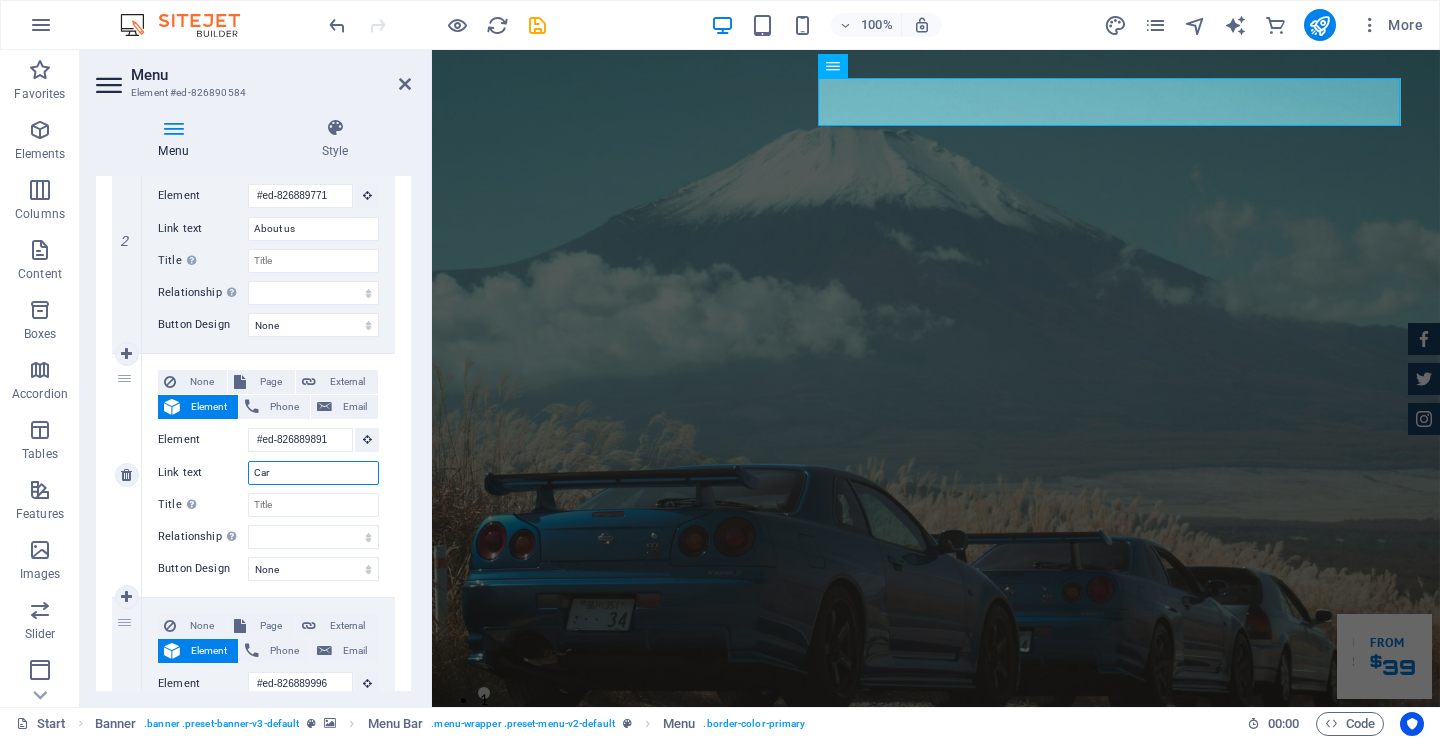 type on "Cars" 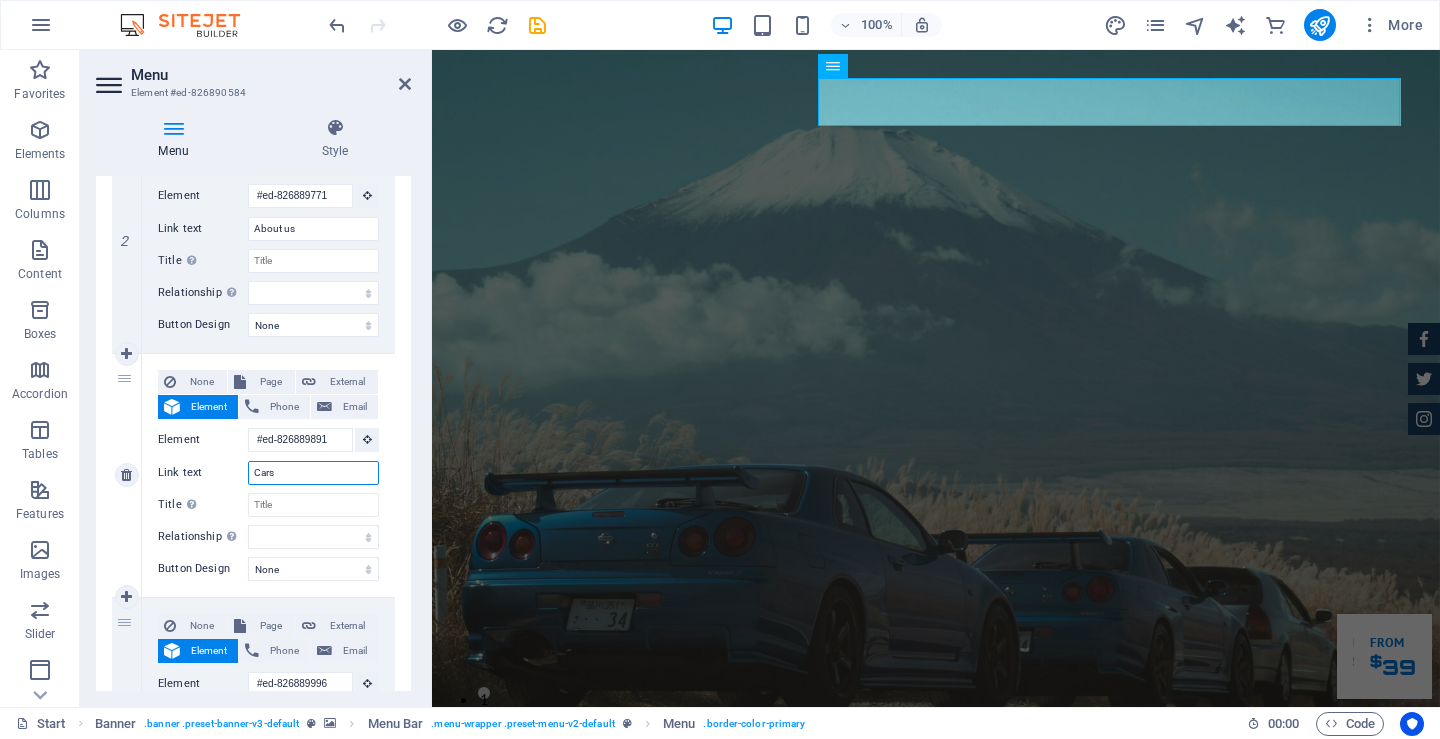 select 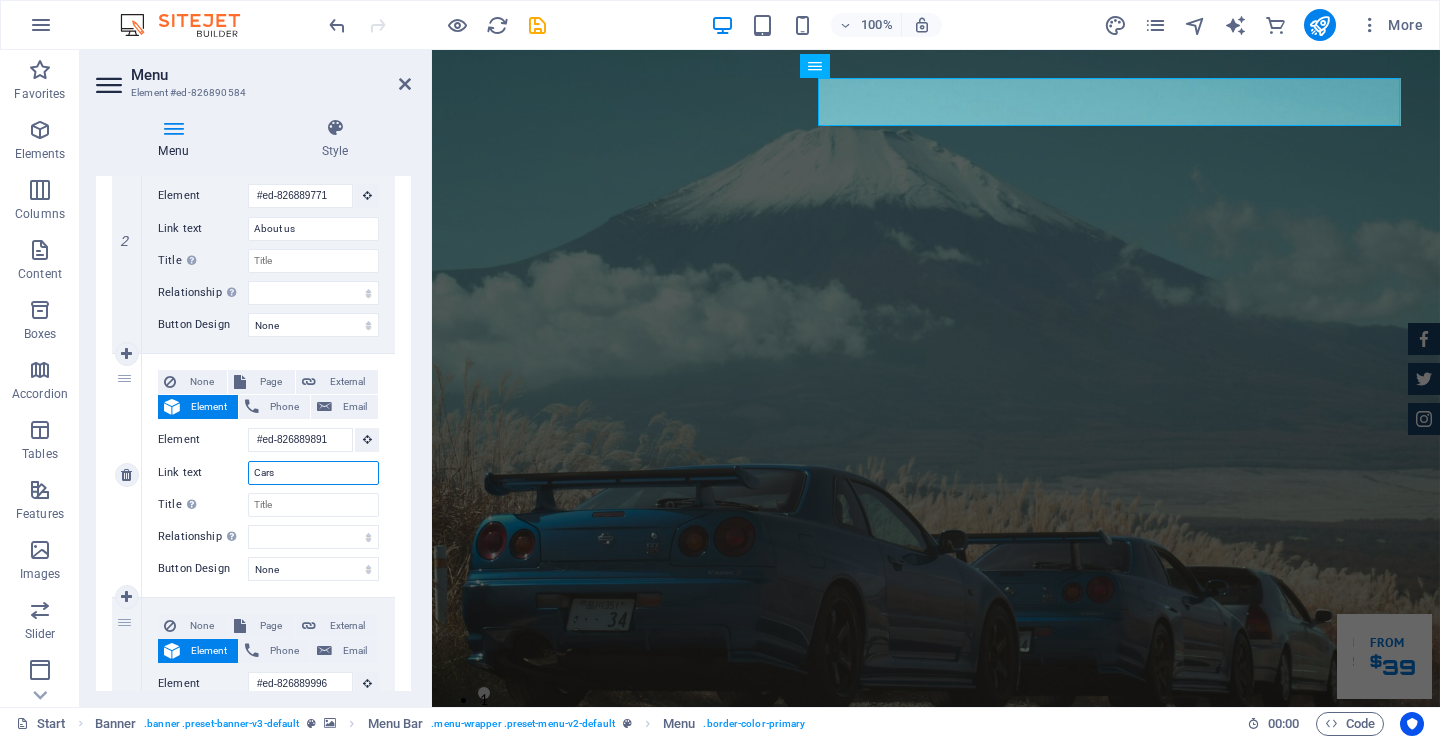 type on "Cars" 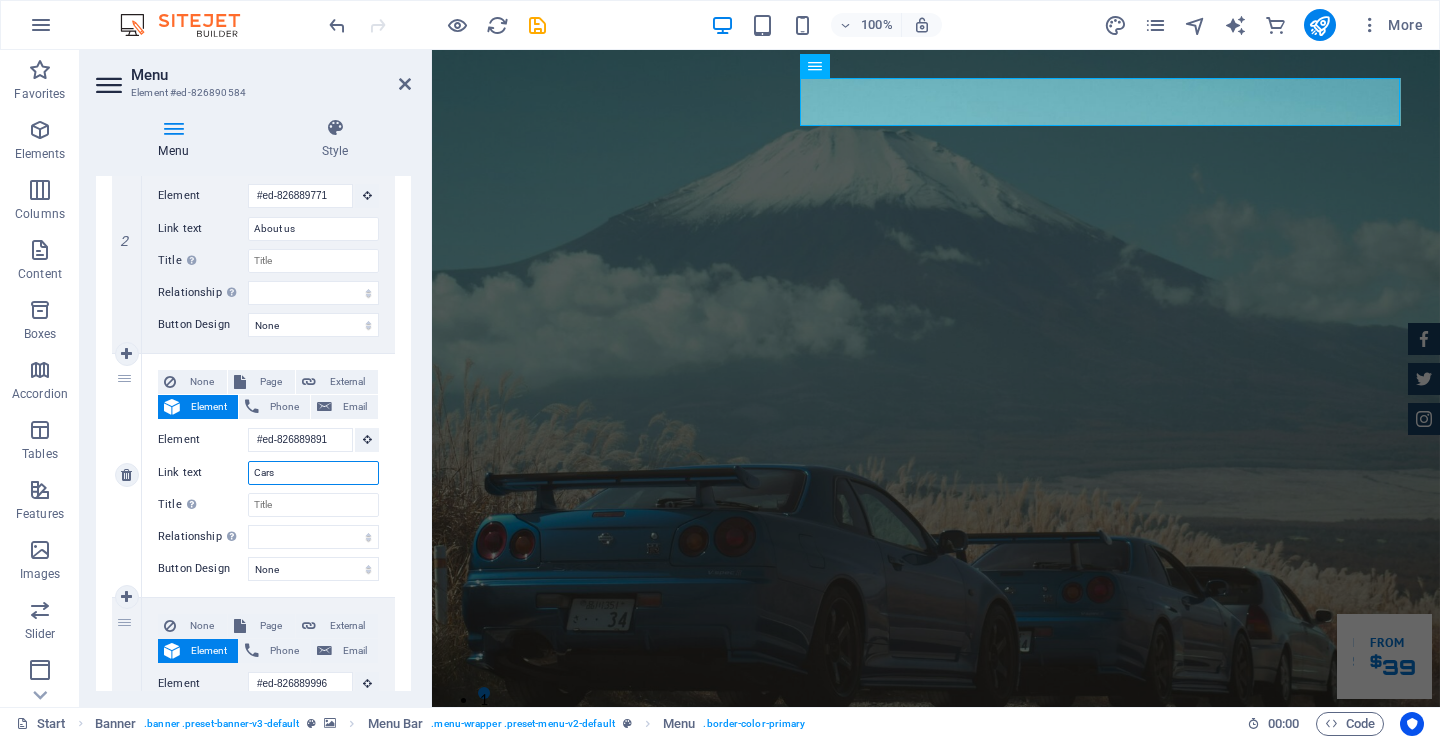 select 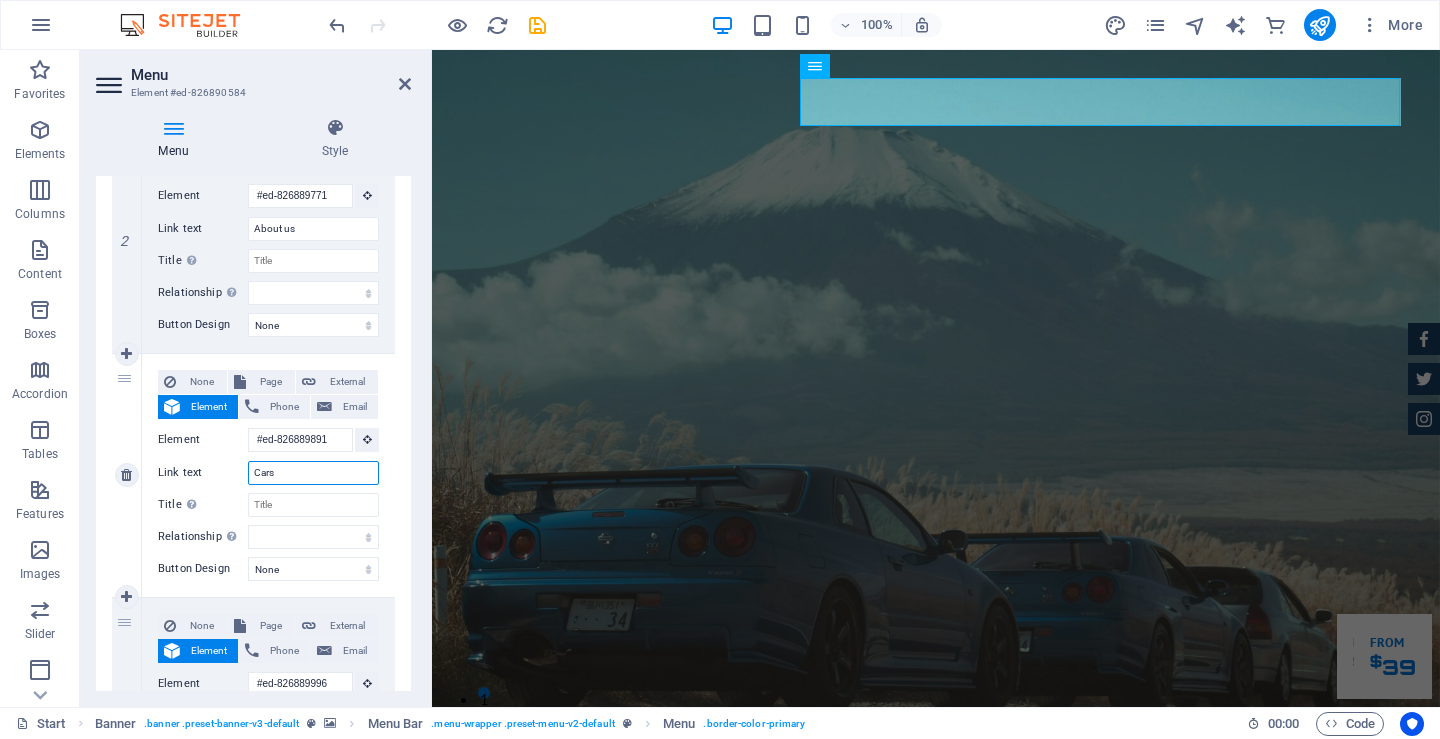 select 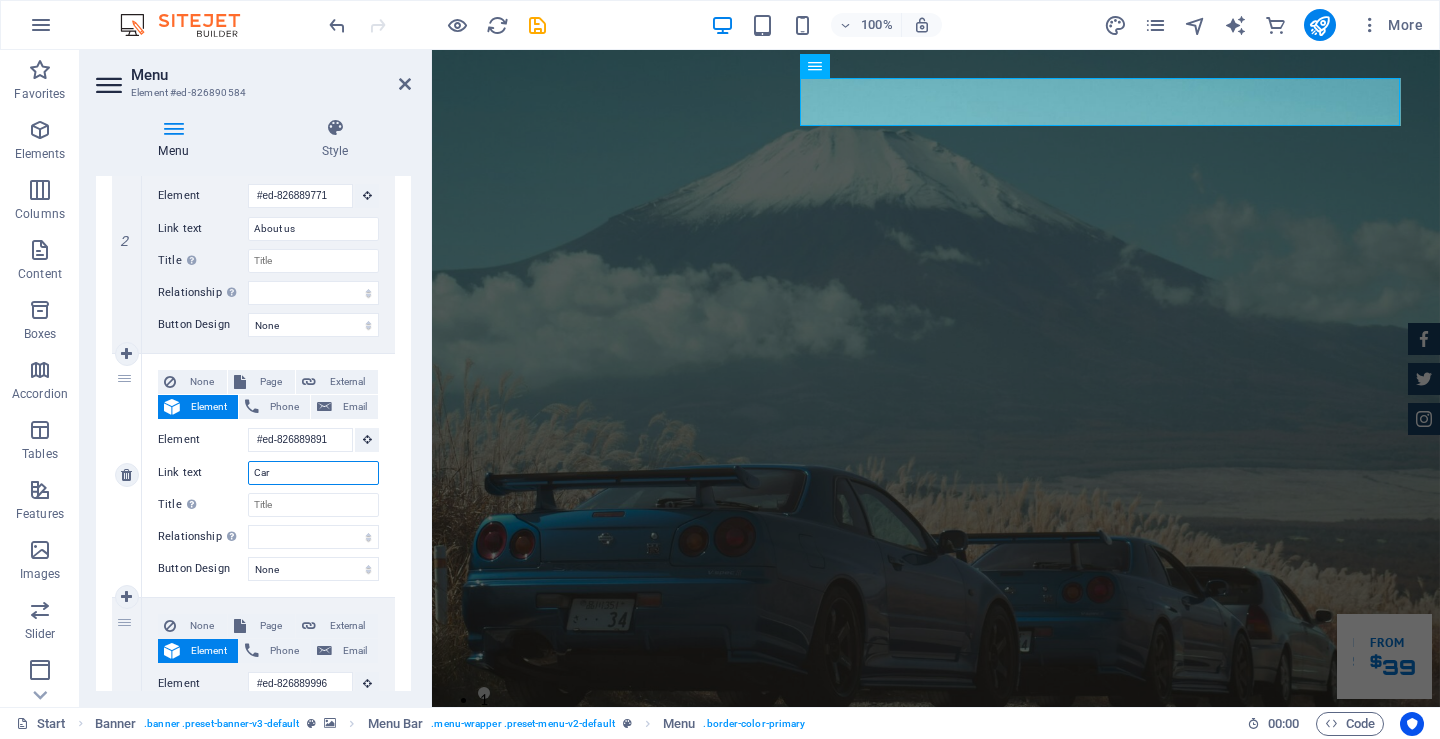 type on "Ca" 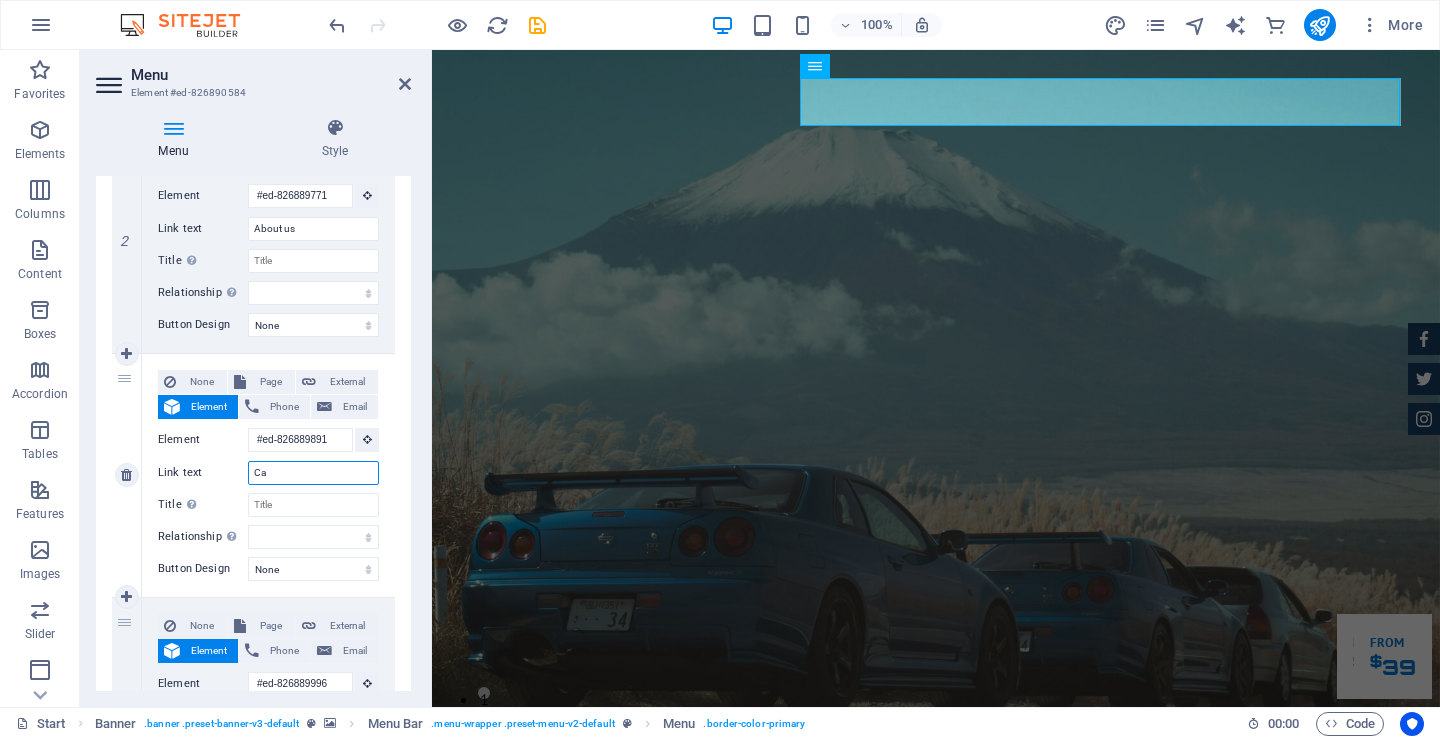 select 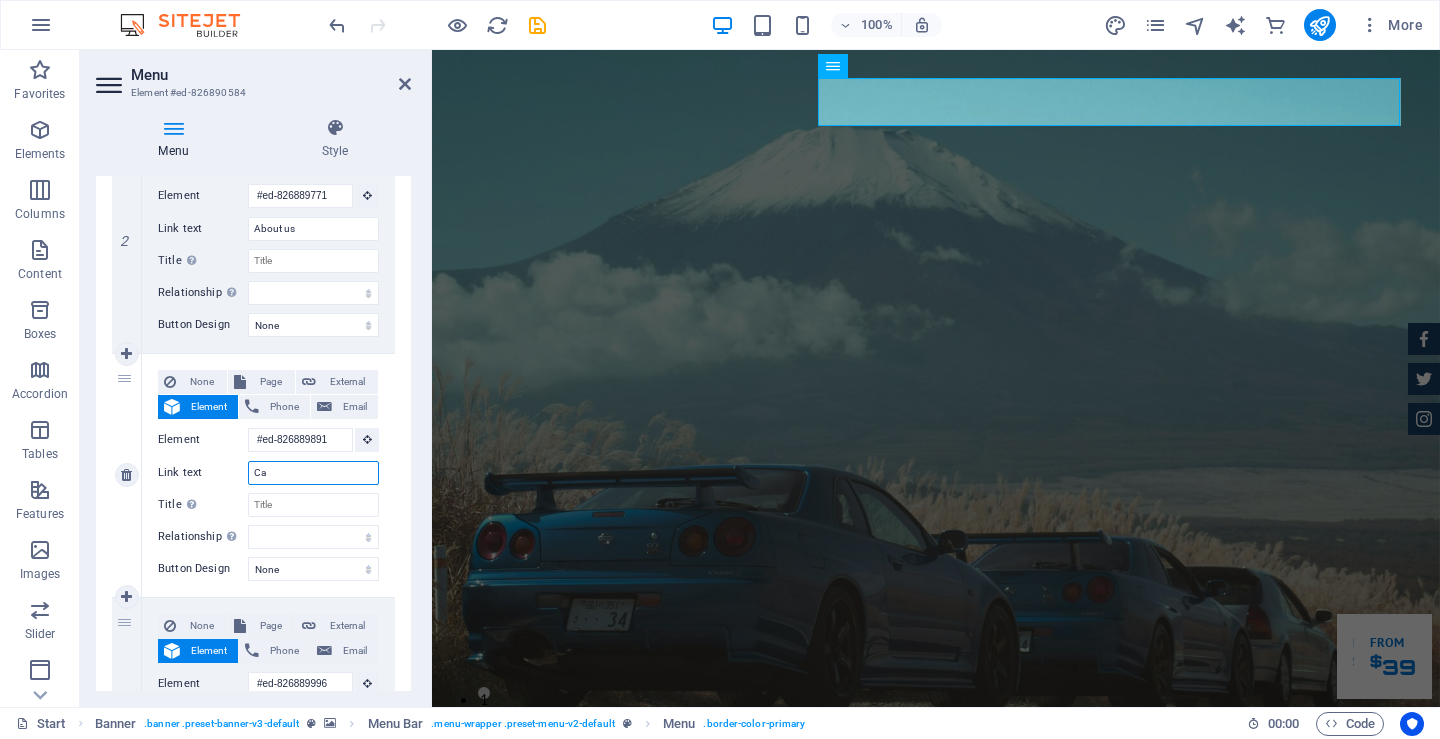 type on "C" 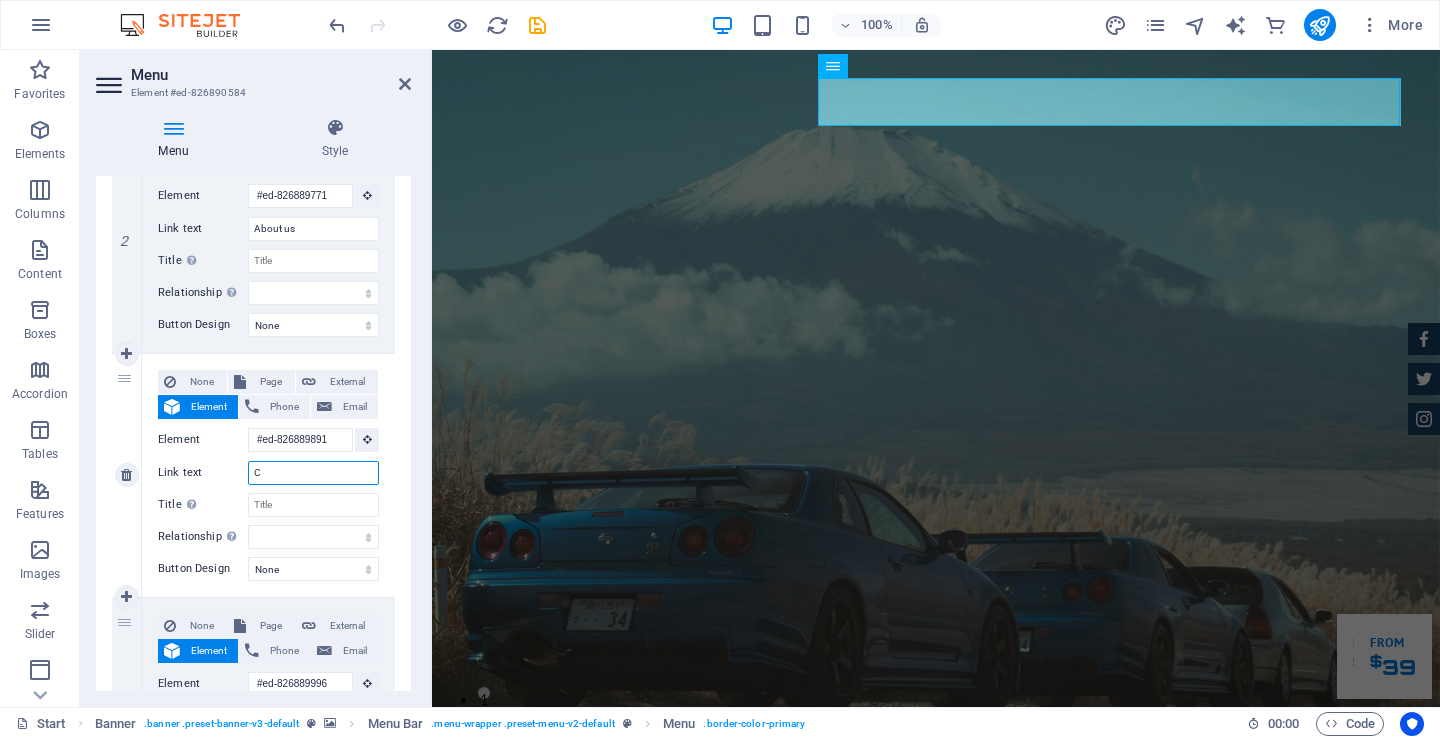 select 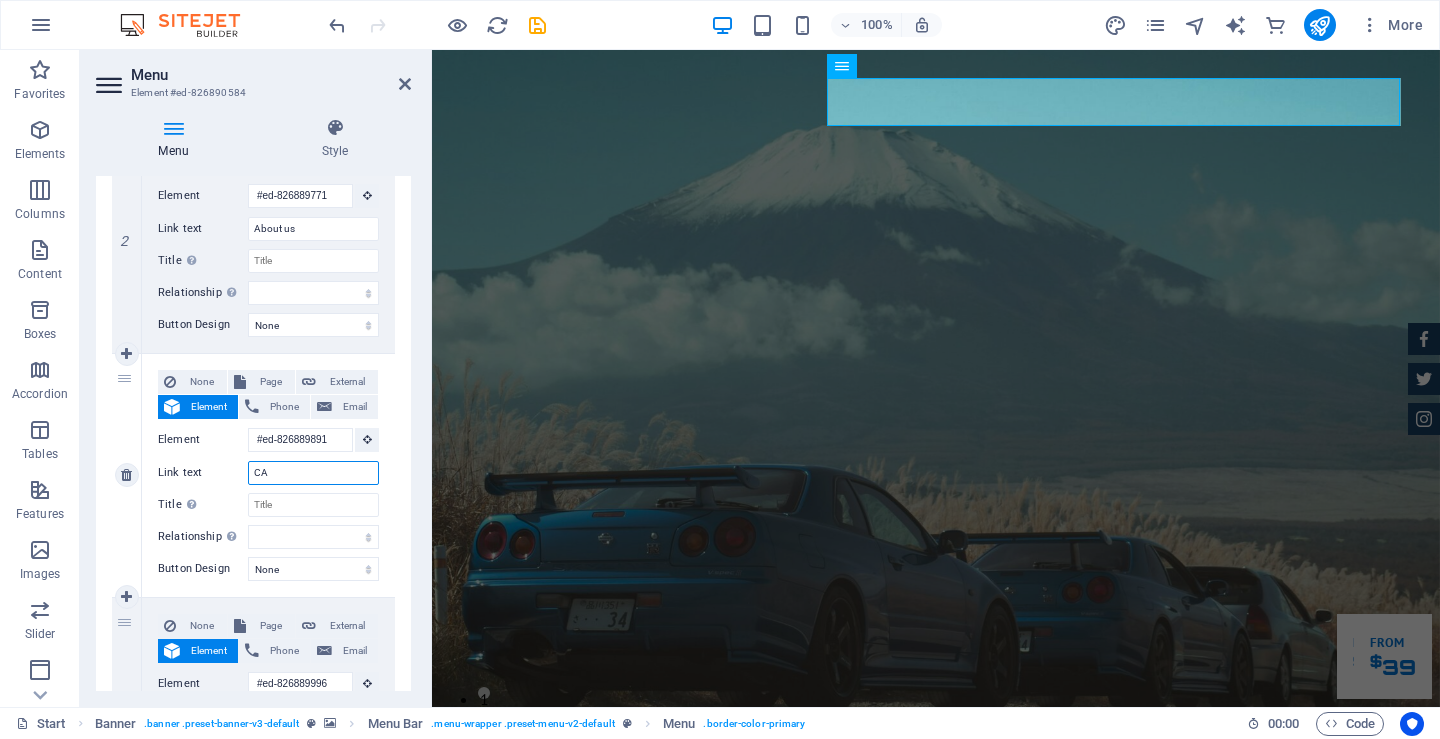 type on "CAR" 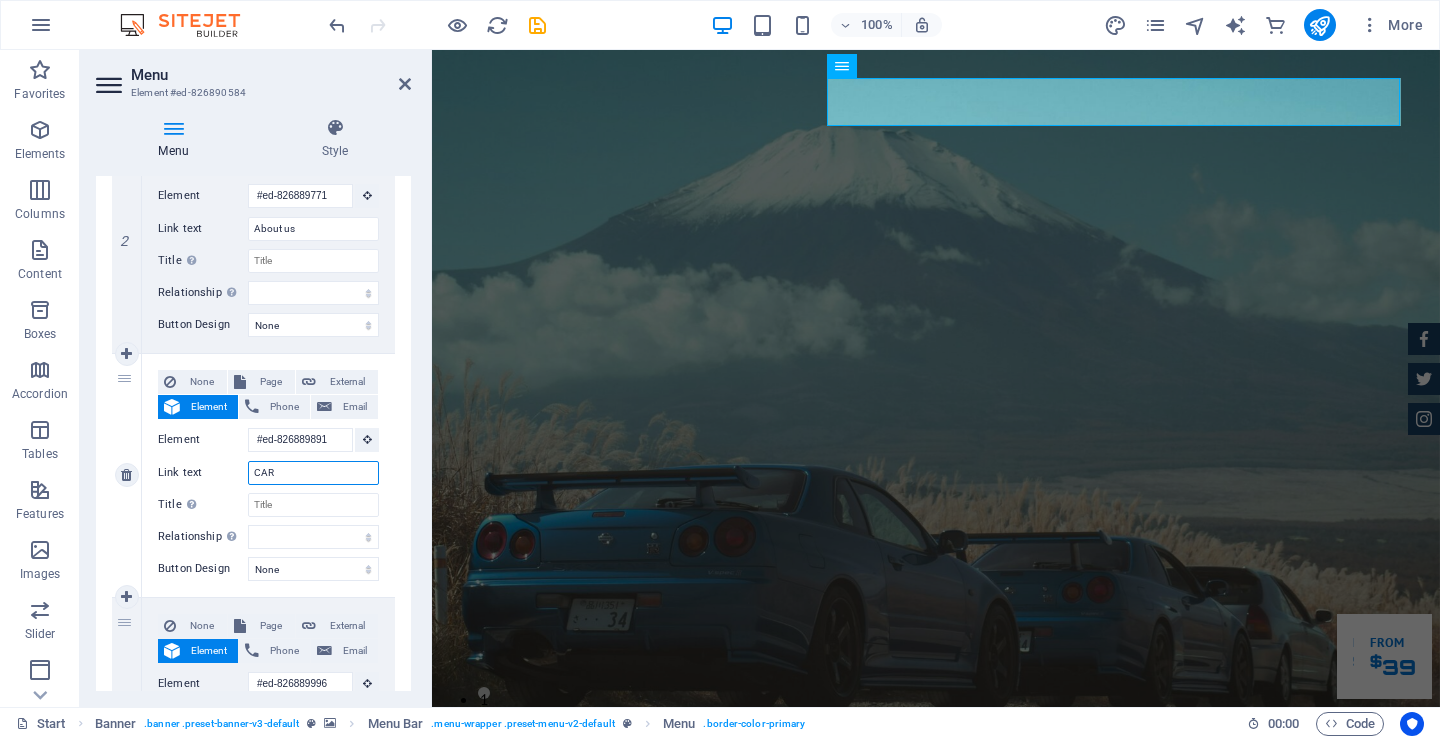 select 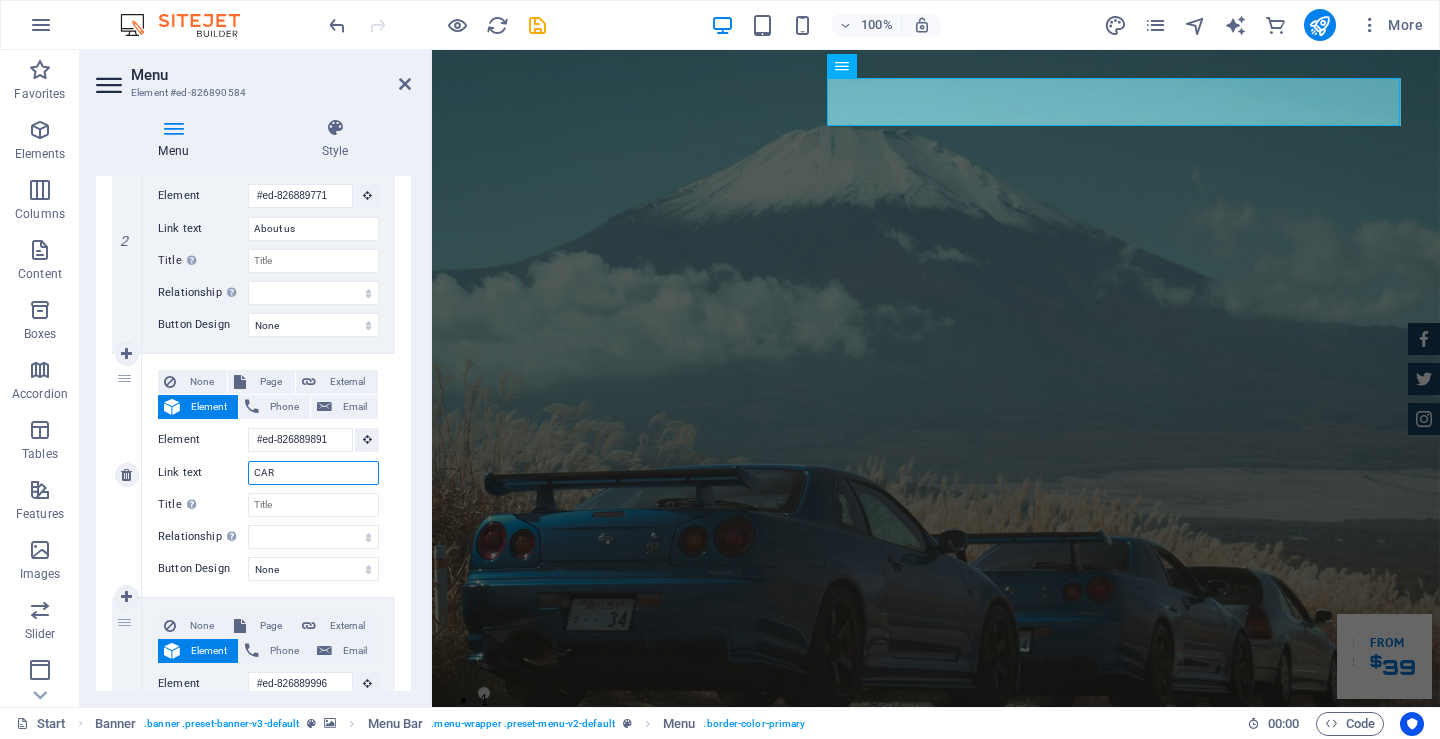 type on "CARS" 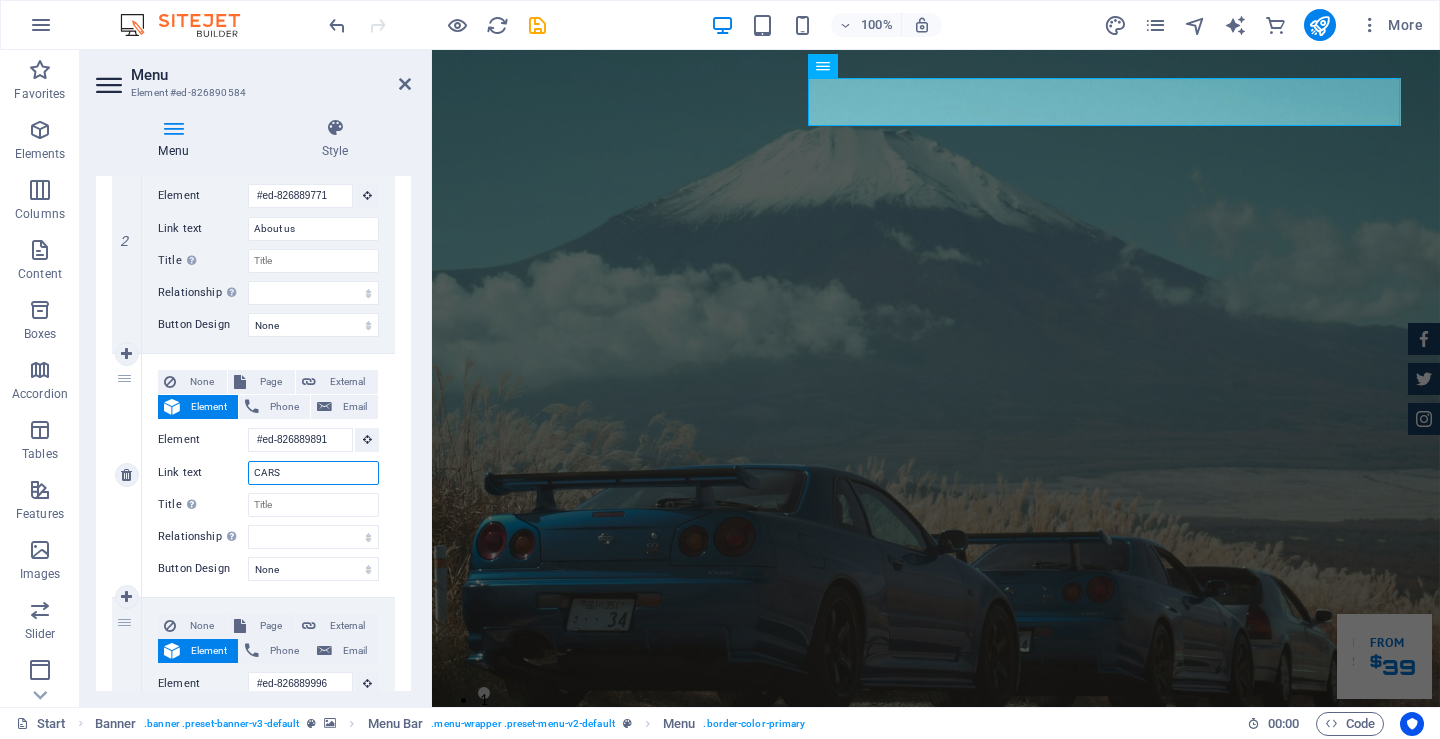 select 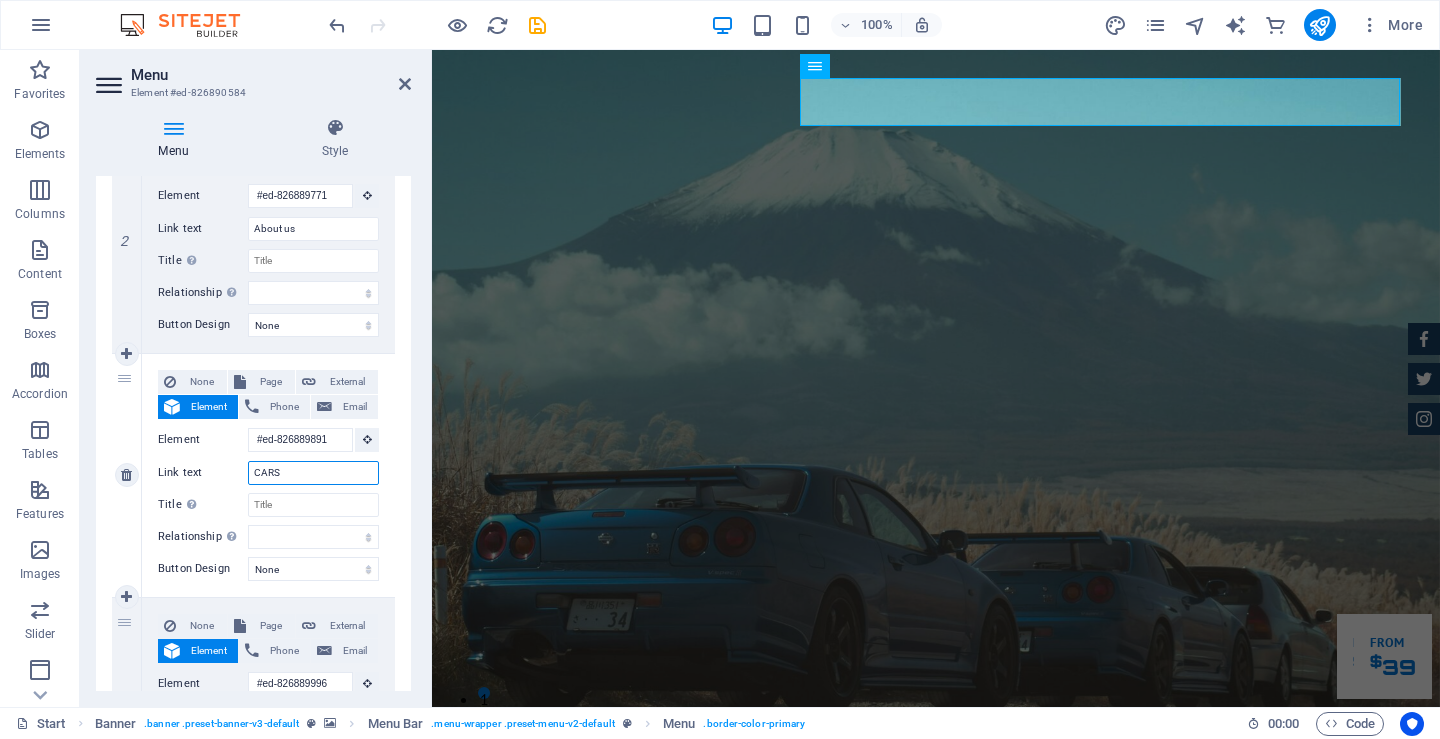 type on "CARS" 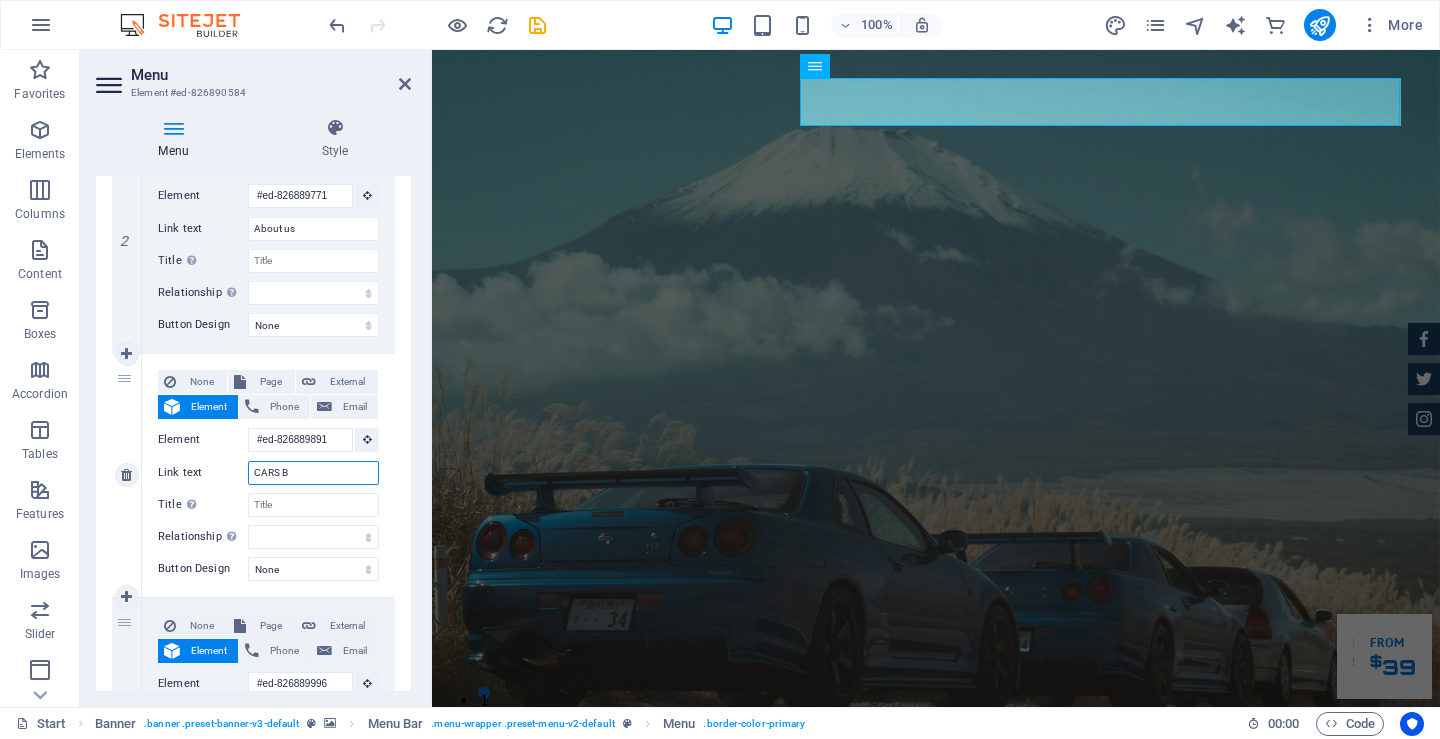 type on "CARS Br" 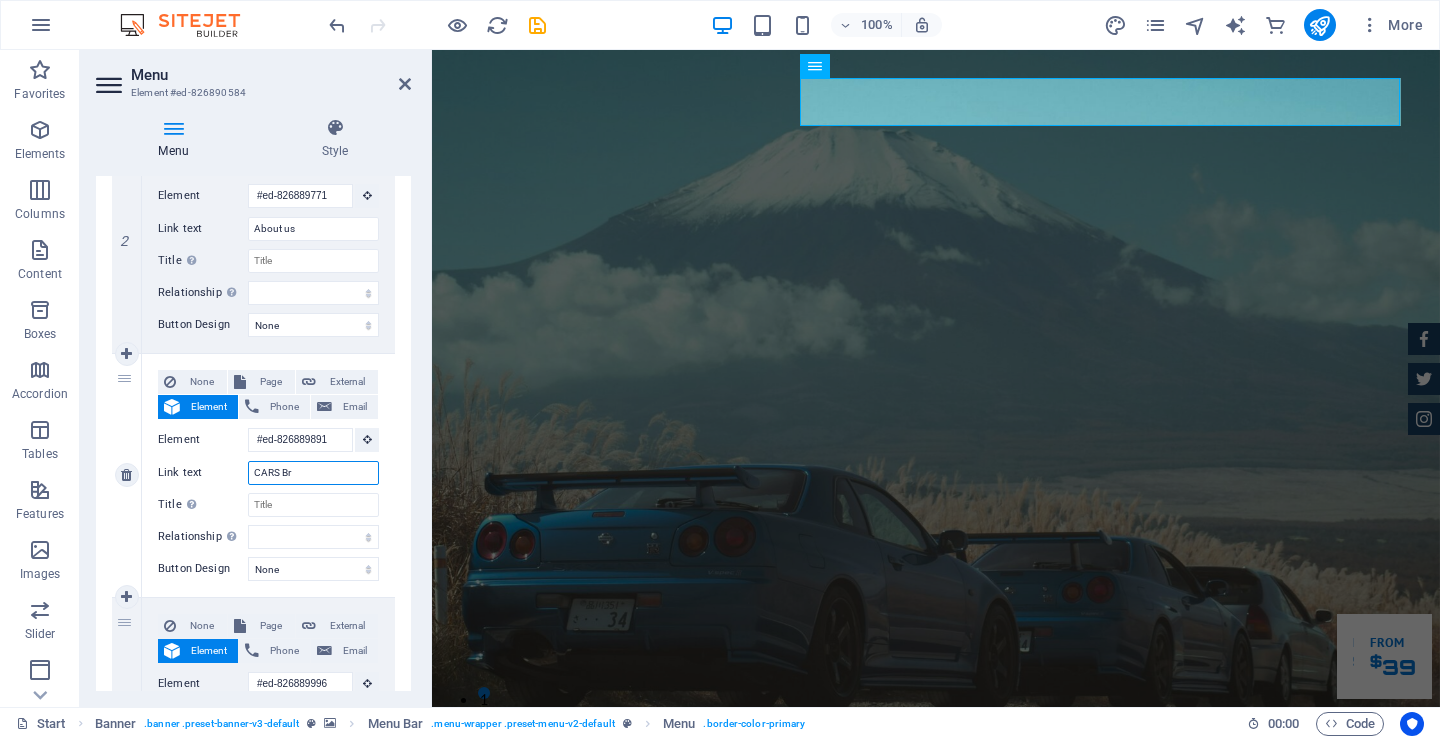 select 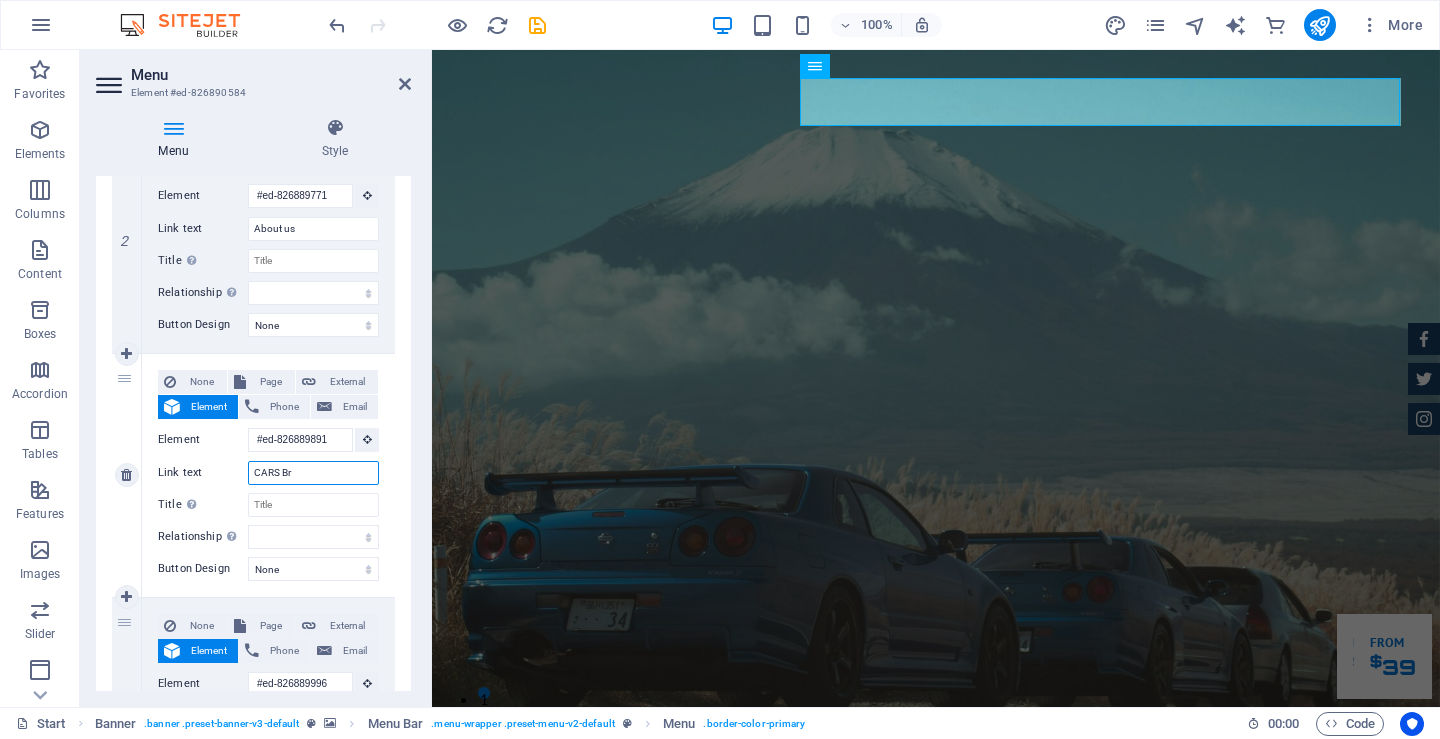 select 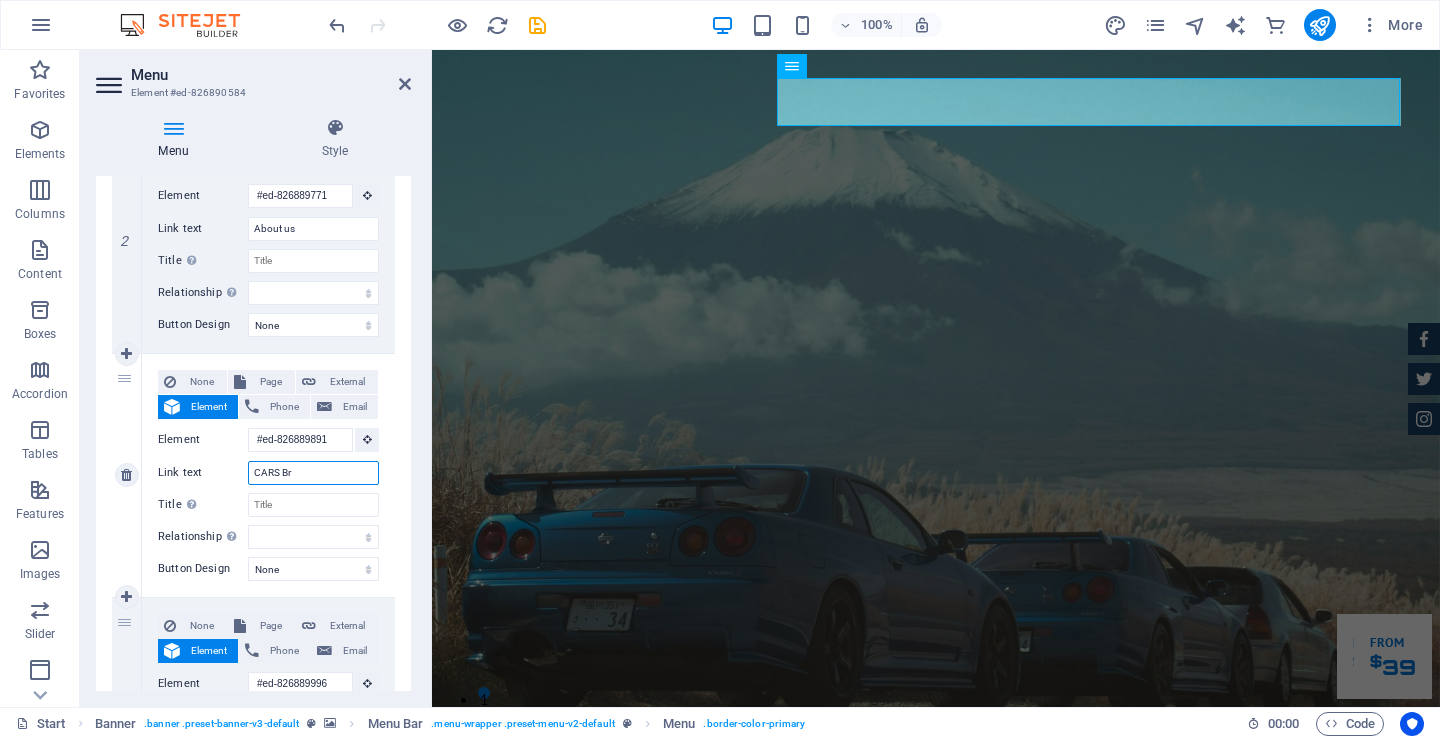 type on "CARS B" 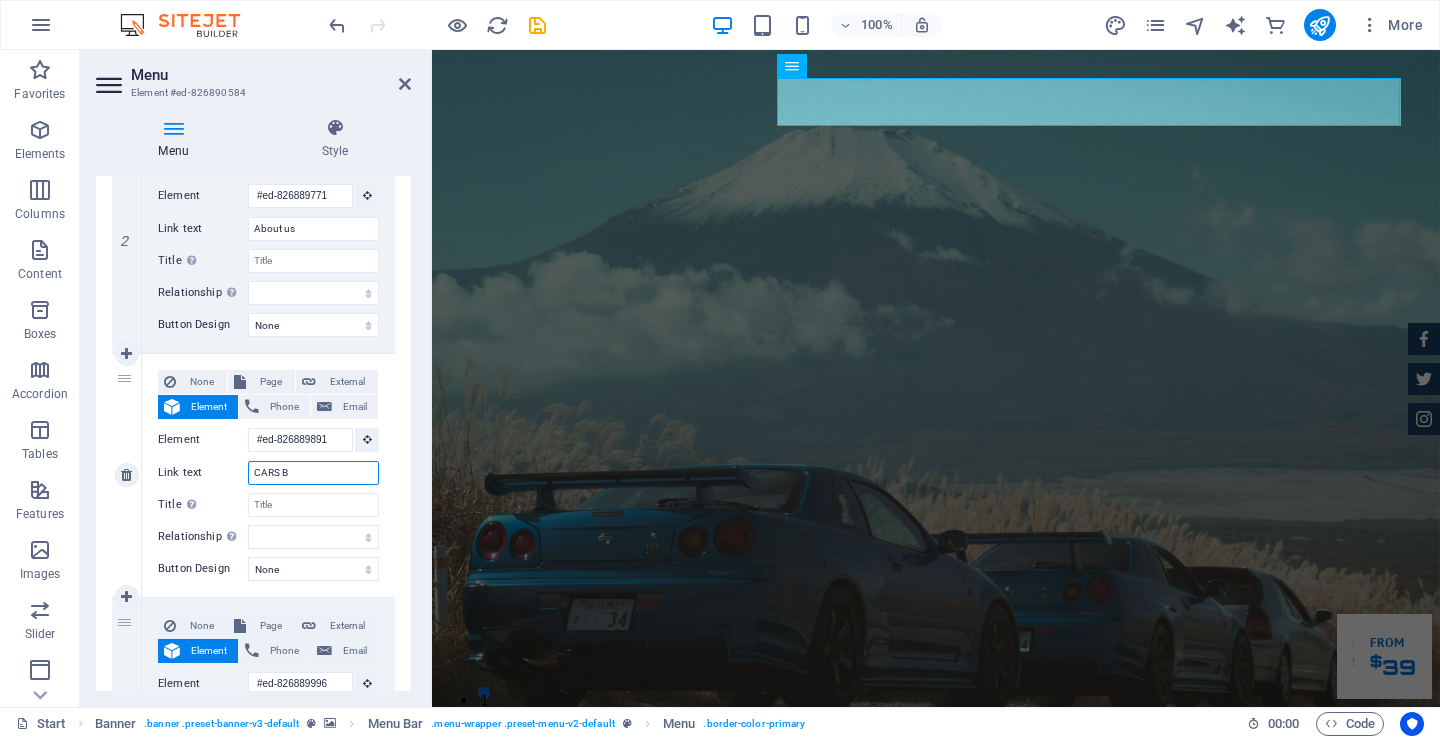 select 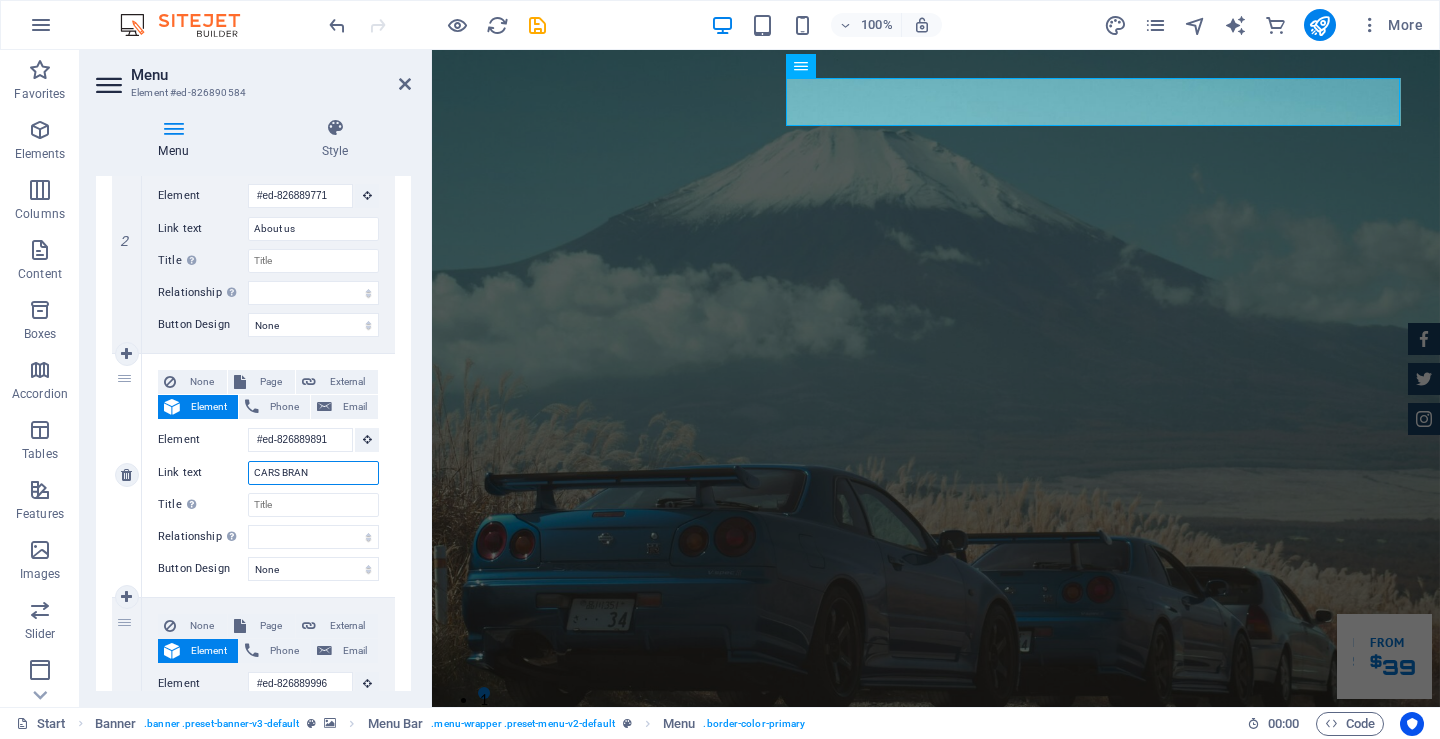 type on "CARS BRAND" 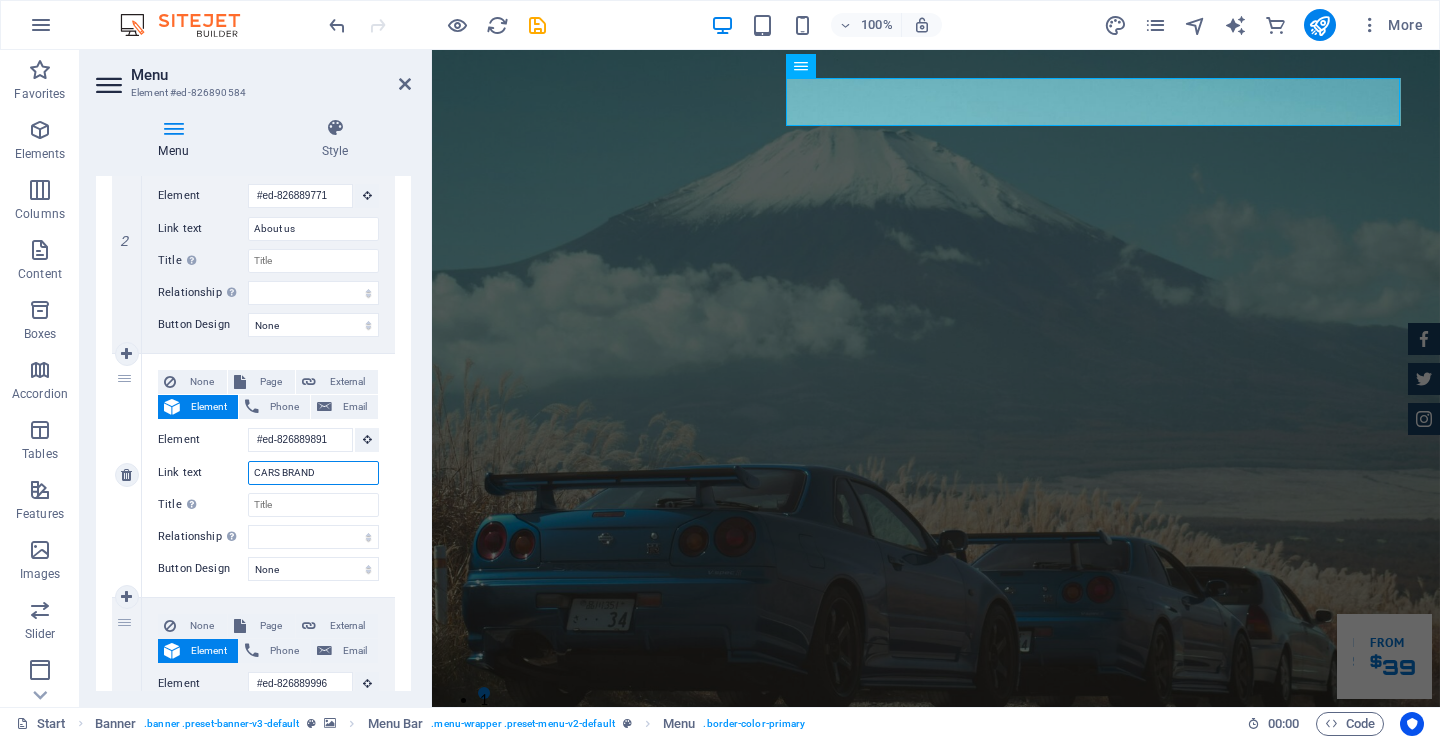 select 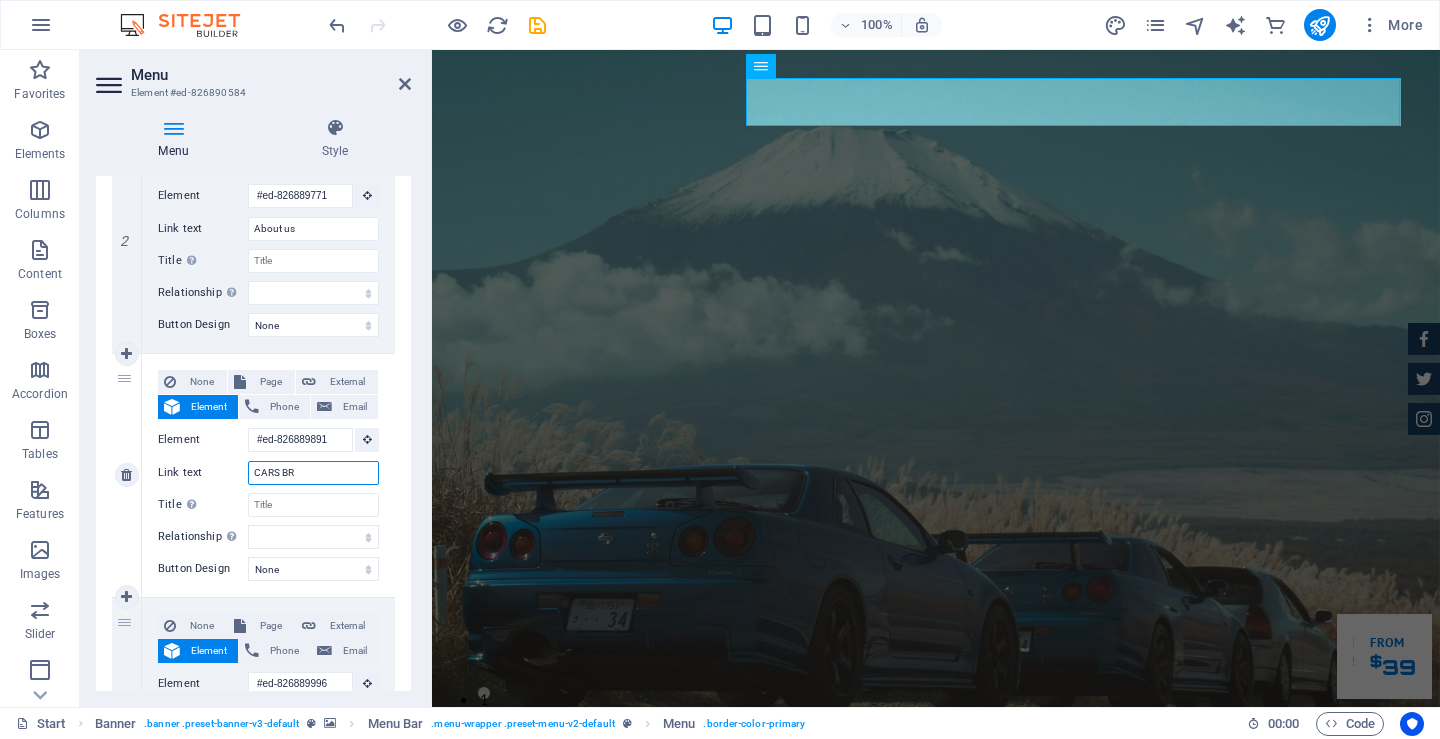 type on "CARS B" 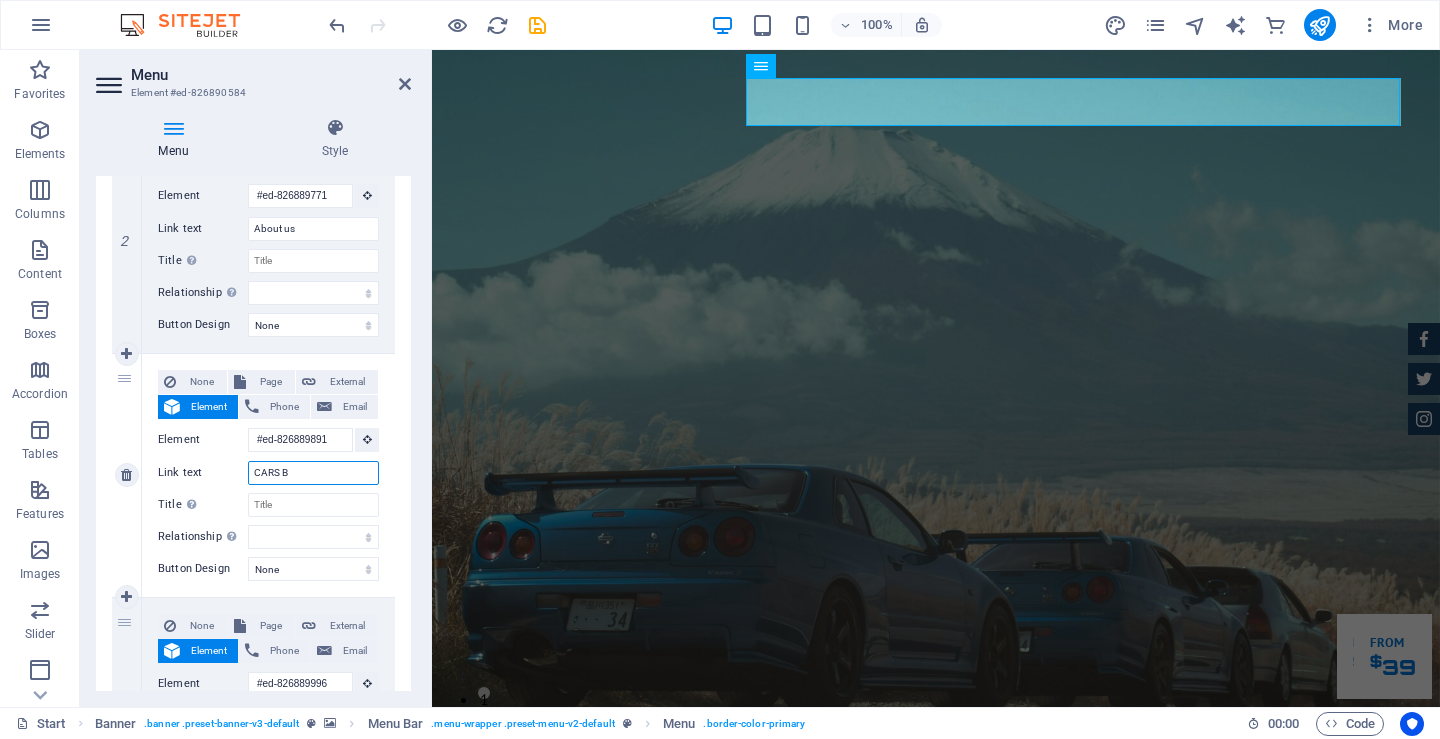 select 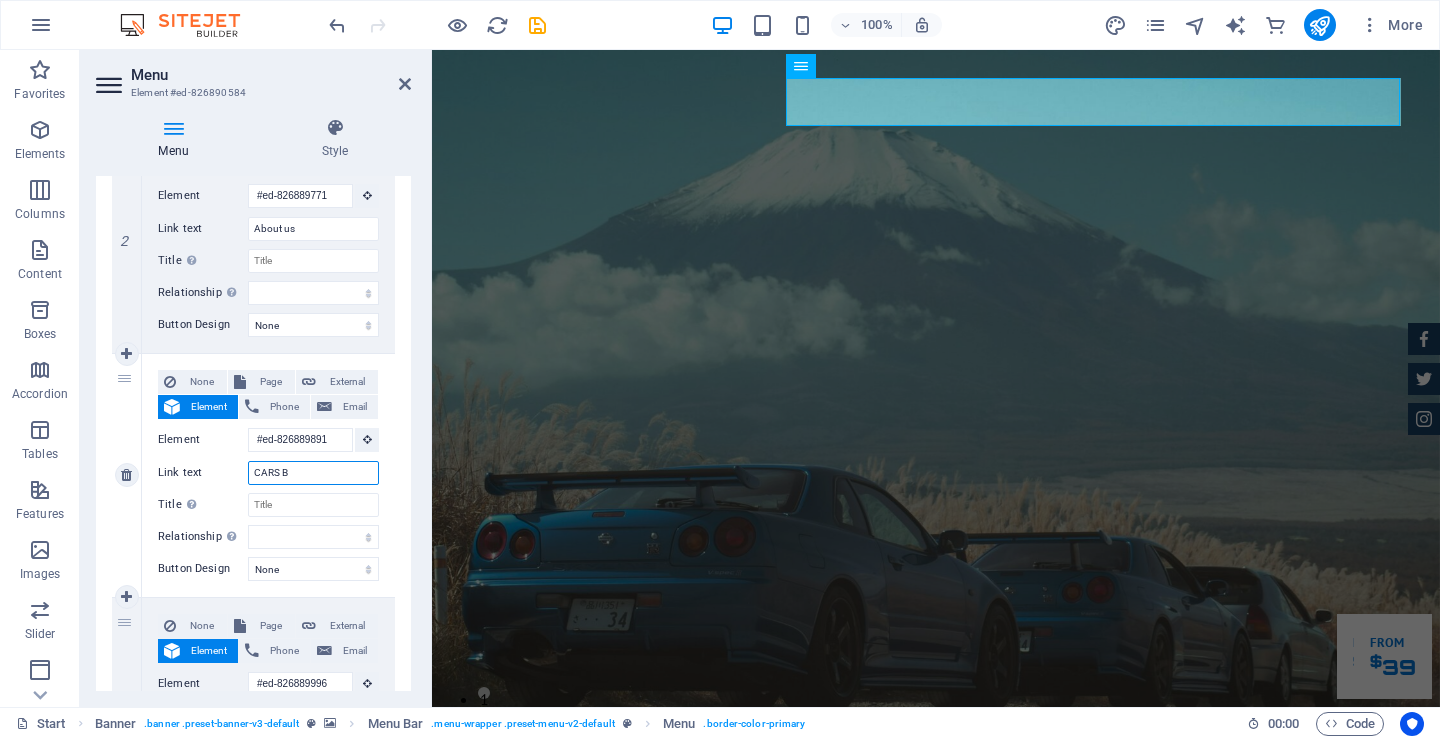 type on "CARS" 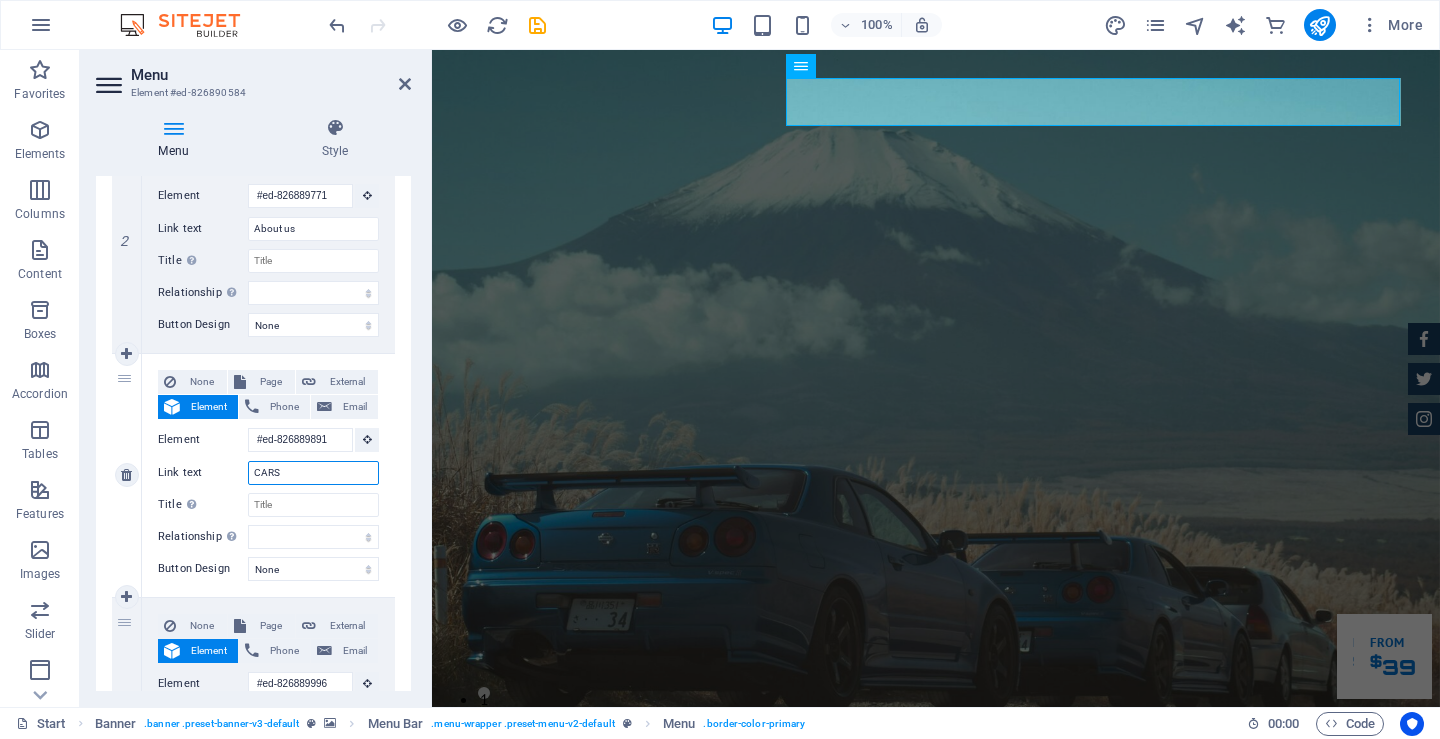 select 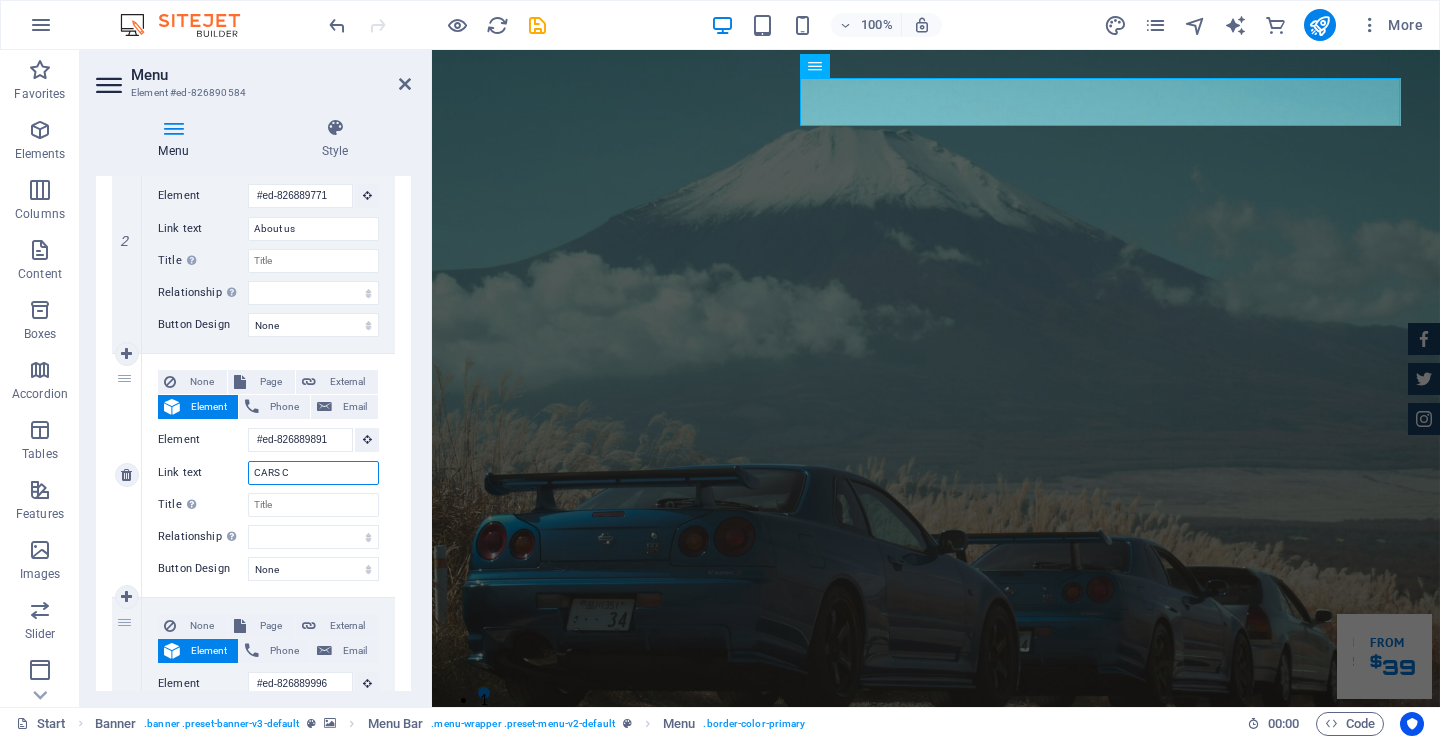 type on "CARS Co" 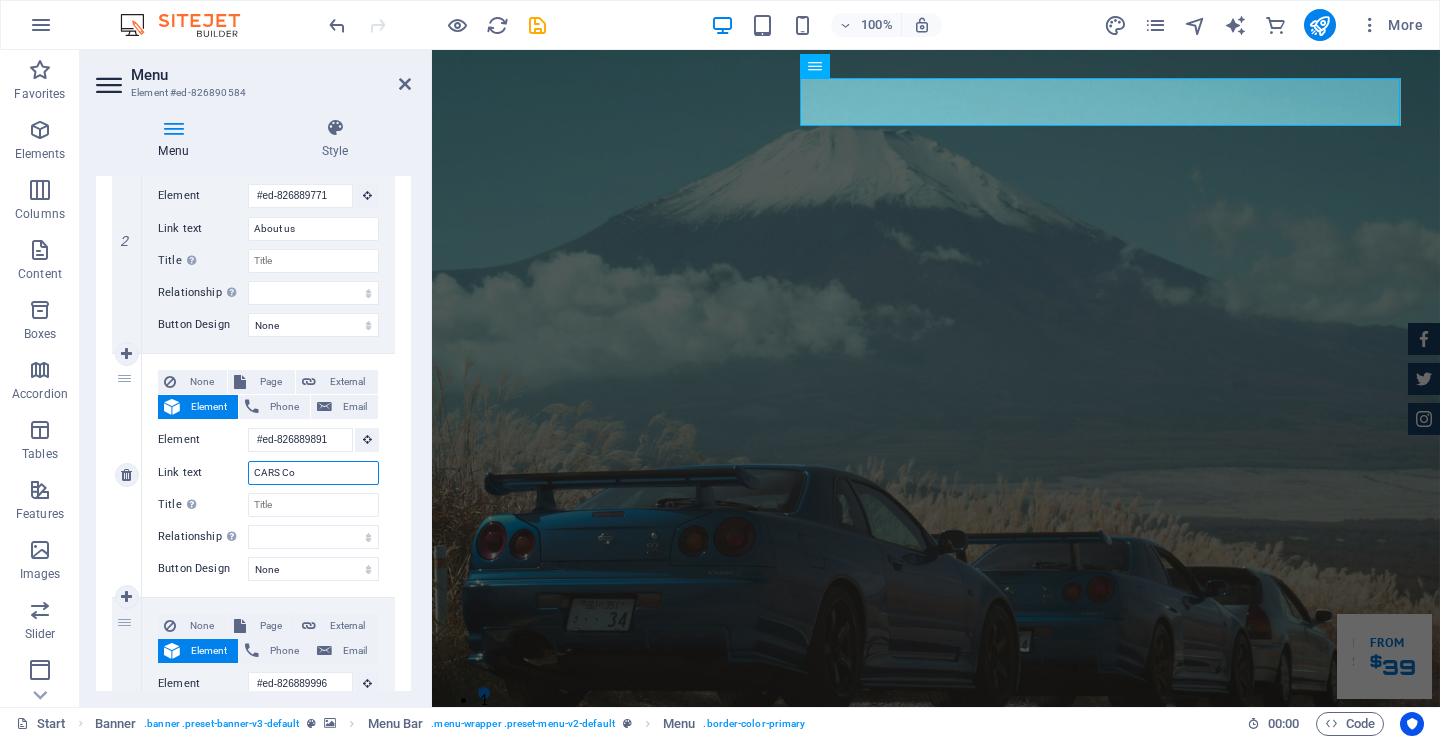 select 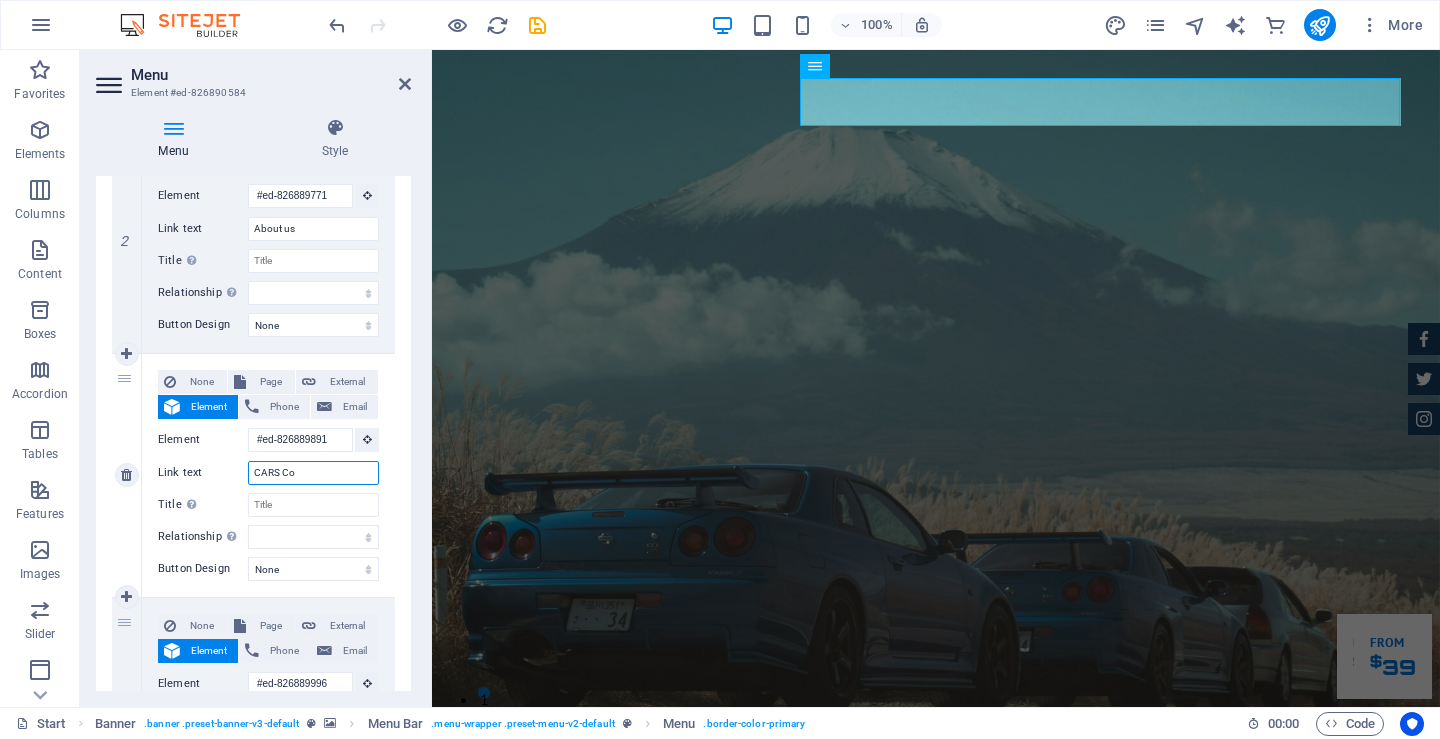 type on "CARS Coa" 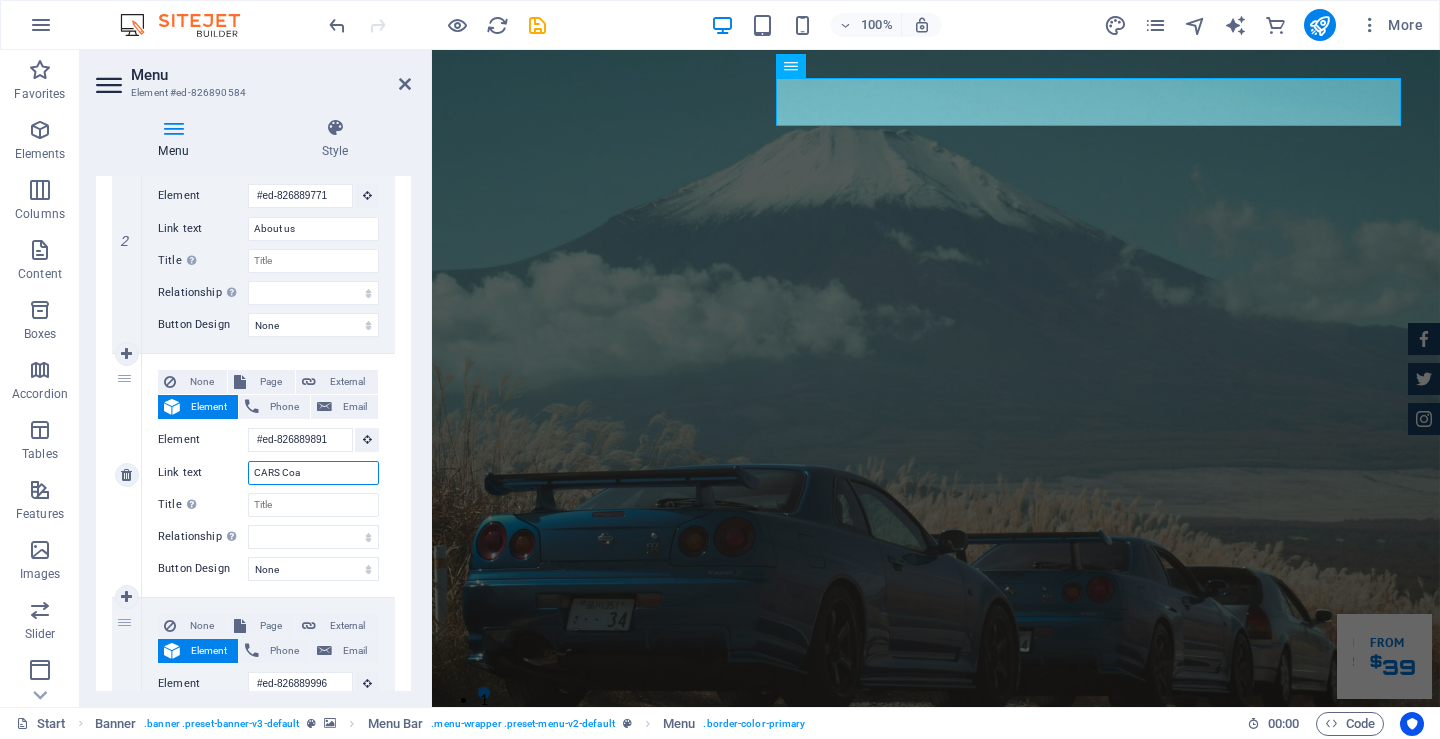 select 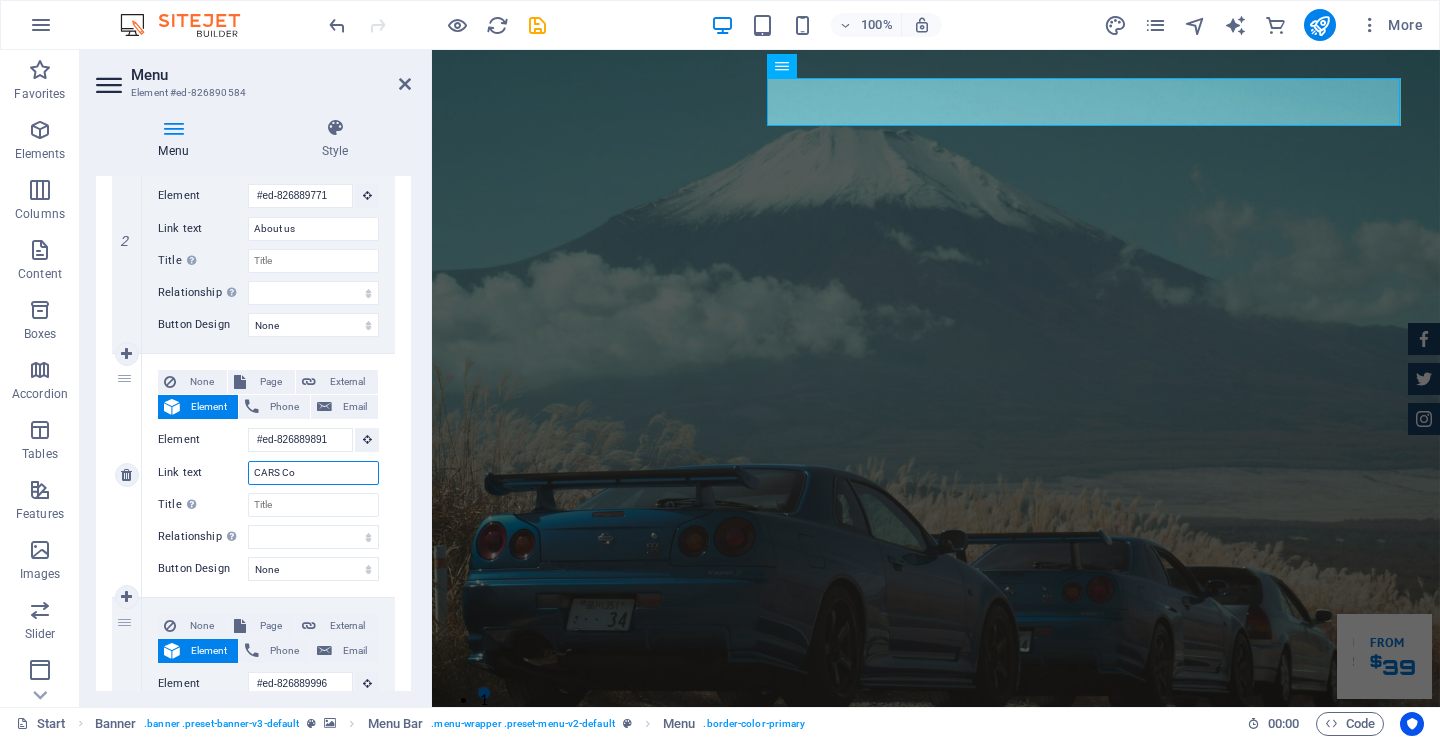 type on "CARS C" 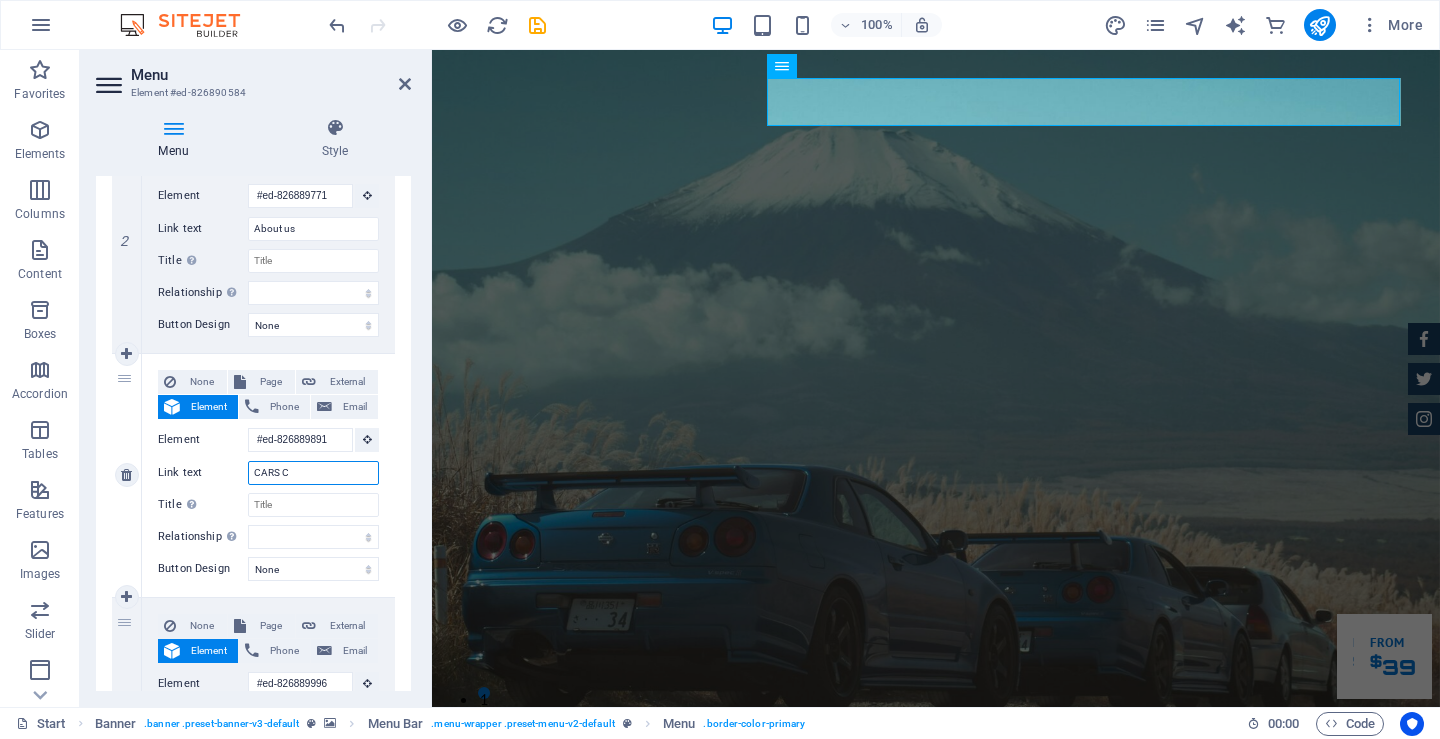 select 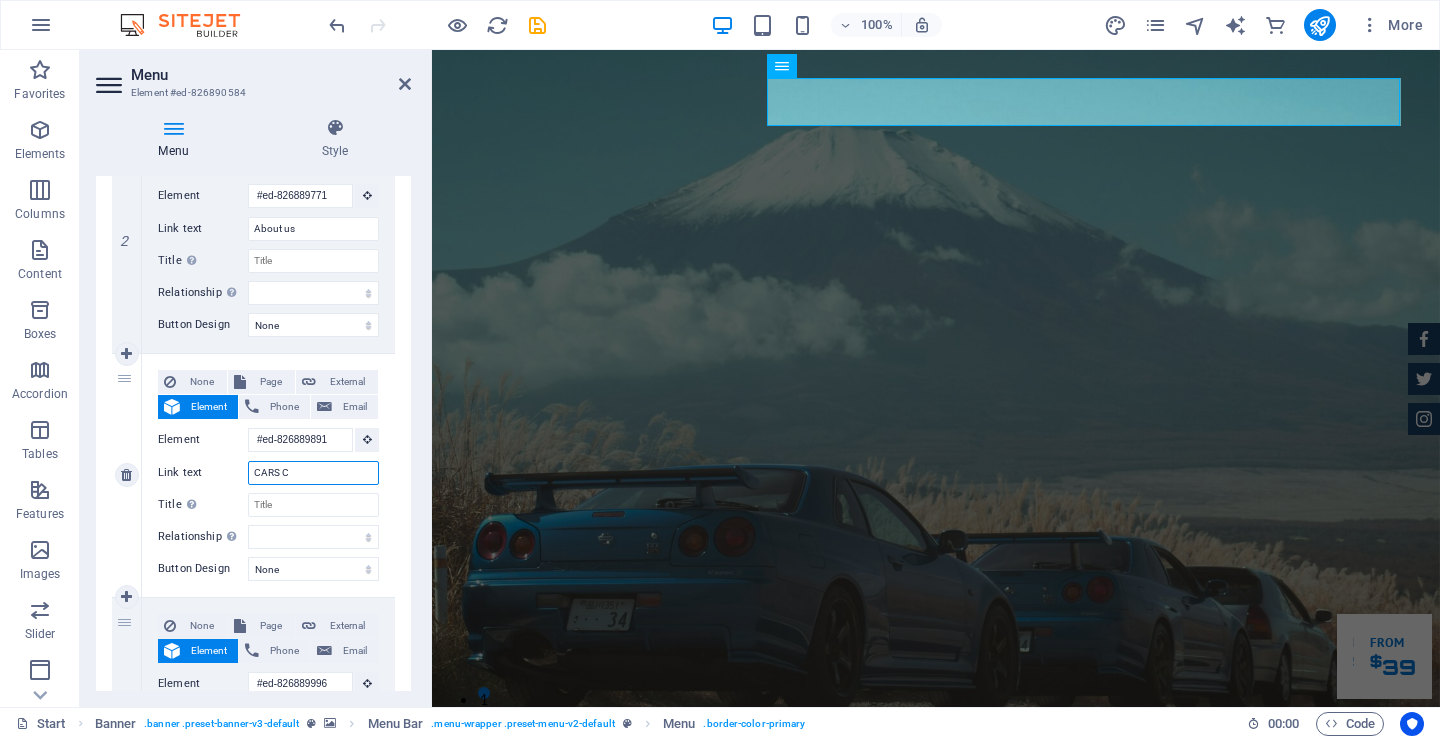 type on "CARS" 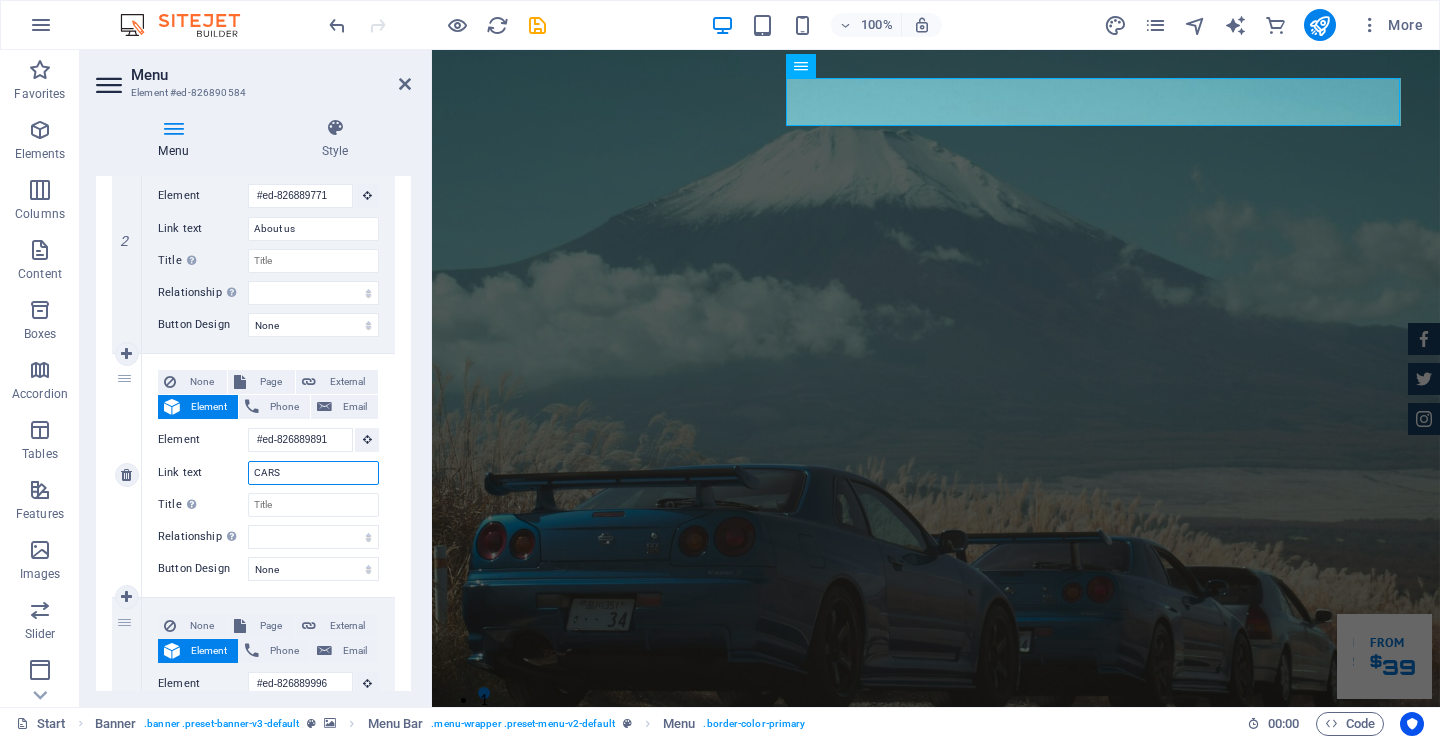 select 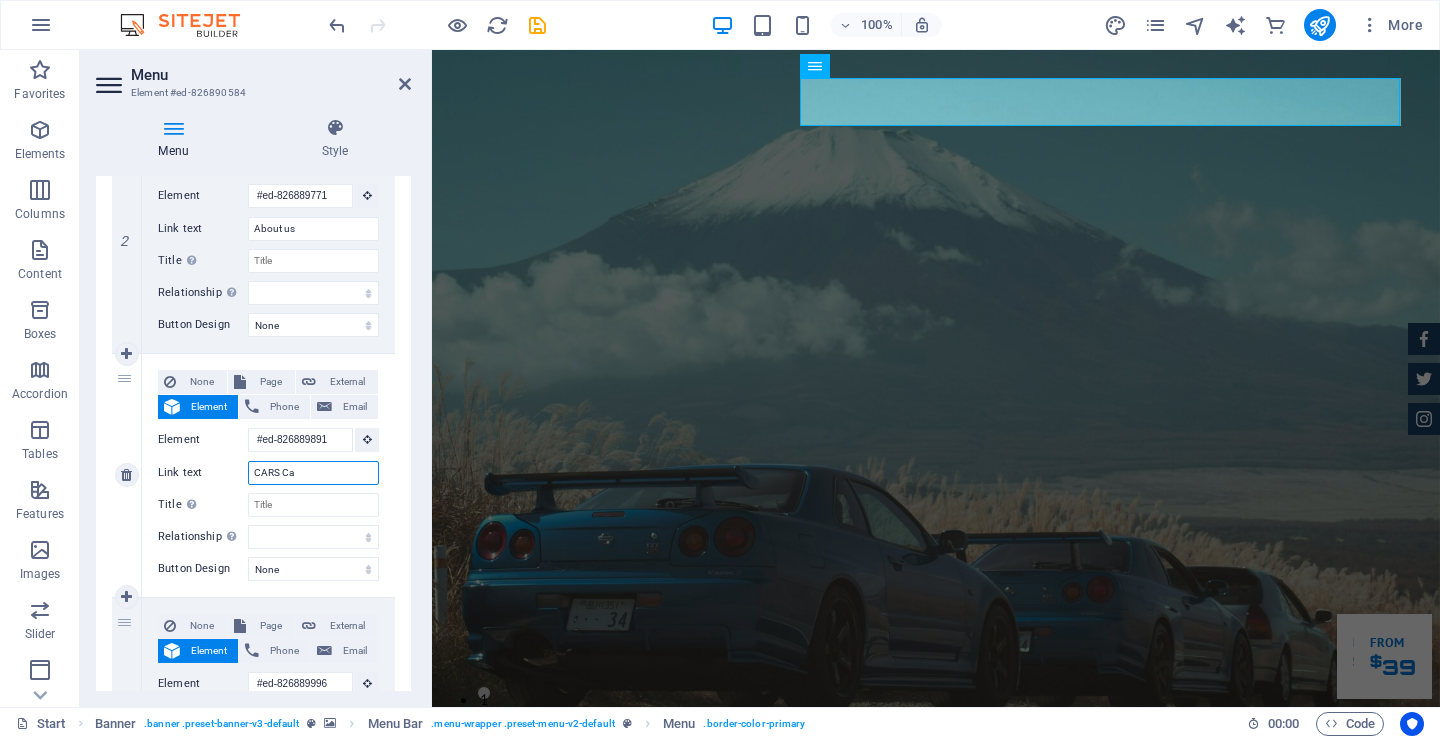 type on "CARS C" 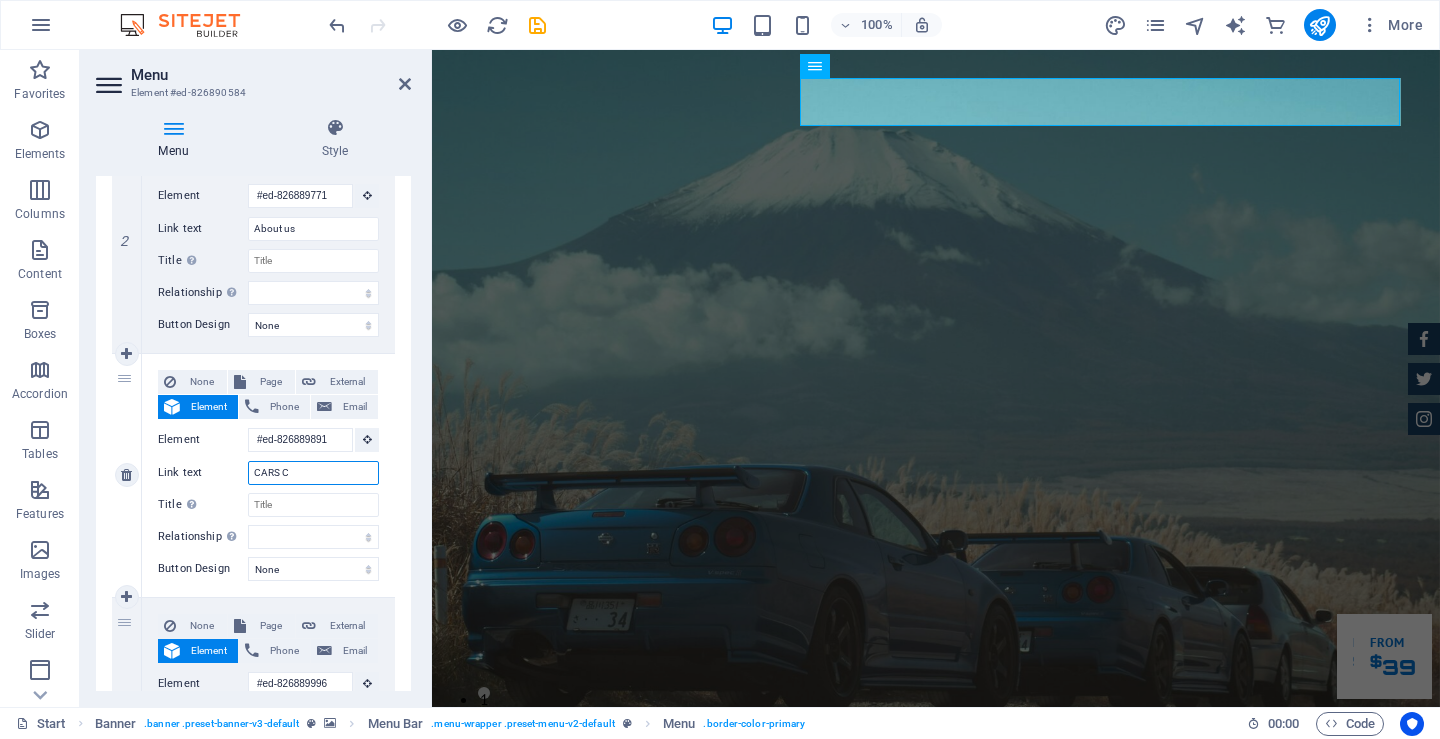 select 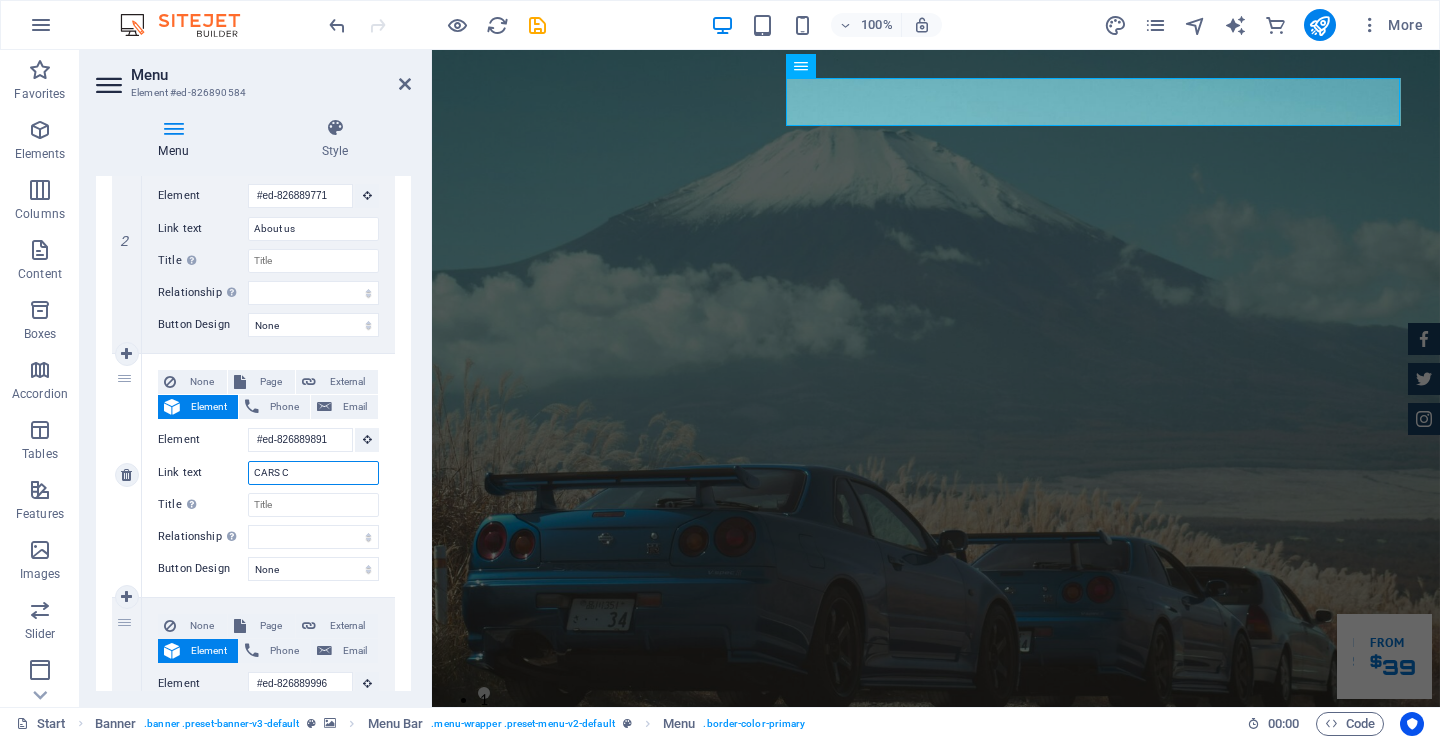 type on "CARS" 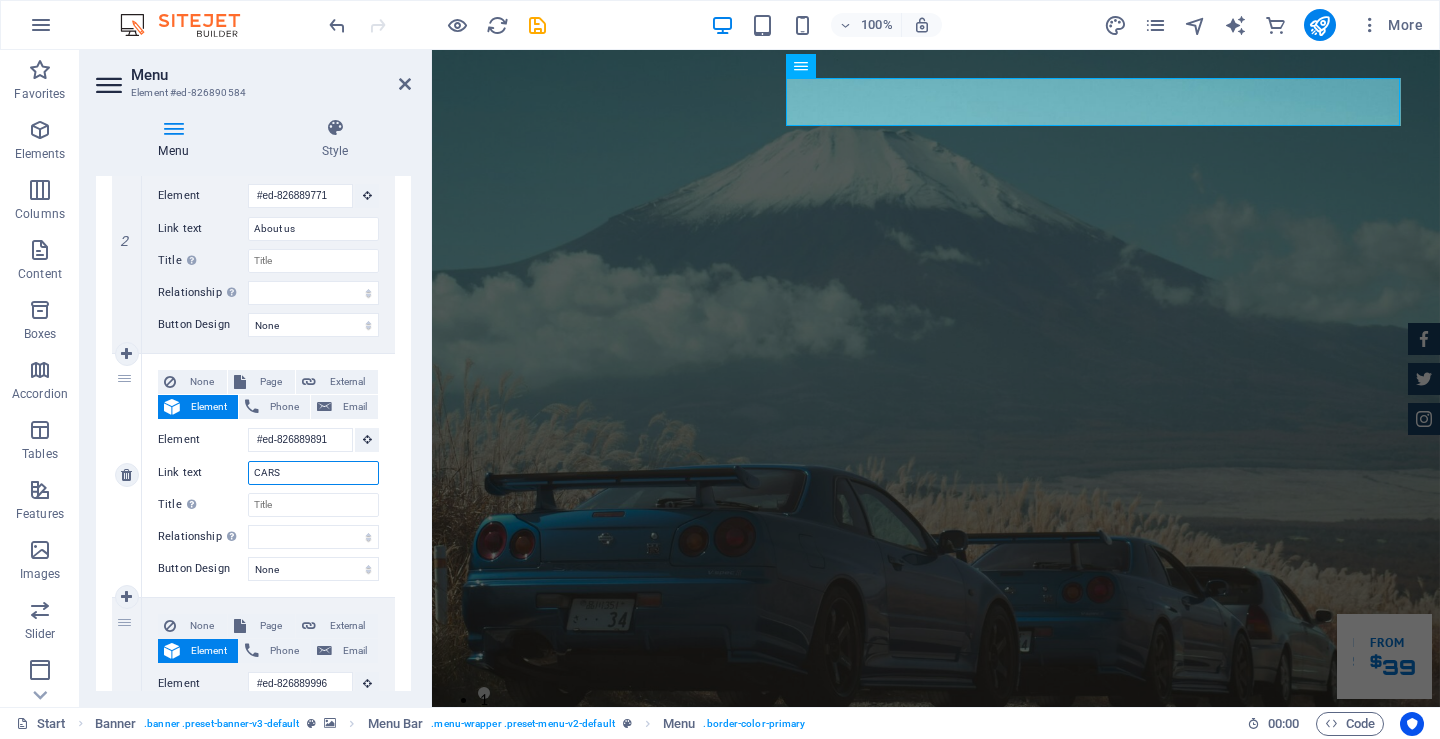 select 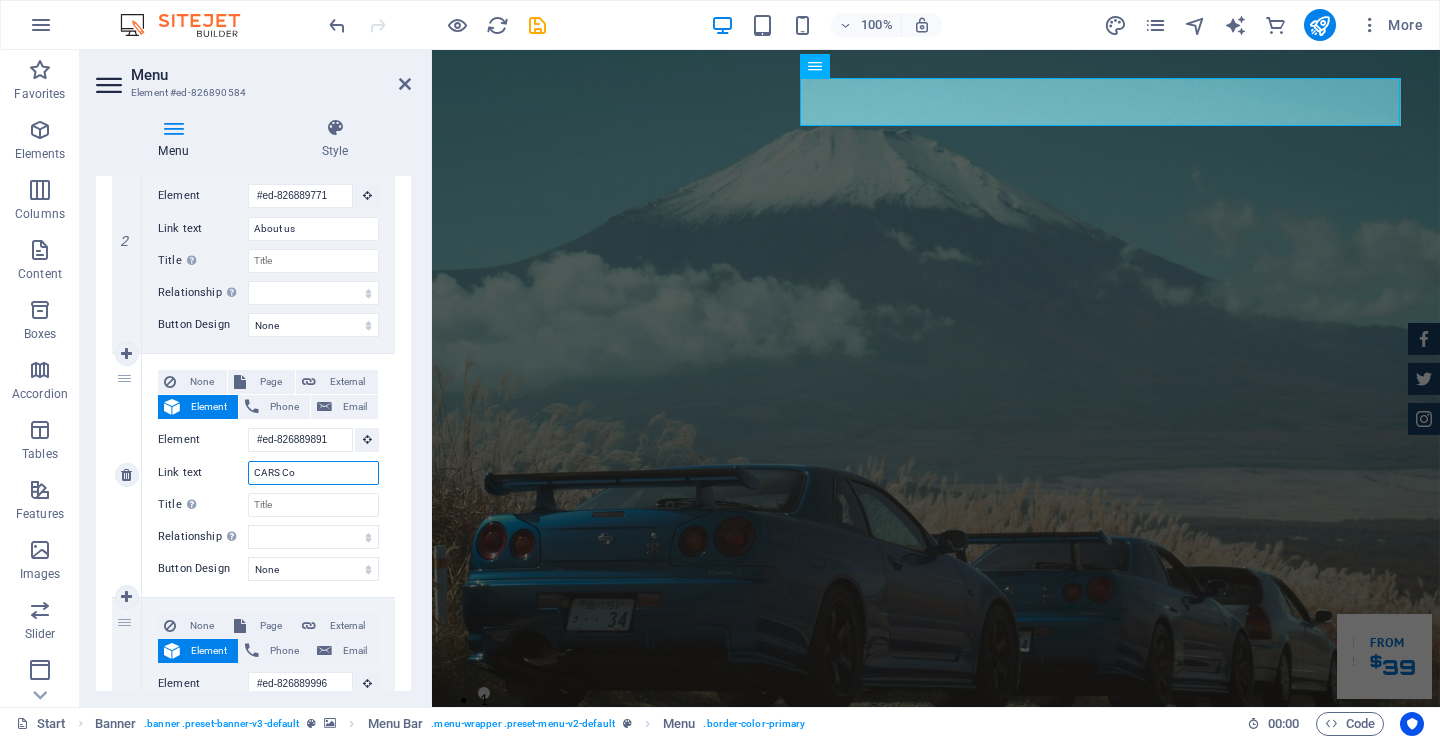 type on "CARS Coa" 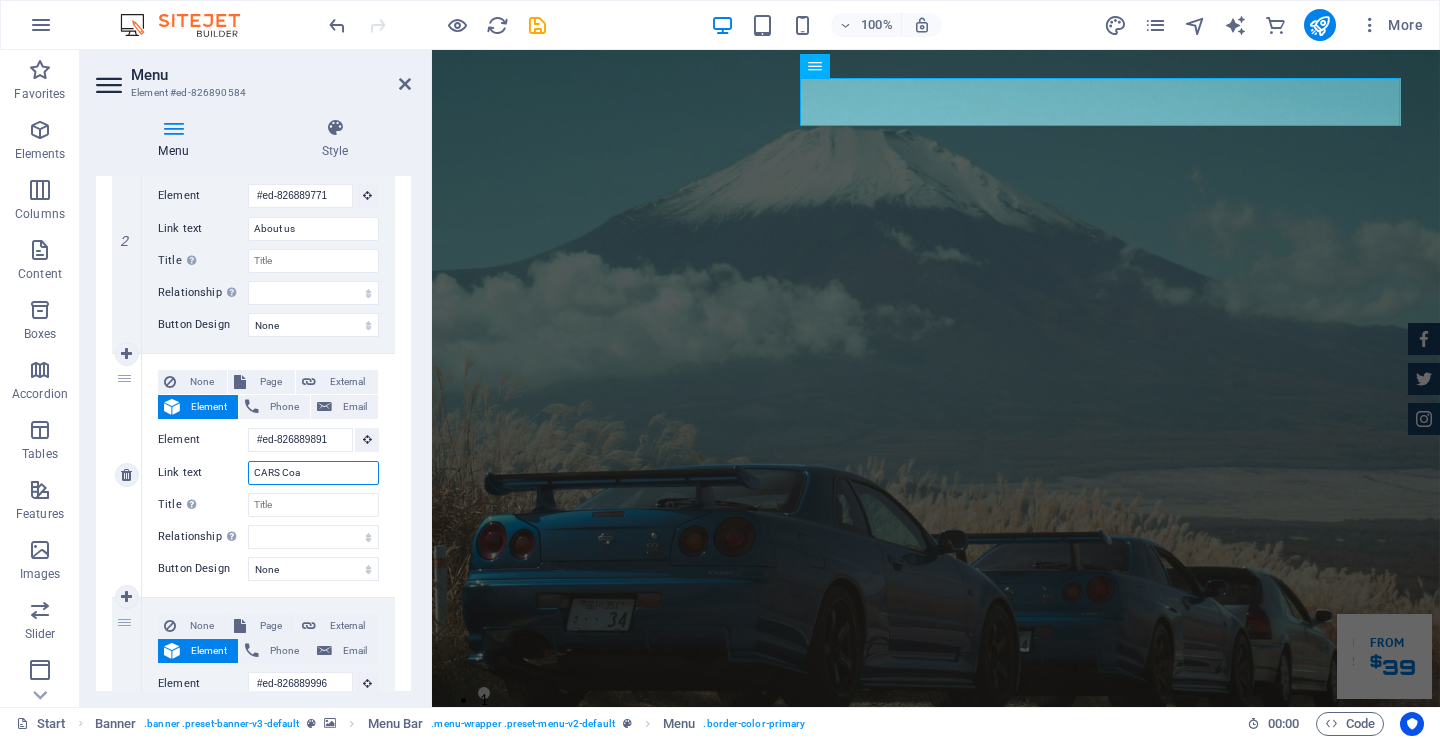 select 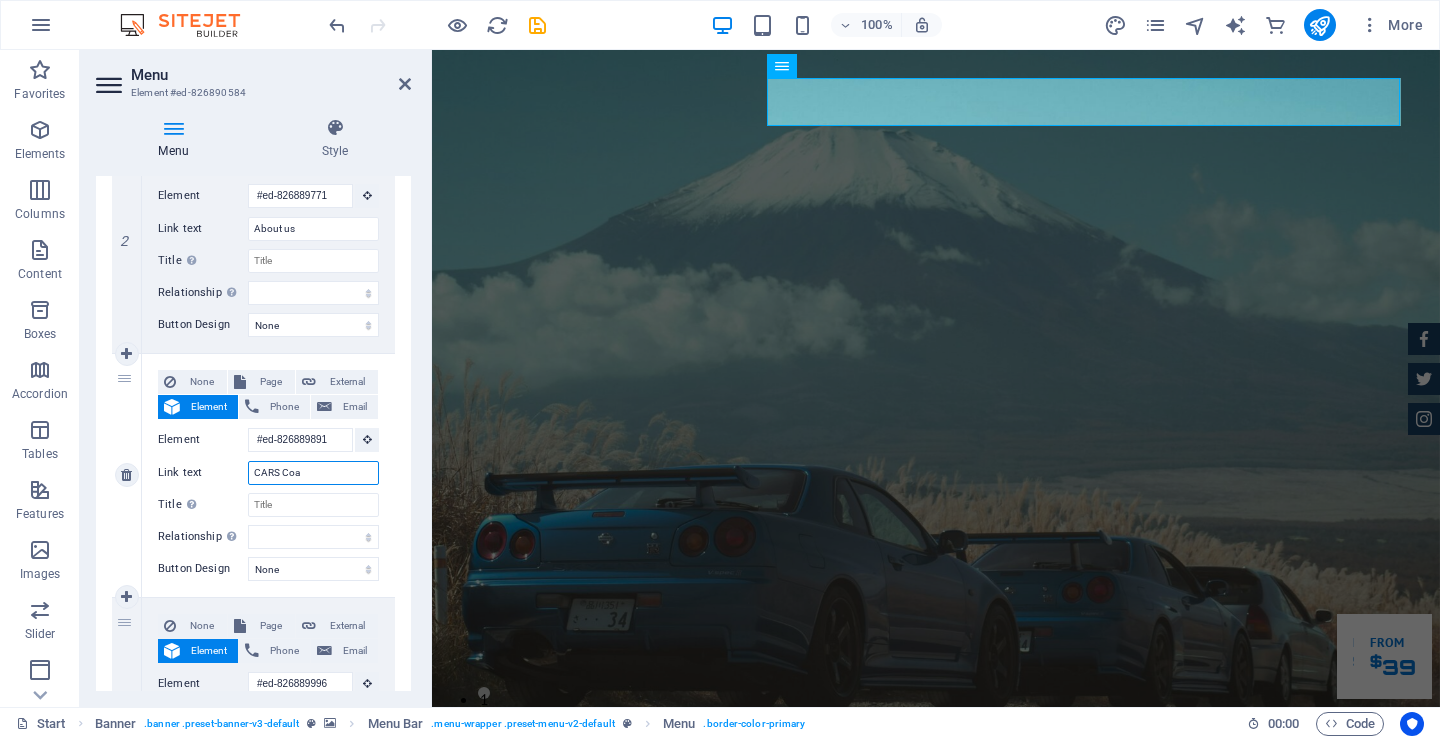 type on "CARS Co" 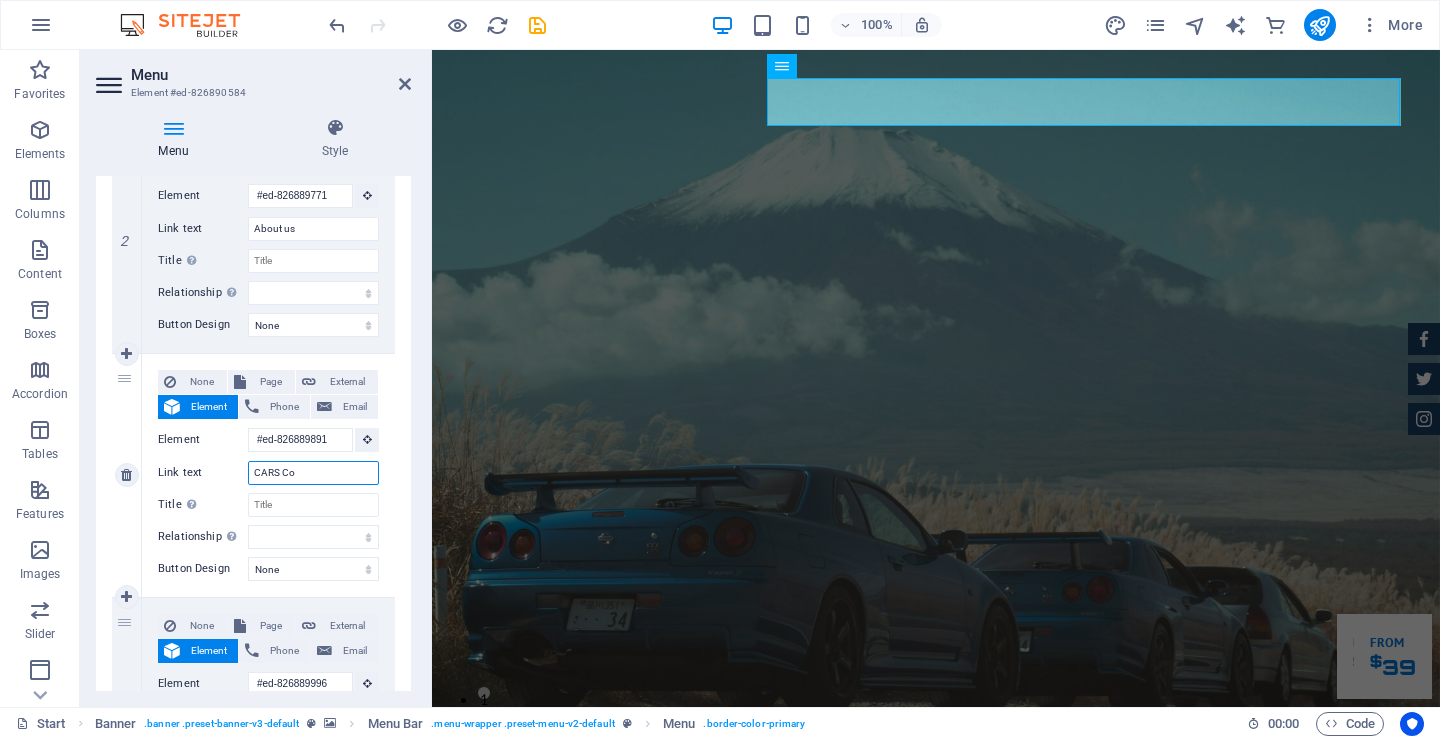 select 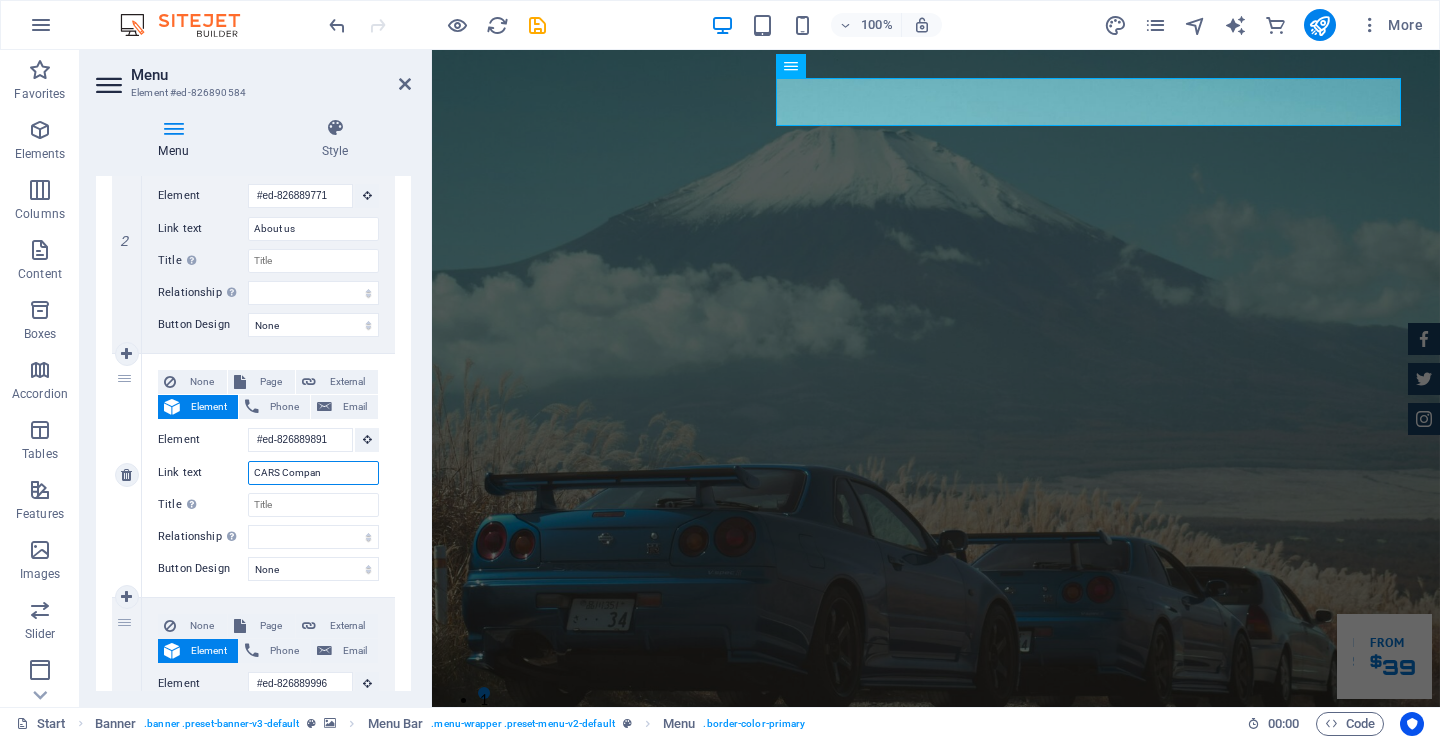 type on "CARS Company" 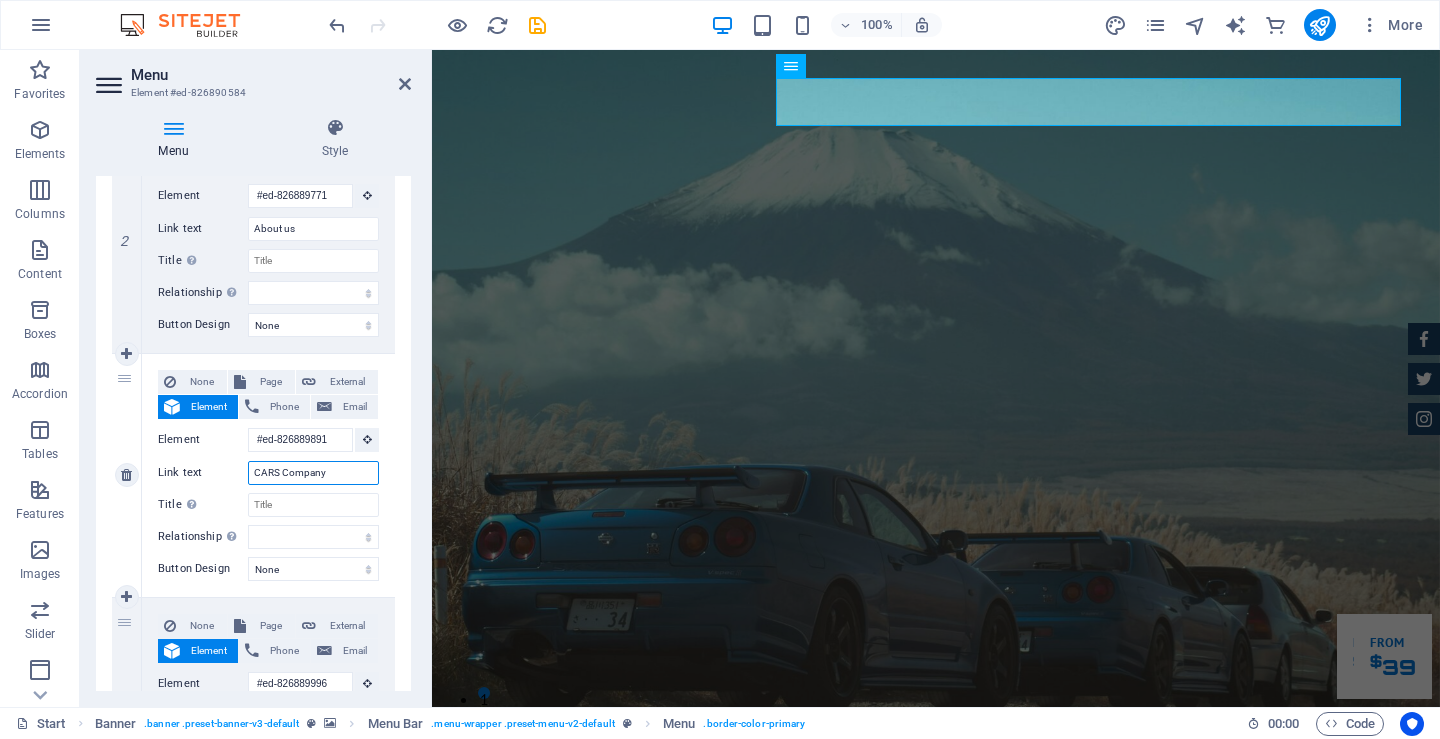 select 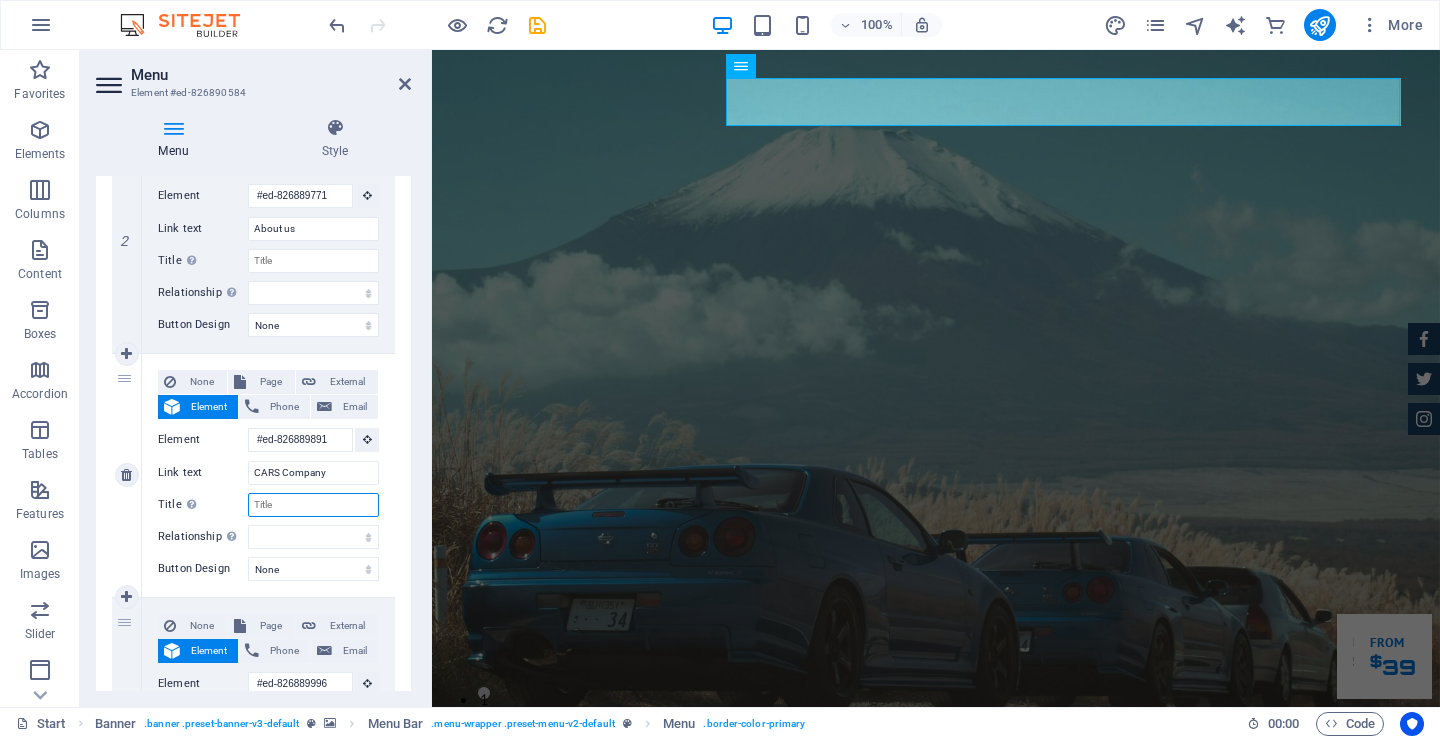 click on "Title Additional link description, should not be the same as the link text. The title is most often shown as a tooltip text when the mouse moves over the element. Leave empty if uncertain." at bounding box center [313, 505] 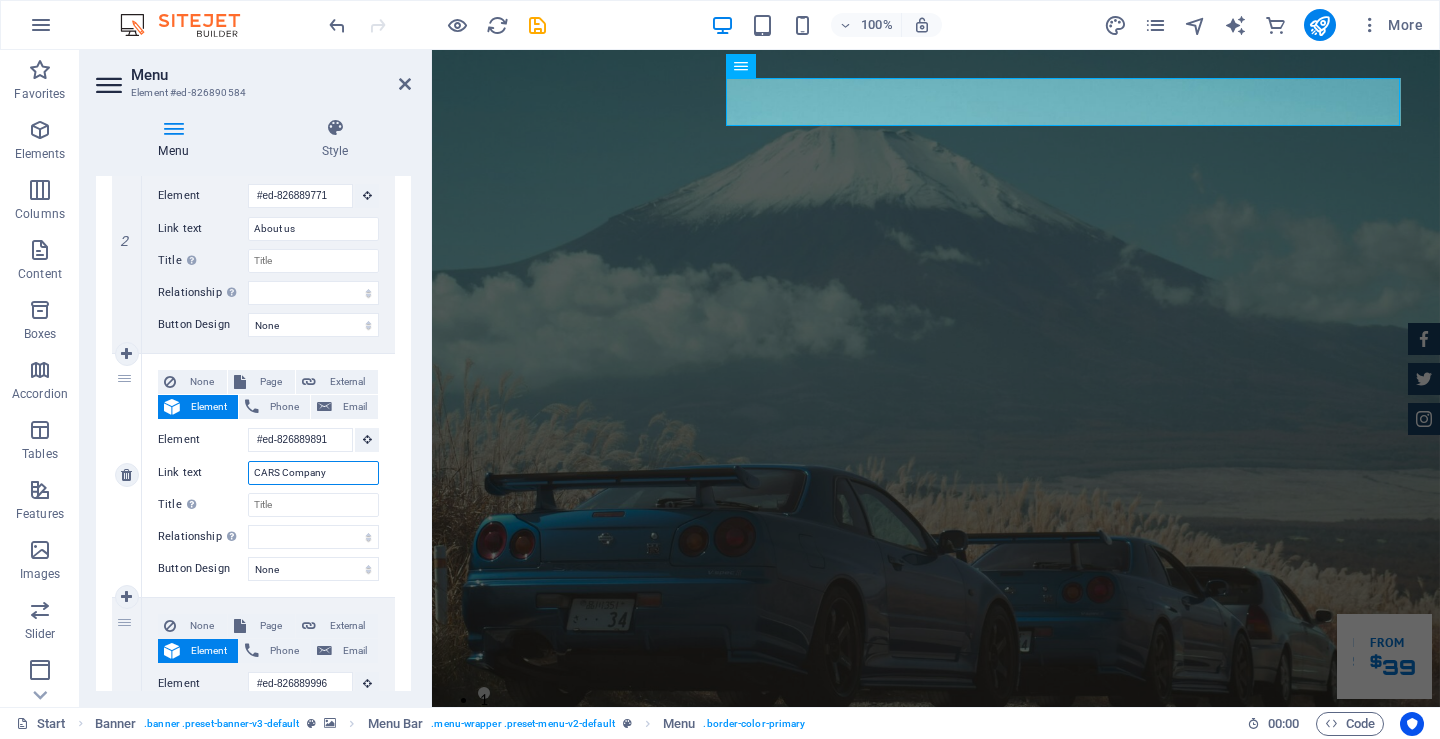 click on "CARS Company" at bounding box center [313, 473] 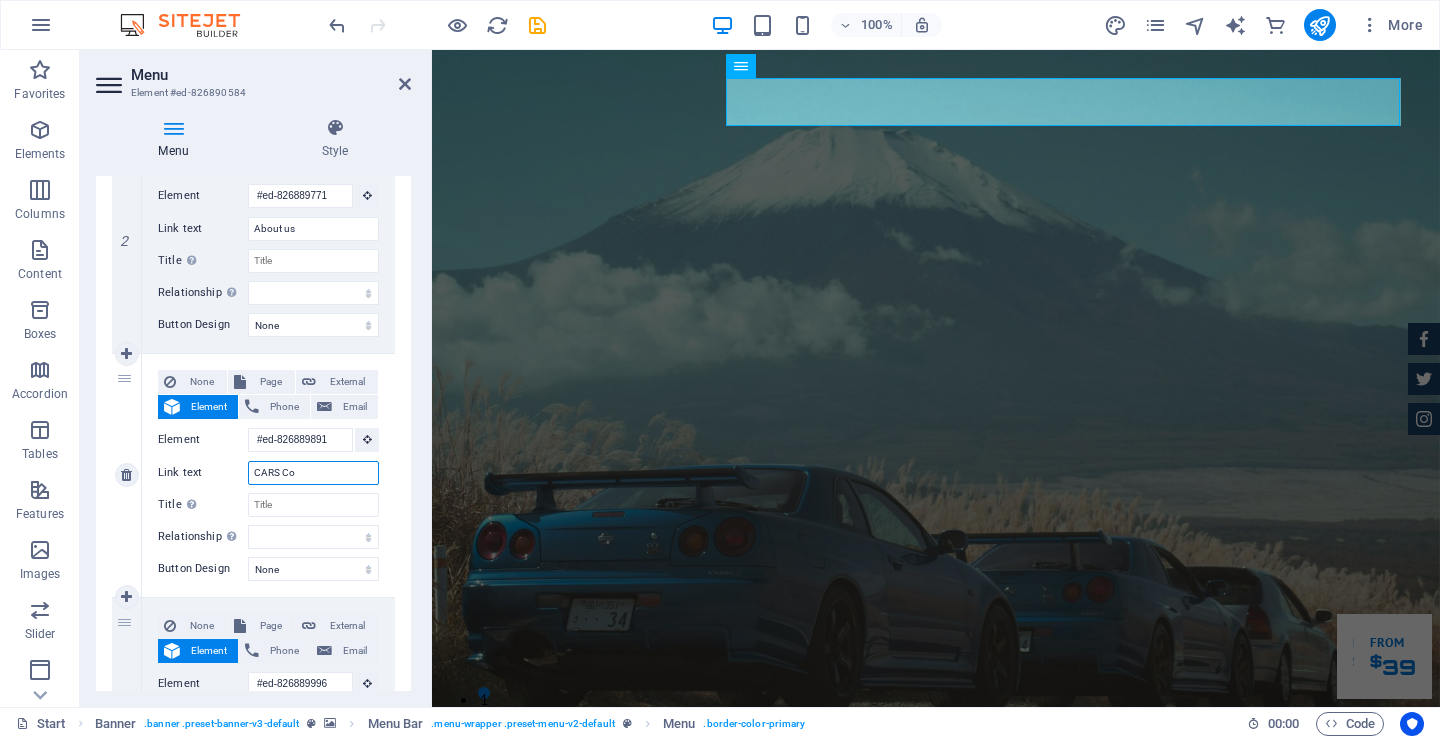 type on "CARS C" 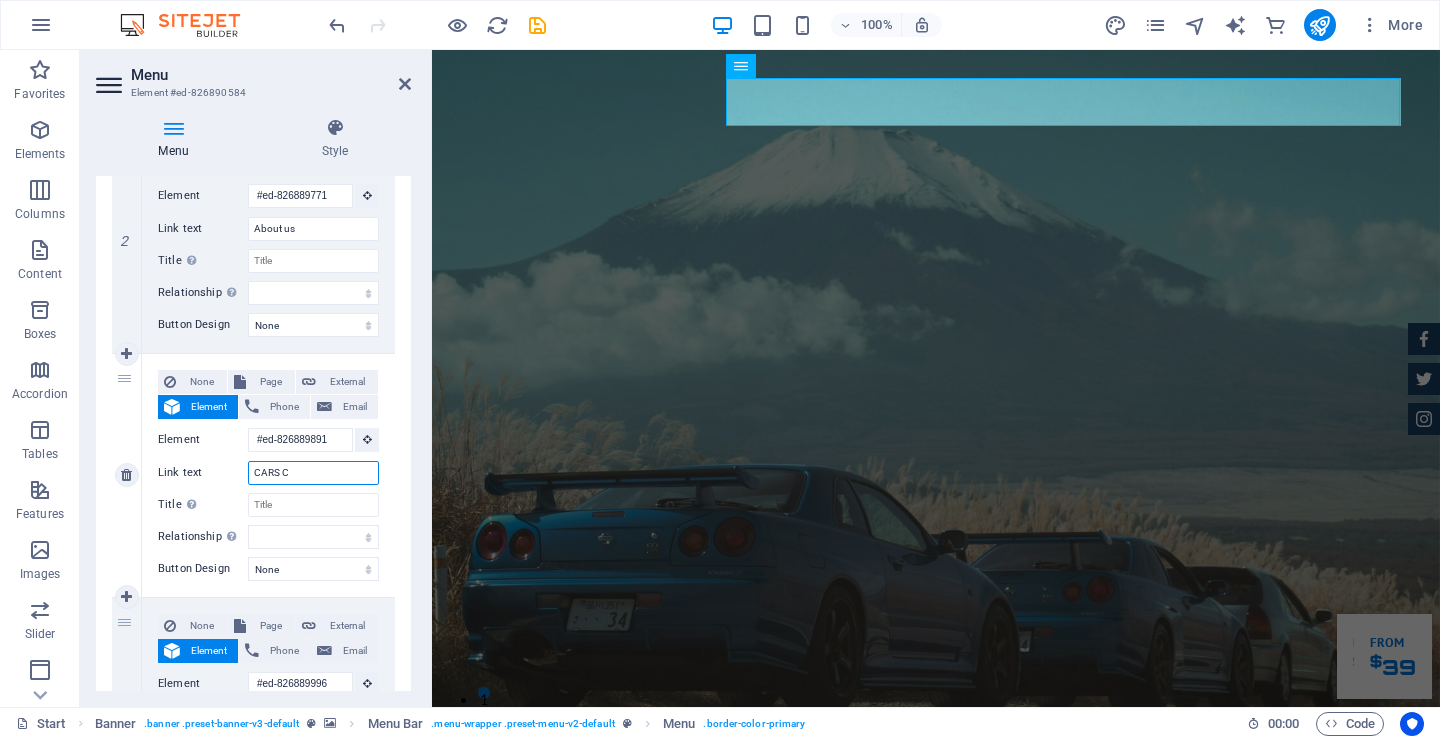 select 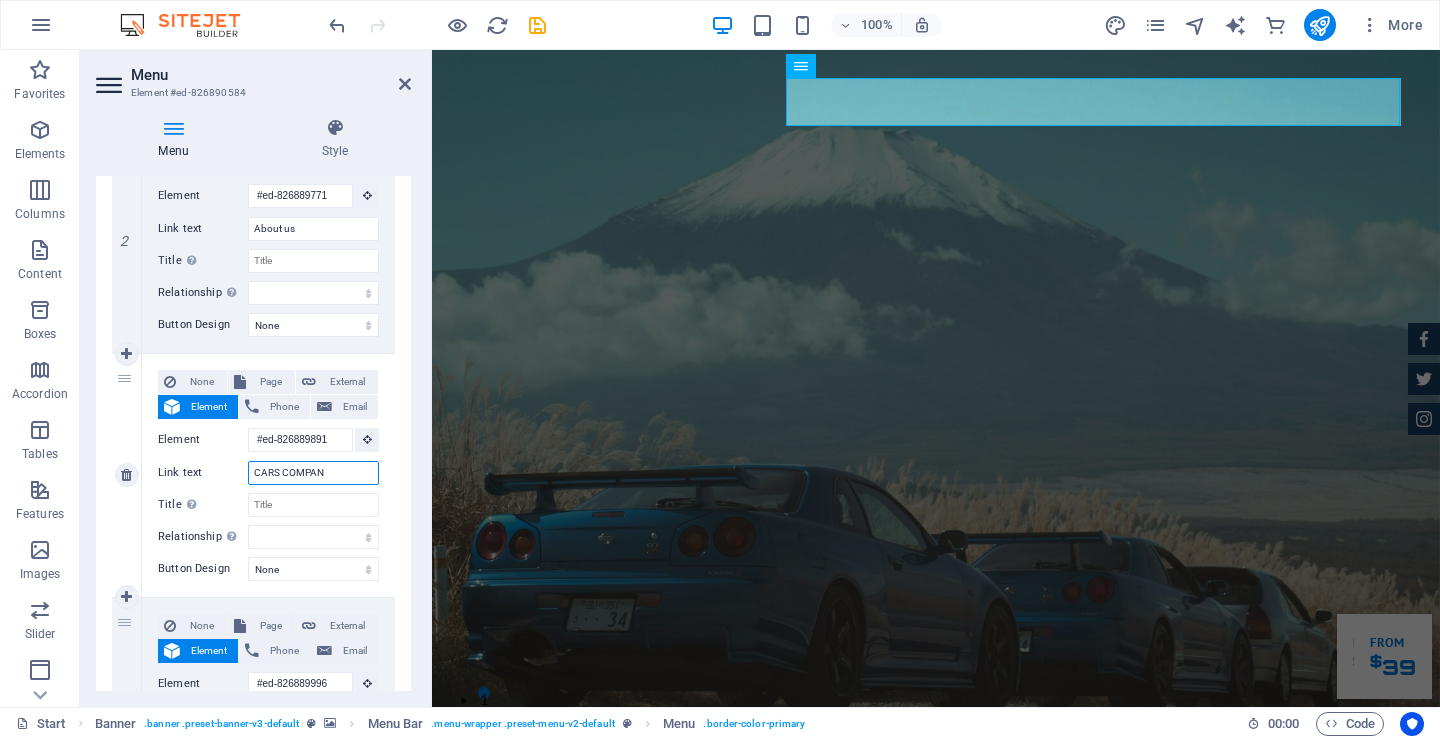 type on "CARS COMPANY" 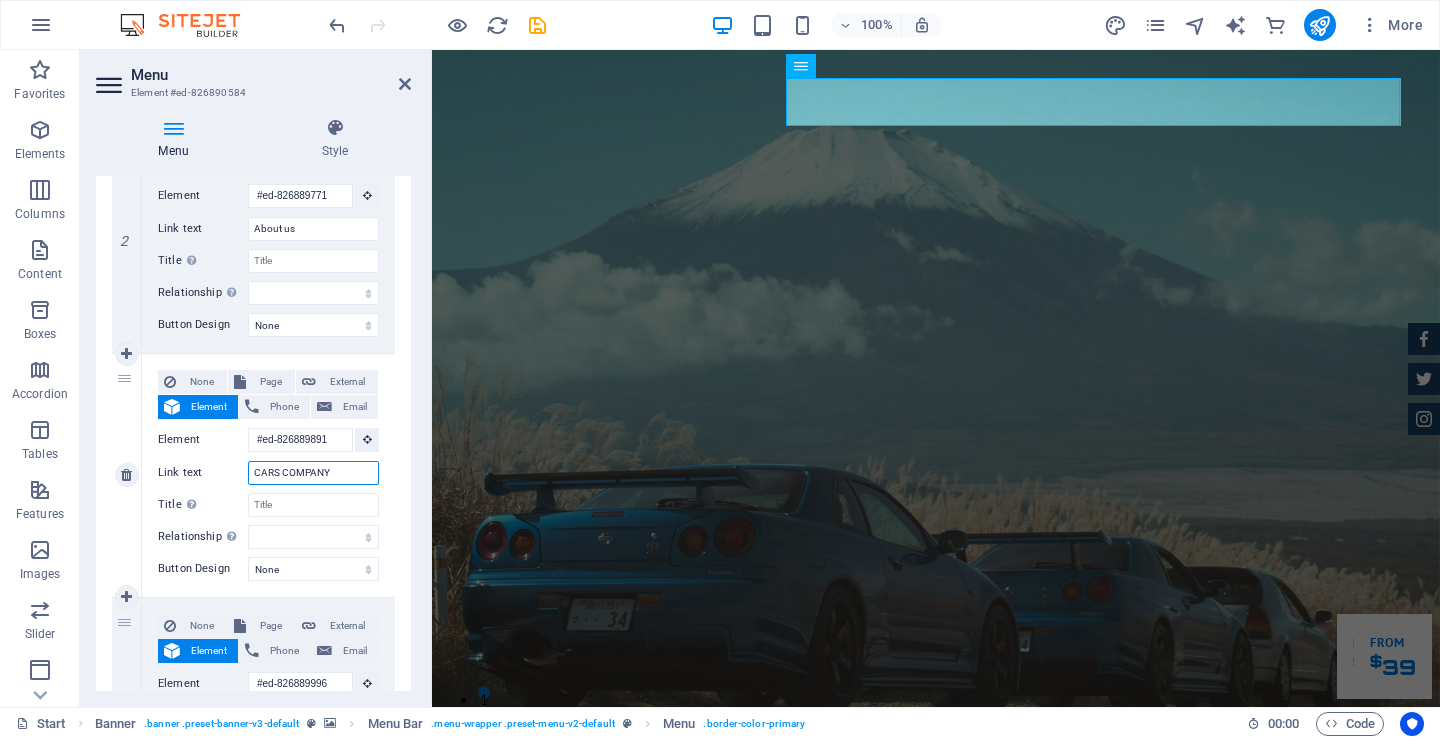 select 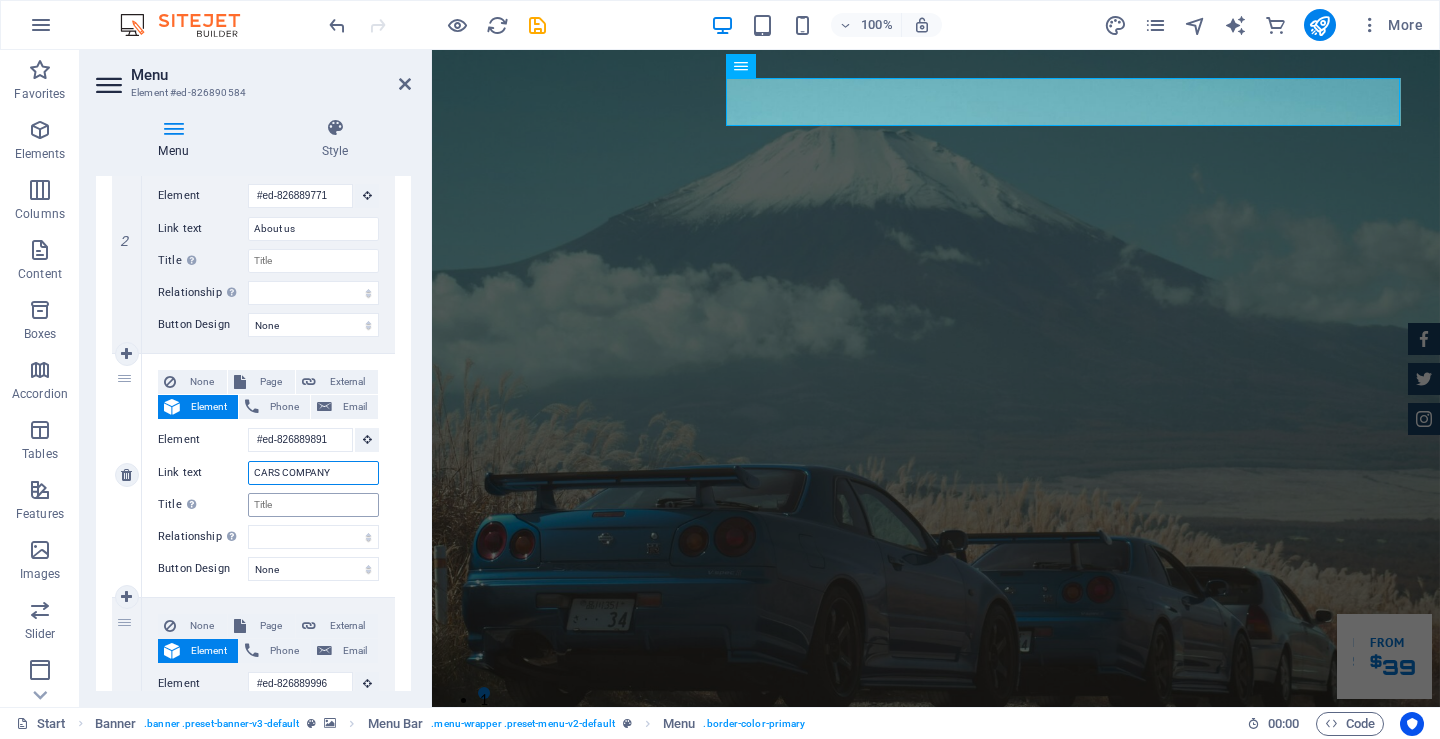 type on "CARS COMPANY" 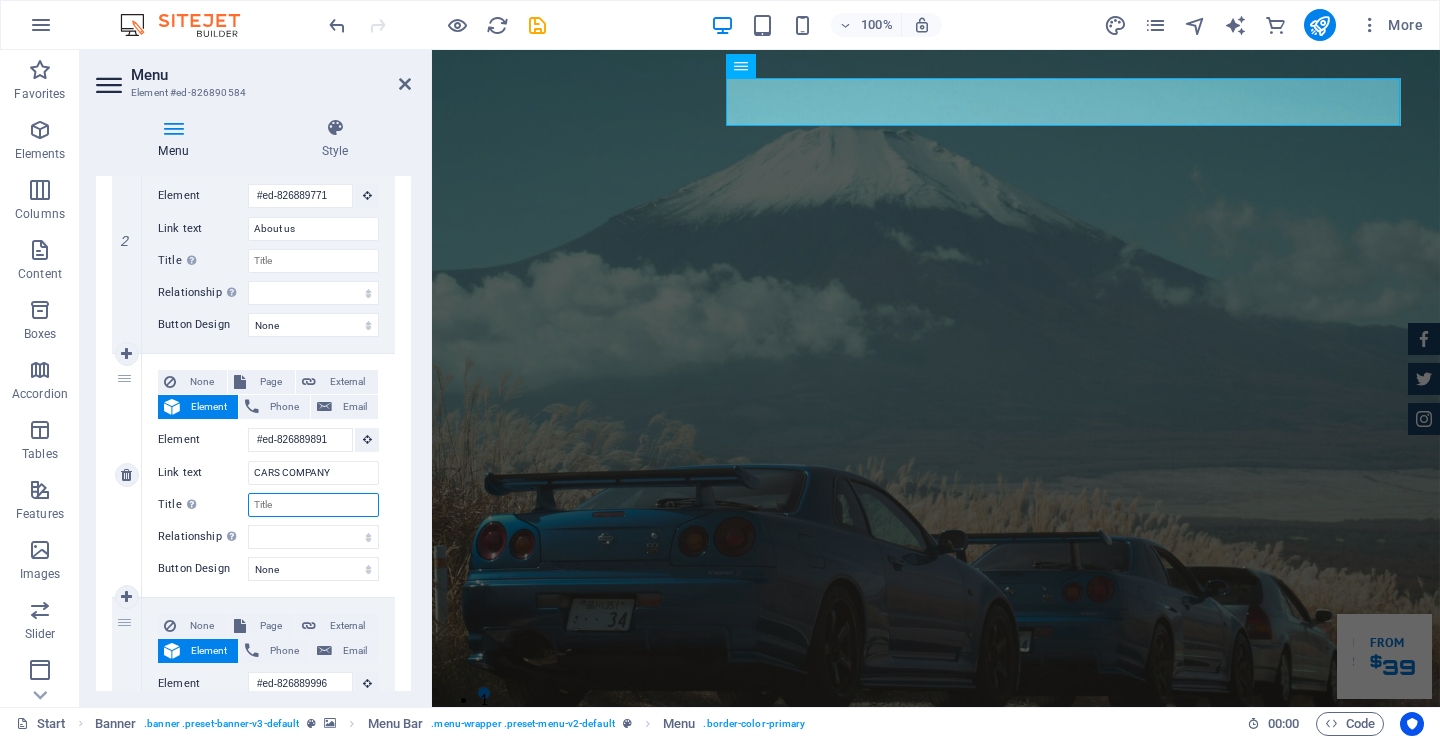 click on "Title Additional link description, should not be the same as the link text. The title is most often shown as a tooltip text when the mouse moves over the element. Leave empty if uncertain." at bounding box center (313, 505) 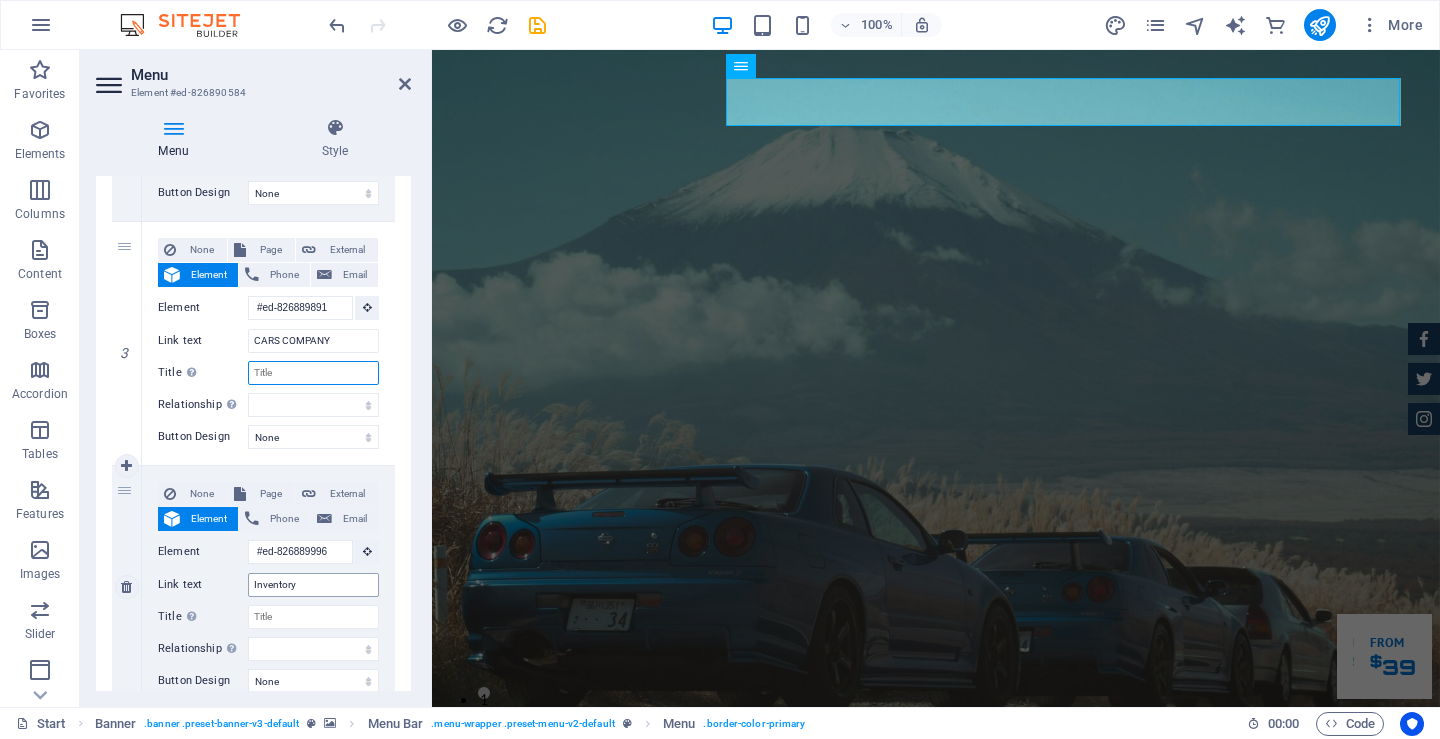 scroll, scrollTop: 600, scrollLeft: 0, axis: vertical 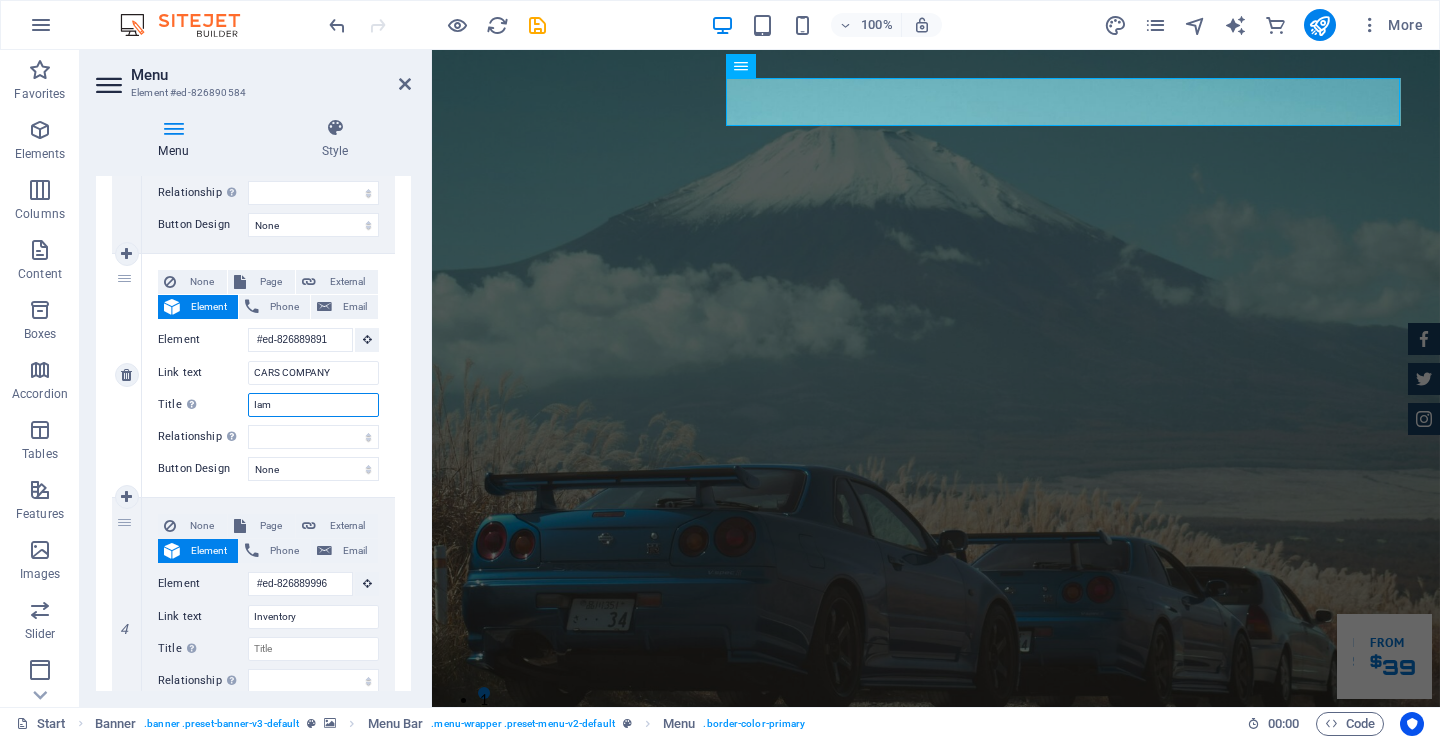 type on "Iamg" 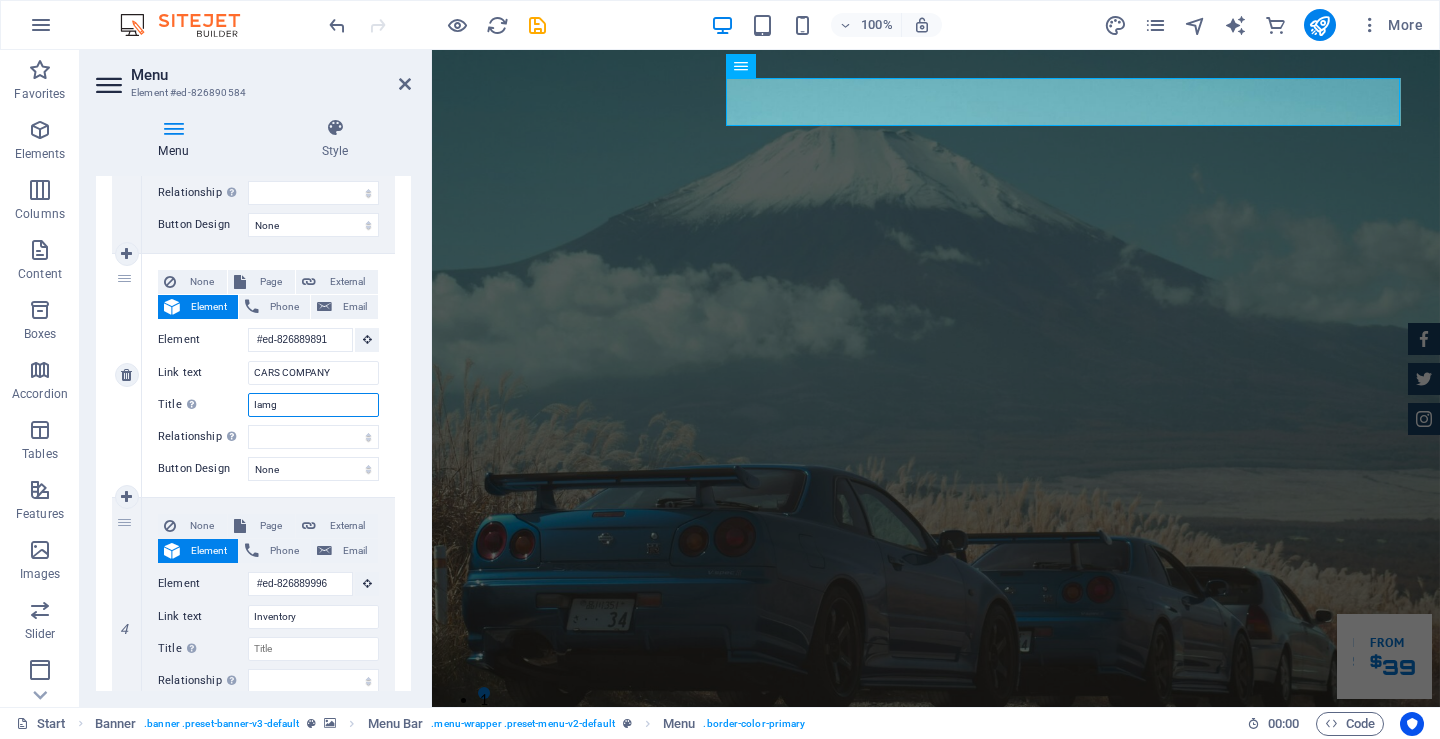 select 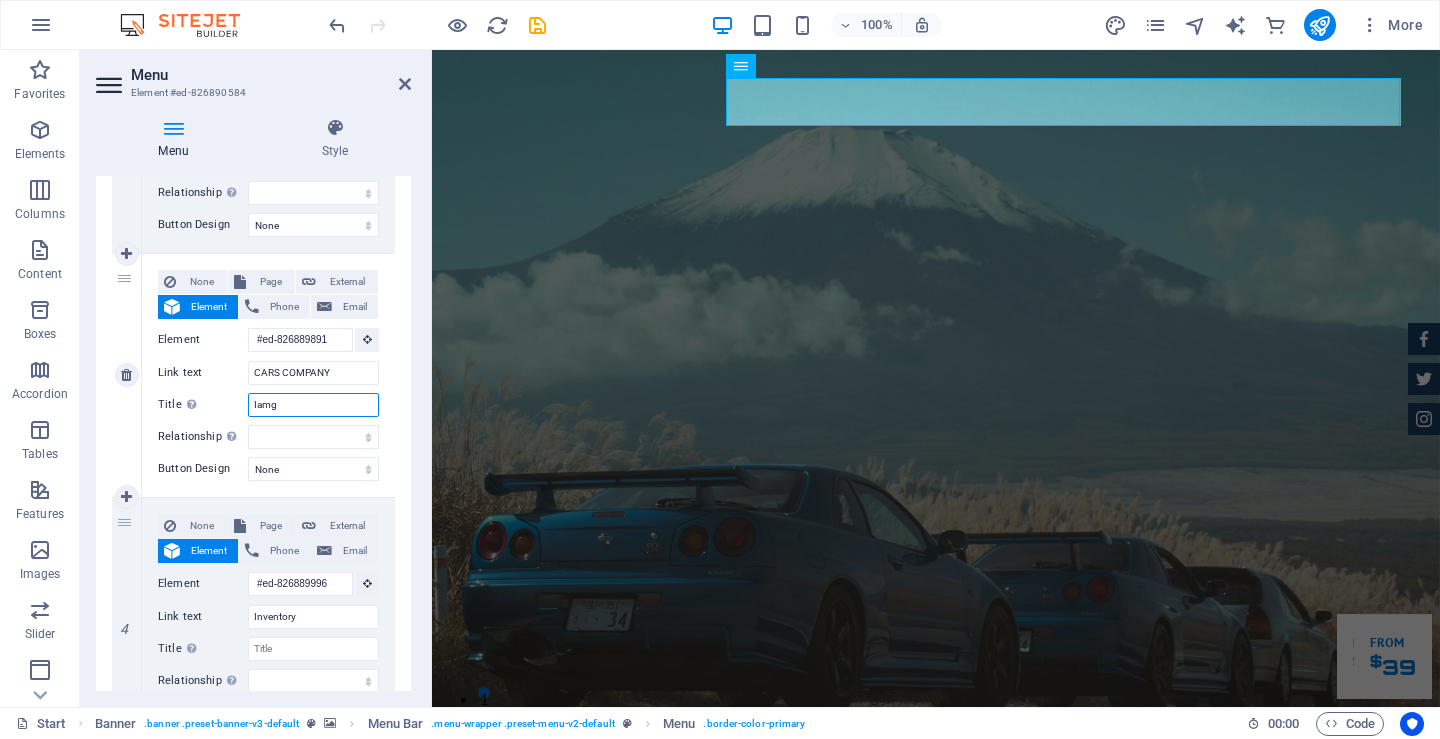 select 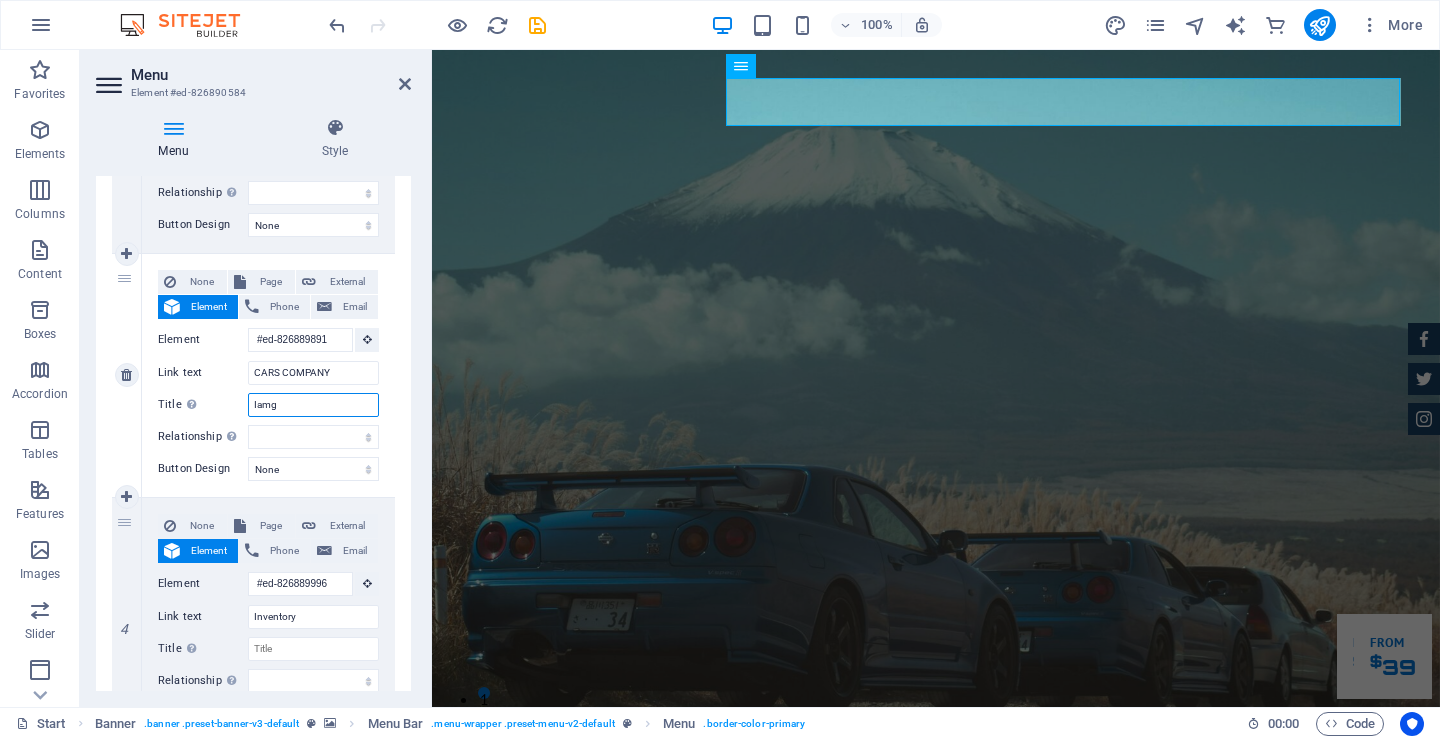 type on "Iamgr" 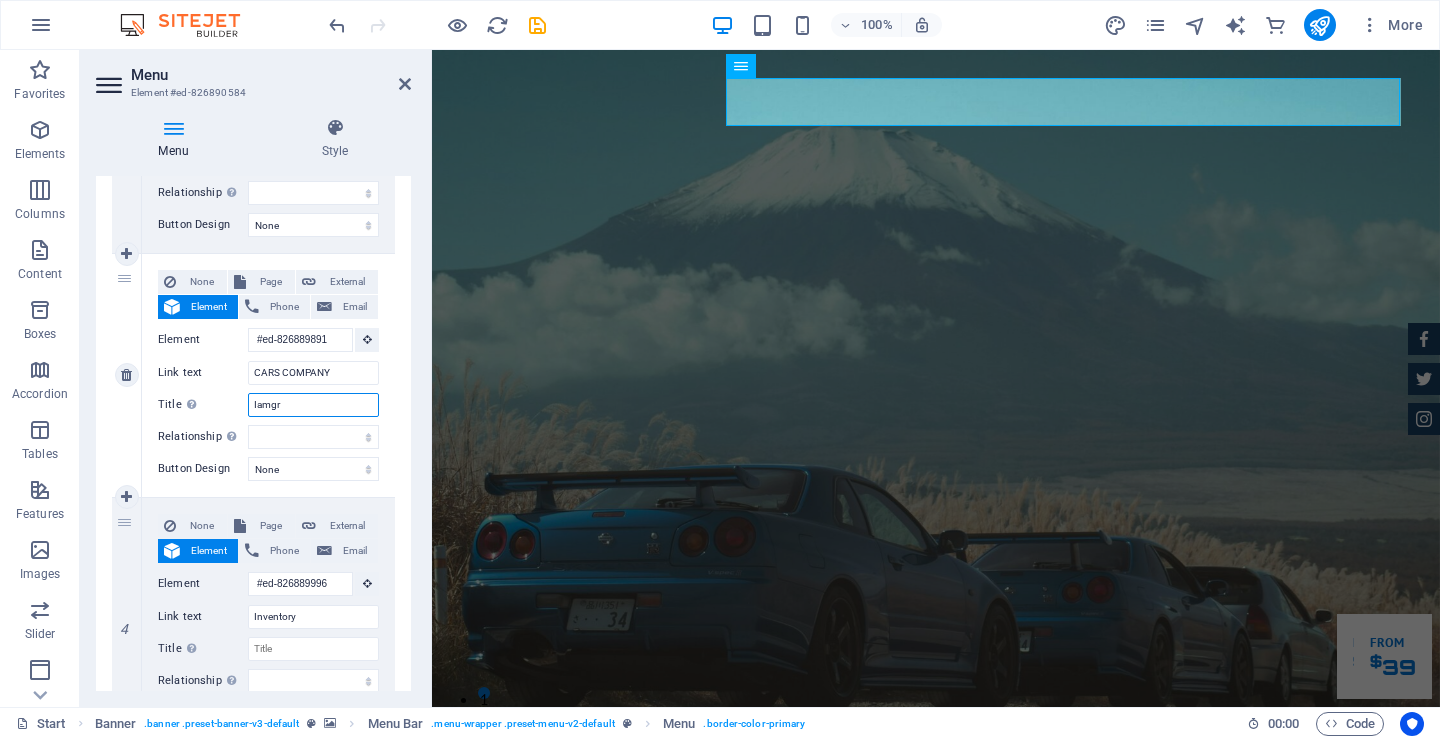 select 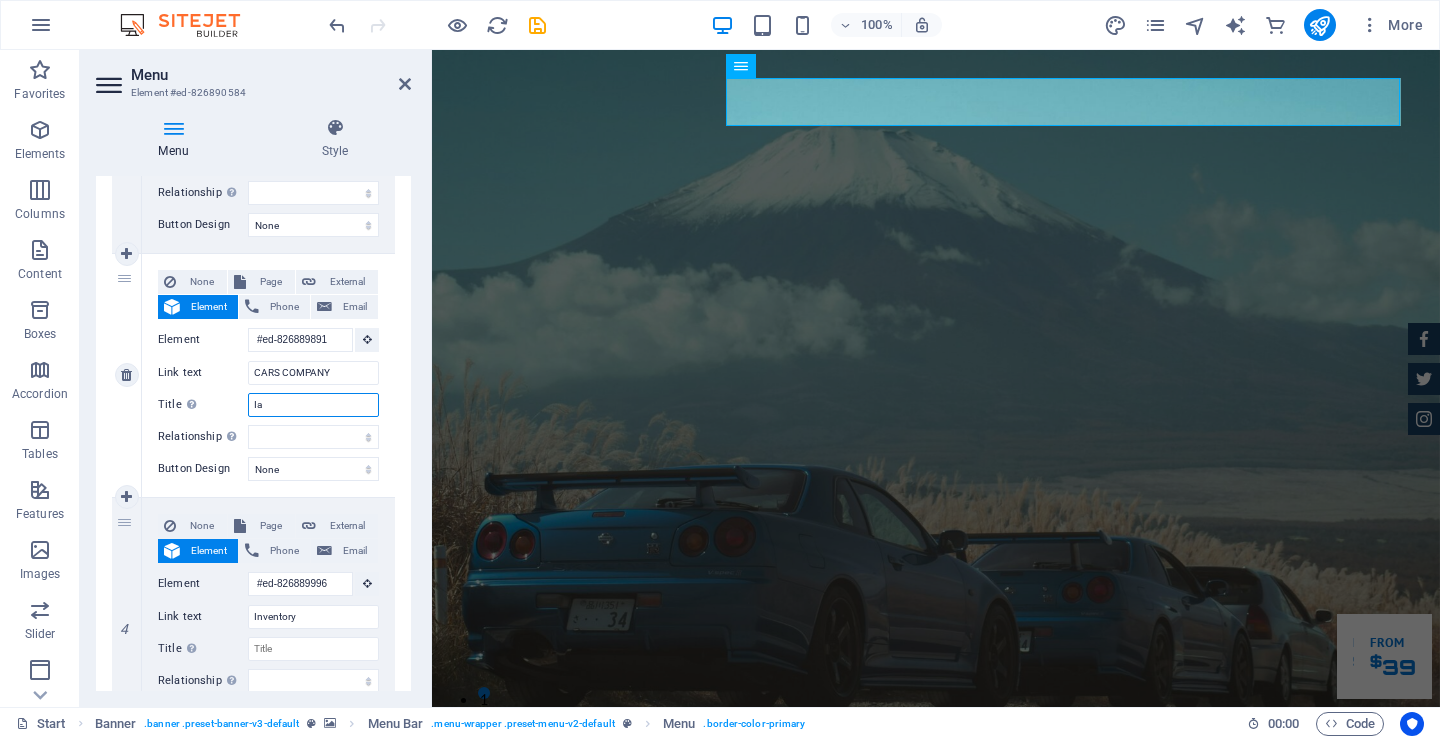 type on "I" 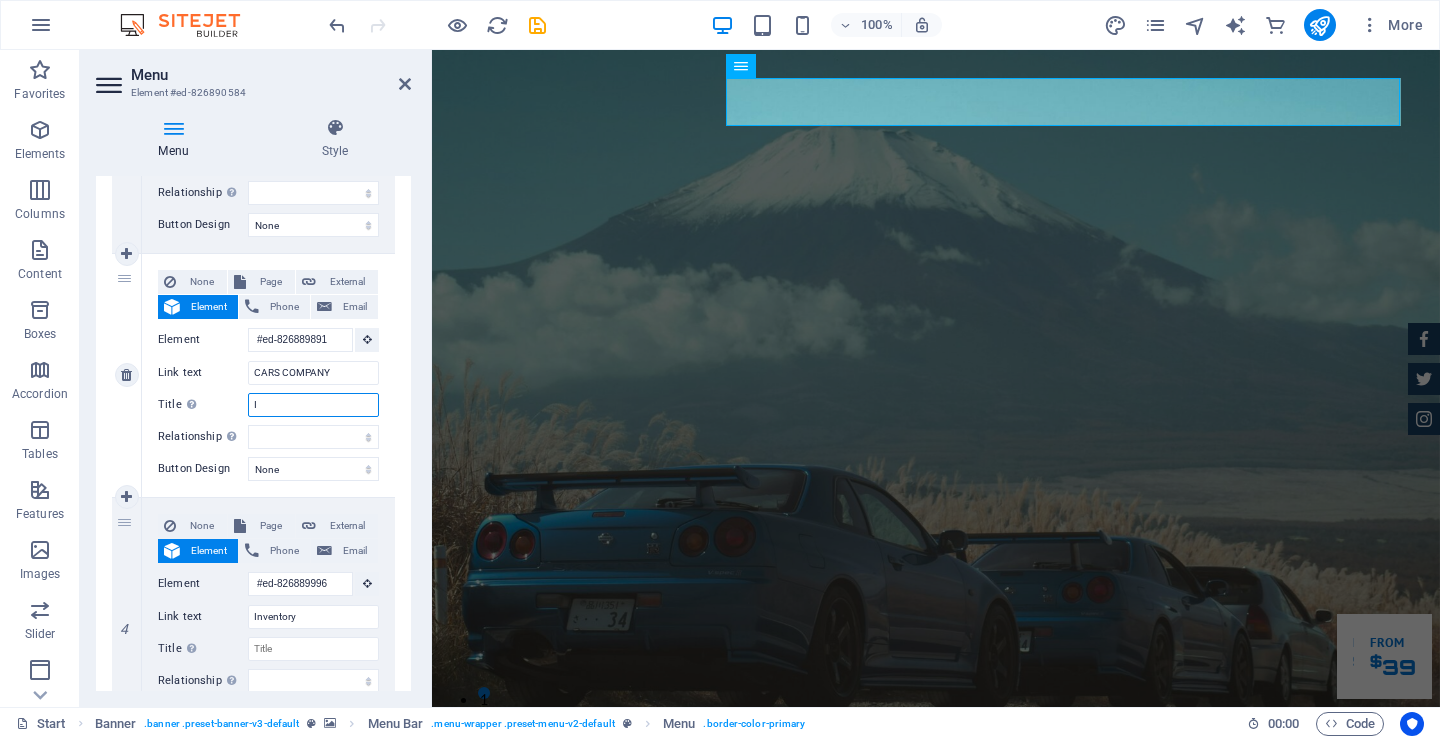 select 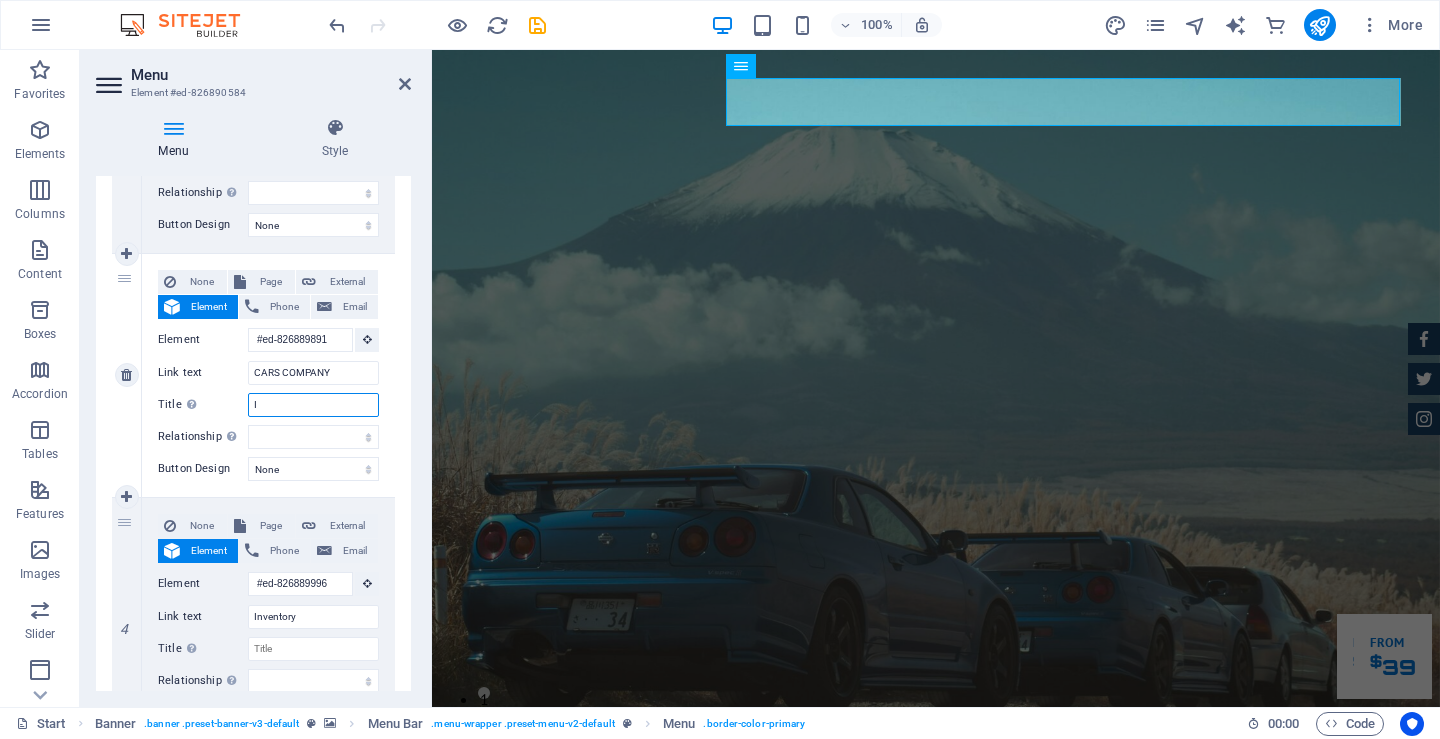 type 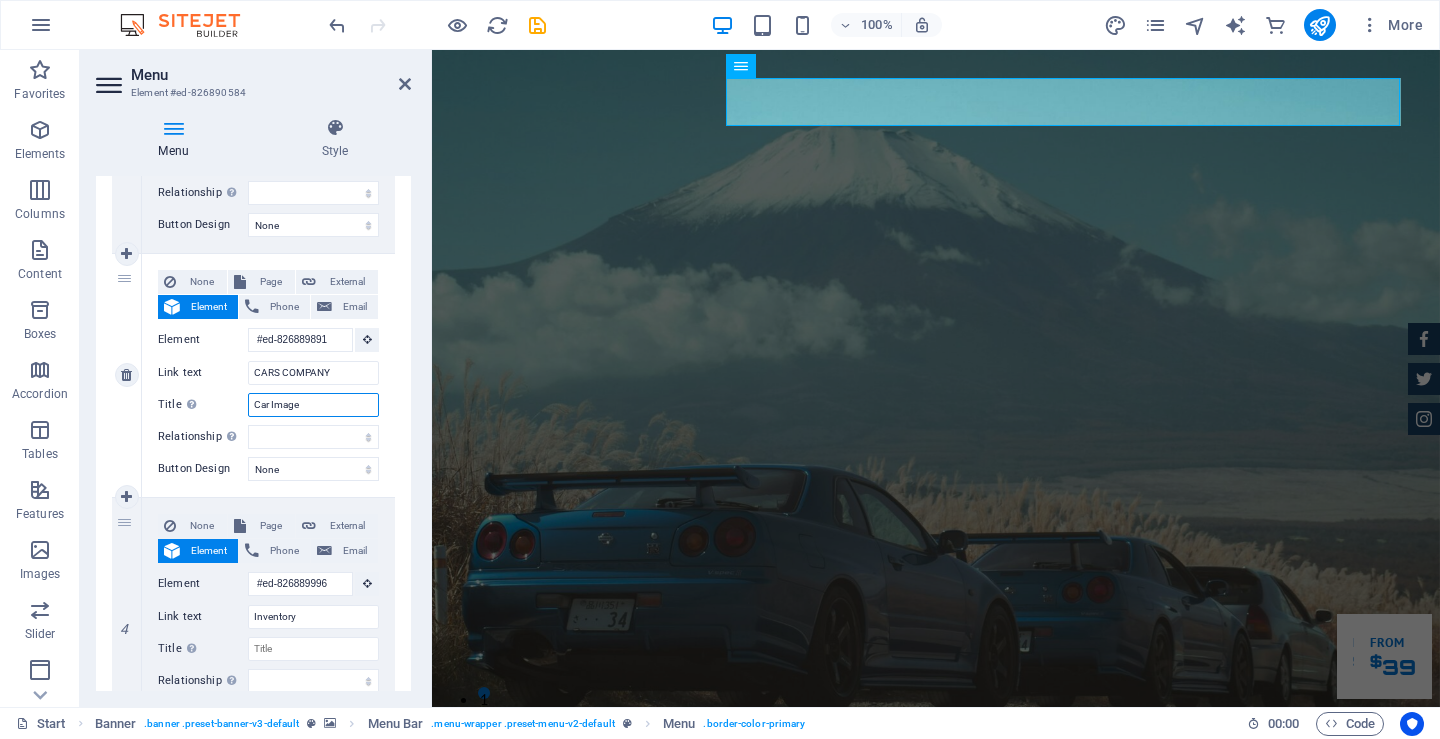 click on "Car Image" at bounding box center (313, 405) 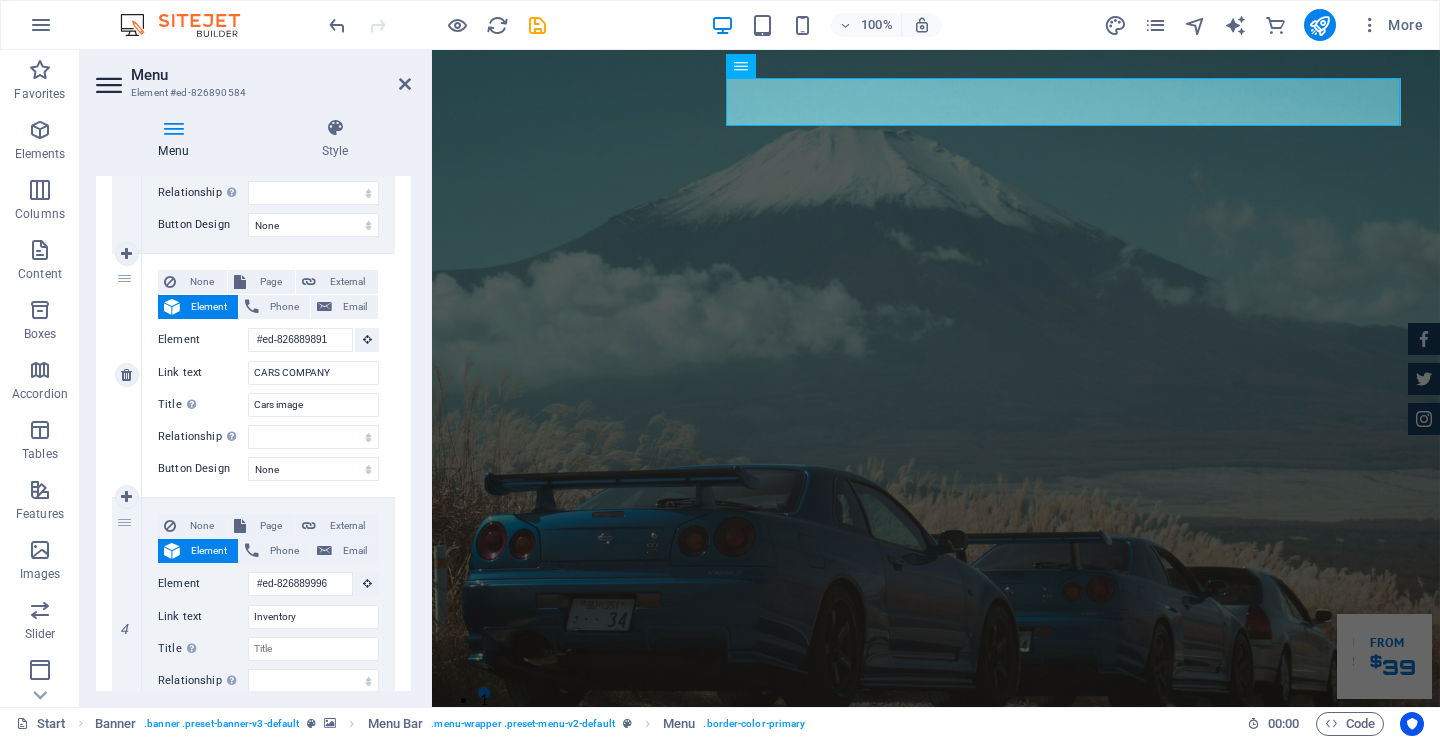 click on "None Page External Element Phone Email Page Start Subpage Legal Notice Privacy Element #ed-826889891
URL Phone Email Link text CARS COMPANY Link target New tab Same tab Overlay Title Additional link description, should not be the same as the link text. The title is most often shown as a tooltip text when the mouse moves over the element. Leave empty if uncertain. Cars image Relationship Sets the  relationship of this link to the link target . For example, the value "nofollow" instructs search engines not to follow the link. Can be left empty. alternate author bookmark external help license next nofollow noreferrer noopener prev search tag Button Design None Default Primary Secondary" at bounding box center (268, 375) 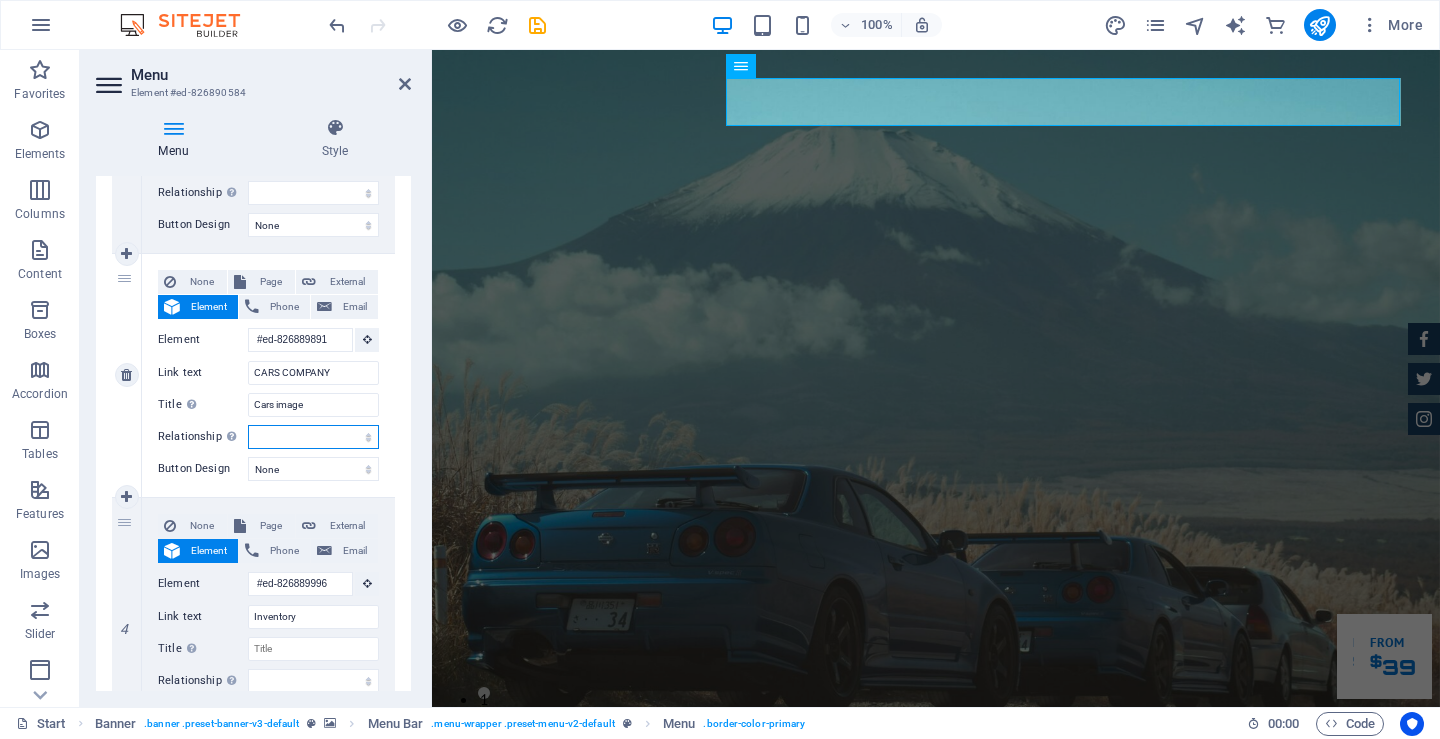 click on "alternate author bookmark external help license next nofollow noreferrer noopener prev search tag" at bounding box center [313, 437] 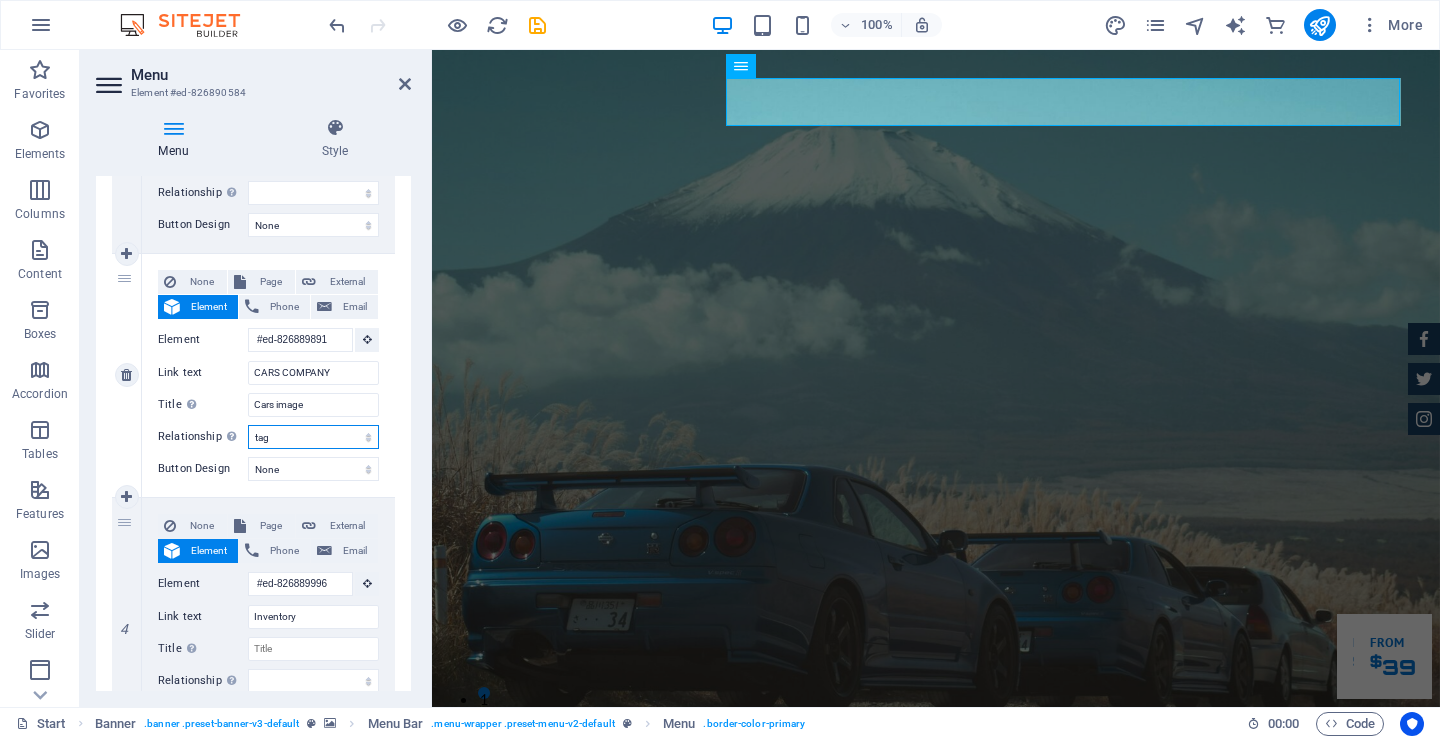 click on "alternate author bookmark external help license next nofollow noreferrer noopener prev search tag" at bounding box center [313, 437] 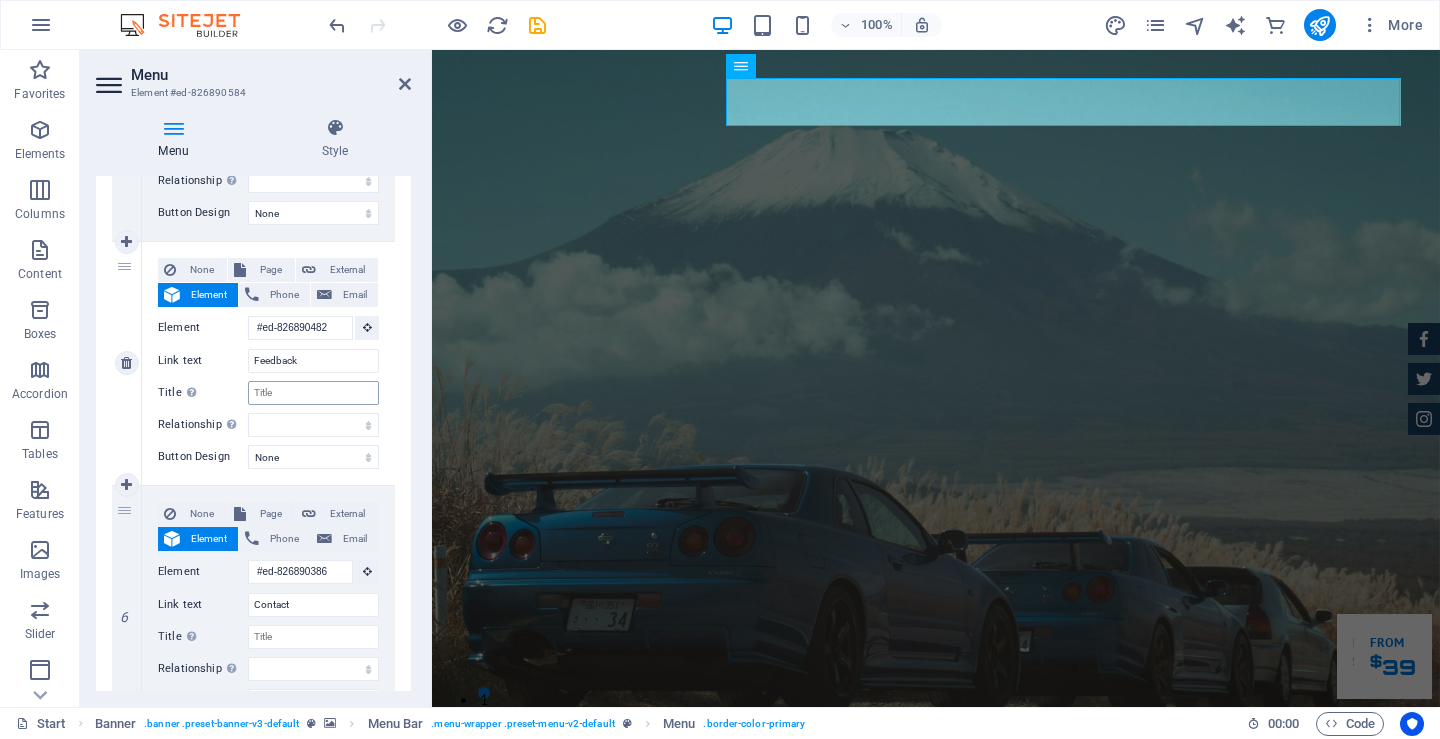 scroll, scrollTop: 1194, scrollLeft: 0, axis: vertical 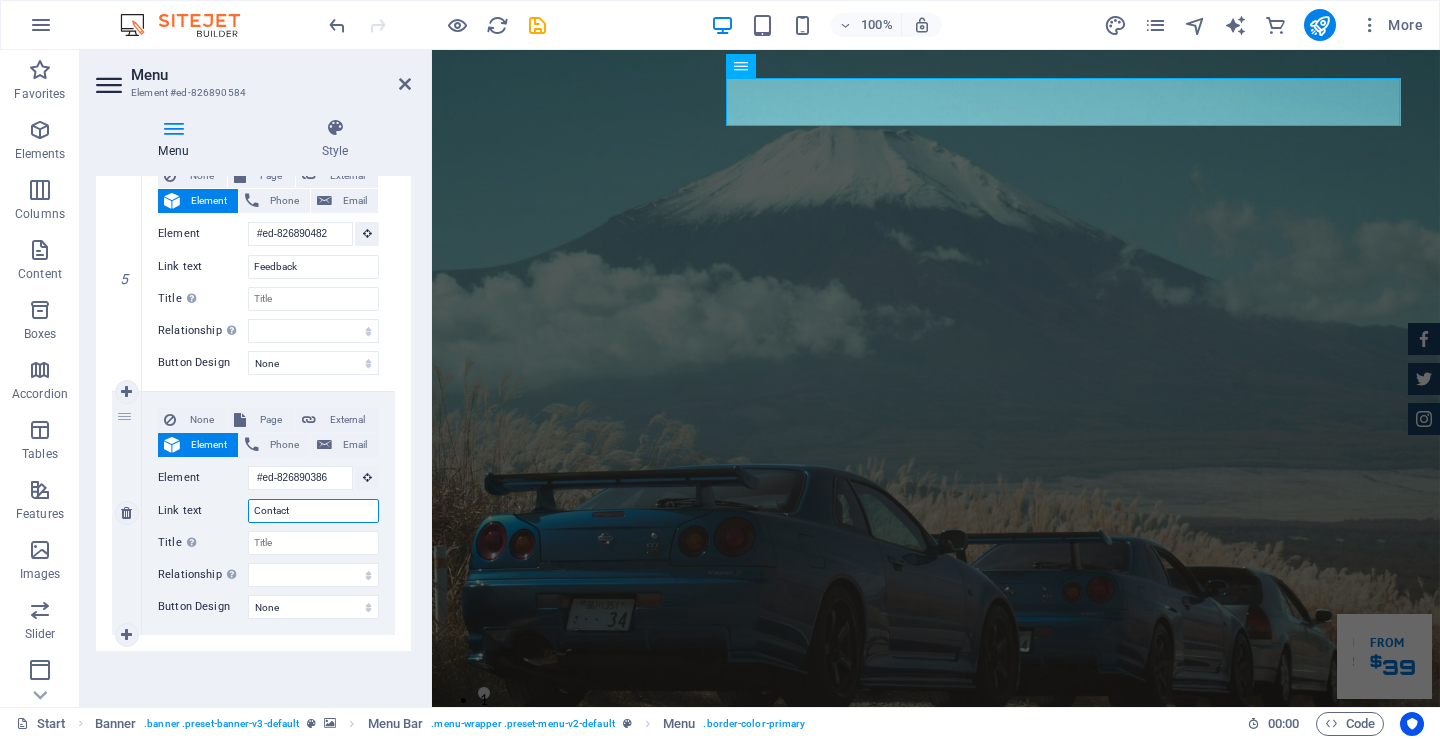 click on "Contact" at bounding box center [313, 511] 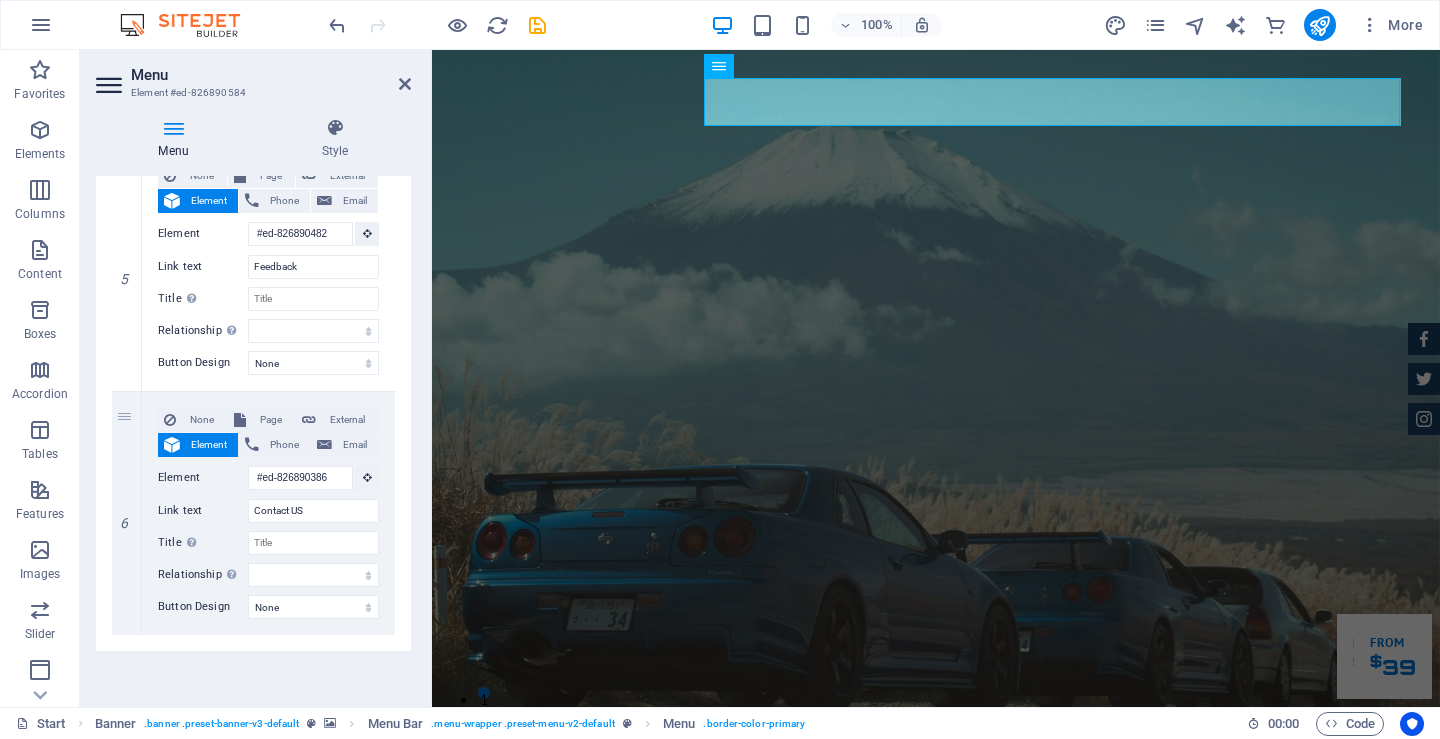 click on "1 None Page External Element Phone Email Page Start Subpage Legal Notice Privacy Element #ed-826890572
URL Phone Email Link text Home Link target New tab Same tab Overlay Title Additional link description, should not be the same as the link text. The title is most often shown as a tooltip text when the mouse moves over the element. Leave empty if uncertain. Relationship Sets the  relationship of this link to the link target . For example, the value "nofollow" instructs search engines not to follow the link. Can be left empty. alternate author bookmark external help license next nofollow noreferrer noopener prev search tag Button Design None Default Primary Secondary 2 None Page External Element Phone Email Page Start Subpage Legal Notice Privacy Element #ed-826889771
URL Phone Email Link text About us Link target New tab Same tab Overlay Title Relationship Sets the  relationship of this link to the link target alternate author bookmark external help license next" at bounding box center (253, -97) 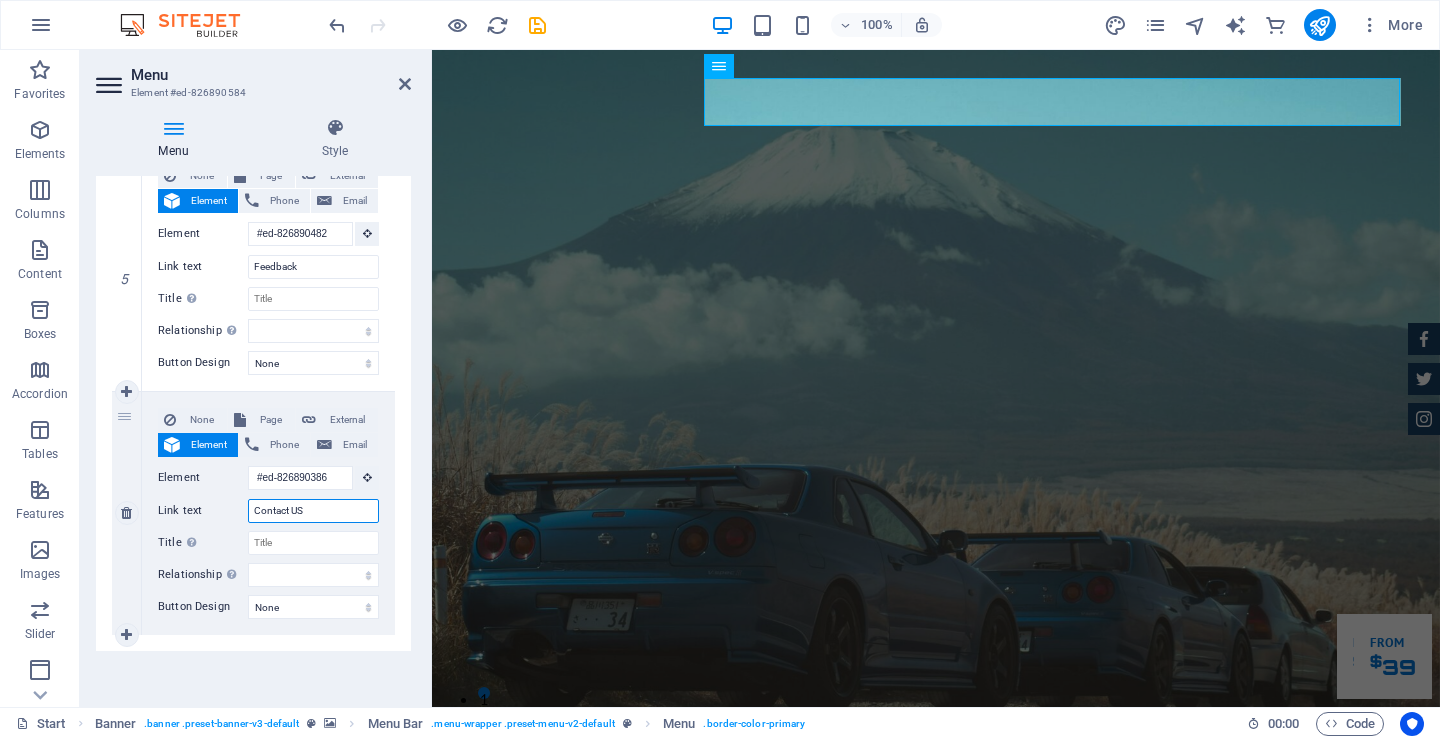 click on "Contact US" at bounding box center [313, 511] 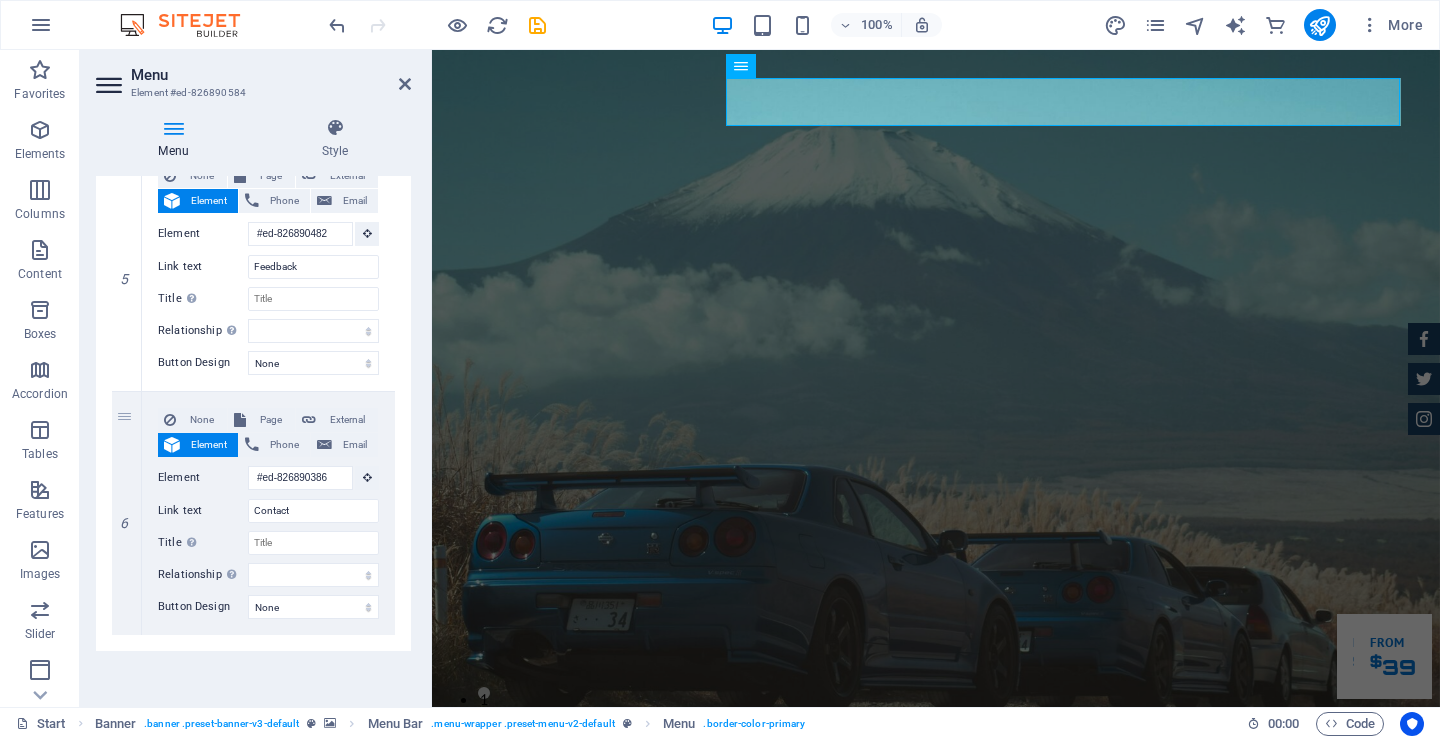 click on "1 None Page External Element Phone Email Page Start Subpage Legal Notice Privacy Element #ed-826890572
URL Phone Email Link text Home Link target New tab Same tab Overlay Title Additional link description, should not be the same as the link text. The title is most often shown as a tooltip text when the mouse moves over the element. Leave empty if uncertain. Relationship Sets the  relationship of this link to the link target . For example, the value "nofollow" instructs search engines not to follow the link. Can be left empty. alternate author bookmark external help license next nofollow noreferrer noopener prev search tag Button Design None Default Primary Secondary 2 None Page External Element Phone Email Page Start Subpage Legal Notice Privacy Element #ed-826889771
URL Phone Email Link text About us Link target New tab Same tab Overlay Title Relationship Sets the  relationship of this link to the link target alternate author bookmark external help license next" at bounding box center (253, -97) 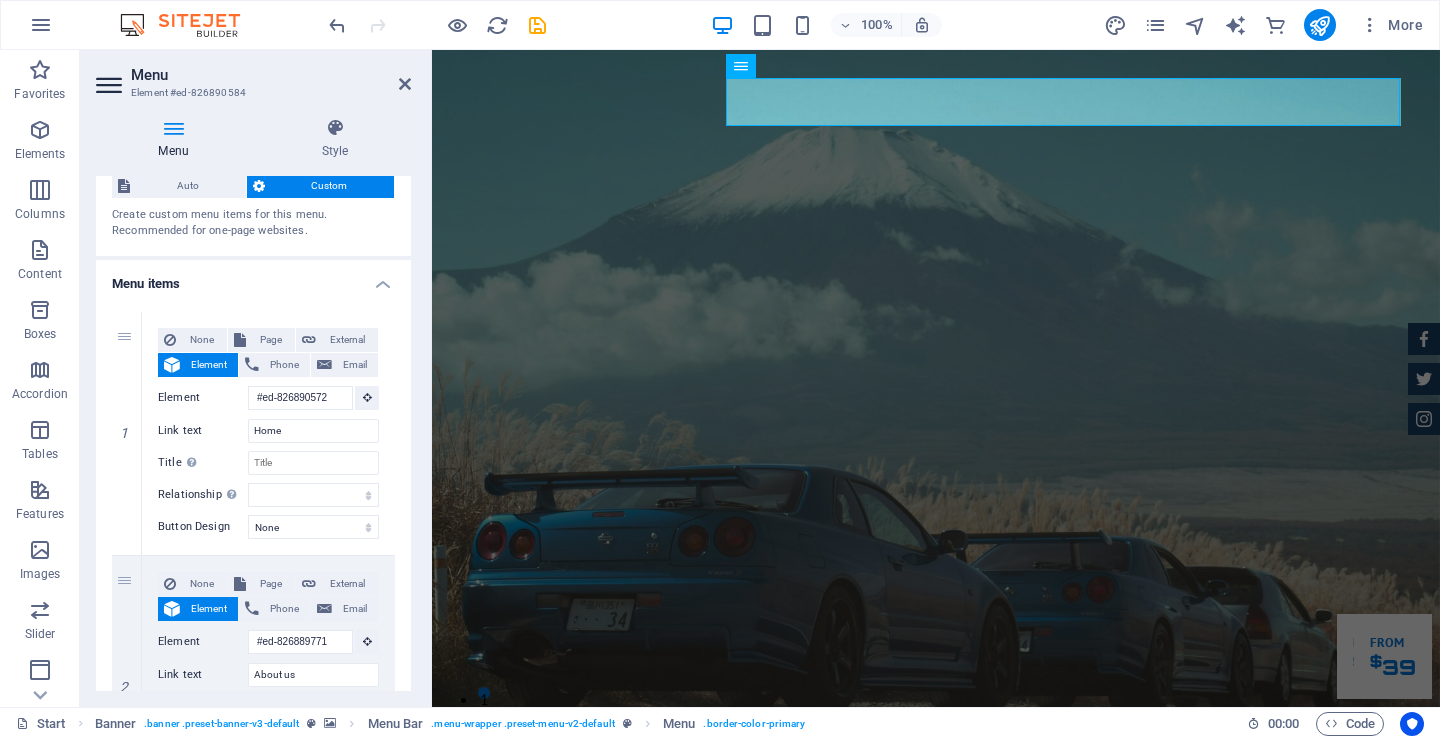 scroll, scrollTop: 0, scrollLeft: 0, axis: both 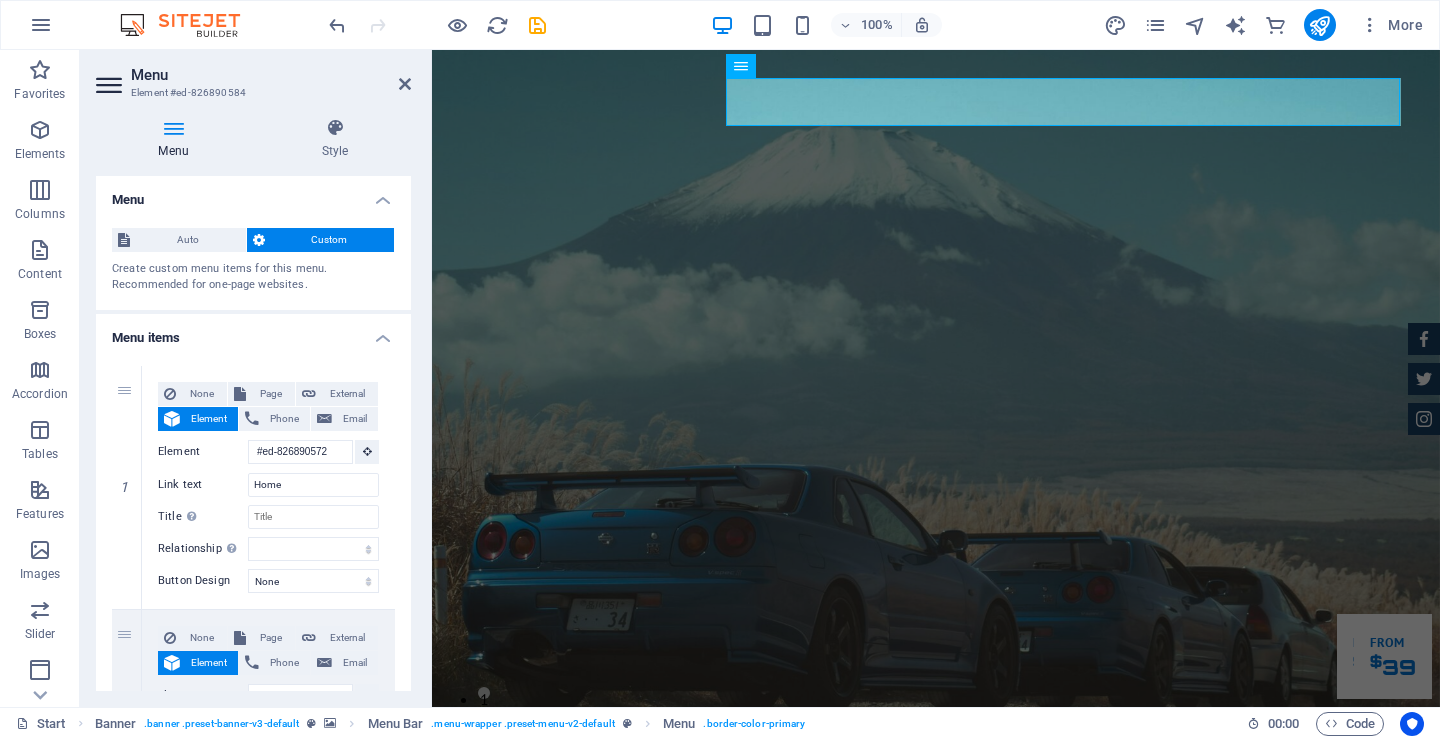 click on "Menu Style Menu Auto Custom Create custom menu items for this menu. Recommended for one-page websites. Manage pages Menu items 1 None Page External Element Phone Email Page Start Subpage Legal Notice Privacy Element #ed-826890572
URL Phone Email Link text Home Link target New tab Same tab Overlay Title Additional link description, should not be the same as the link text. The title is most often shown as a tooltip text when the mouse moves over the element. Leave empty if uncertain. Relationship Sets the  relationship of this link to the link target . For example, the value "nofollow" instructs search engines not to follow the link. Can be left empty. alternate author bookmark external help license next nofollow noreferrer noopener prev search tag Button Design None Default Primary Secondary 2 None Page External Element Phone Email Page Start Subpage Legal Notice Privacy Element #ed-826889771
URL Phone Email Link text About us Link target New tab Same tab Overlay" at bounding box center [253, 404] 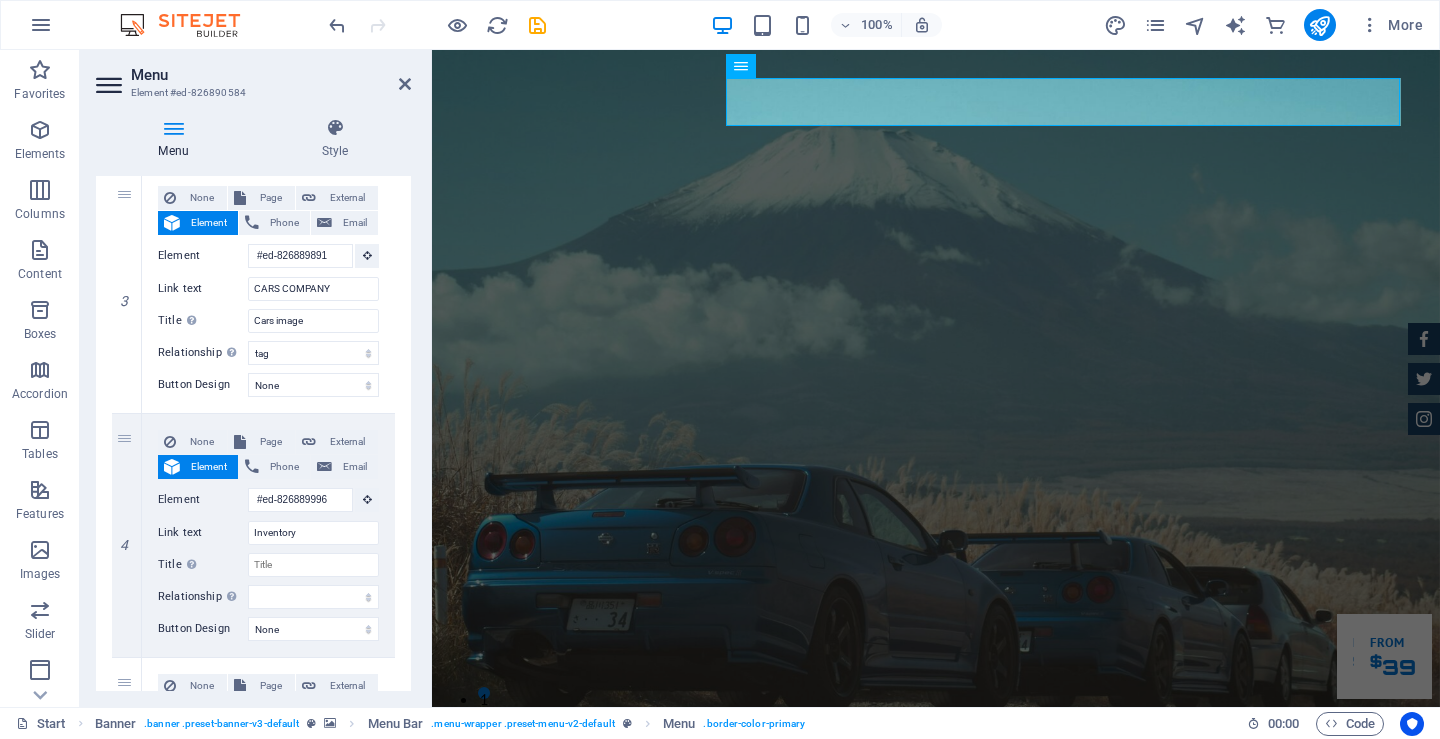 scroll, scrollTop: 494, scrollLeft: 0, axis: vertical 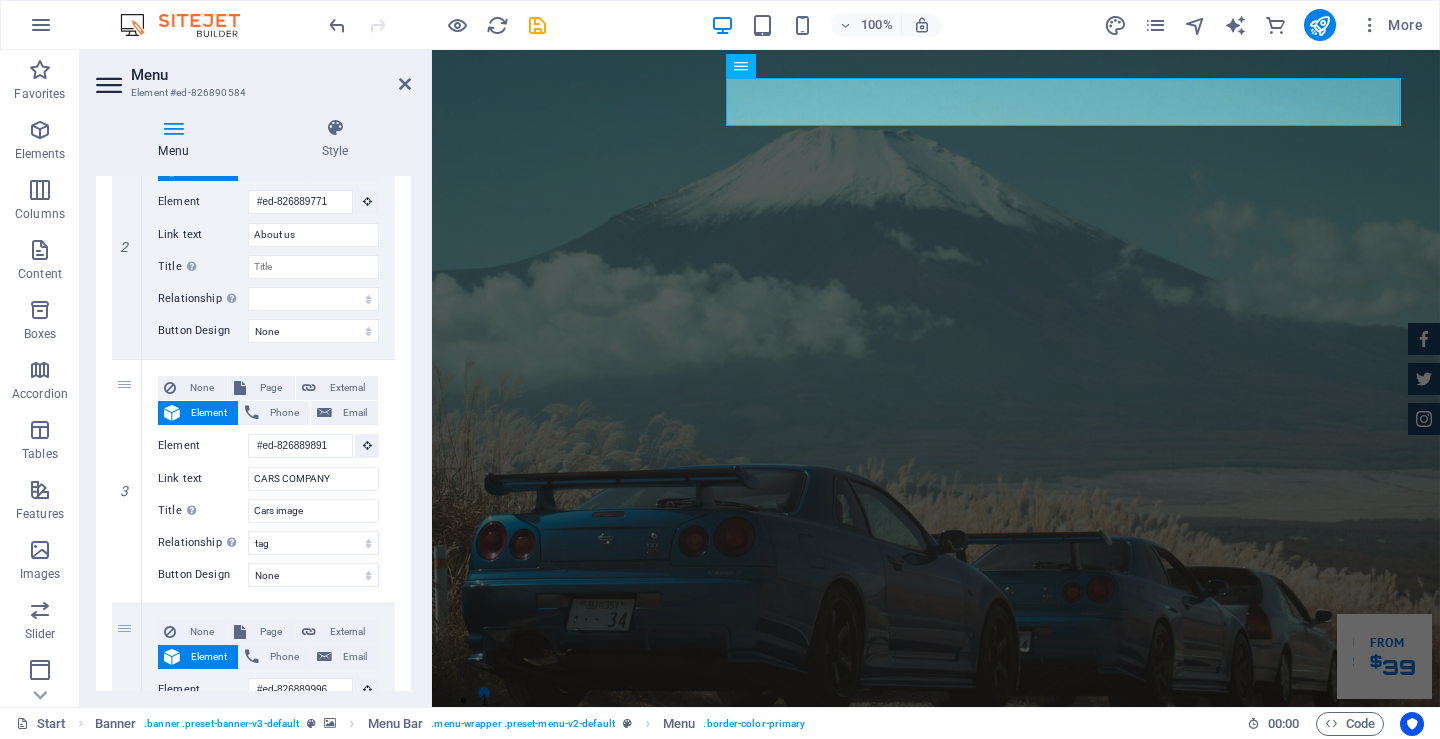 click on "Menu Style Menu Auto Custom Create custom menu items for this menu. Recommended for one-page websites. Manage pages Menu items 1 None Page External Element Phone Email Page Start Subpage Legal Notice Privacy Element #ed-826890572
URL Phone Email Link text Home Link target New tab Same tab Overlay Title Additional link description, should not be the same as the link text. The title is most often shown as a tooltip text when the mouse moves over the element. Leave empty if uncertain. Relationship Sets the  relationship of this link to the link target . For example, the value "nofollow" instructs search engines not to follow the link. Can be left empty. alternate author bookmark external help license next nofollow noreferrer noopener prev search tag Button Design None Default Primary Secondary 2 None Page External Element Phone Email Page Start Subpage Legal Notice Privacy Element #ed-826889771
URL Phone Email Link text About us Link target New tab Same tab Overlay" at bounding box center (253, 404) 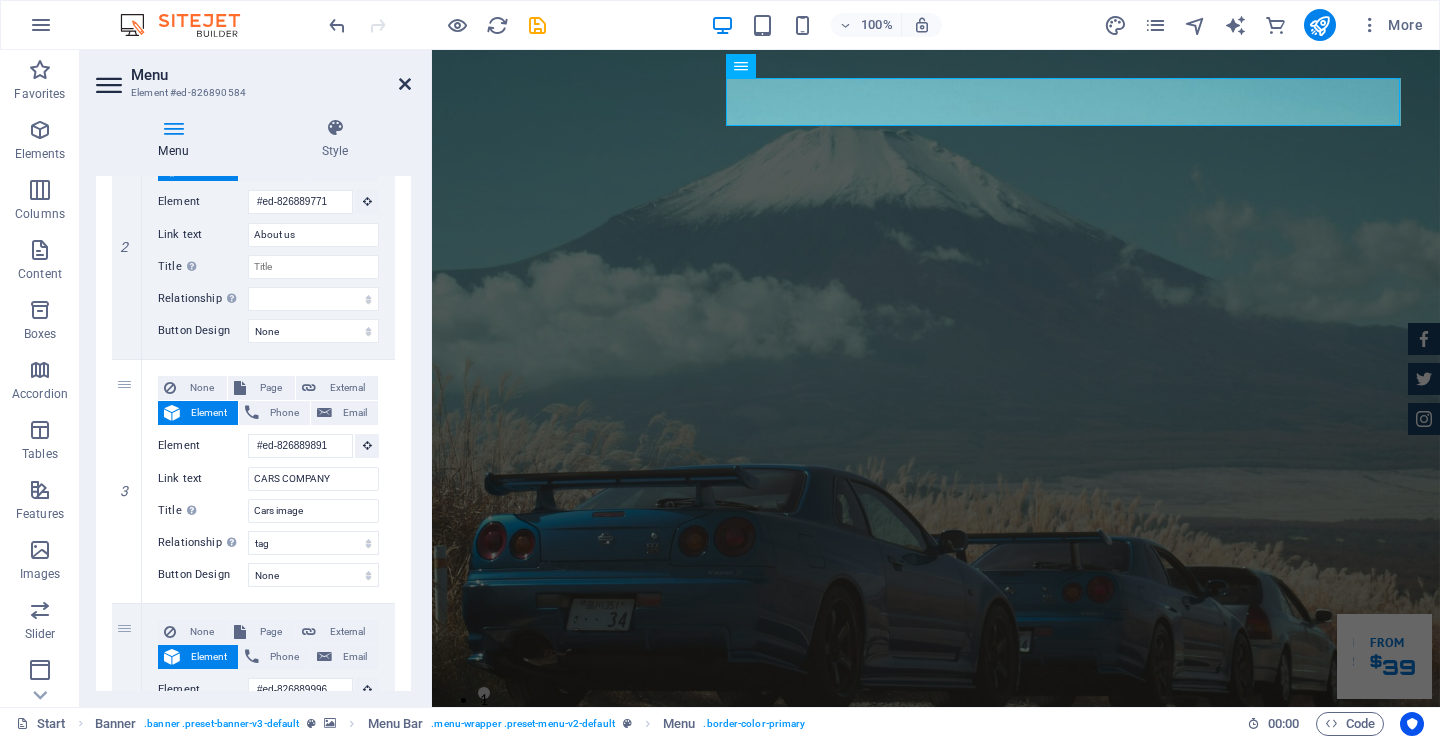 click at bounding box center [405, 84] 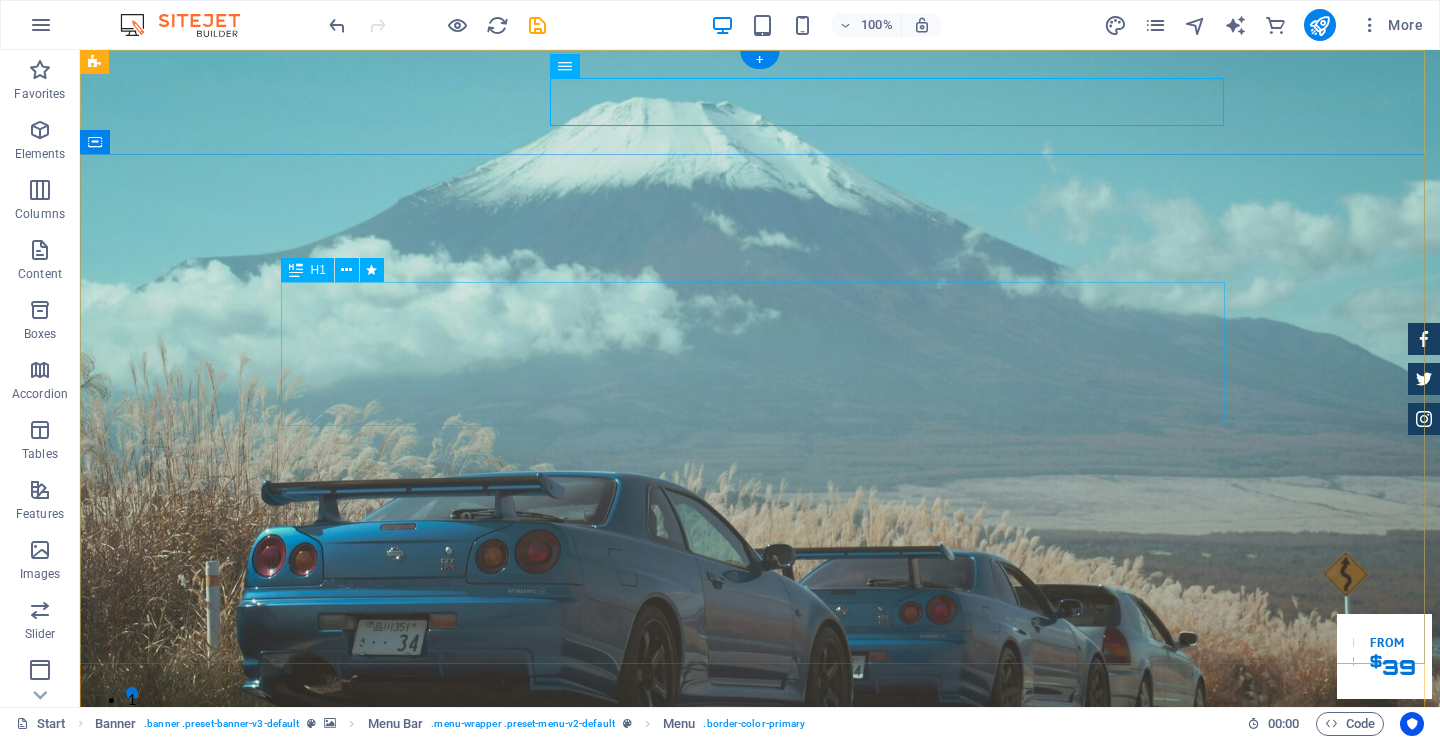 click on "GReat Deals. Great Cars." at bounding box center [760, 1096] 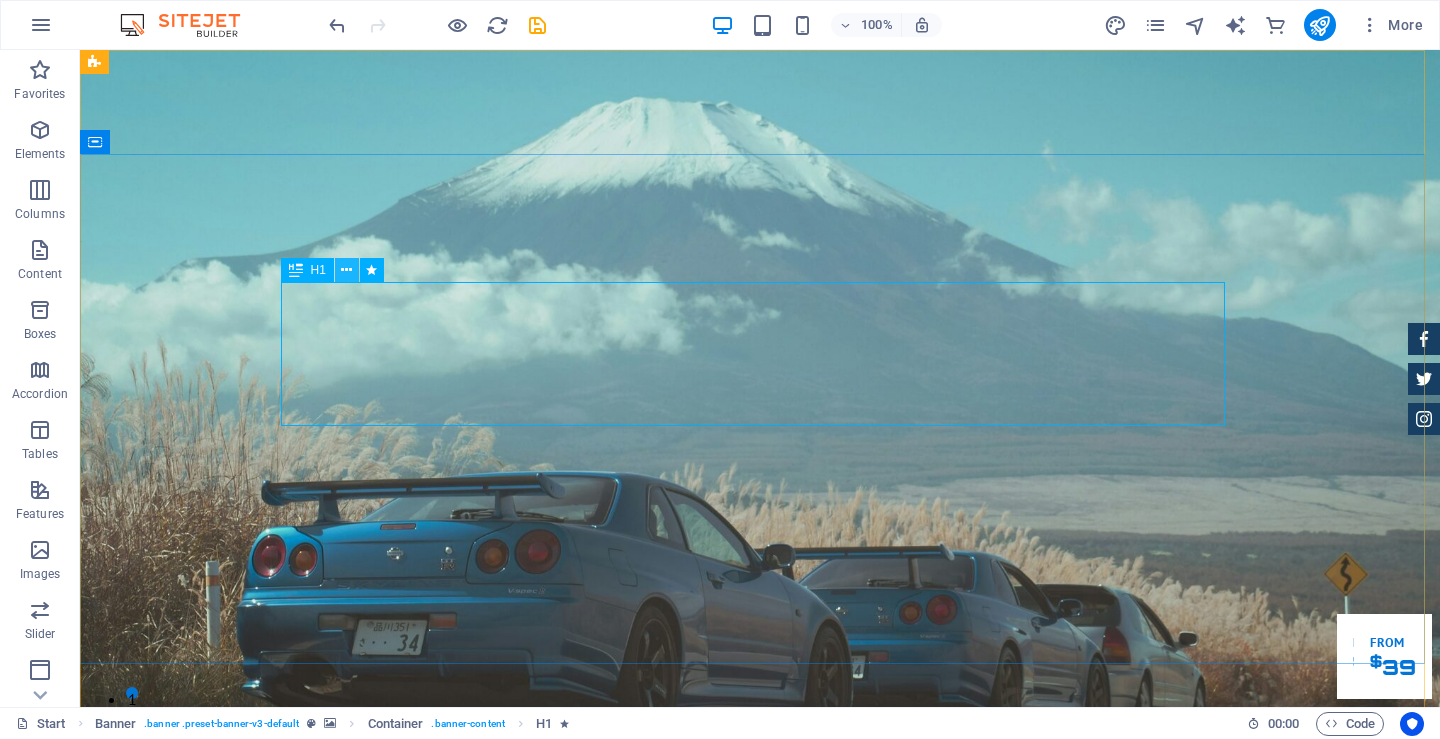 click at bounding box center [346, 270] 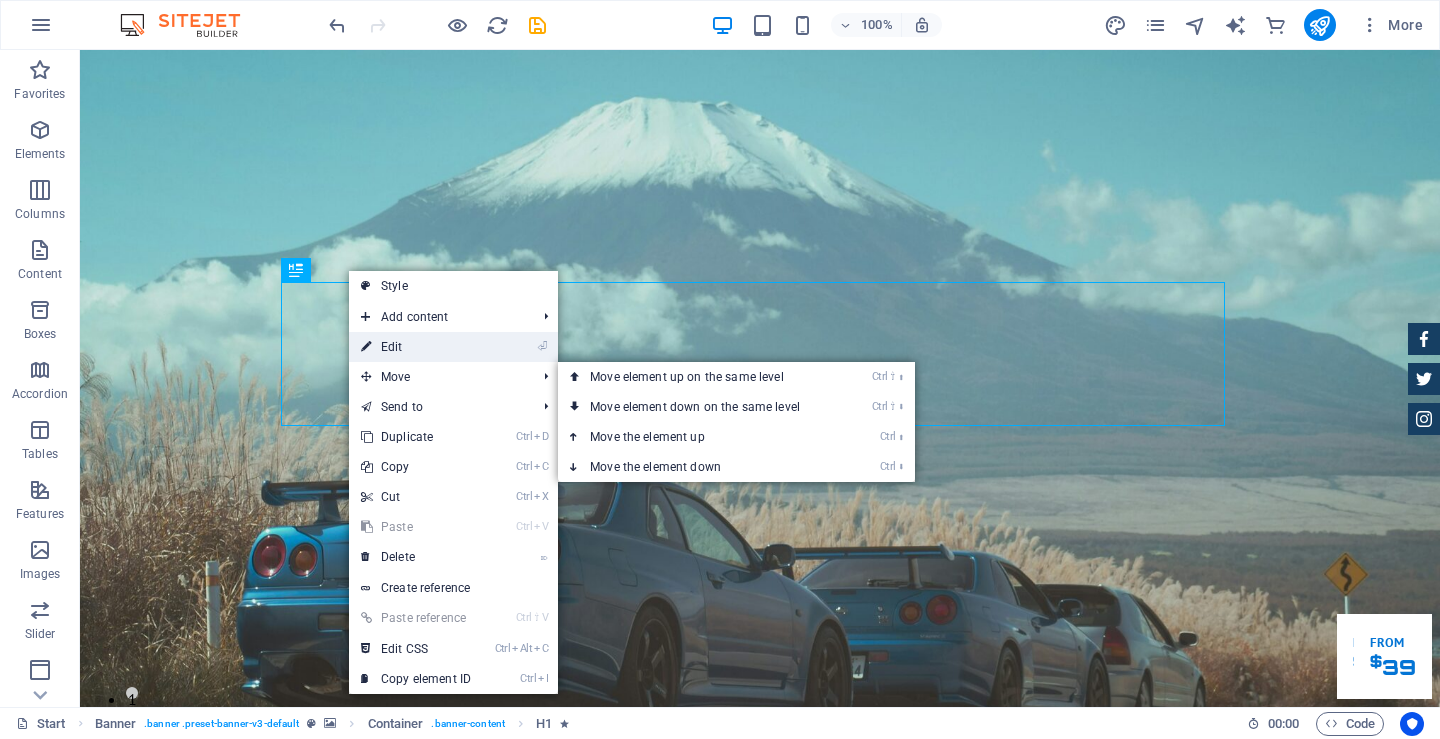 click on "⏎  Edit" at bounding box center (416, 347) 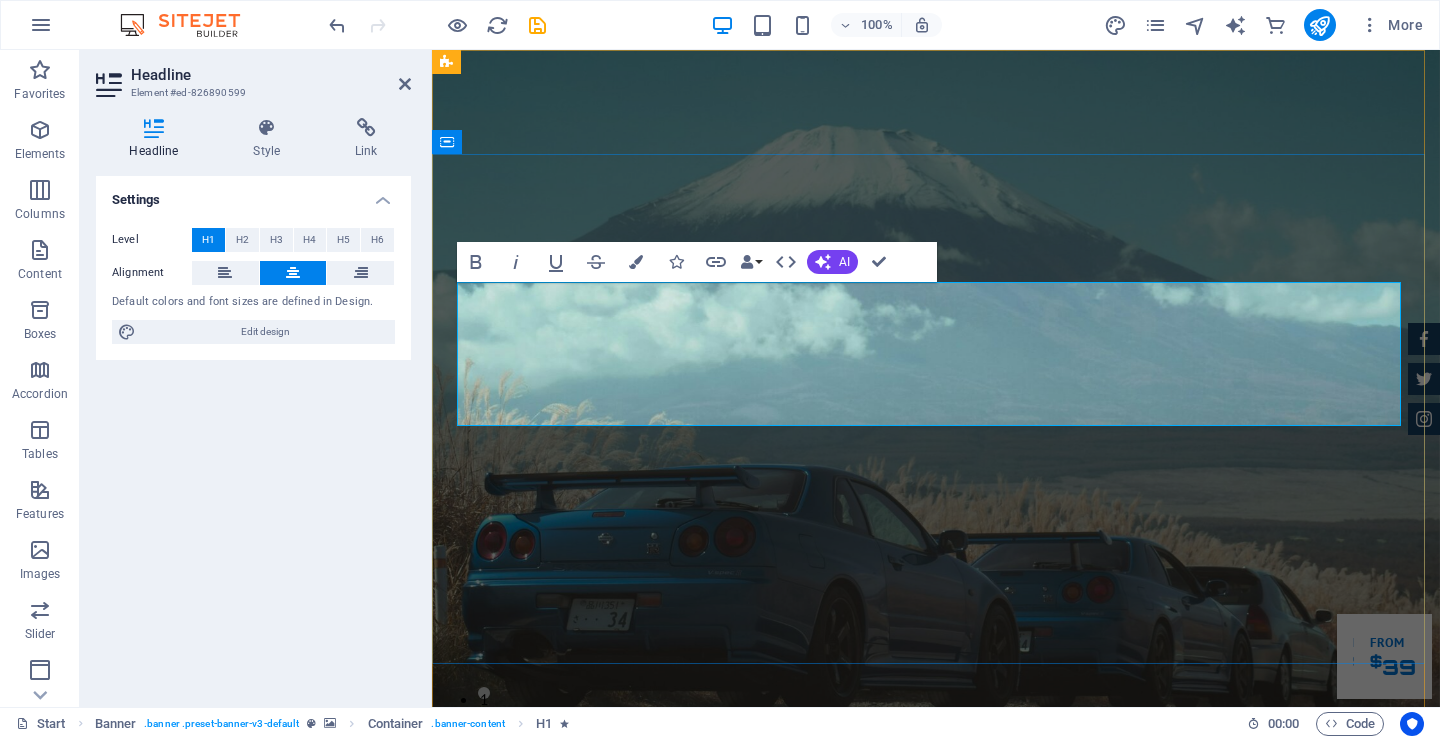 click on "GReat Deals. Great Cars." at bounding box center (936, 1095) 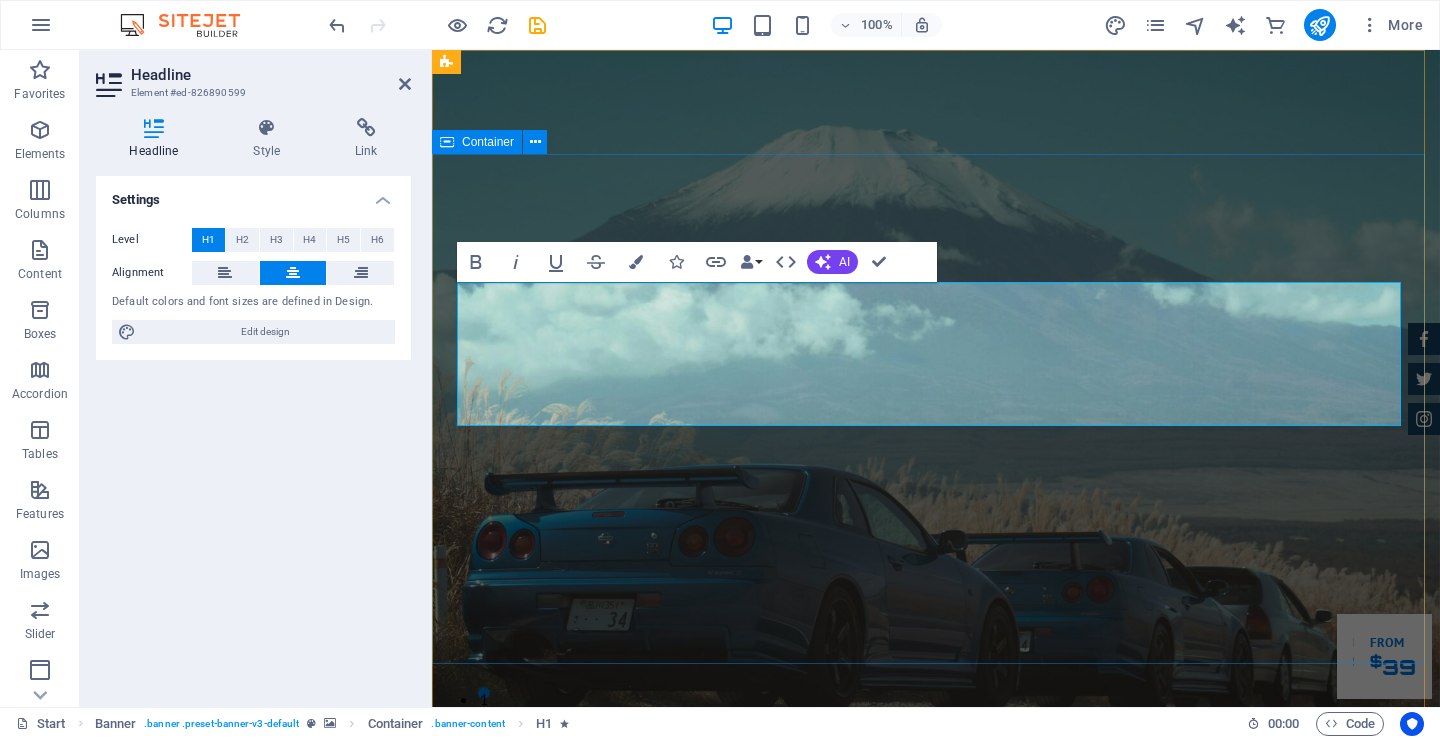 click on "GReat Deals. Great Cars. Experience top-notch cars, outstanding service, and unmatched deals.  Our Inventory   Make an appointment" at bounding box center (936, 1166) 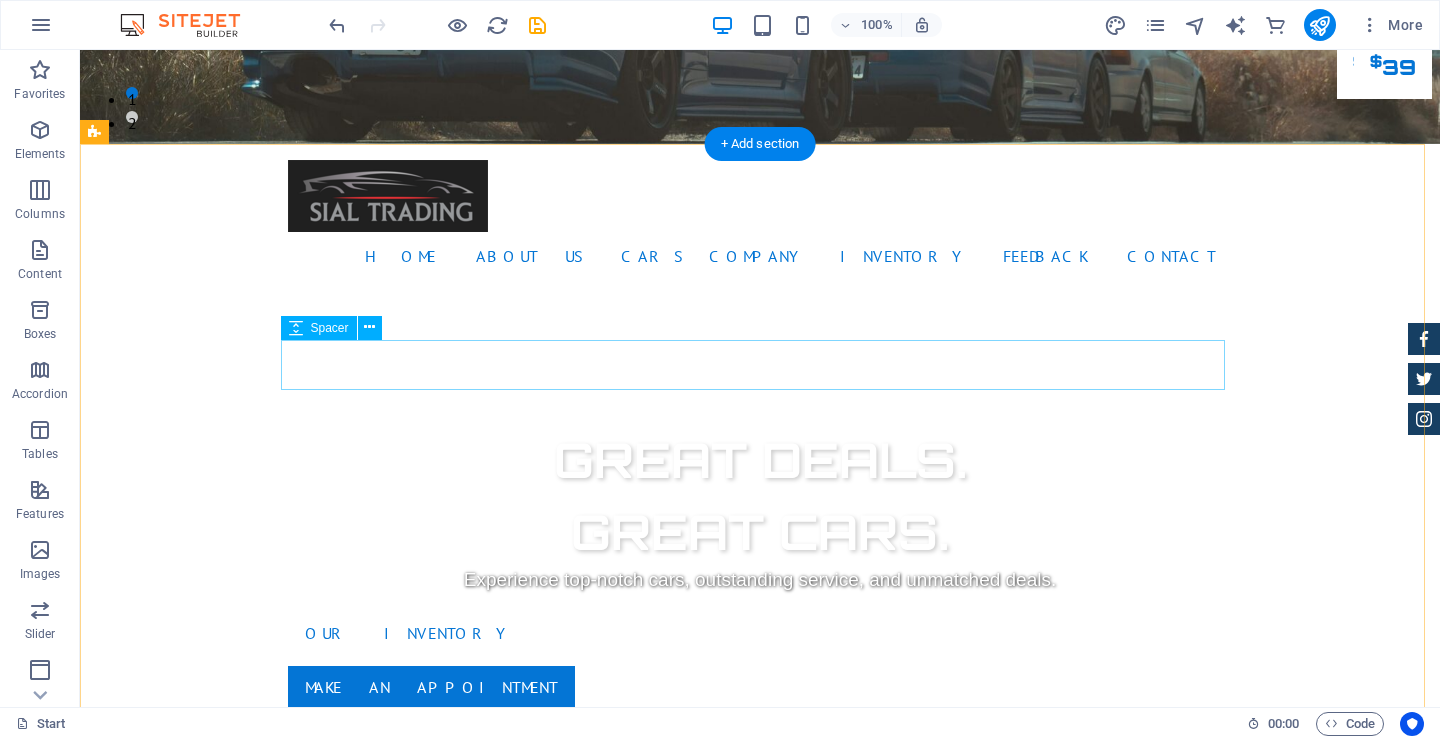 scroll, scrollTop: 500, scrollLeft: 0, axis: vertical 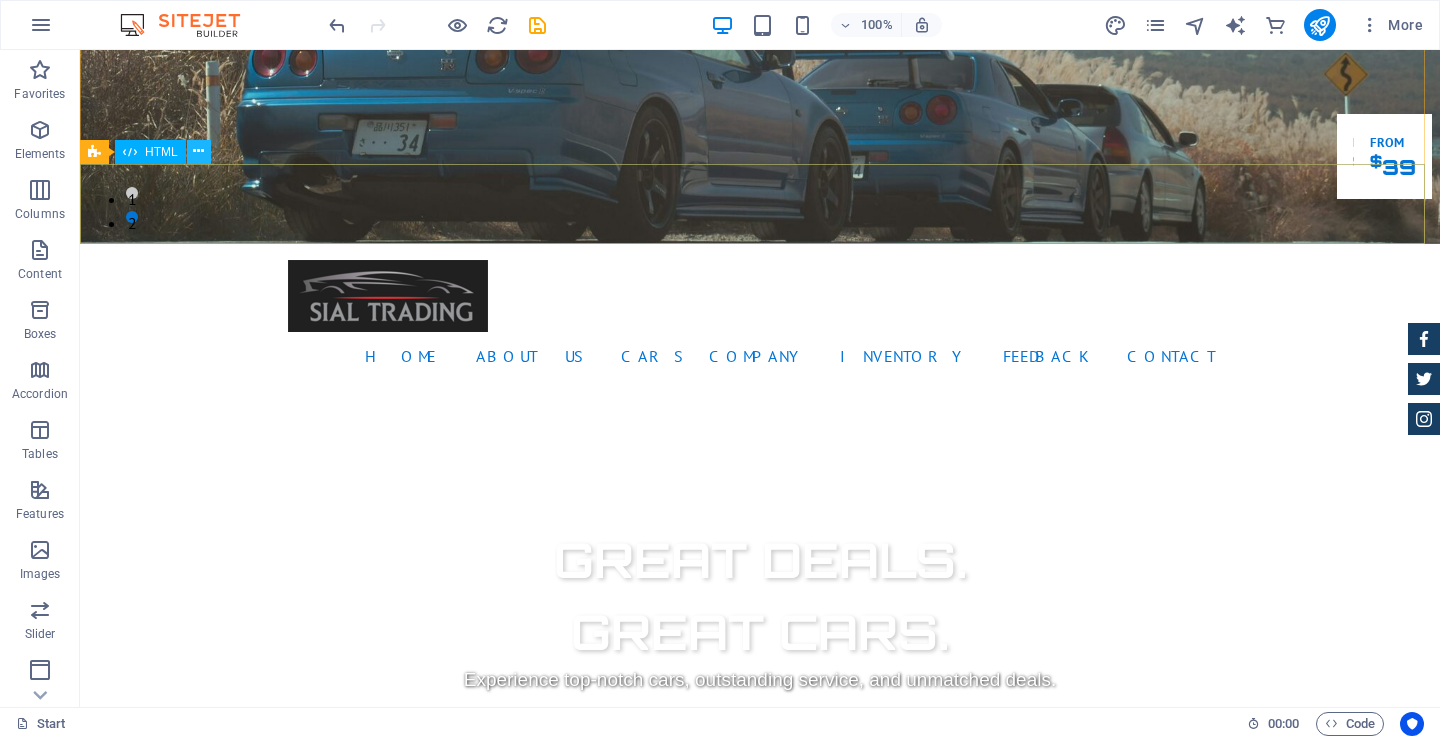 click at bounding box center [198, 151] 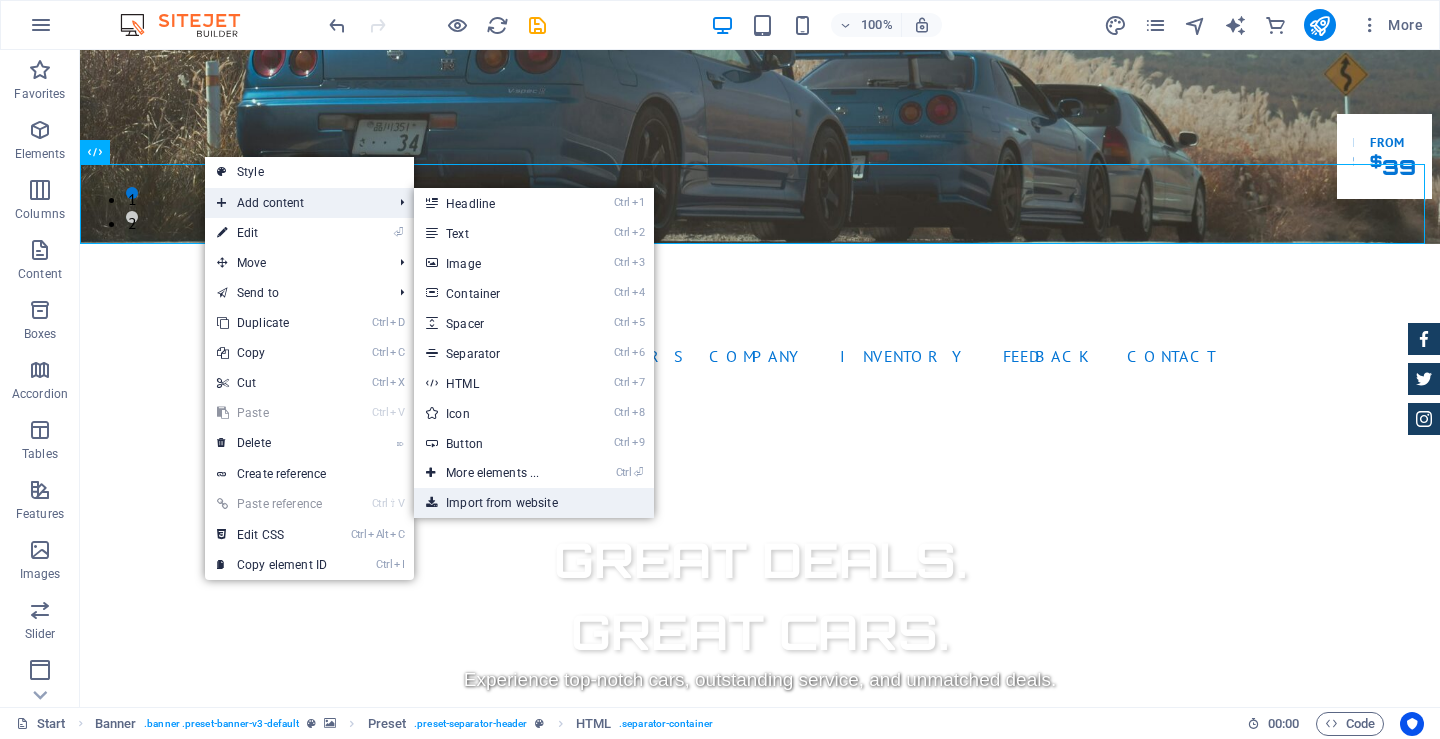 click on "Import from website" at bounding box center [534, 503] 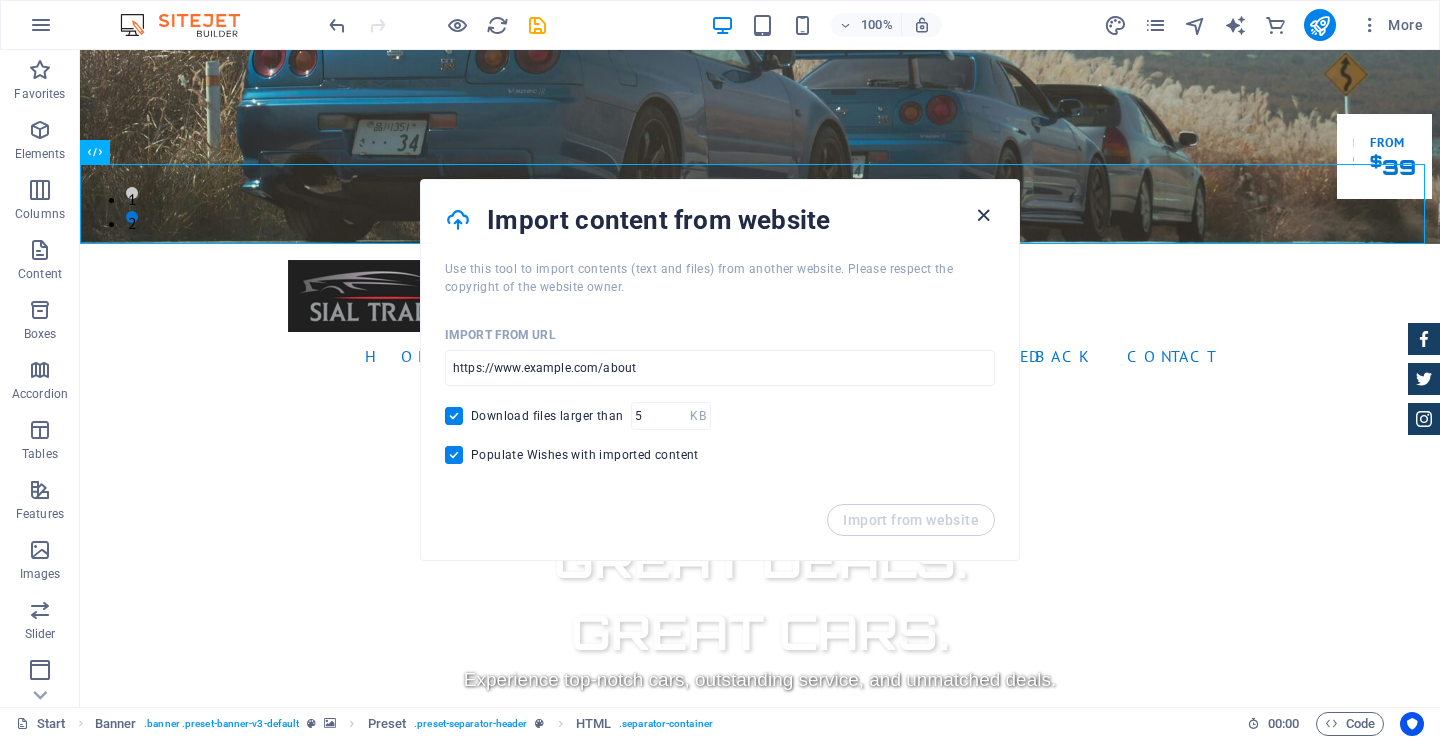 click at bounding box center [983, 215] 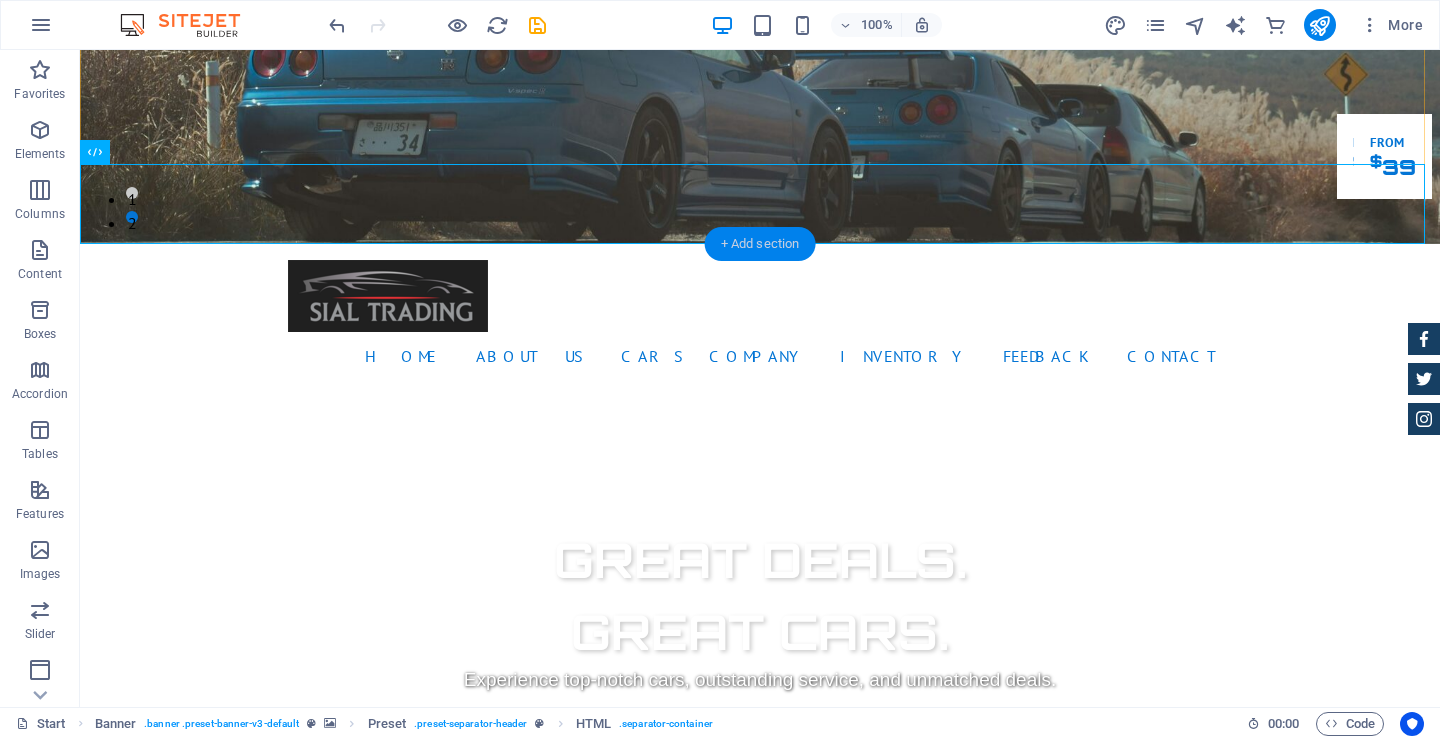 drag, startPoint x: 763, startPoint y: 247, endPoint x: 345, endPoint y: 213, distance: 419.3805 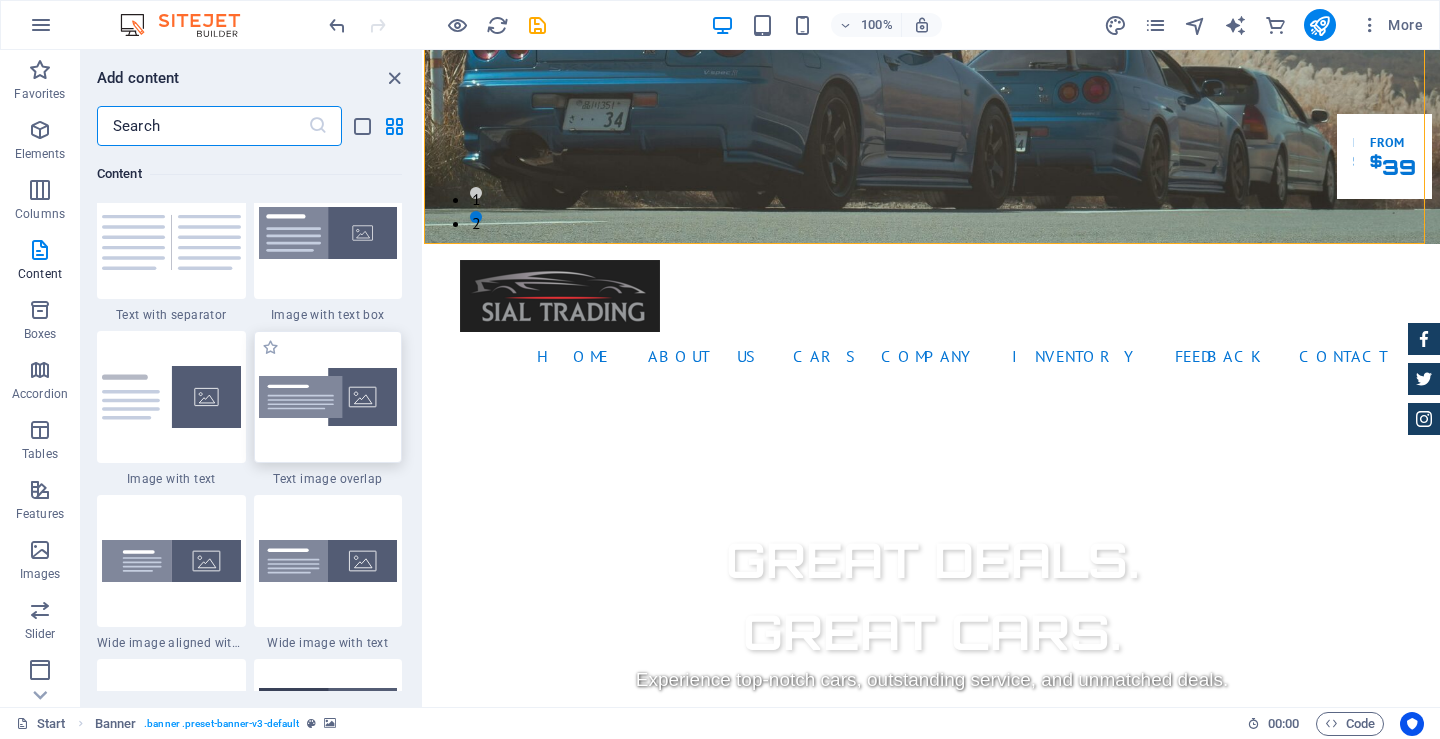 scroll, scrollTop: 3599, scrollLeft: 0, axis: vertical 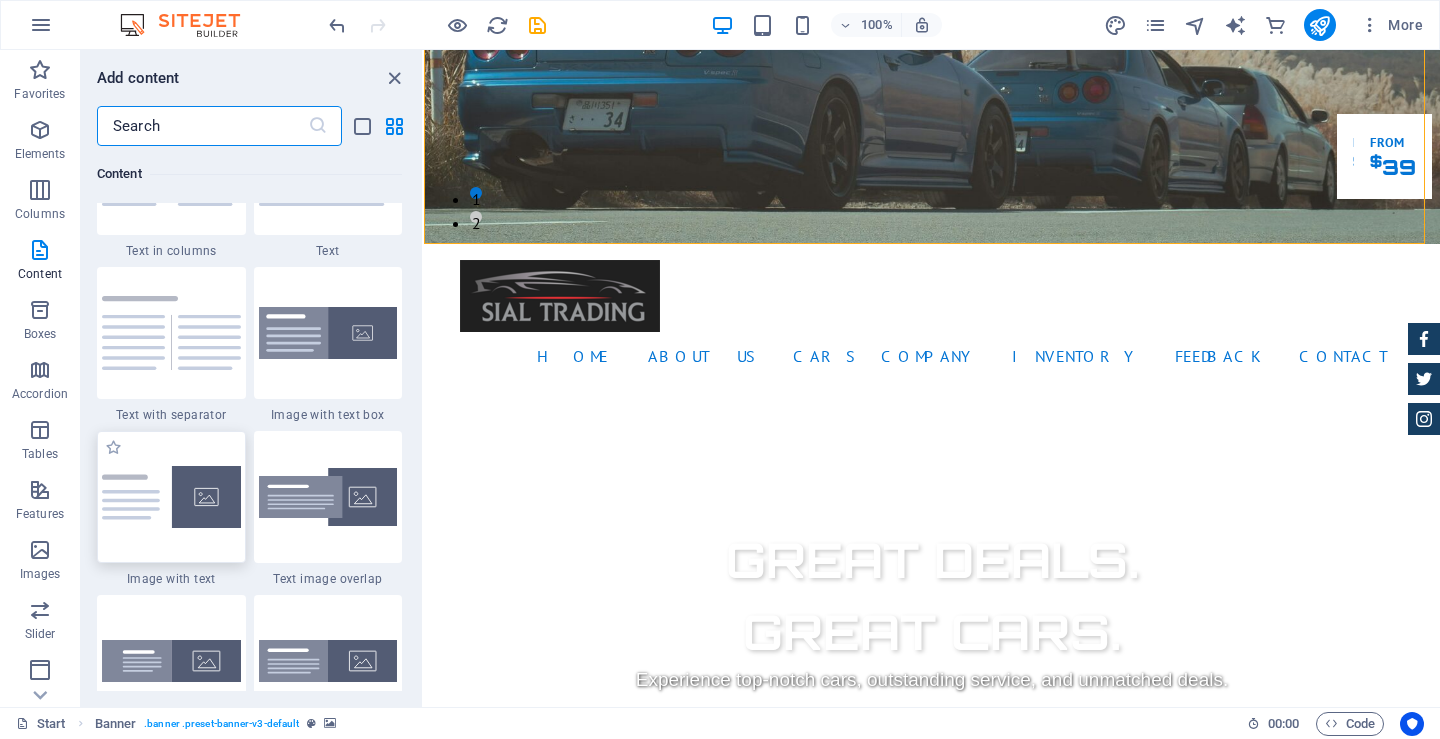 click at bounding box center (171, 497) 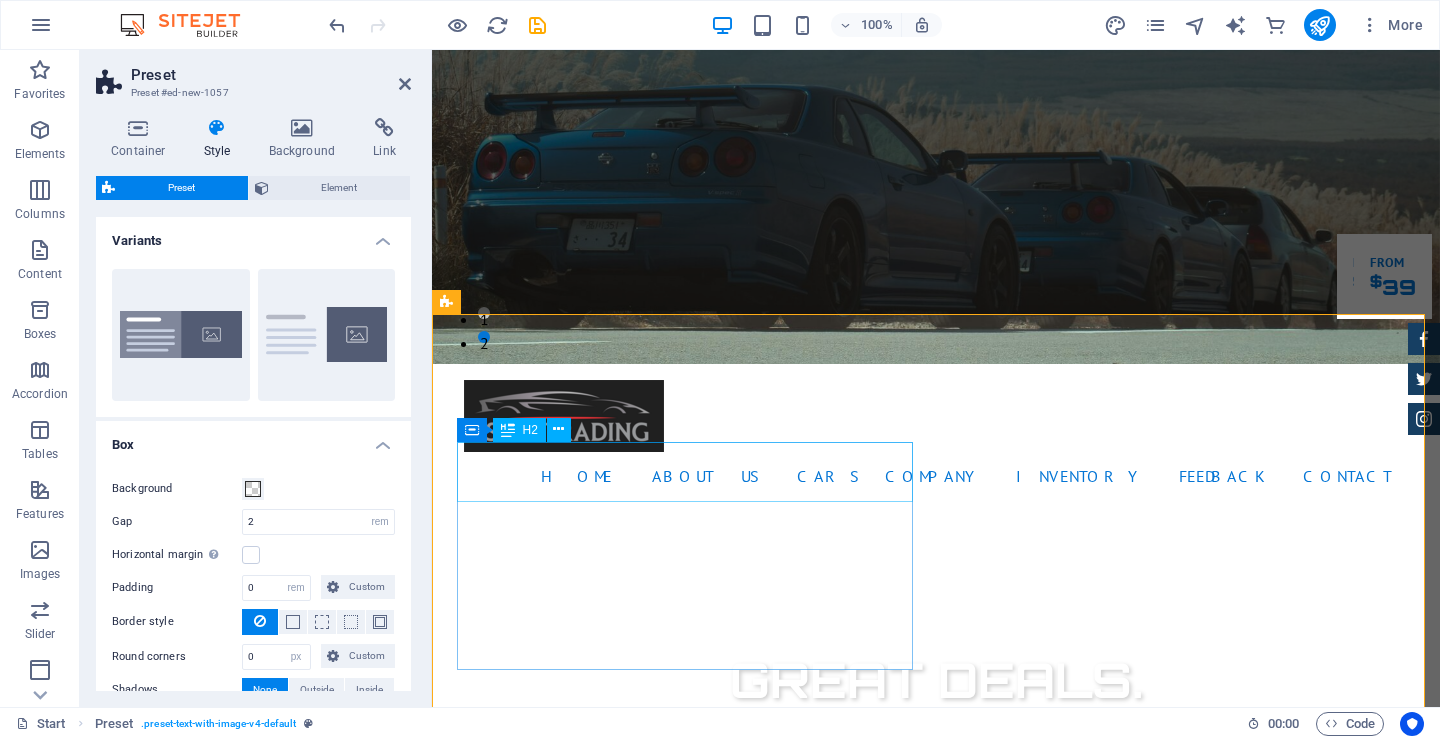 scroll, scrollTop: 500, scrollLeft: 0, axis: vertical 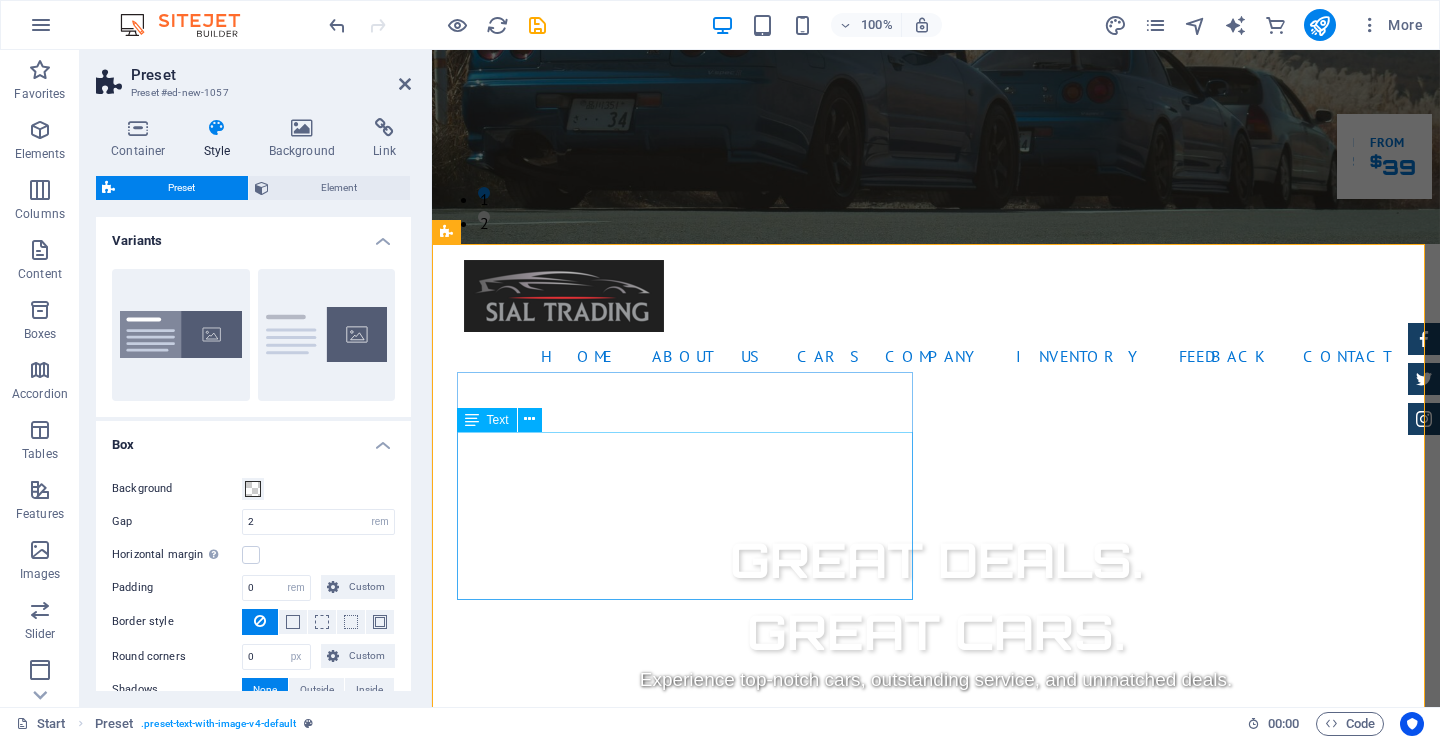 click on "Lorem ipsum dolor sit amet, consectetuer adipiscing elit. Aenean commodo ligula eget dolor. Lorem ipsum dolor sit amet, consectetuer adipiscing elit leget dolor. Lorem ipsum dolor sit amet, consectetuer adipiscing elit. Aenean commodo ligula eget dolor. Lorem ipsum dolor sit amet, consectetuer adipiscing elit dolor consectetuer adipiscing elit leget dolor. Lorem elit saget ipsum dolor sit amet, consectetuer." at bounding box center (920, 1312) 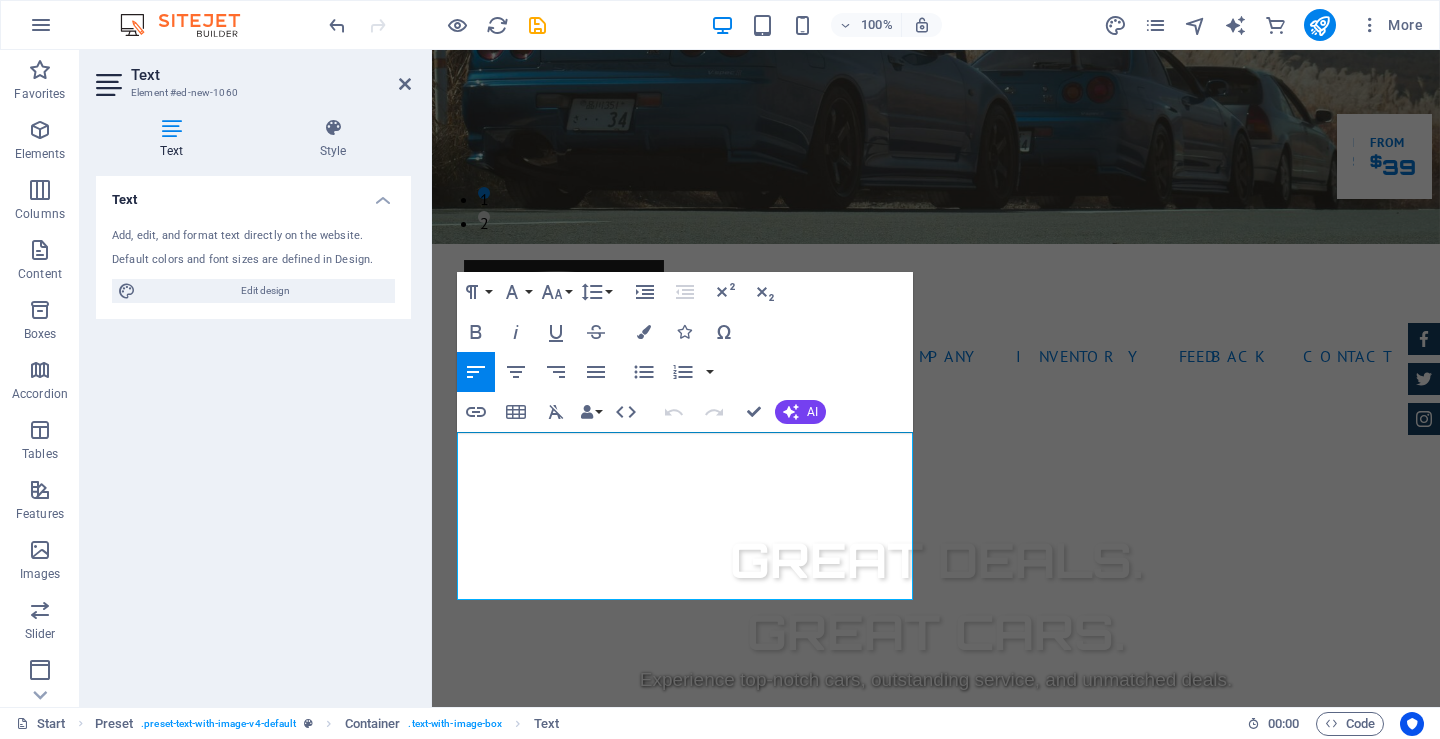 drag, startPoint x: 712, startPoint y: 580, endPoint x: 430, endPoint y: 439, distance: 315.28558 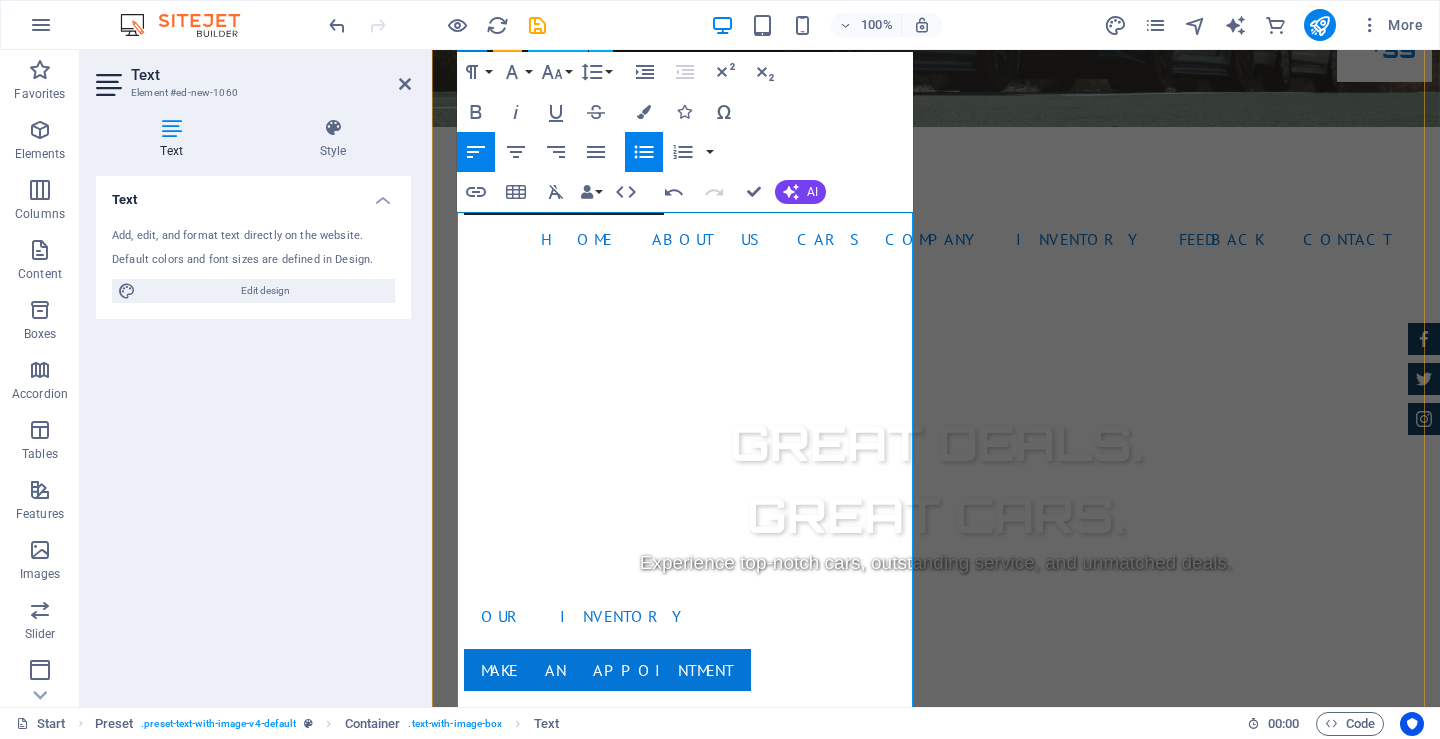 scroll, scrollTop: 600, scrollLeft: 0, axis: vertical 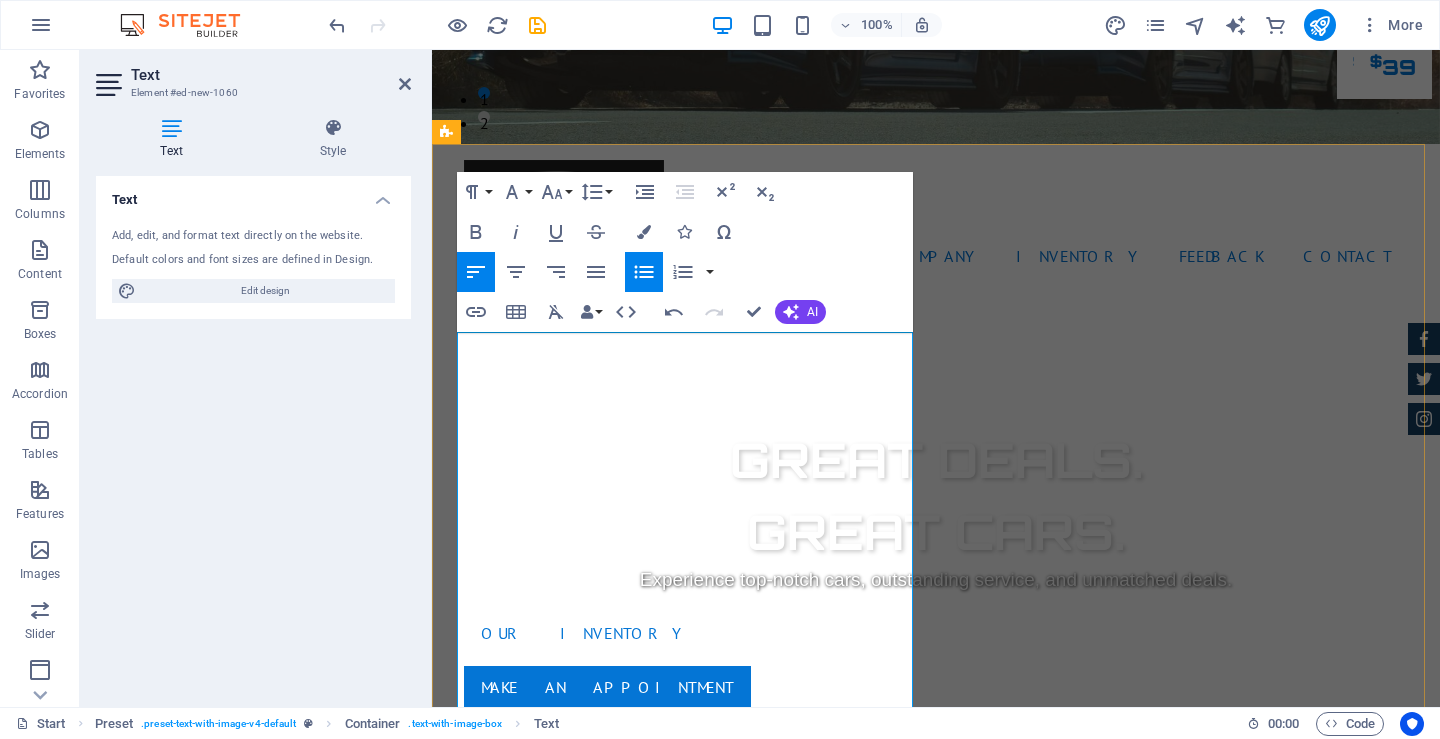 click at bounding box center [668, 1415] 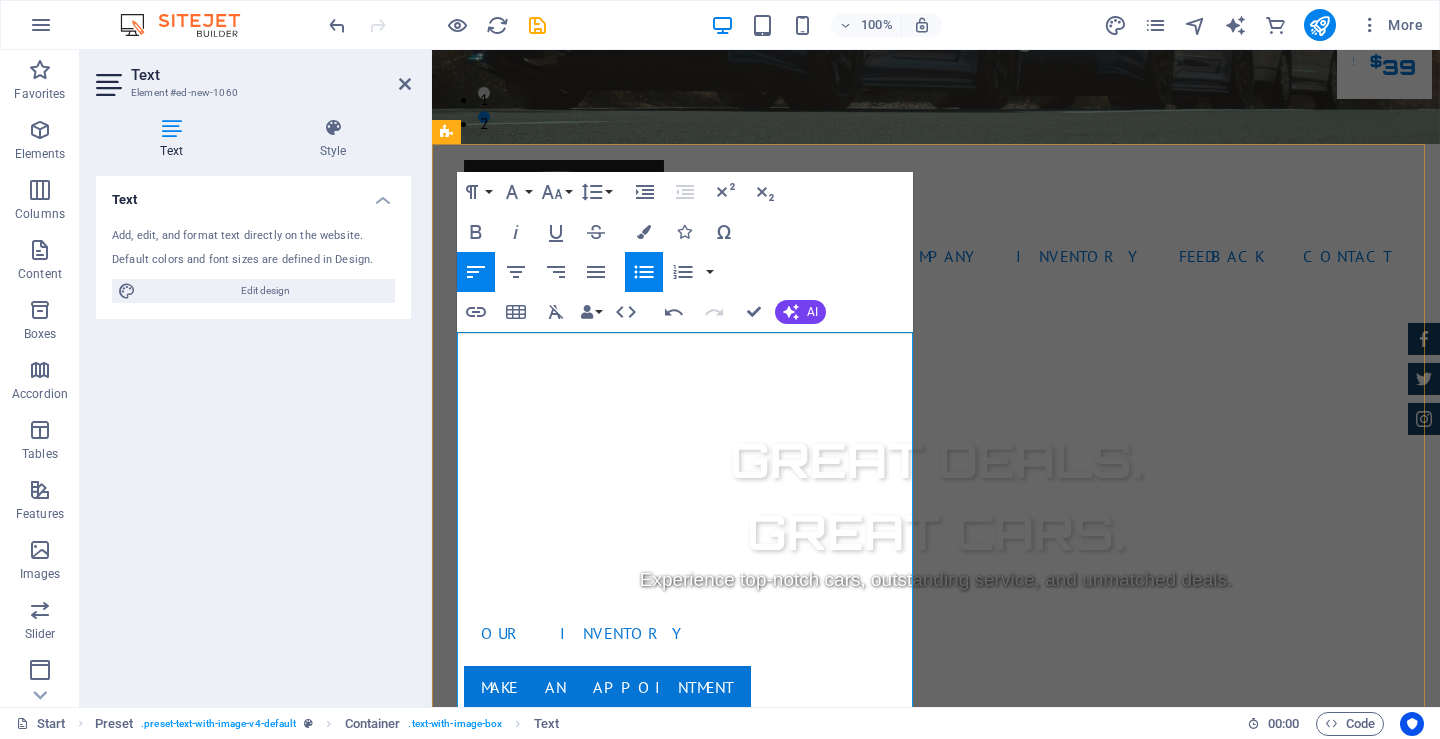 click at bounding box center [668, 1415] 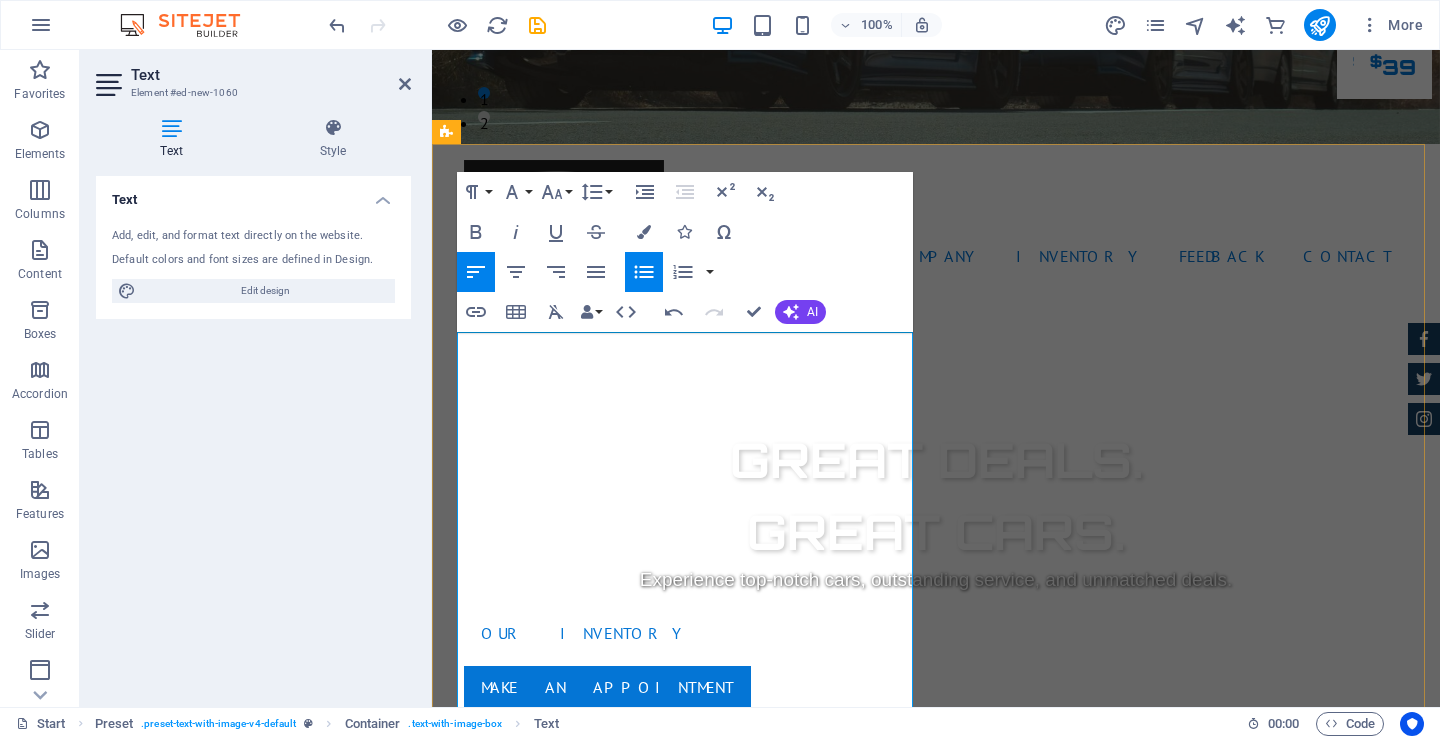 click on "Mitsubishi -Back Look Mitsubishi ek wagon Kilometers 58552 Grade G SAFETY PACKAGE 660cc" at bounding box center [668, 1449] 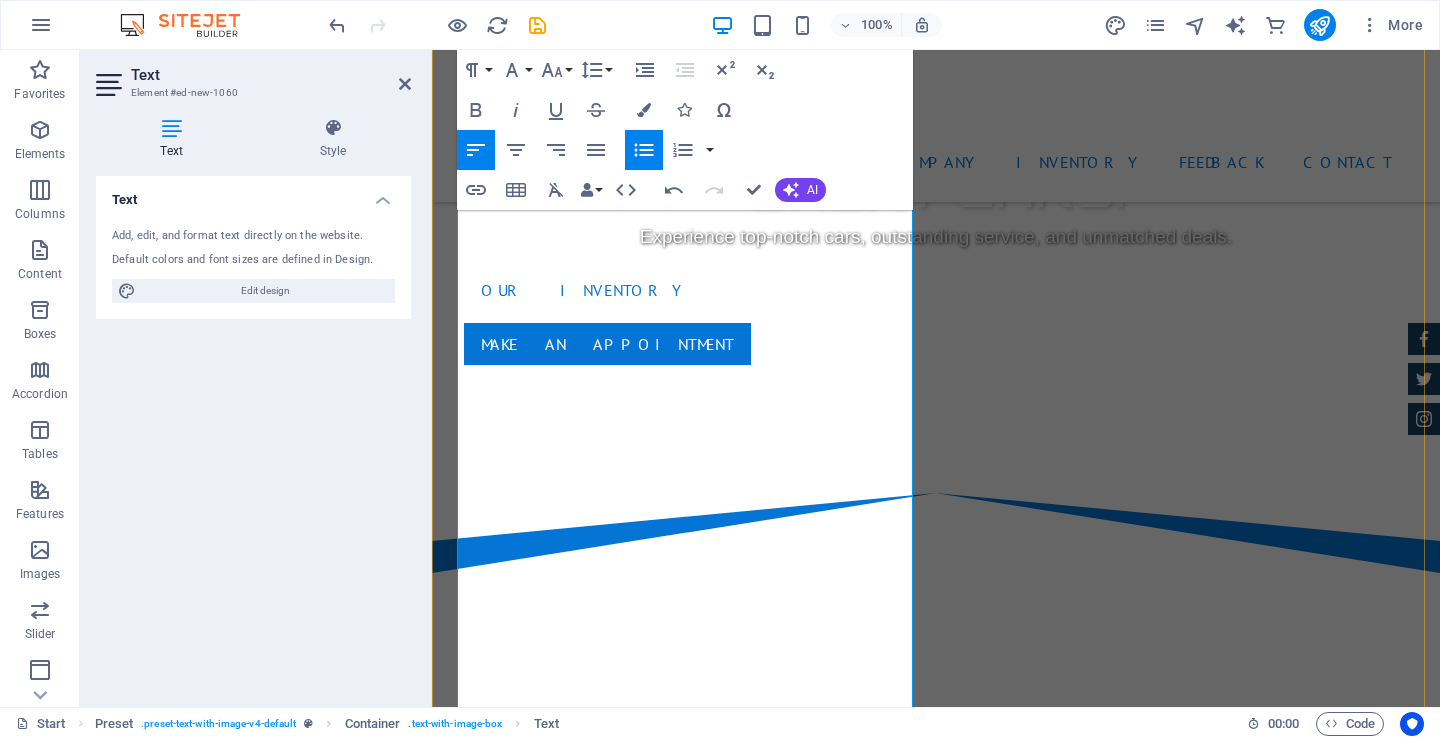 scroll, scrollTop: 900, scrollLeft: 0, axis: vertical 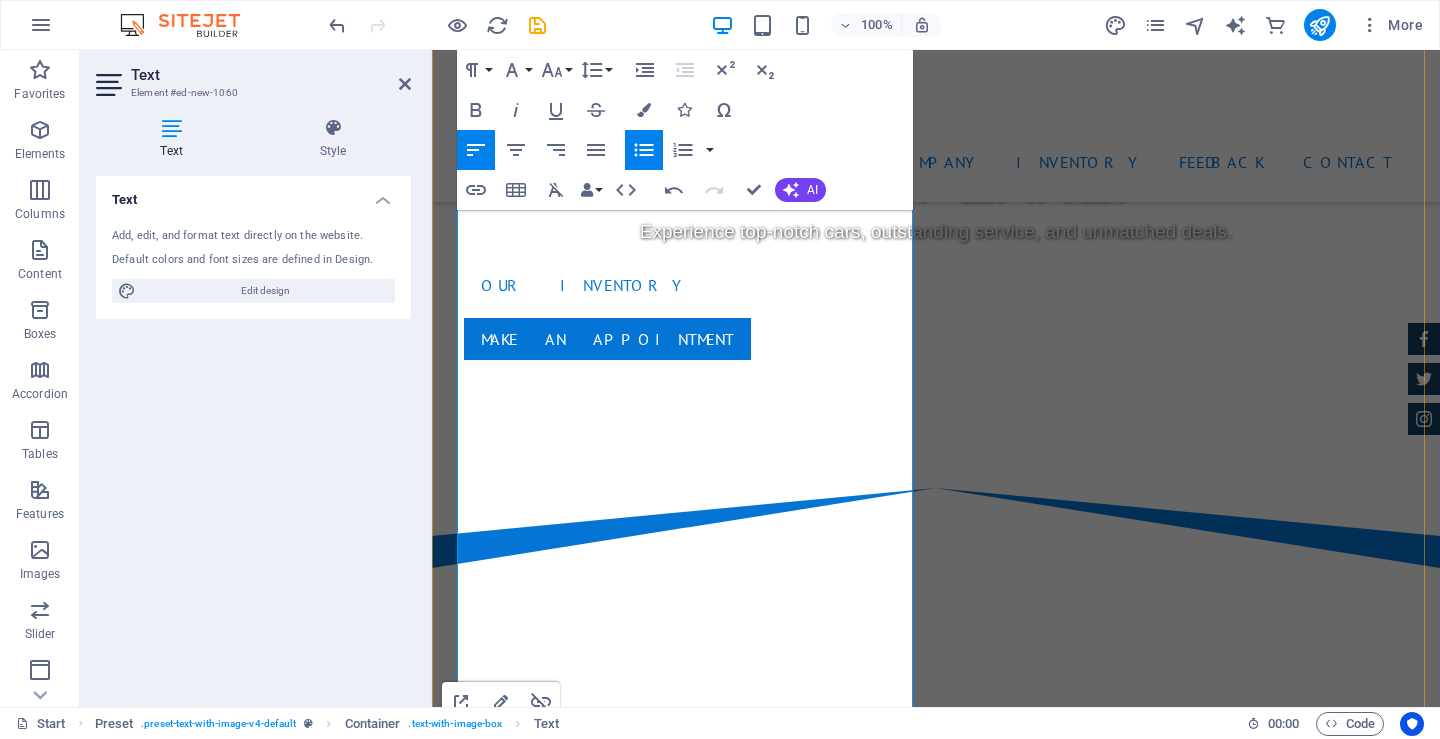 click on "Mitsubishi -Back Look Mitsubishi ek wagon Kilometers 58552 Grade G SAFETY PACKAGE 660cc" at bounding box center (668, 1101) 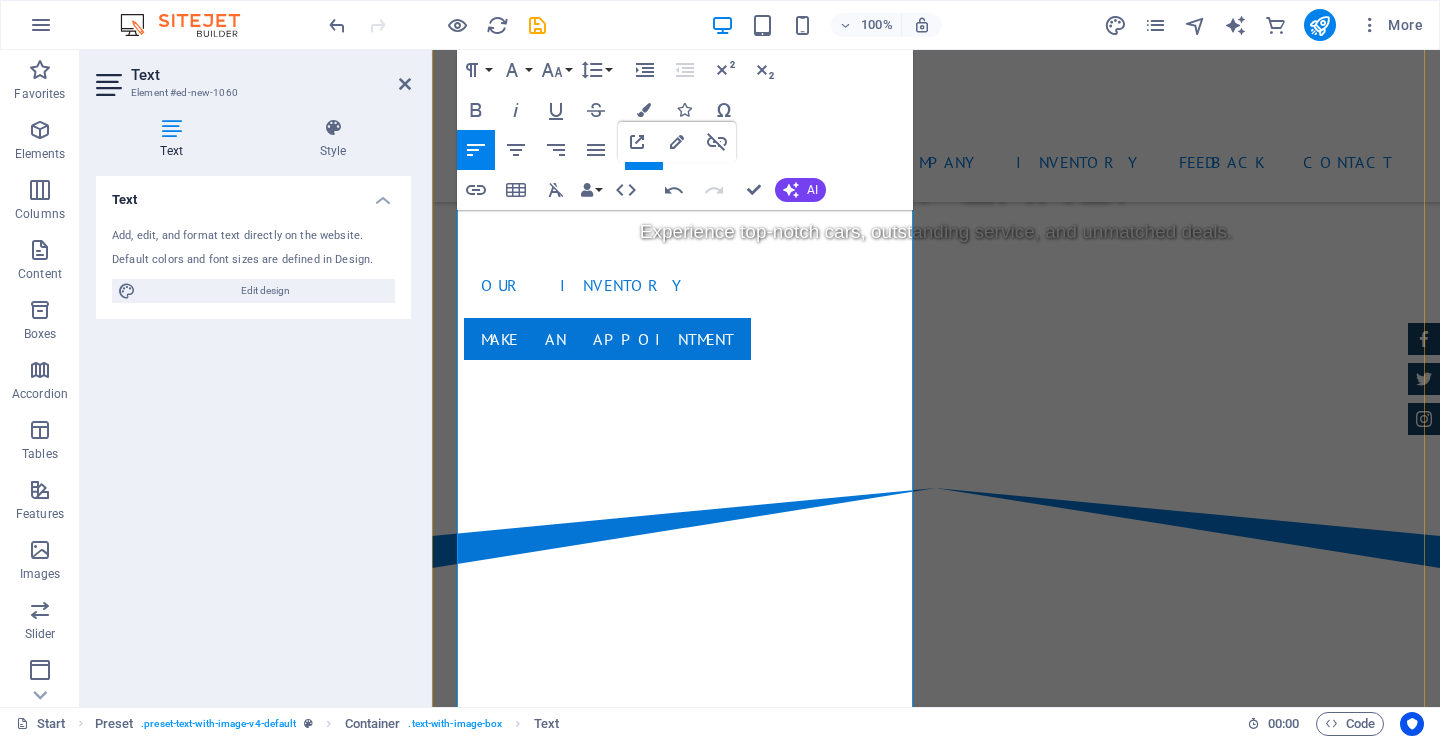 click on "Mitsubishi -Back Look Mitsubishi ek wagon Kilometers 58552 Grade G SAFETY PACKAGE 660cc" at bounding box center (668, 1101) 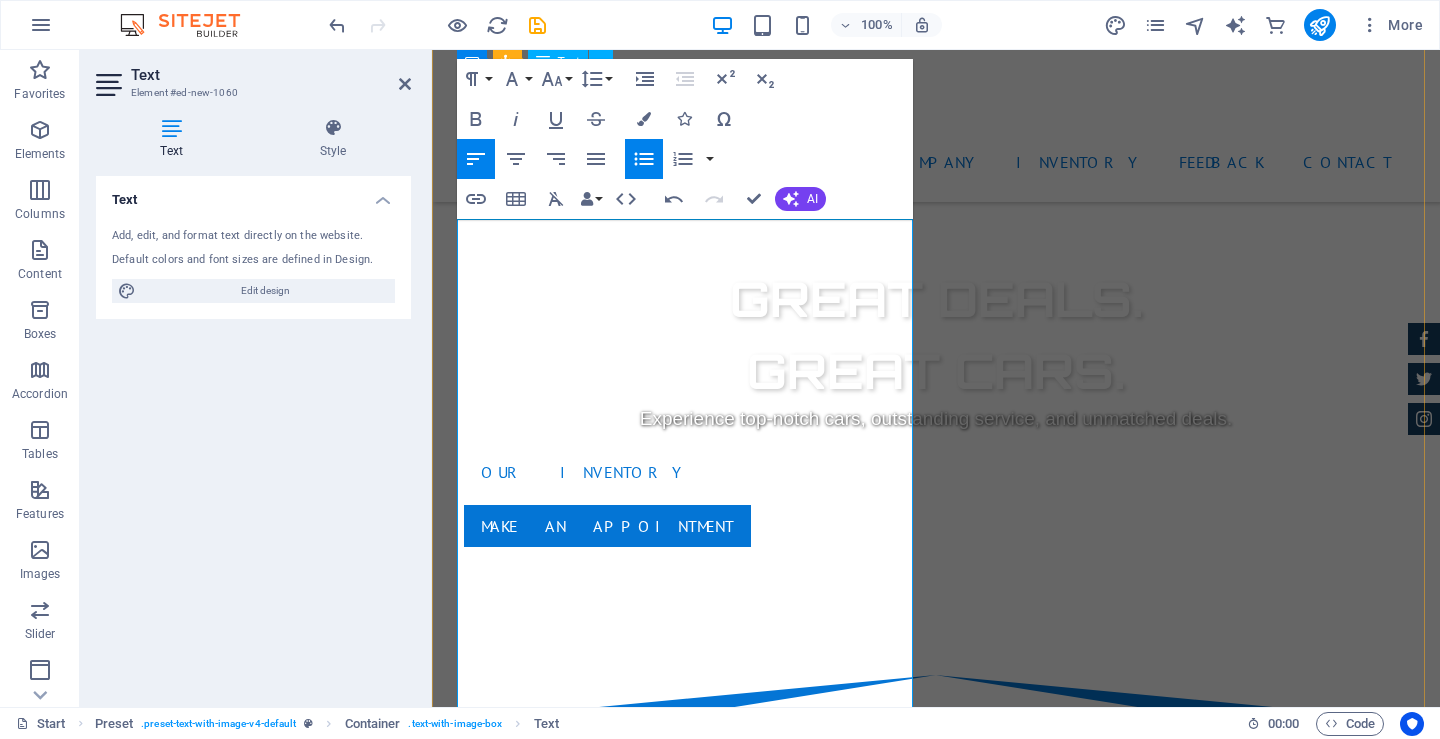 scroll, scrollTop: 700, scrollLeft: 0, axis: vertical 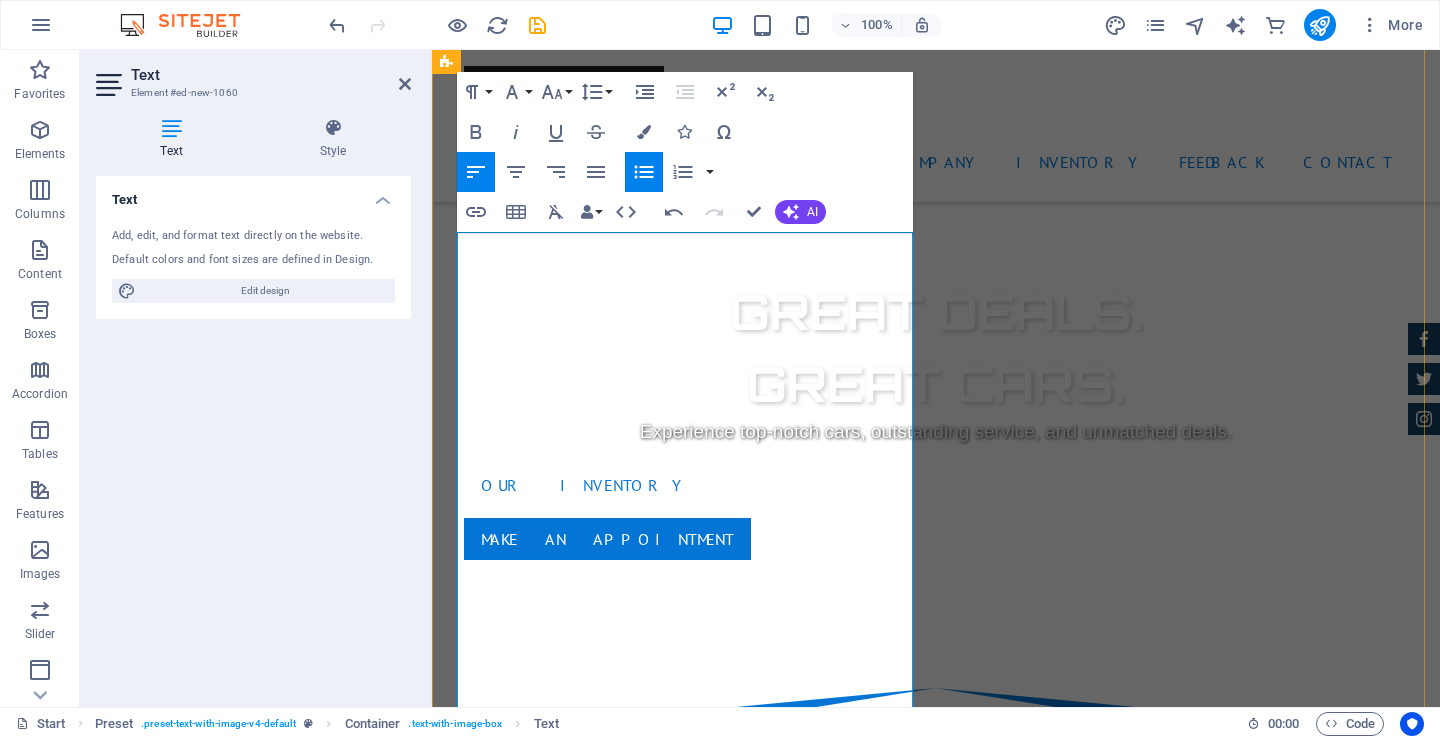 click on "Mitsubishi -Back Look Mitsubishi ek wagon Kilometers 58552 Grade G SAFETY PACKAGE 660cc" at bounding box center (668, 1301) 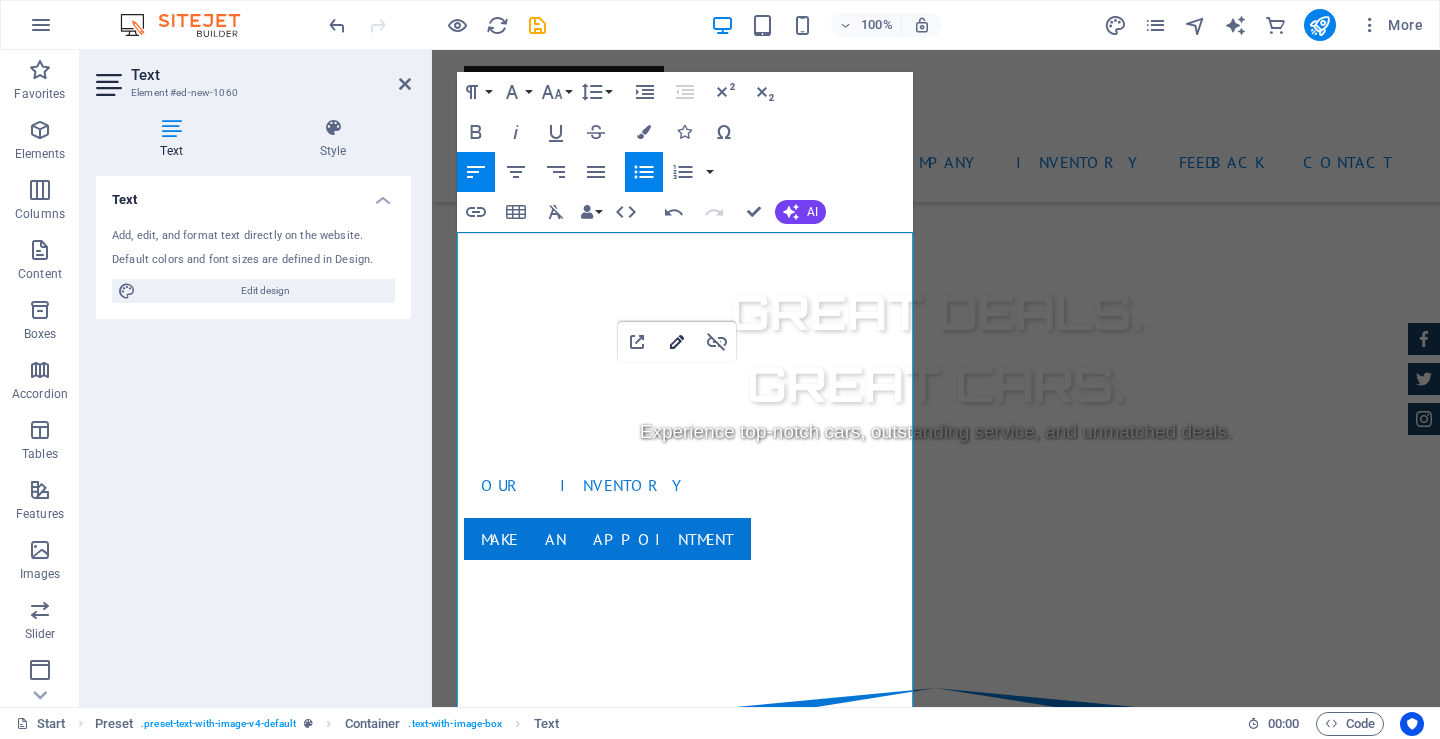 click 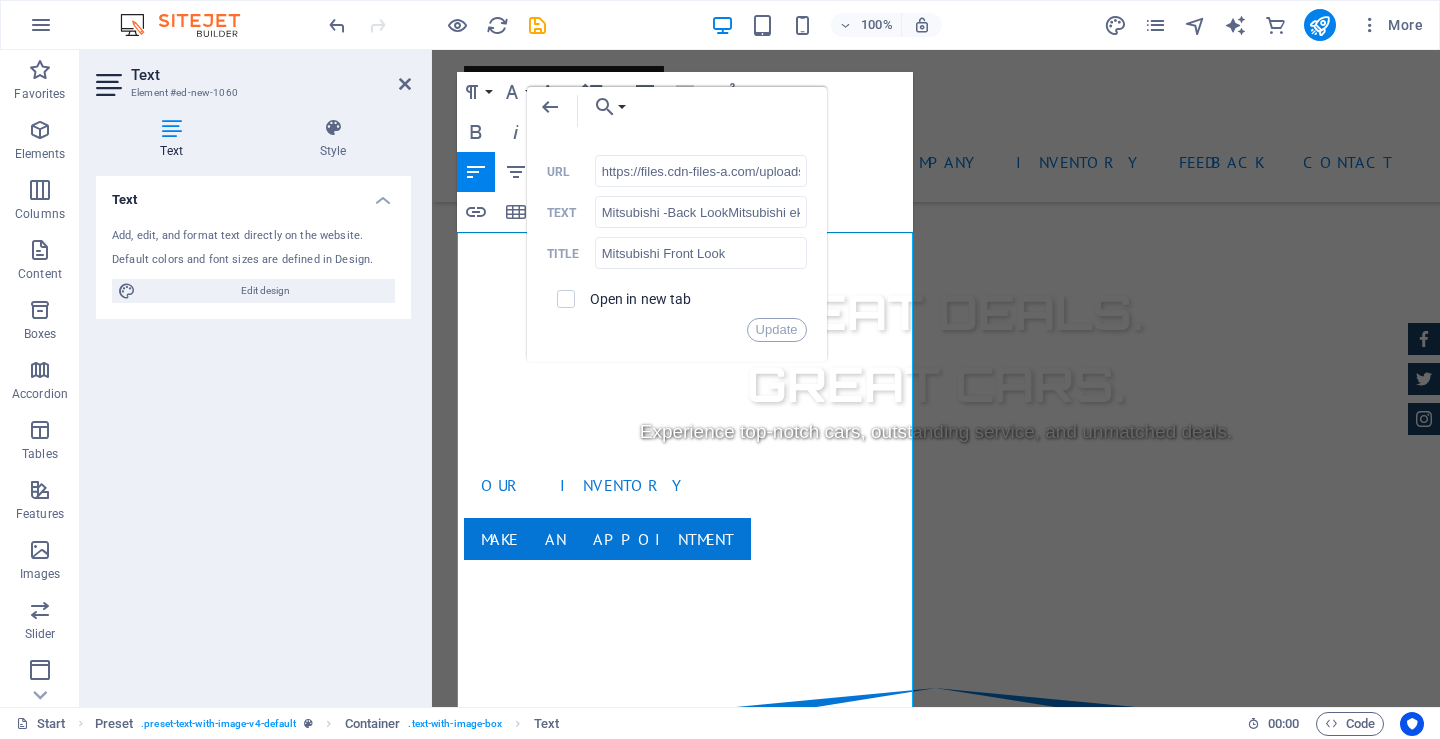 scroll, scrollTop: 0, scrollLeft: 212, axis: horizontal 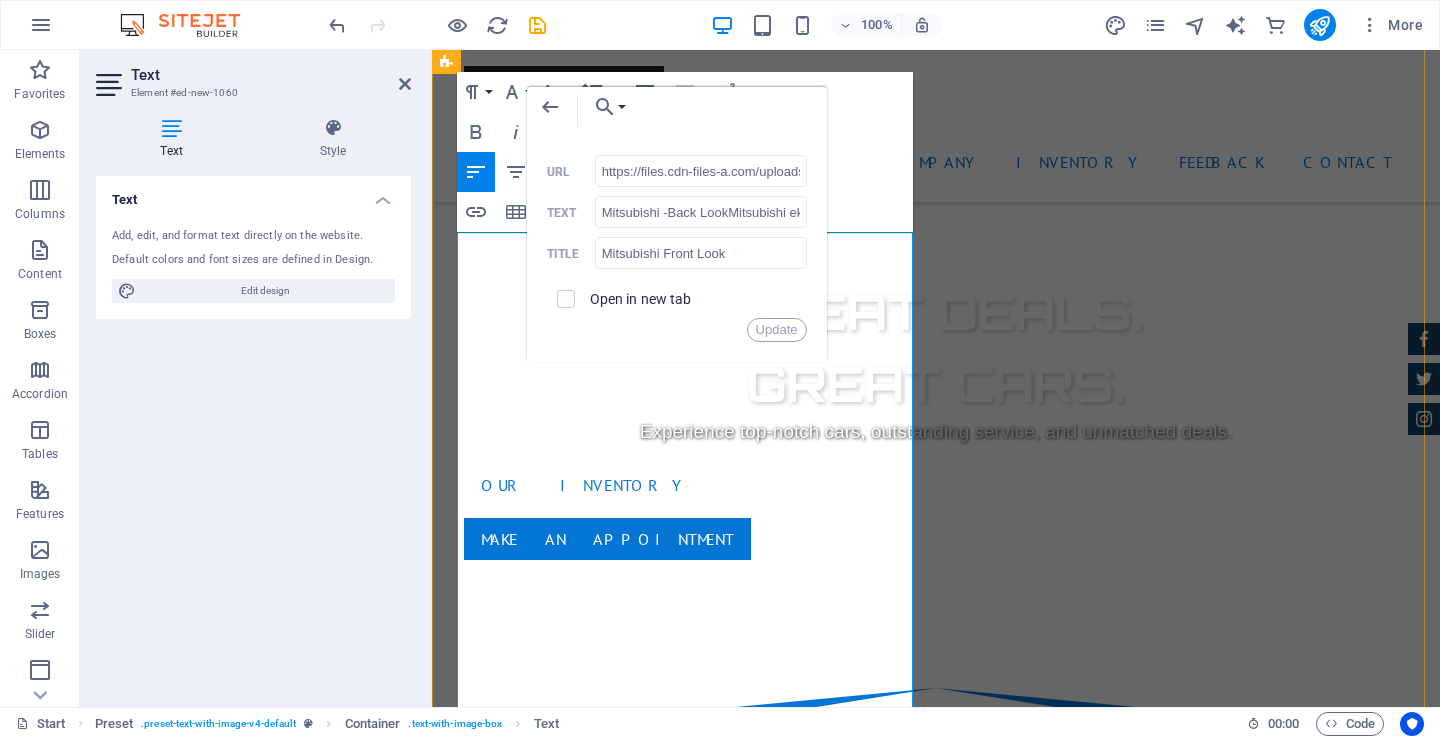 click on "Mitsubishi -Back Look Mitsubishi ek wagon Kilometers 58552 Grade G SAFETY PACKAGE 660cc Mitsubishi Front Look Engine Type 3B20 Chassis No. B11W-0315246 Color -Blue type Shift -AT Fuel-&-Gasoline Capacity-4" at bounding box center (668, 1374) 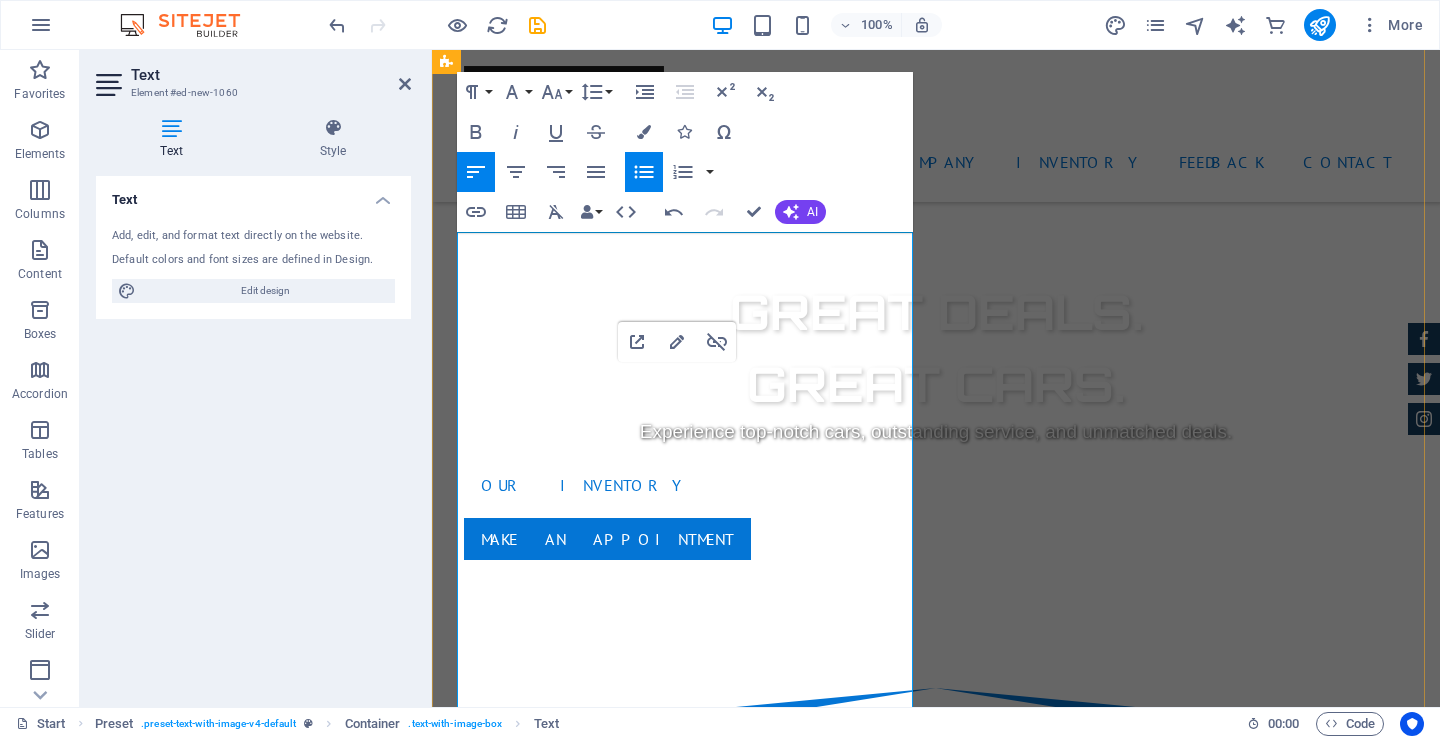 click on "Mitsubishi -Back Look Mitsubishi ek wagon Kilometers 58552 Grade G SAFETY PACKAGE 660cc" at bounding box center [668, 1301] 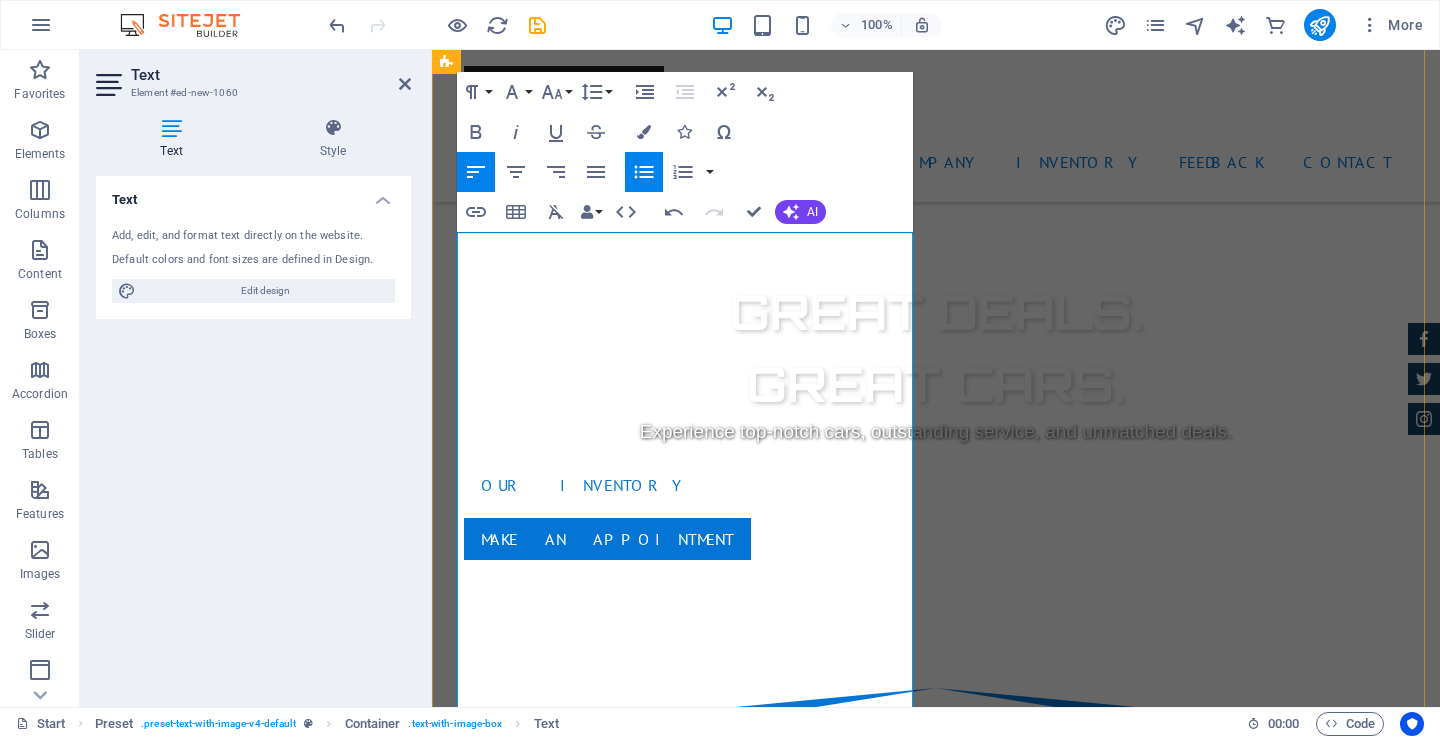 click on "Mitsubishi -Back Look Mitsubishi ek wagon Kilometers 58552 Grade G SAFETY PACKAGE 660cc" at bounding box center [668, 1098] 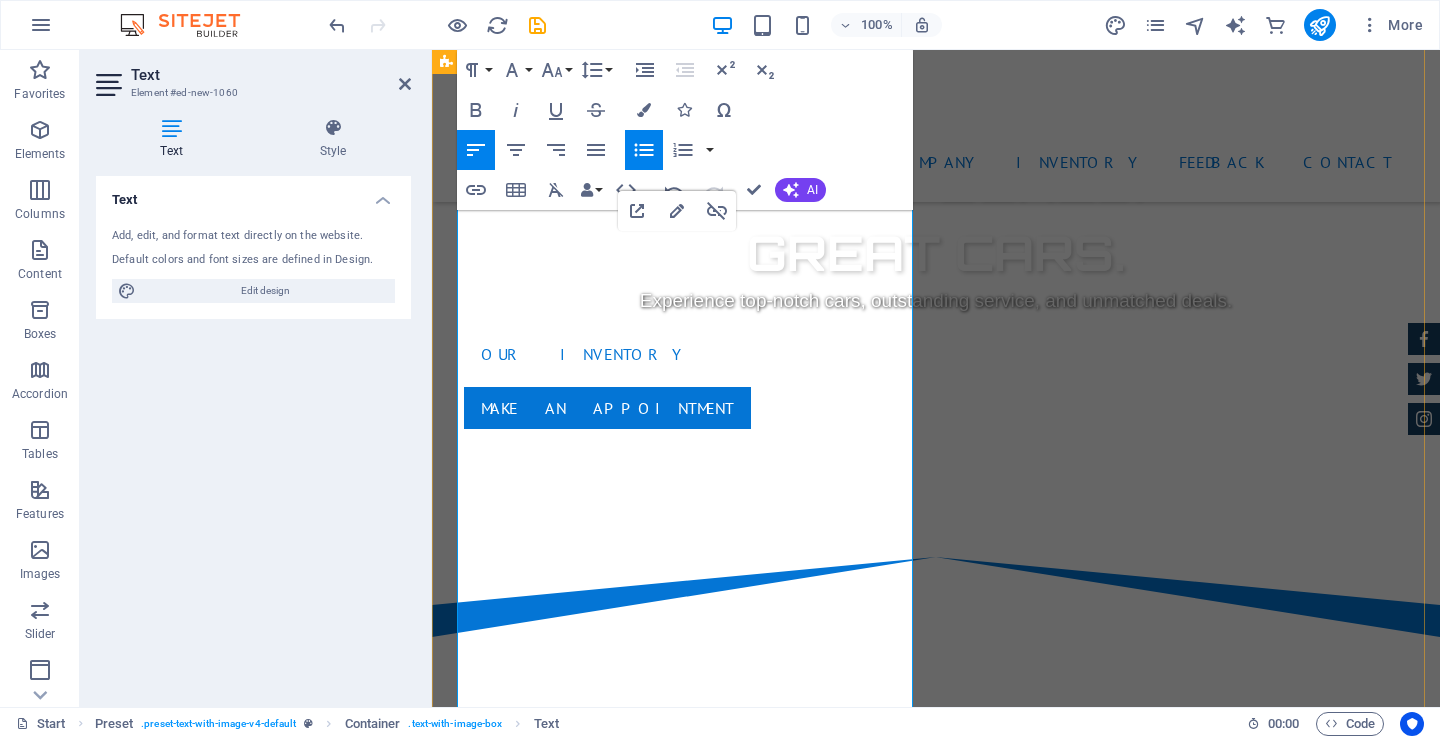 scroll, scrollTop: 1000, scrollLeft: 0, axis: vertical 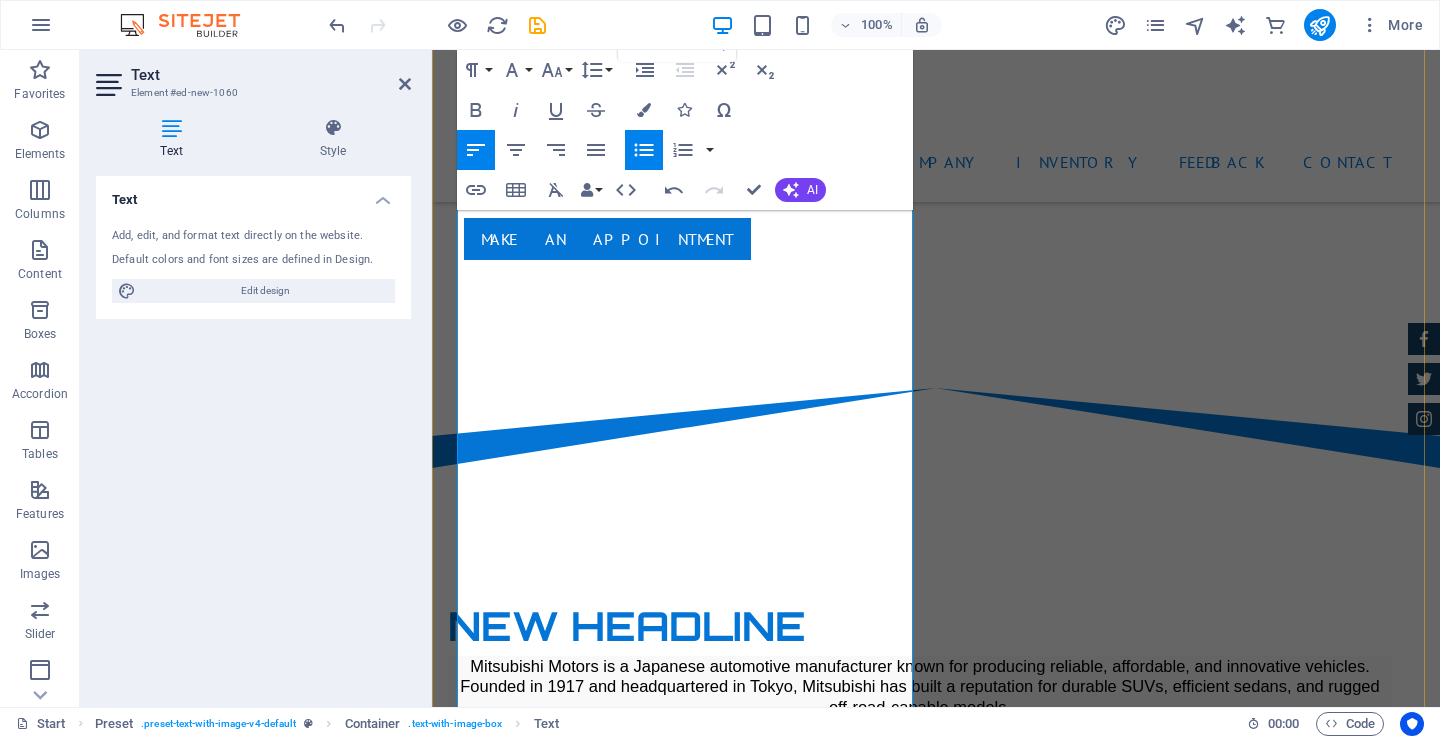 click on "Mitsubishi -Back Look Mitsubishi ek wagon Kilometers 58552 Grade G SAFETY PACKAGE 660cc" at bounding box center (668, 1001) 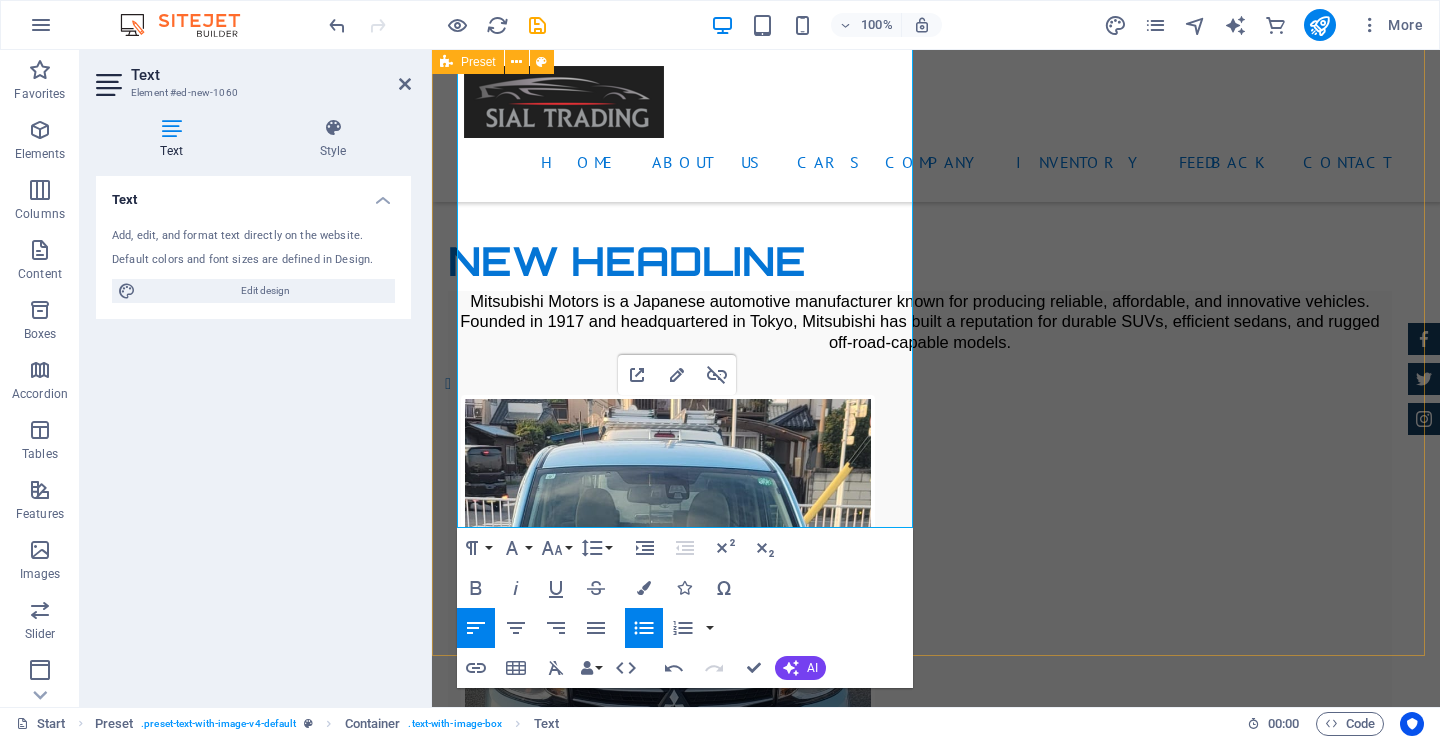 scroll, scrollTop: 1400, scrollLeft: 0, axis: vertical 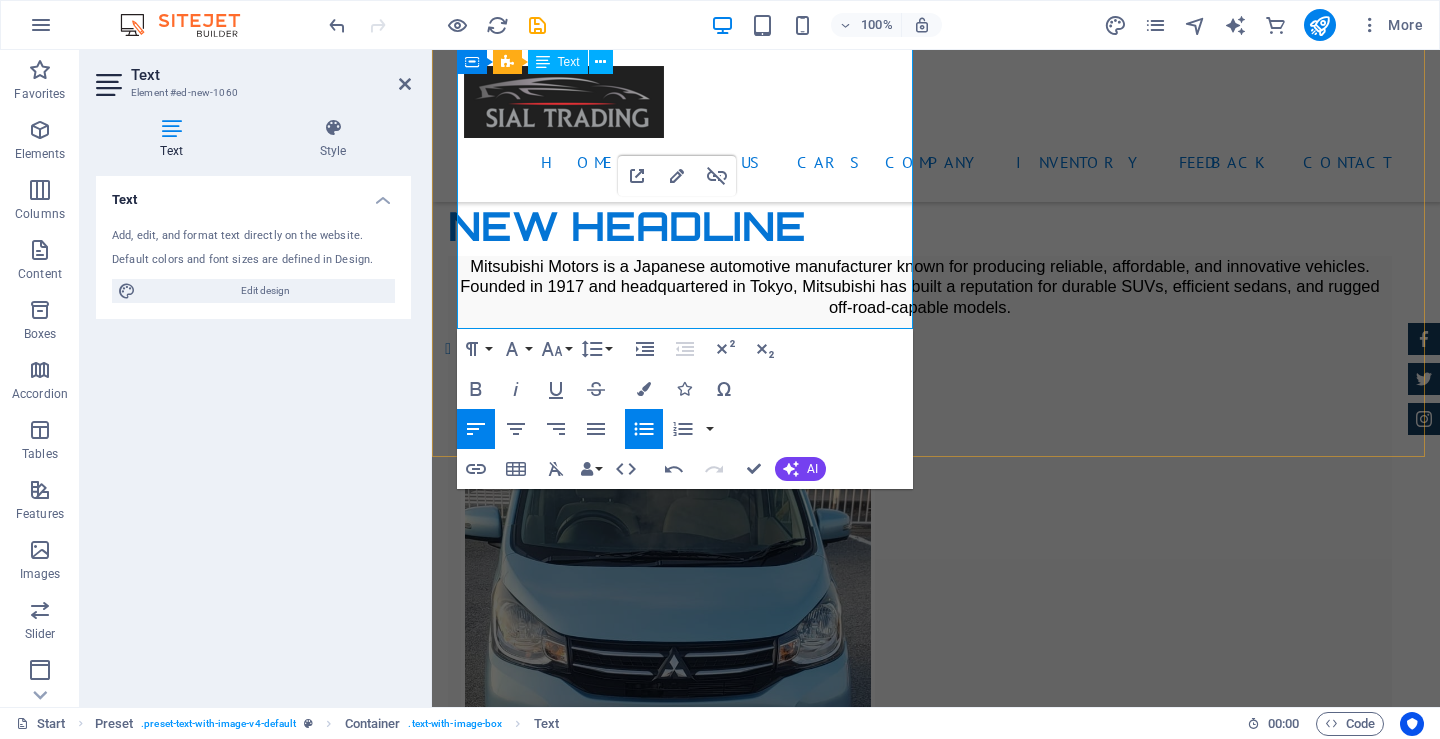 drag, startPoint x: 825, startPoint y: 283, endPoint x: 461, endPoint y: 188, distance: 376.19278 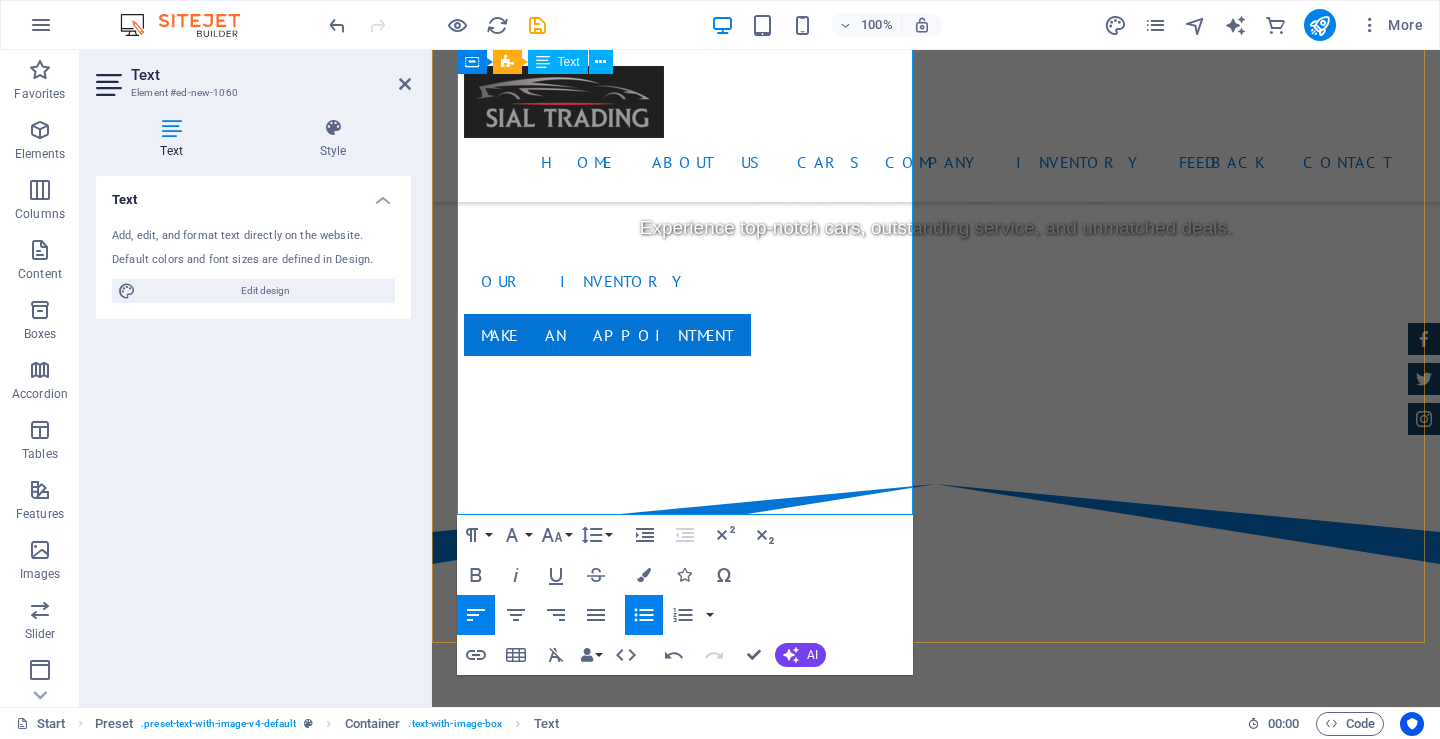 scroll, scrollTop: 900, scrollLeft: 0, axis: vertical 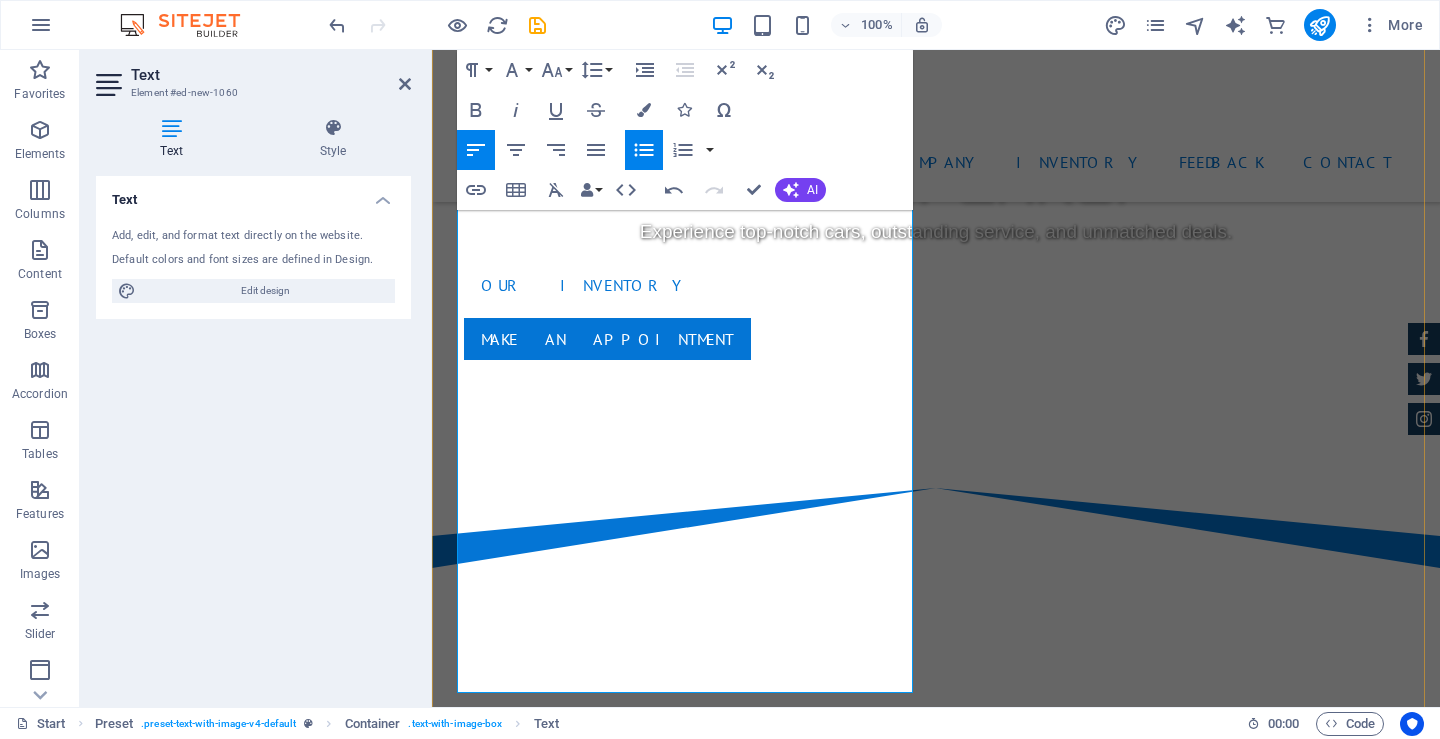 click on "Mitsubishi -Back Look Mitsubishi ek wagon Kilometers 58552 Grade G SAFETY PACKAGE 660cc" at bounding box center [668, 1101] 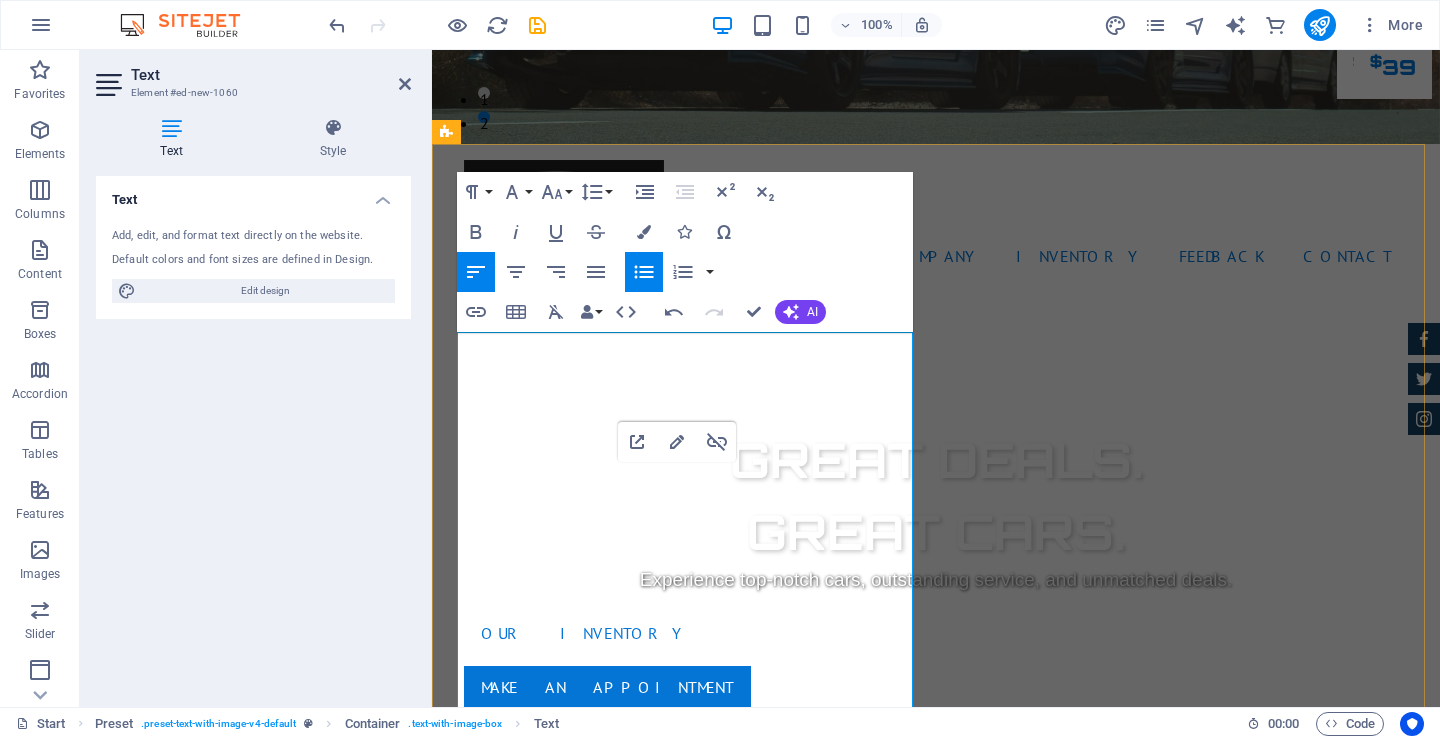 scroll, scrollTop: 800, scrollLeft: 0, axis: vertical 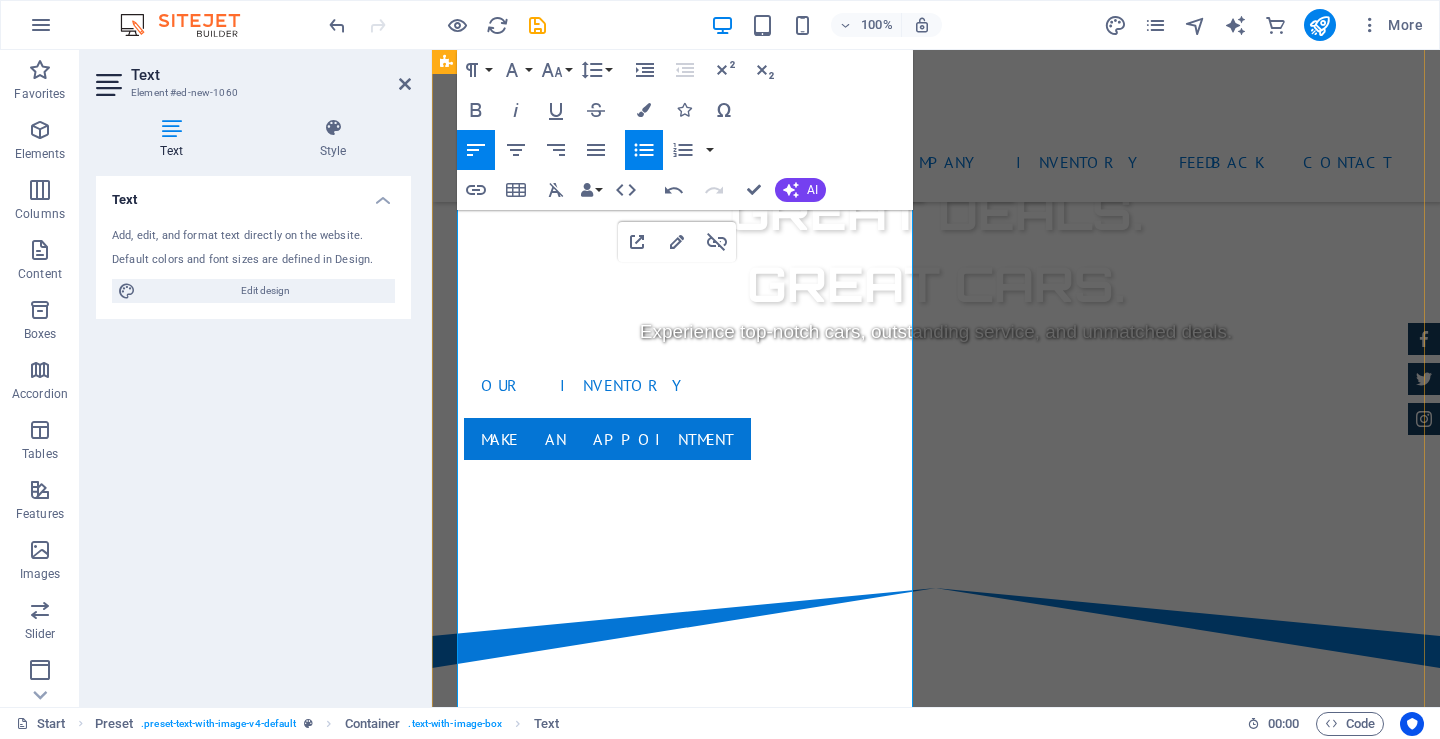 click on "Mitsubishi -Back Look Mitsubishi ek wagon Kilometers 58552 Grade G SAFETY PACKAGE 660cc" at bounding box center [668, 1201] 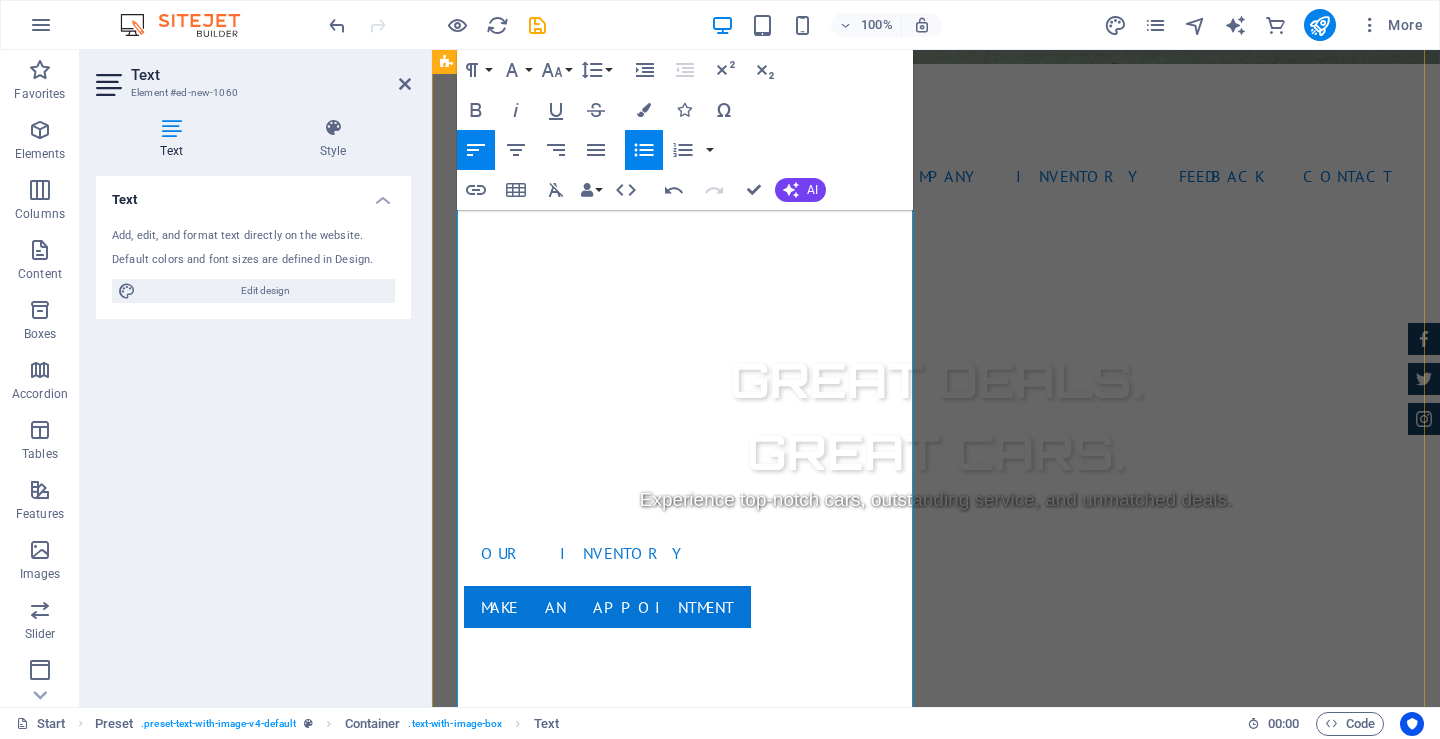 scroll, scrollTop: 600, scrollLeft: 0, axis: vertical 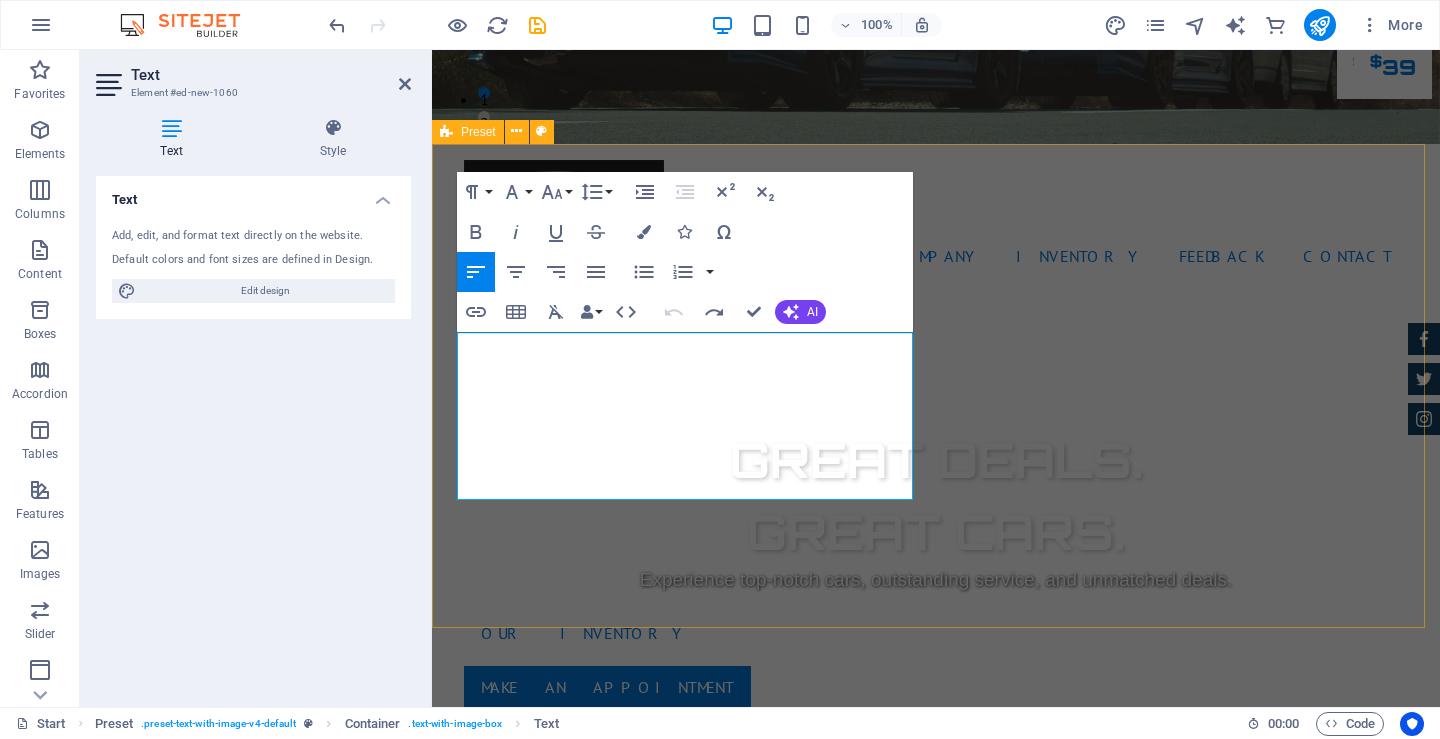click on "New headline Lorem ipsum dolor sit amet, consectetuer adipiscing elit. Aenean commodo ligula eget dolor. Lorem ipsum dolor sit amet, consectetuer adipiscing elit leget dolor. Lorem ipsum dolor sit amet, consectetuer adipiscing elit. Aenean commodo ligula eget dolor. Lorem ipsum dolor sit amet, consectetuer adipiscing elit dolor consectetuer adipiscing elit leget dolor. Lorem elit saget ipsum dolor sit amet, consectetuer. Drop content here or  Add elements  Paste clipboard" at bounding box center (936, 1375) 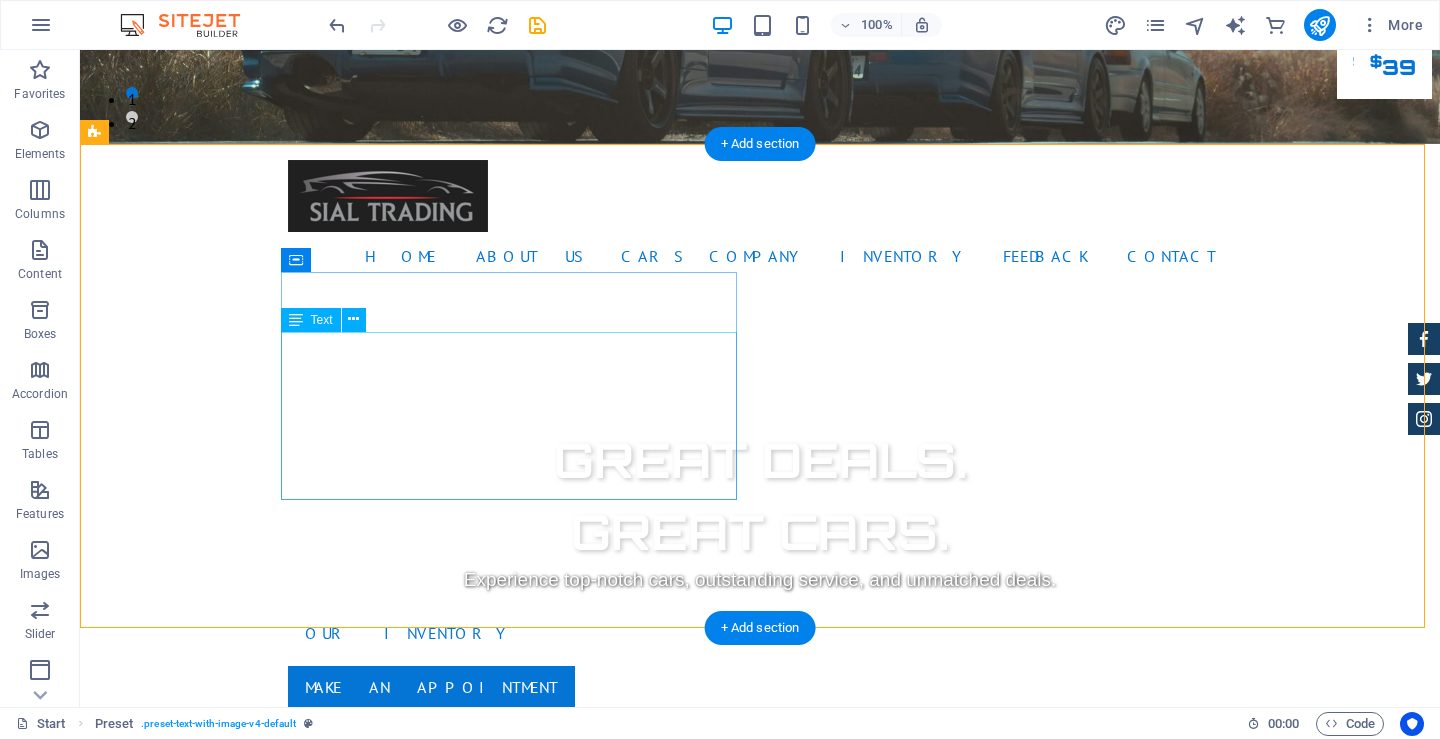 click on "Lorem ipsum dolor sit amet, consectetuer adipiscing elit. Aenean commodo ligula eget dolor. Lorem ipsum dolor sit amet, consectetuer adipiscing elit leget dolor. Lorem ipsum dolor sit amet, consectetuer adipiscing elit. Aenean commodo ligula eget dolor. Lorem ipsum dolor sit amet, consectetuer adipiscing elit dolor consectetuer adipiscing elit leget dolor. Lorem elit saget ipsum dolor sit amet, consectetuer." at bounding box center [568, 1212] 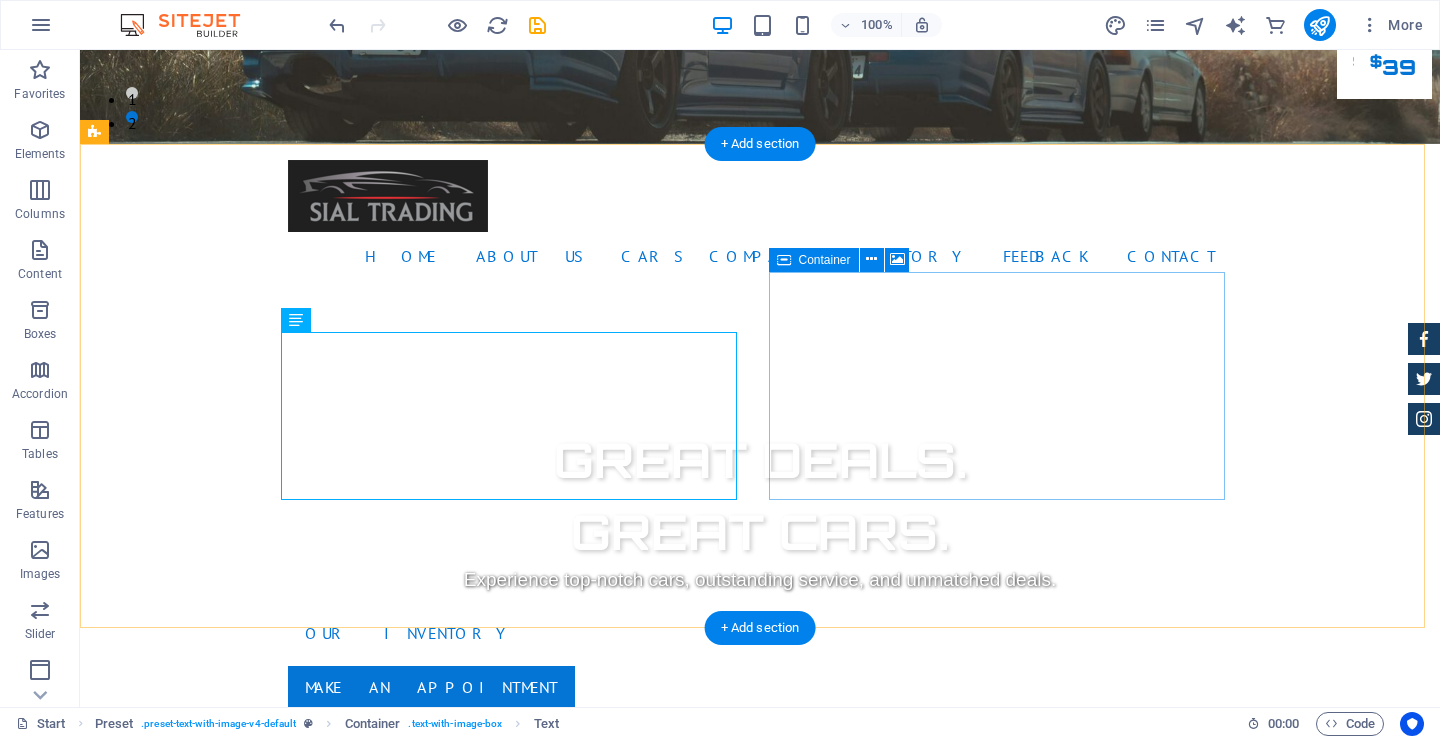 click on "Drop content here or  Add elements  Paste clipboard" at bounding box center (568, 1635) 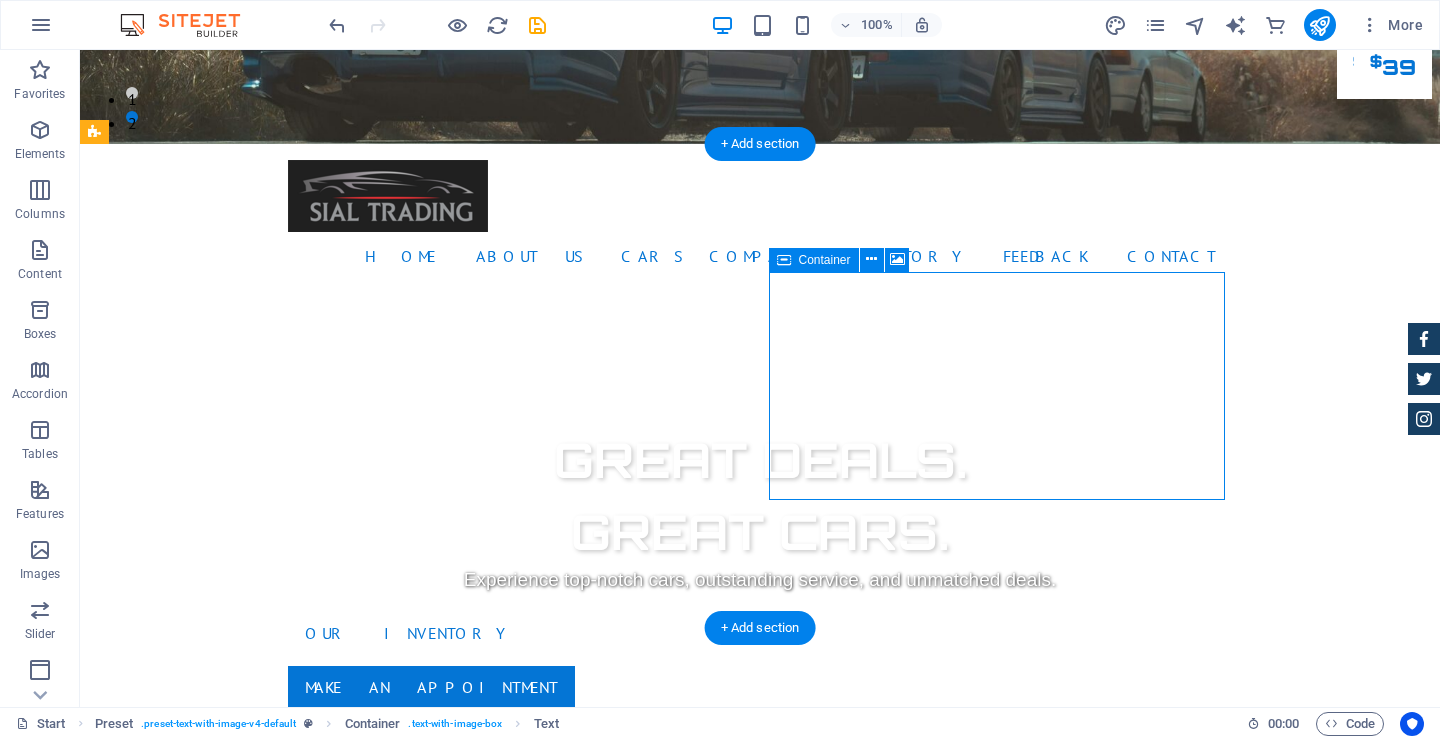 click on "Drop content here or  Add elements  Paste clipboard" at bounding box center (568, 1635) 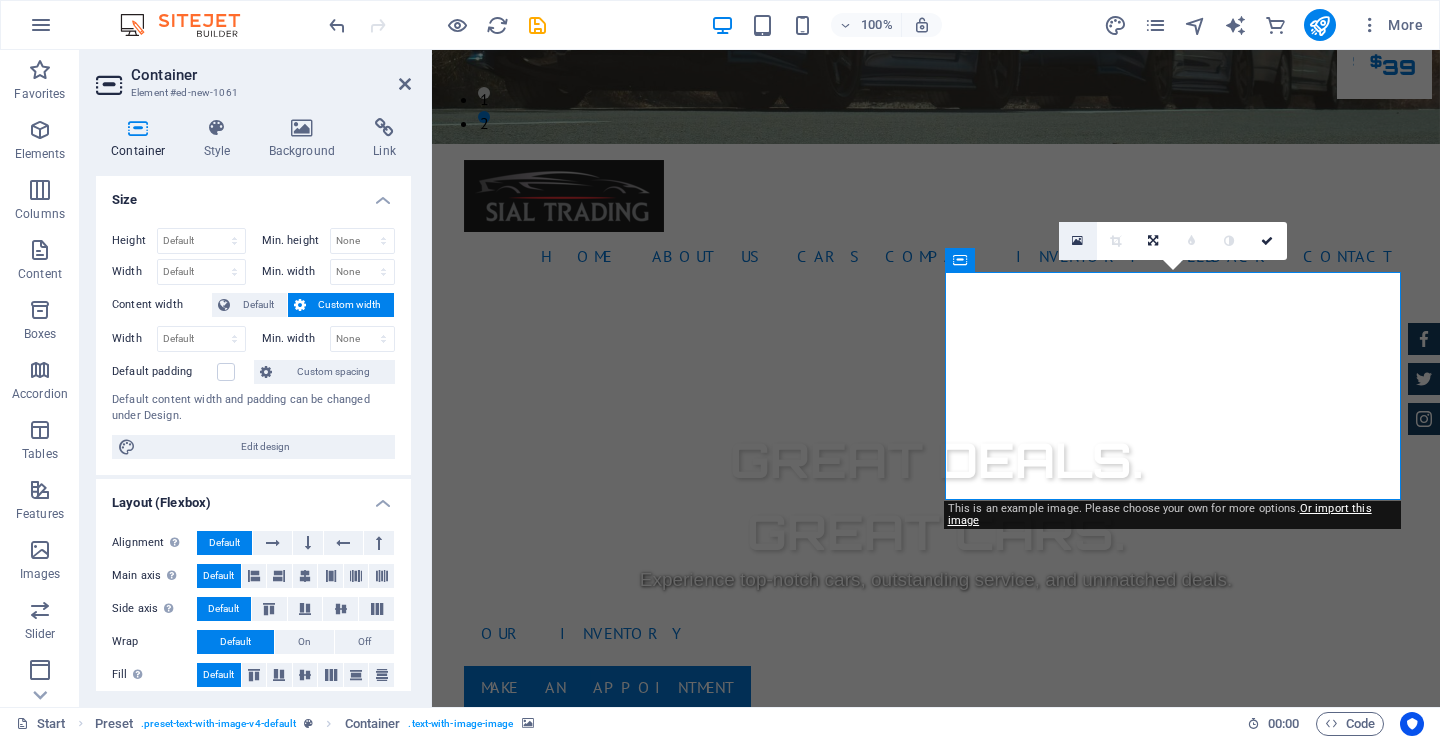 click at bounding box center [1078, 241] 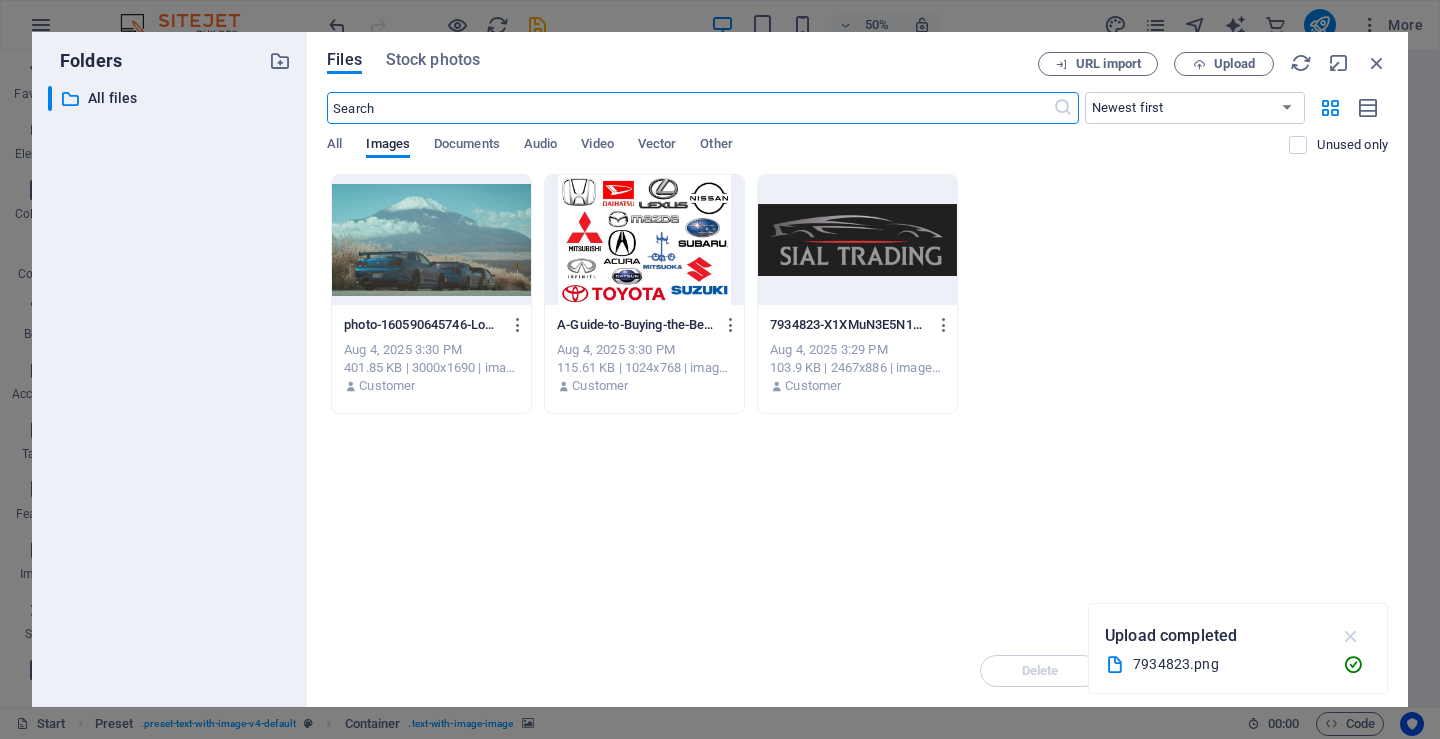 click at bounding box center [1351, 636] 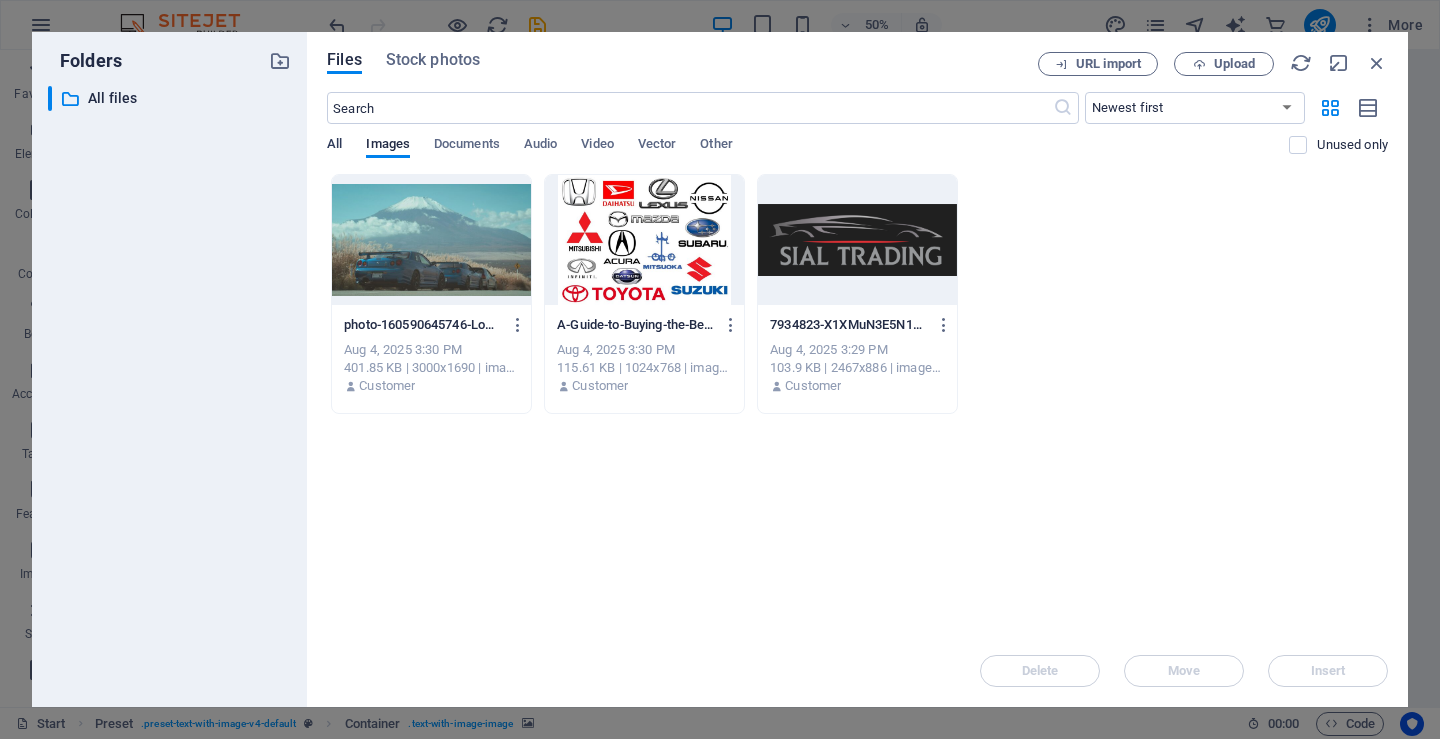 click on "All" at bounding box center (334, 146) 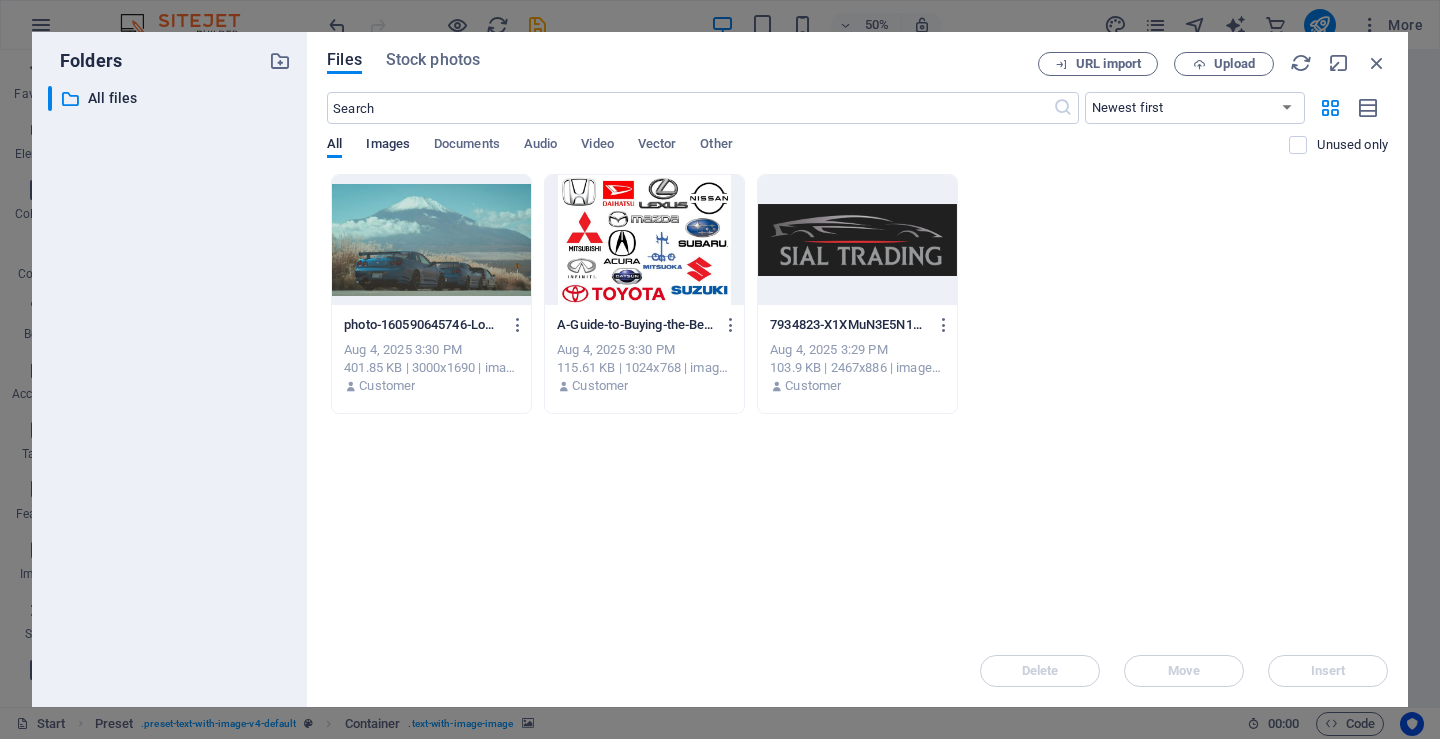 click on "Images" at bounding box center [388, 146] 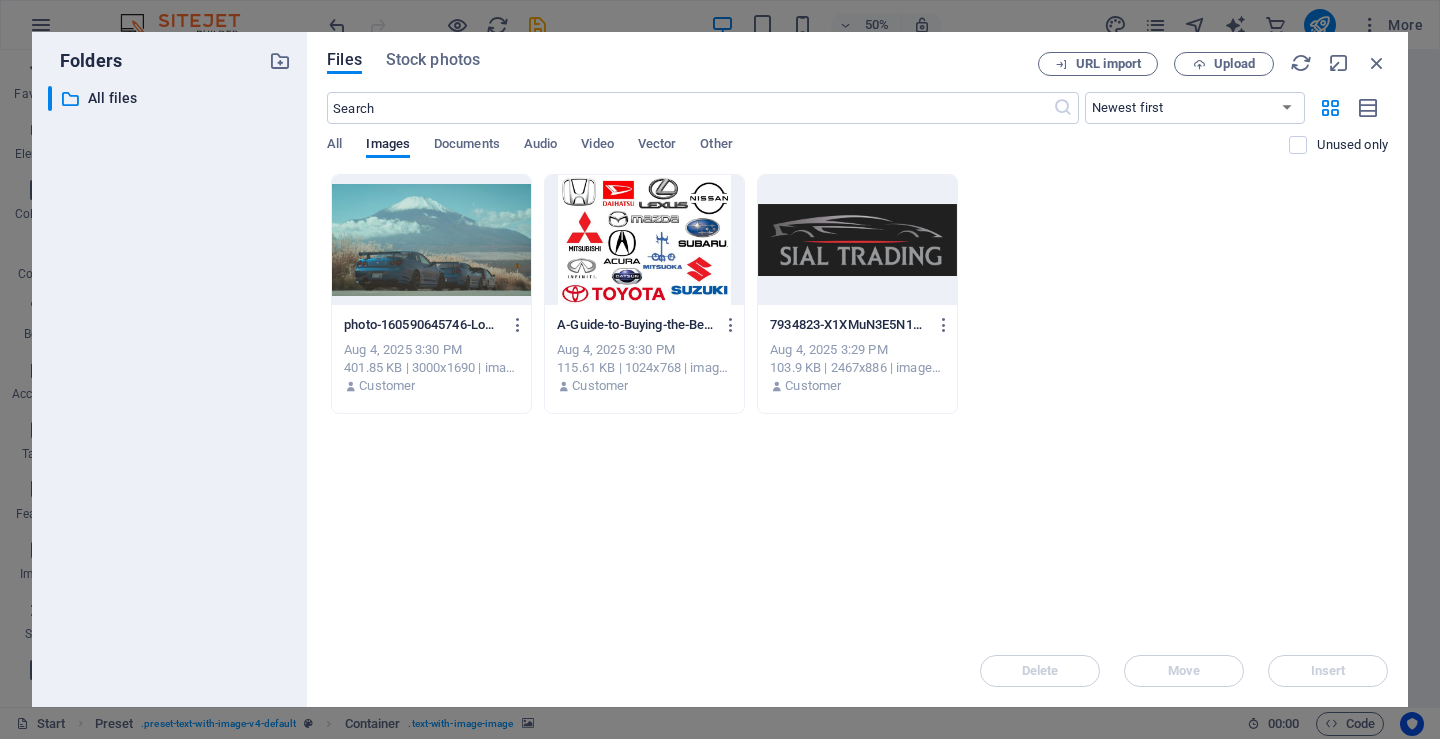 click on "Drop files here to upload them instantly photo-160590645746-LoXFJFRjQ0slFFxyBS9KkQ.jpeg photo-160590645746-LoXFJFRjQ0slFFxyBS9KkQ.jpeg Aug 4, 2025 3:30 PM 401.85 KB | 3000x1690 | image/jpeg Customer A-Guide-to-Buying-the-Best-Japanese-Cars-zhZbtN1tgmHkk-LCG6DoWw.jpg A-Guide-to-Buying-the-Best-Japanese-Cars-zhZbtN1tgmHkk-LCG6DoWw.jpg Aug 4, 2025 3:30 PM 115.61 KB | 1024x768 | image/jpeg Customer 7934823-X1XMuN3E5N18JoleIGcTcw.png 7934823-X1XMuN3E5N18JoleIGcTcw.png Aug 4, 2025 3:29 PM 103.9 KB | 2467x886 | image/png Customer" at bounding box center (857, 404) 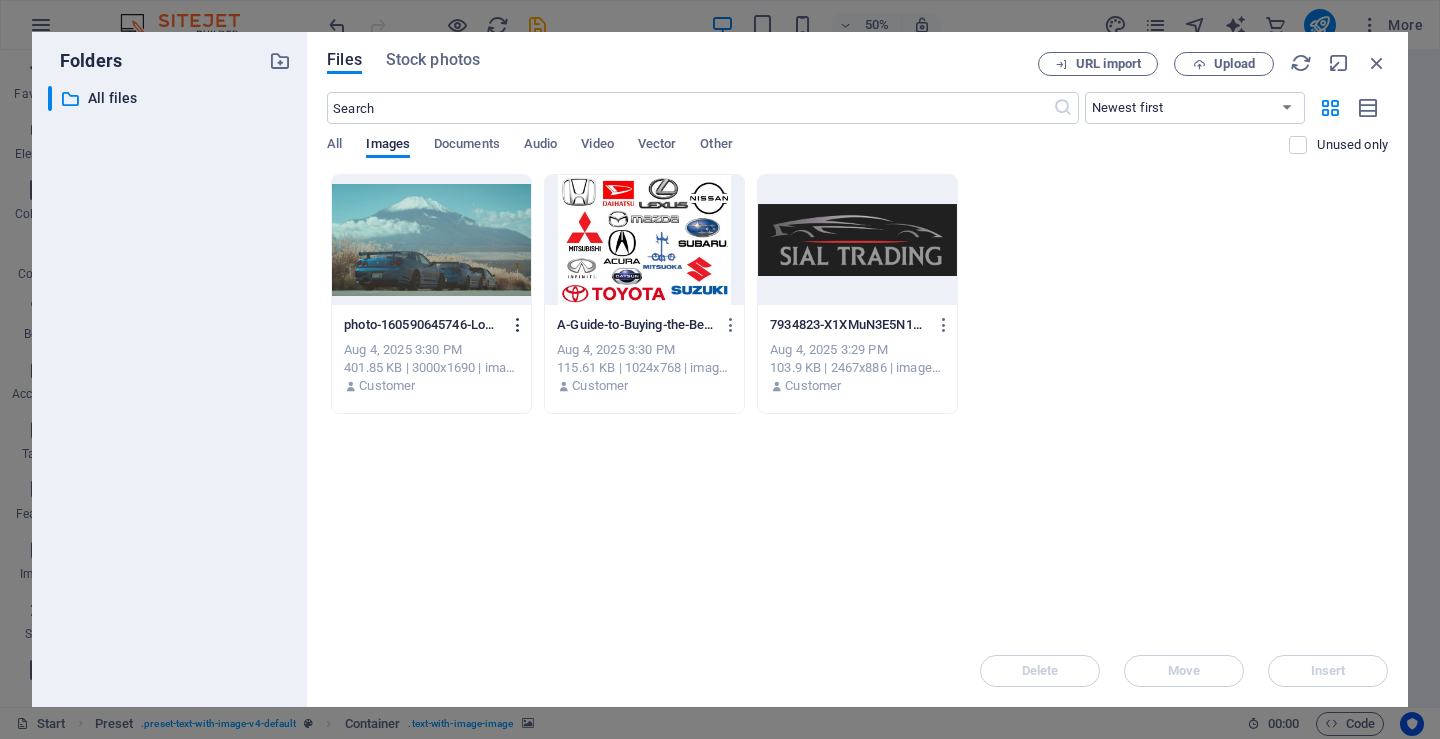click at bounding box center [518, 325] 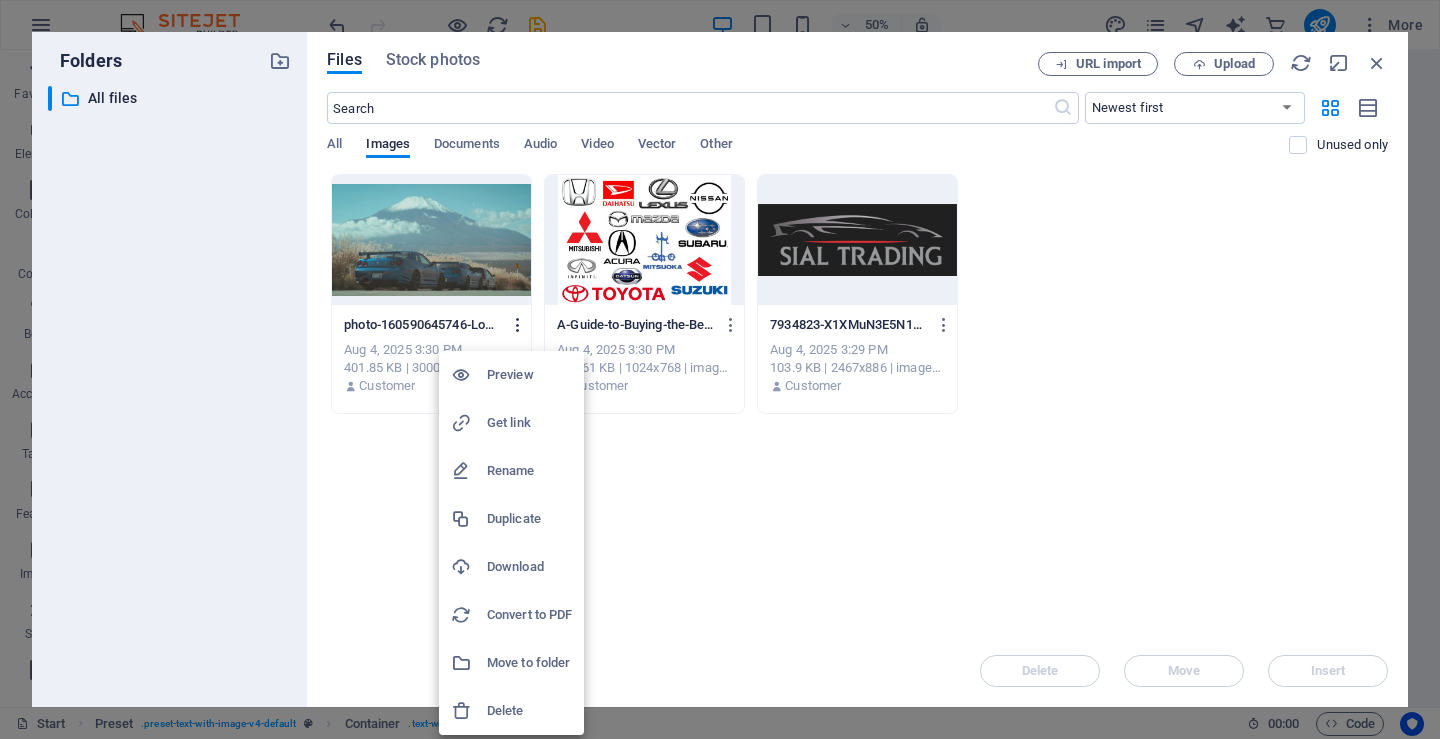 click at bounding box center (720, 369) 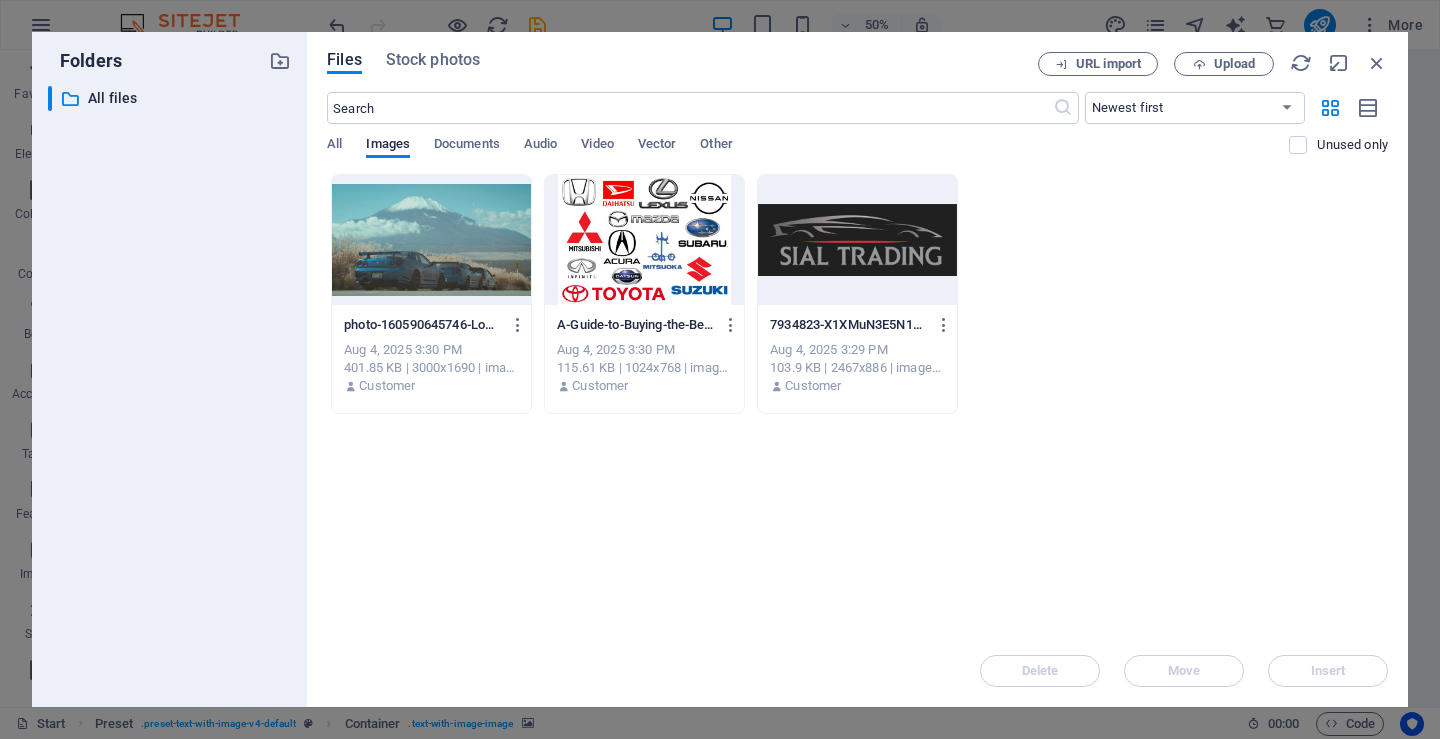 click on "Drop files here to upload them instantly photo-160590645746-LoXFJFRjQ0slFFxyBS9KkQ.jpeg photo-160590645746-LoXFJFRjQ0slFFxyBS9KkQ.jpeg Aug 4, 2025 3:30 PM 401.85 KB | 3000x1690 | image/jpeg Customer A-Guide-to-Buying-the-Best-Japanese-Cars-zhZbtN1tgmHkk-LCG6DoWw.jpg A-Guide-to-Buying-the-Best-Japanese-Cars-zhZbtN1tgmHkk-LCG6DoWw.jpg Aug 4, 2025 3:30 PM 115.61 KB | 1024x768 | image/jpeg Customer 7934823-X1XMuN3E5N18JoleIGcTcw.png 7934823-X1XMuN3E5N18JoleIGcTcw.png Aug 4, 2025 3:29 PM 103.9 KB | 2467x886 | image/png Customer" at bounding box center [857, 404] 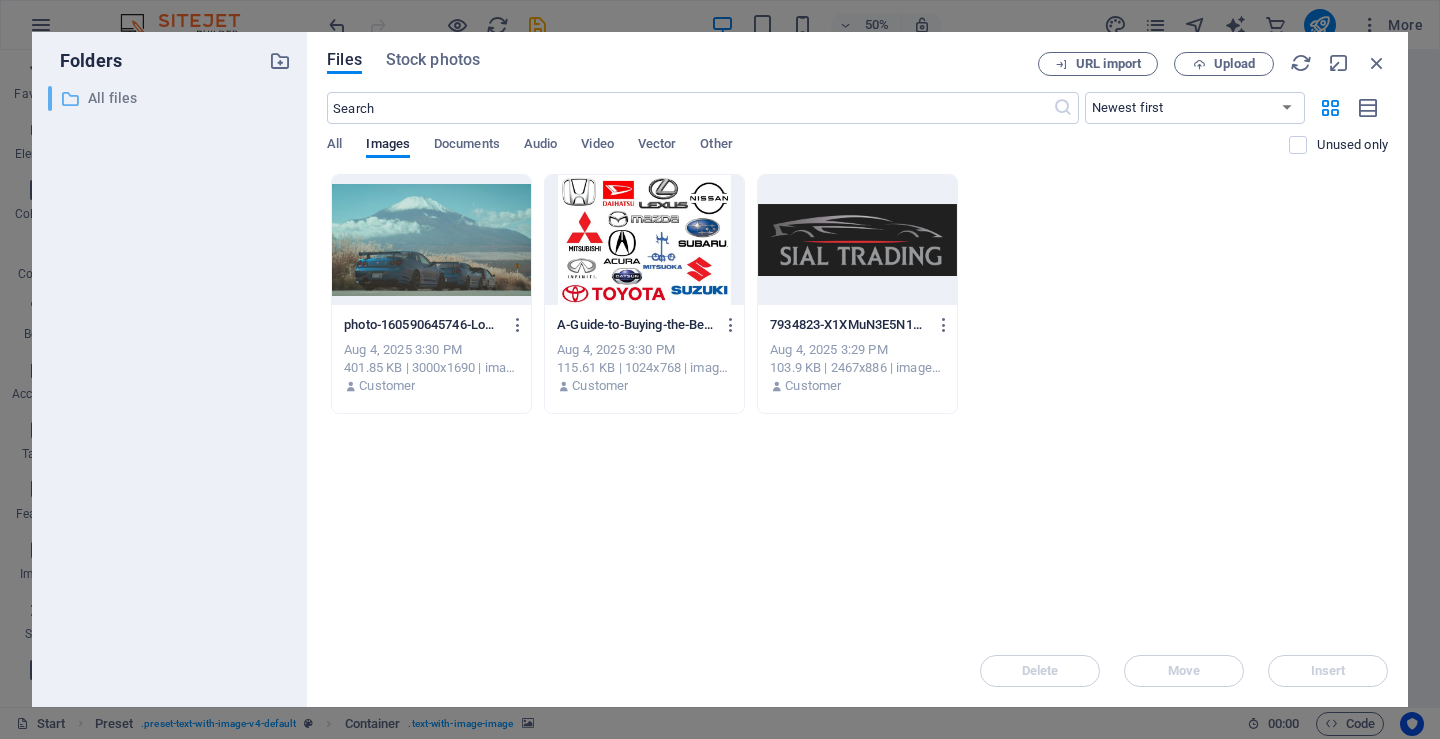 click on "All files" at bounding box center [171, 98] 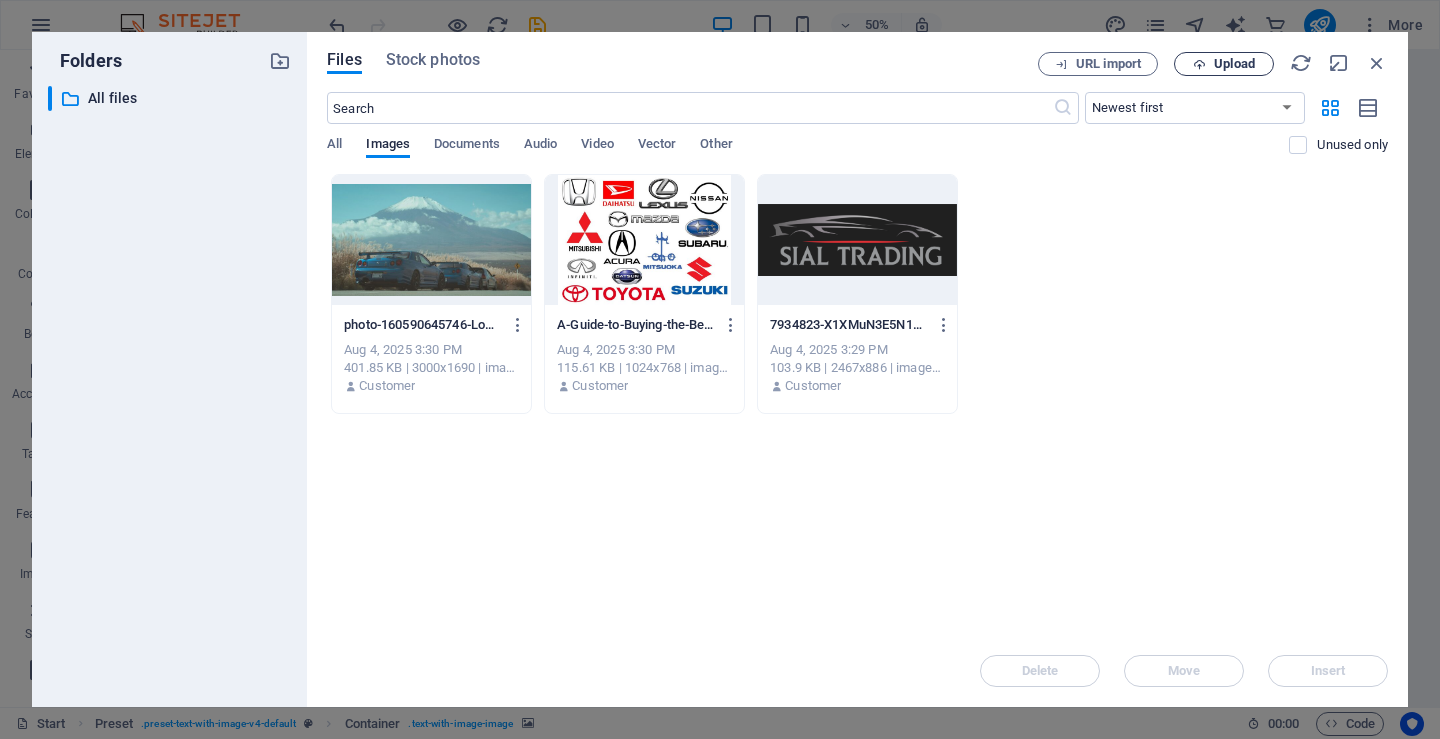 click on "Upload" at bounding box center [1234, 64] 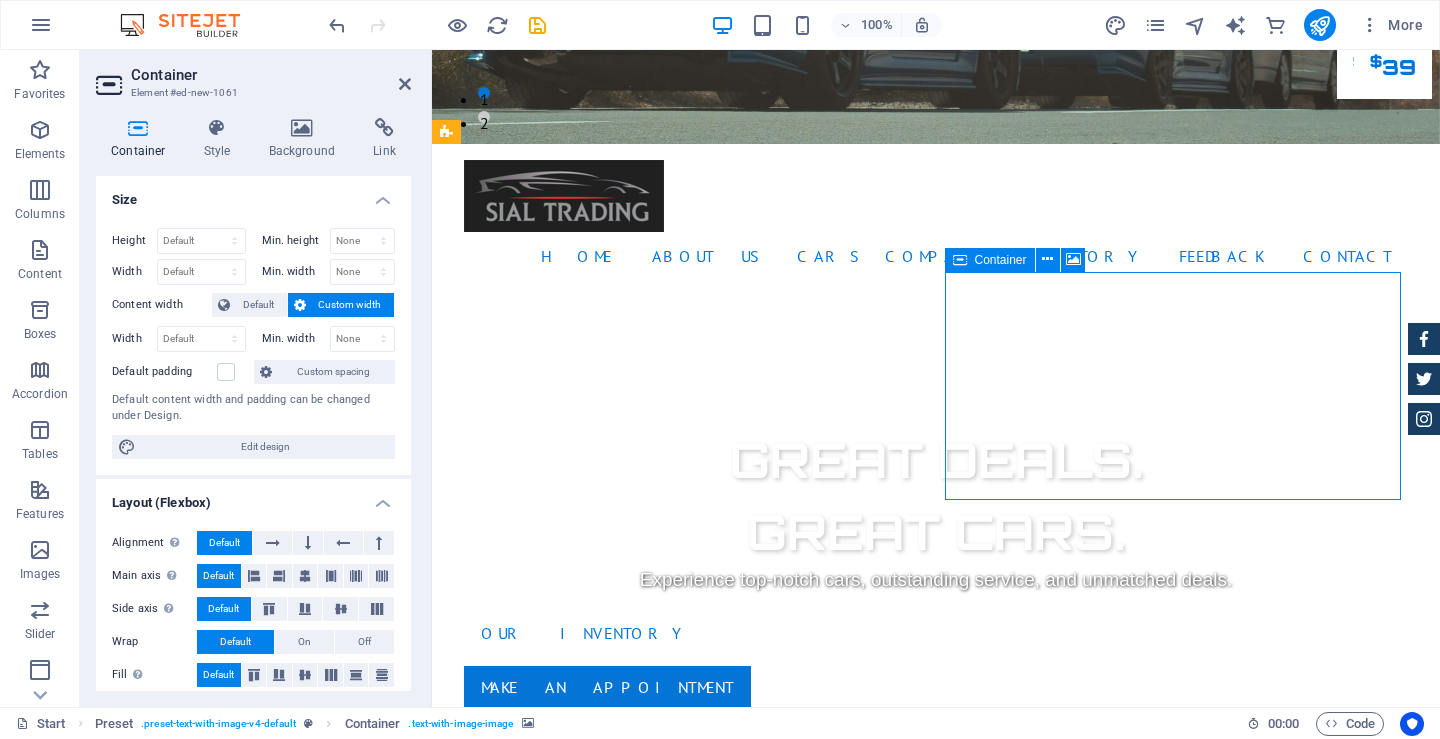 drag, startPoint x: 1321, startPoint y: 389, endPoint x: 1322, endPoint y: 351, distance: 38.013157 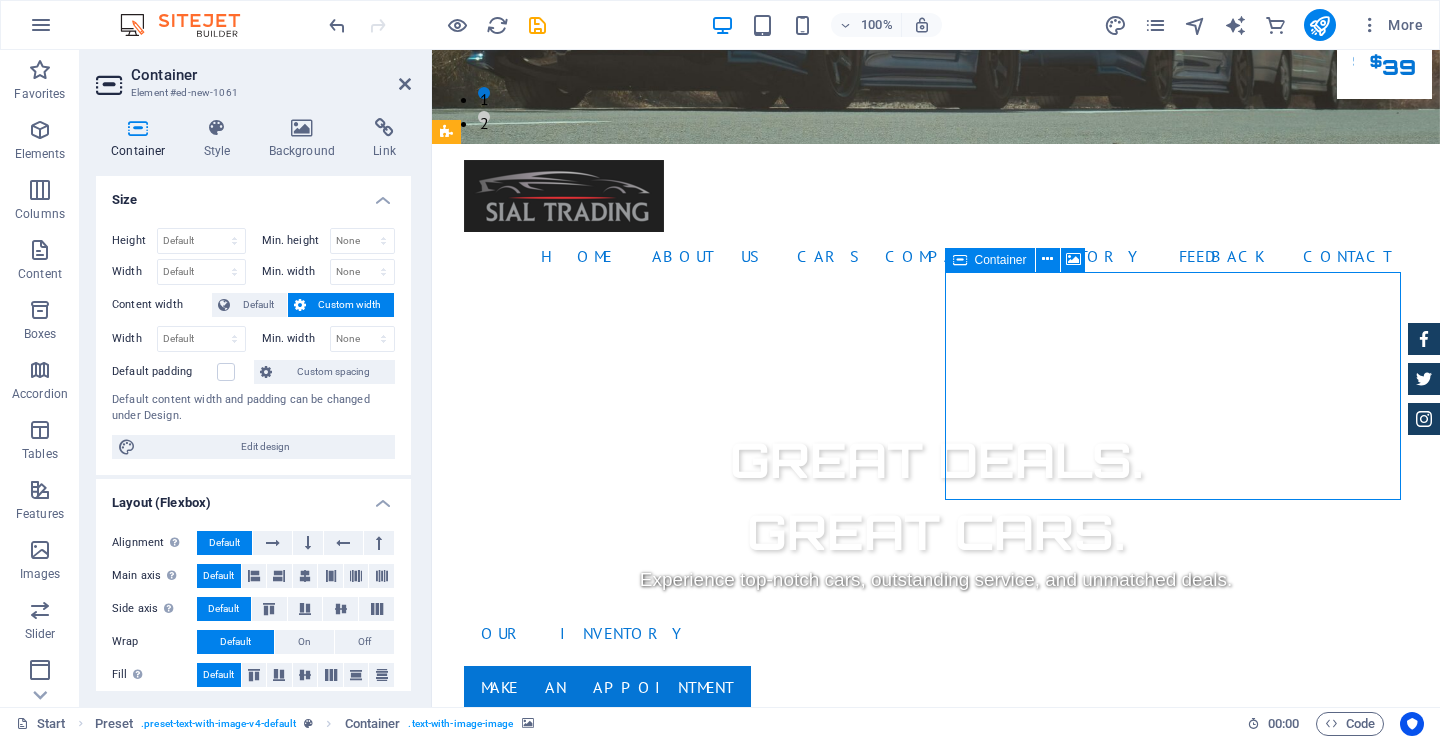 click on "Drop content here or  Add elements  Paste clipboard" at bounding box center (920, 1635) 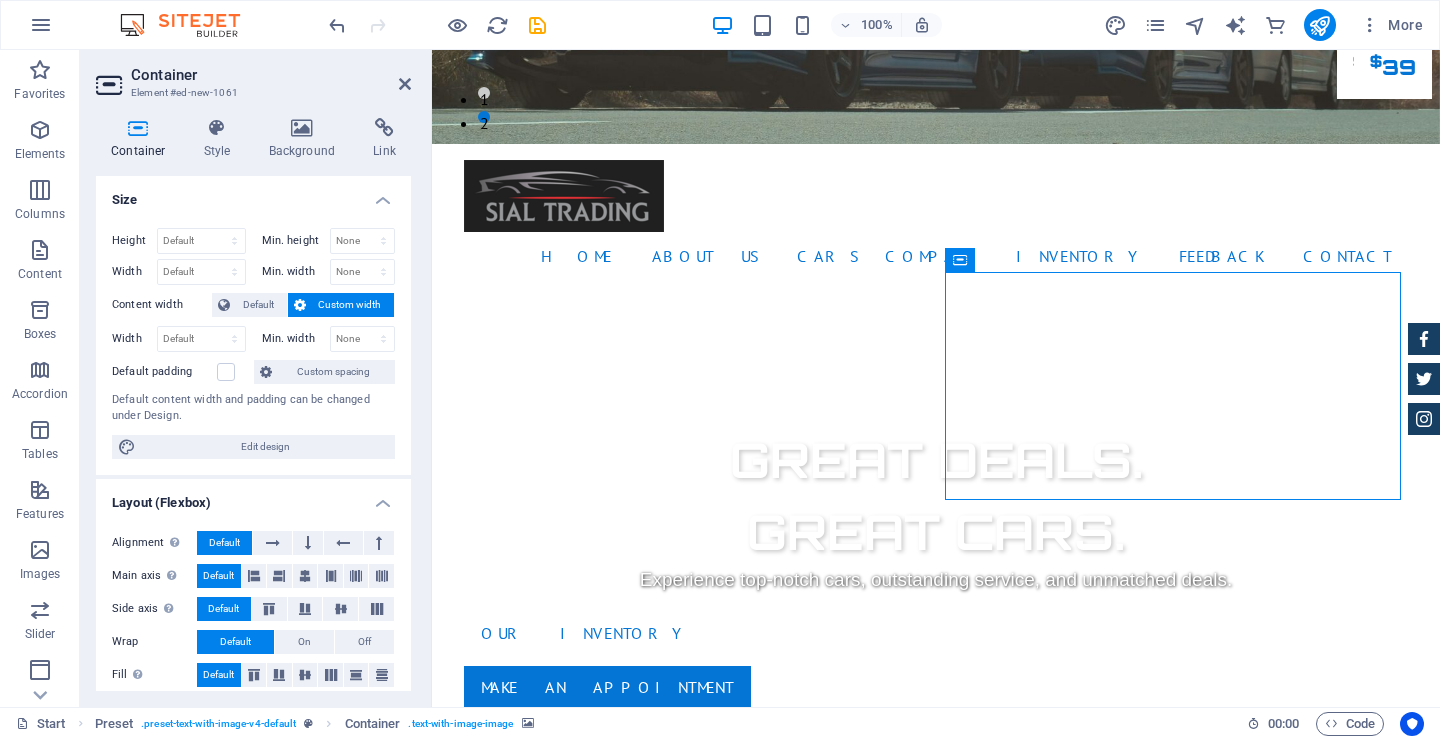 click at bounding box center [920, 1450] 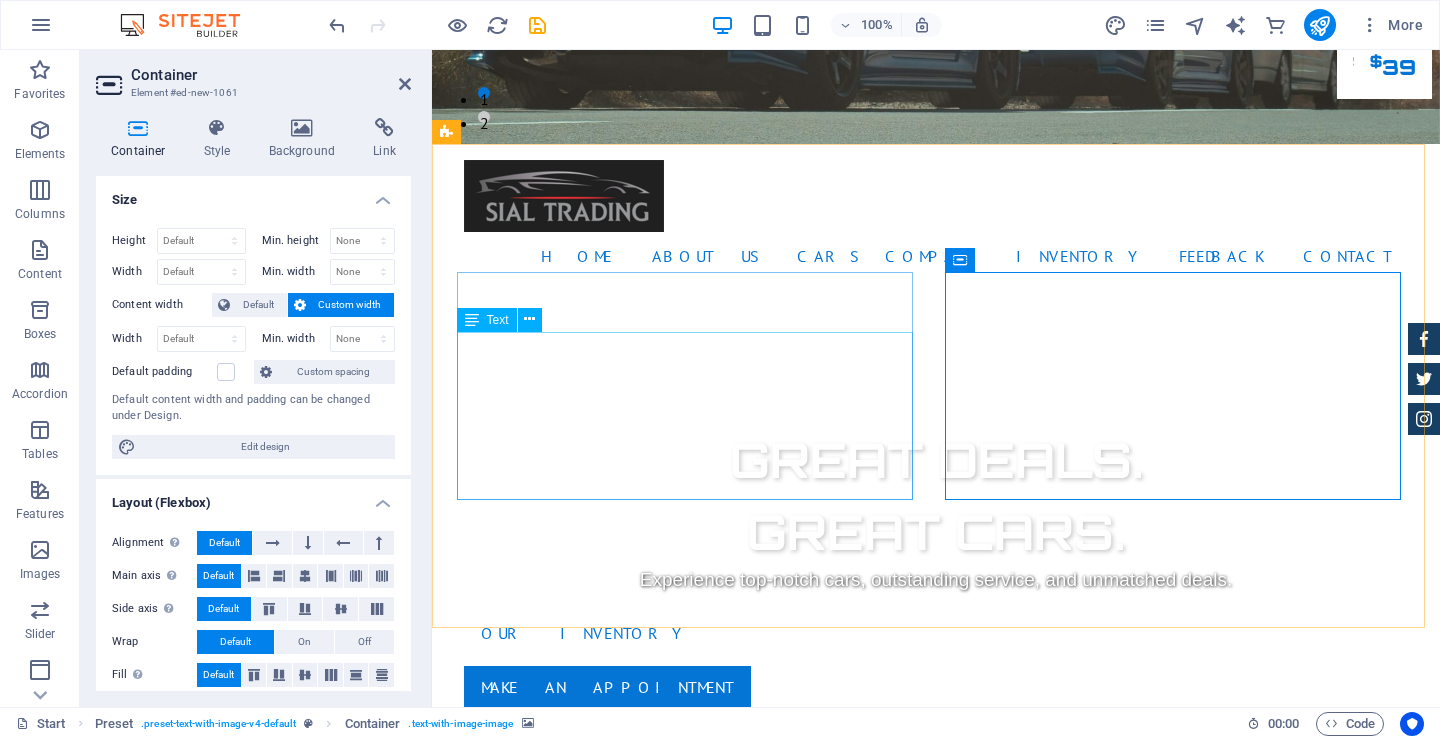 click on "Lorem ipsum dolor sit amet, consectetuer adipiscing elit. Aenean commodo ligula eget dolor. Lorem ipsum dolor sit amet, consectetuer adipiscing elit leget dolor. Lorem ipsum dolor sit amet, consectetuer adipiscing elit. Aenean commodo ligula eget dolor. Lorem ipsum dolor sit amet, consectetuer adipiscing elit dolor consectetuer adipiscing elit leget dolor. Lorem elit saget ipsum dolor sit amet, consectetuer." at bounding box center [920, 1212] 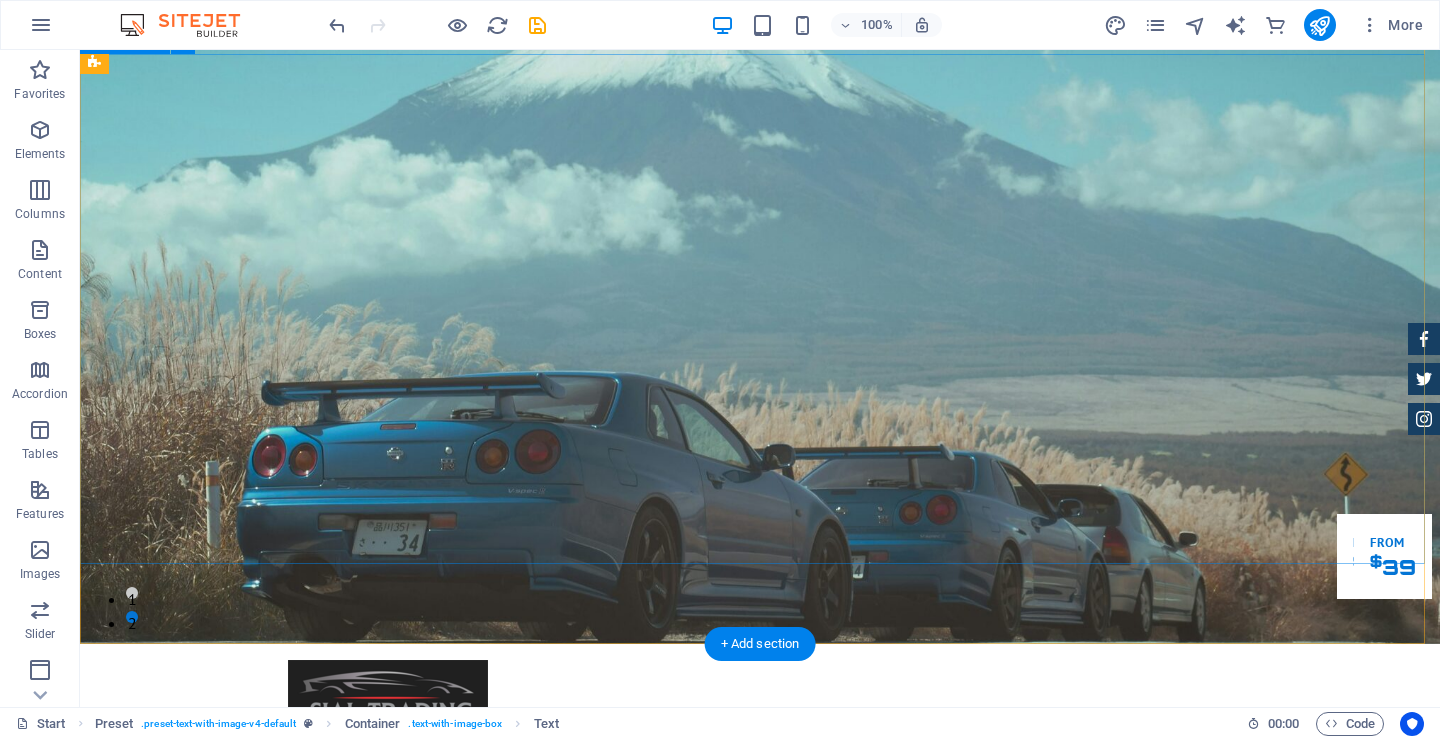 scroll, scrollTop: 500, scrollLeft: 0, axis: vertical 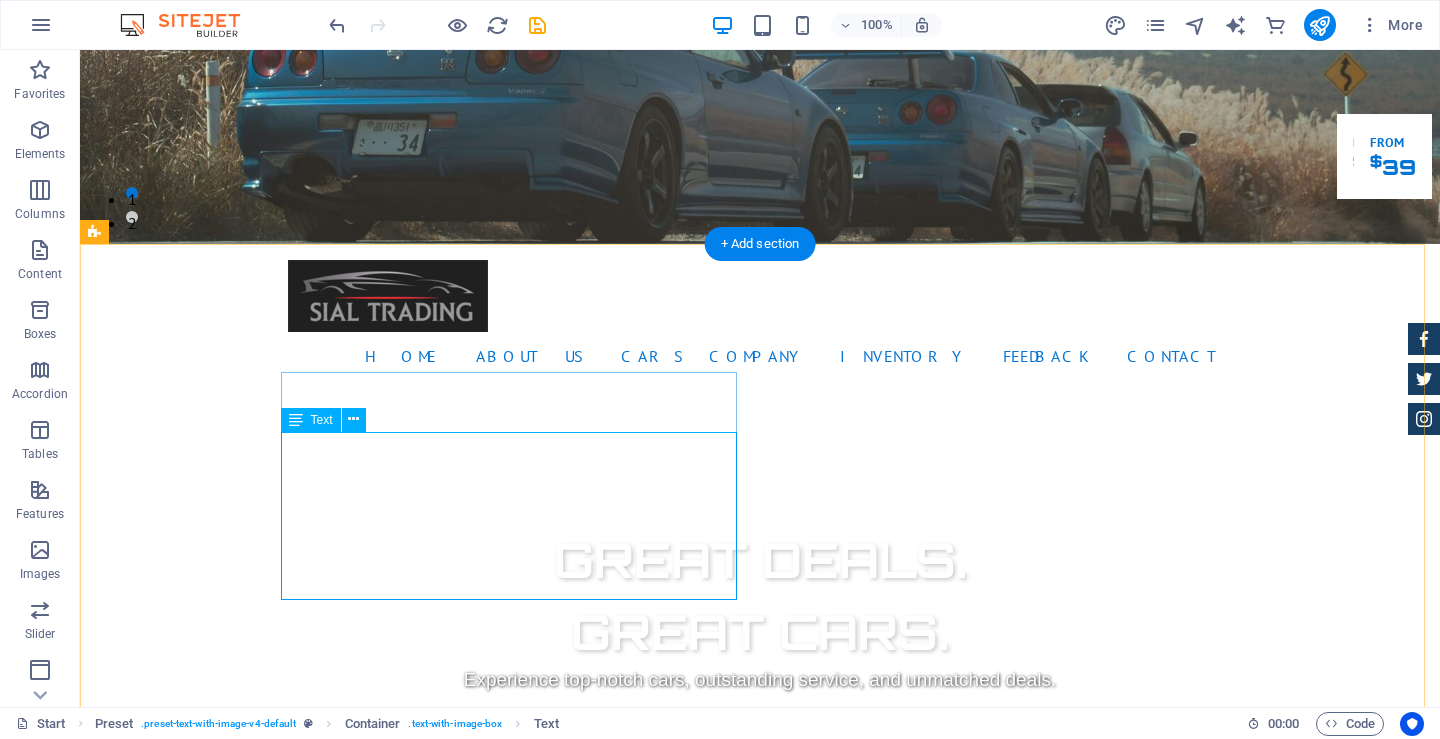 click on "Lorem ipsum dolor sit amet, consectetuer adipiscing elit. Aenean commodo ligula eget dolor. Lorem ipsum dolor sit amet, consectetuer adipiscing elit leget dolor. Lorem ipsum dolor sit amet, consectetuer adipiscing elit. Aenean commodo ligula eget dolor. Lorem ipsum dolor sit amet, consectetuer adipiscing elit dolor consectetuer adipiscing elit leget dolor. Lorem elit saget ipsum dolor sit amet, consectetuer." at bounding box center [568, 1312] 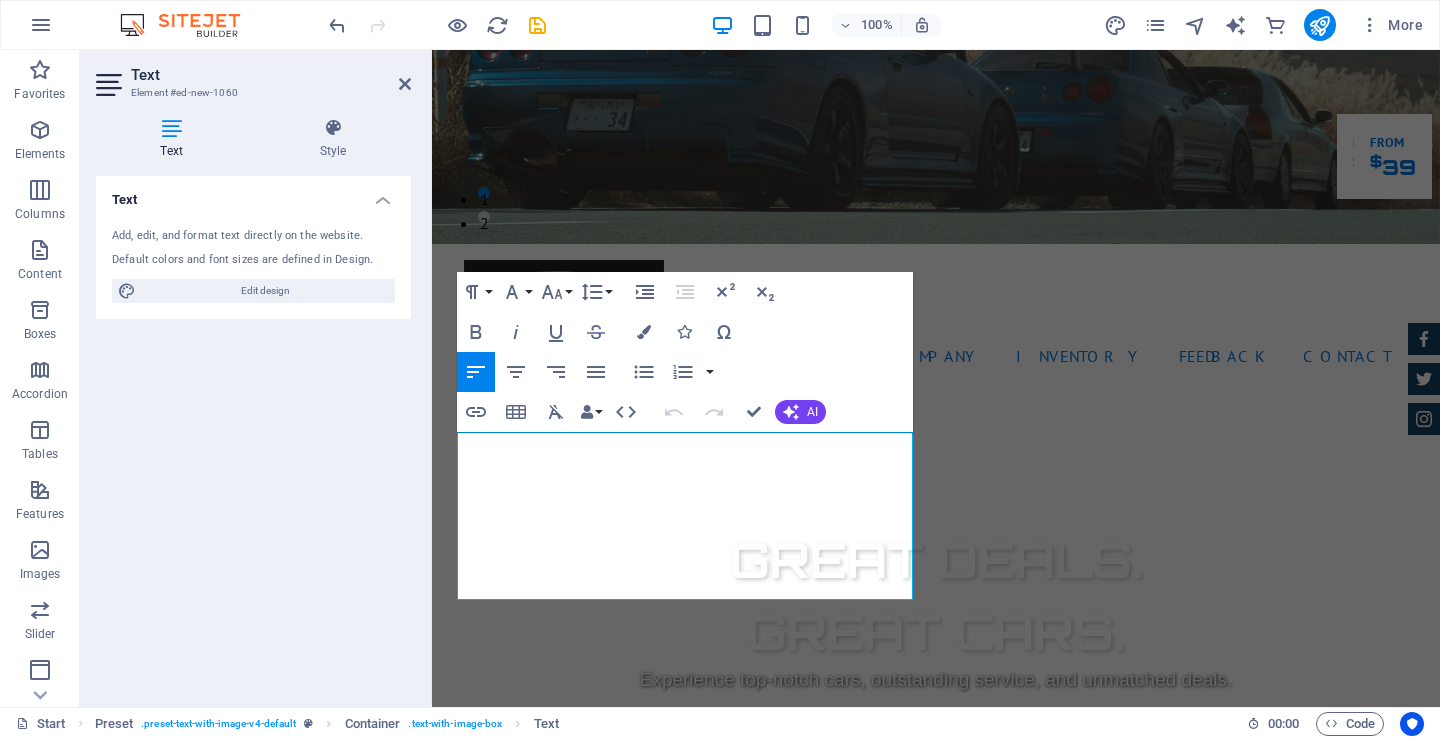 drag, startPoint x: 699, startPoint y: 592, endPoint x: 825, endPoint y: 494, distance: 159.62456 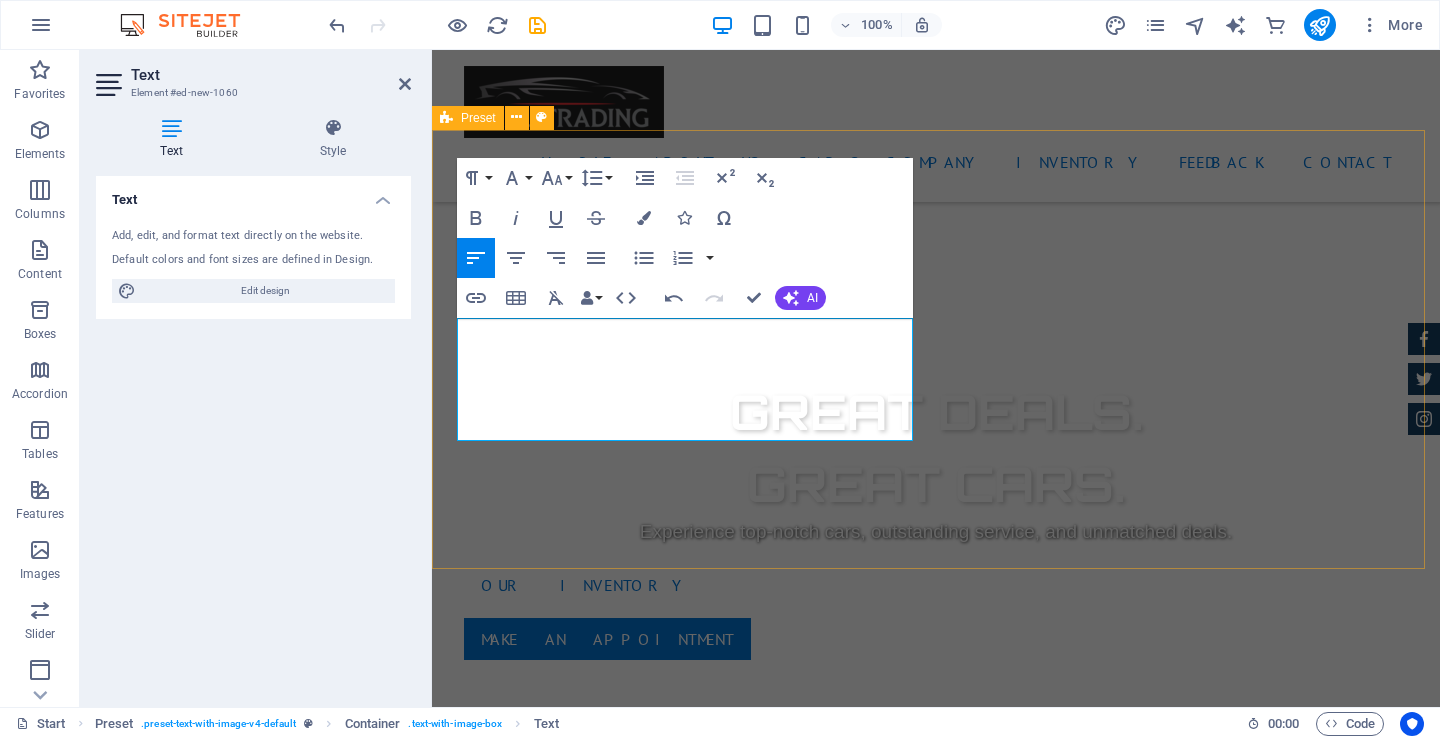 scroll, scrollTop: 800, scrollLeft: 0, axis: vertical 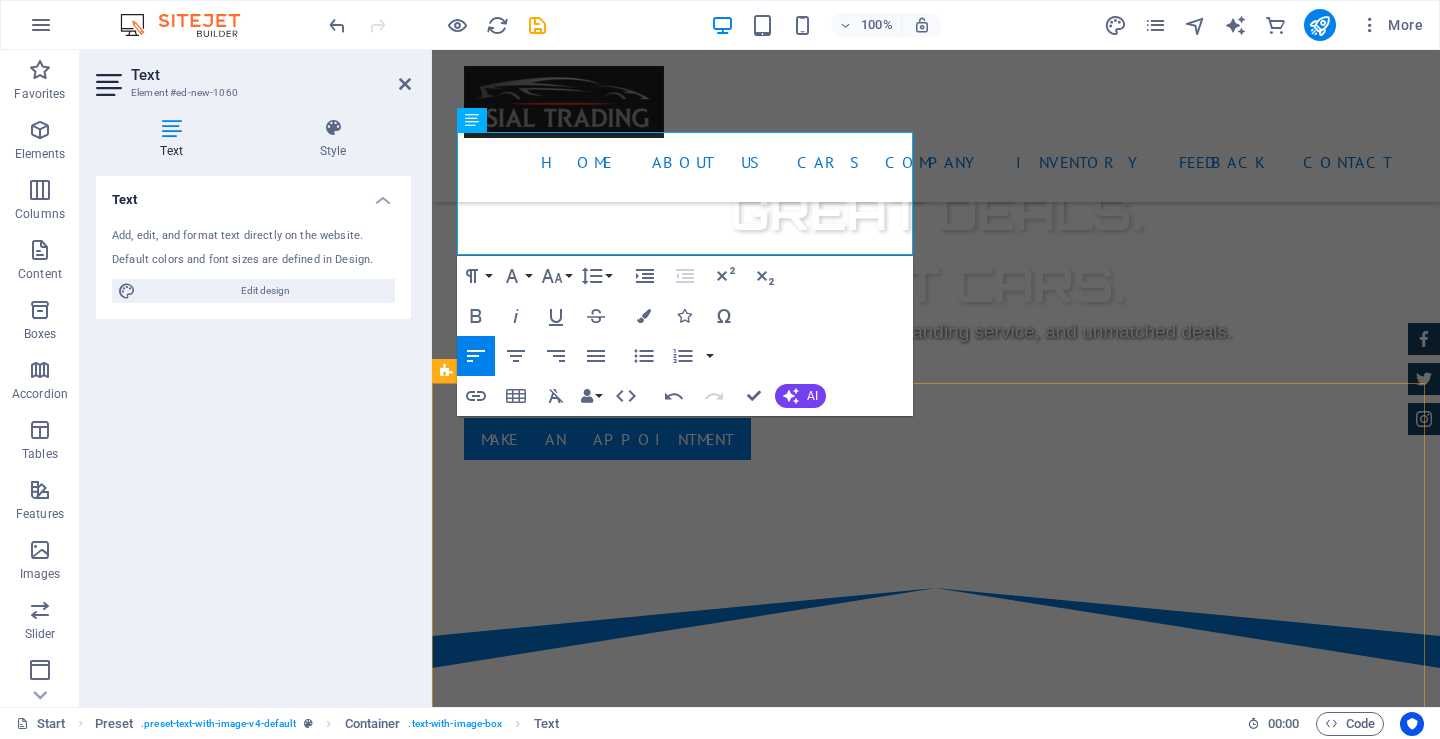 click on "About us Lorem ipsum dolor sit amet, consectetur adipisicing elit. Libero, assumenda, dolore, cum vel modi asperiores consequatur suscipit quidem ducimus eveniet iure expedita consectetur odio voluptatum similique fugit voluptates rem accusamus quae quas dolorem tenetur facere tempora maiores adipisci reiciendis accusantium voluptatibus id voluptate tempore dolor harum nisi amet! Nobis, eaque. Certified Dealership Lorem ipsum dolor sit amet, consectetur adipisicing elit. Veritatis, dolorem! Best Price Guarantee Lorem ipsum dolor sit amet, consectetur adipisicing elit. Veritatis, dolorem! 24 Month Warranty Lorem ipsum dolor sit amet, consectetur adipisicing elit. Veritatis, dolorem! Financing Program Lorem ipsum dolor sit amet, consectetur adipisicing elit. Veritatis, dolorem!" at bounding box center [936, 2095] 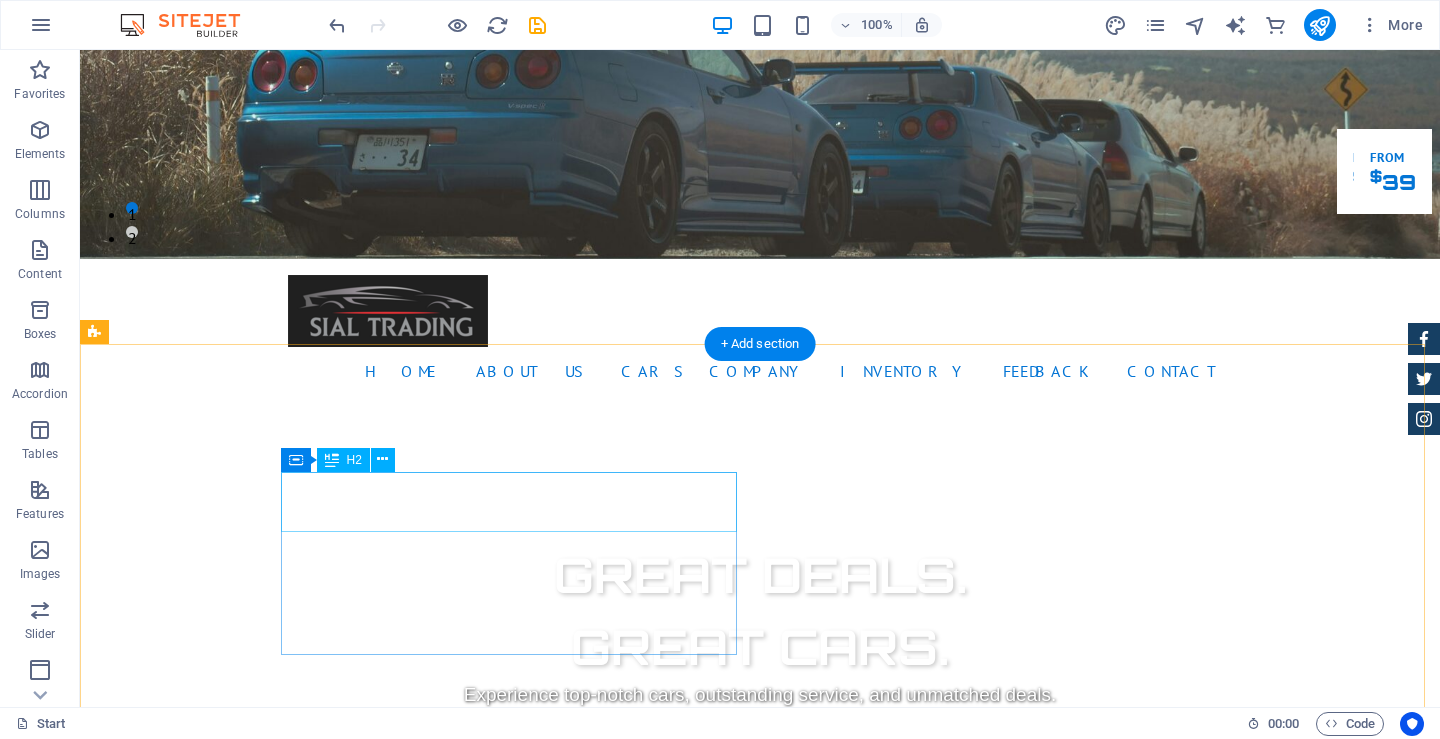 scroll, scrollTop: 600, scrollLeft: 0, axis: vertical 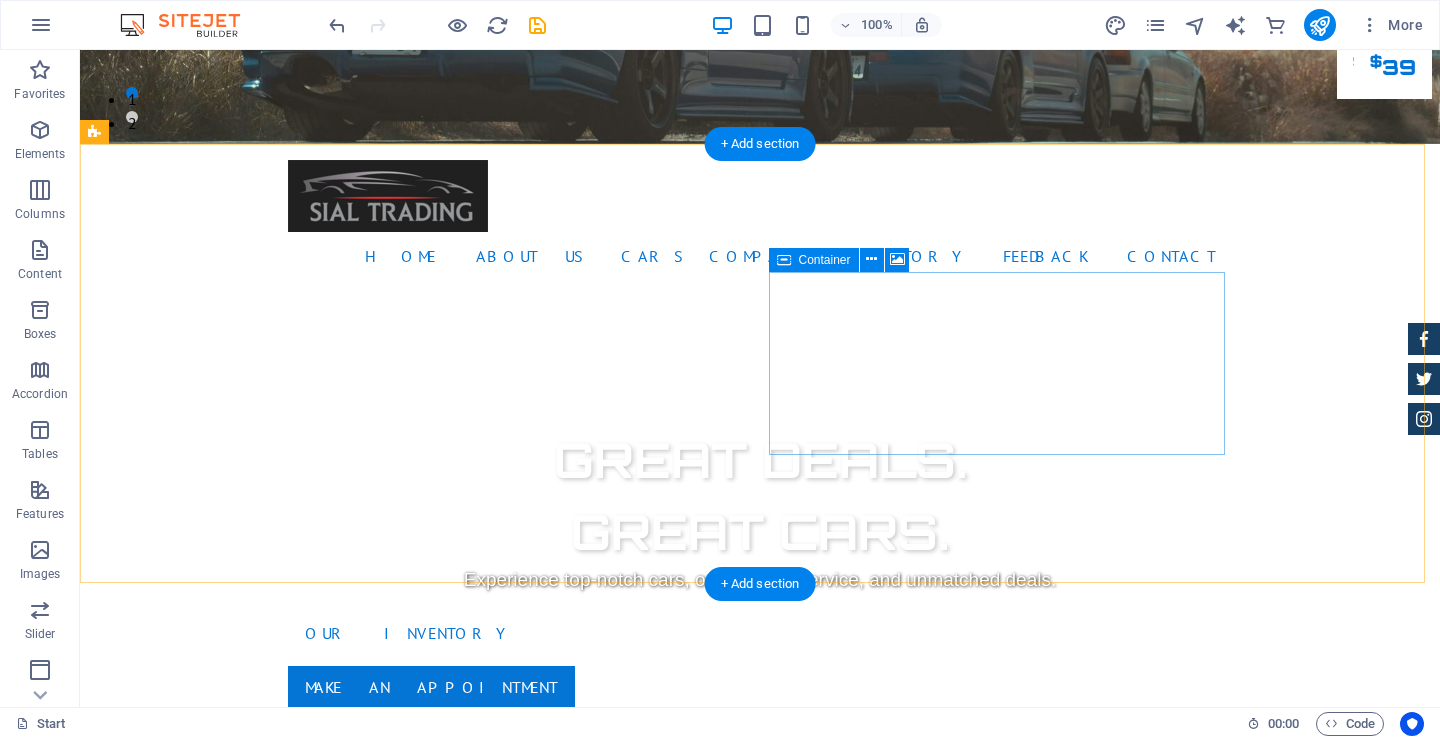 click on "Add elements" at bounding box center (509, 1479) 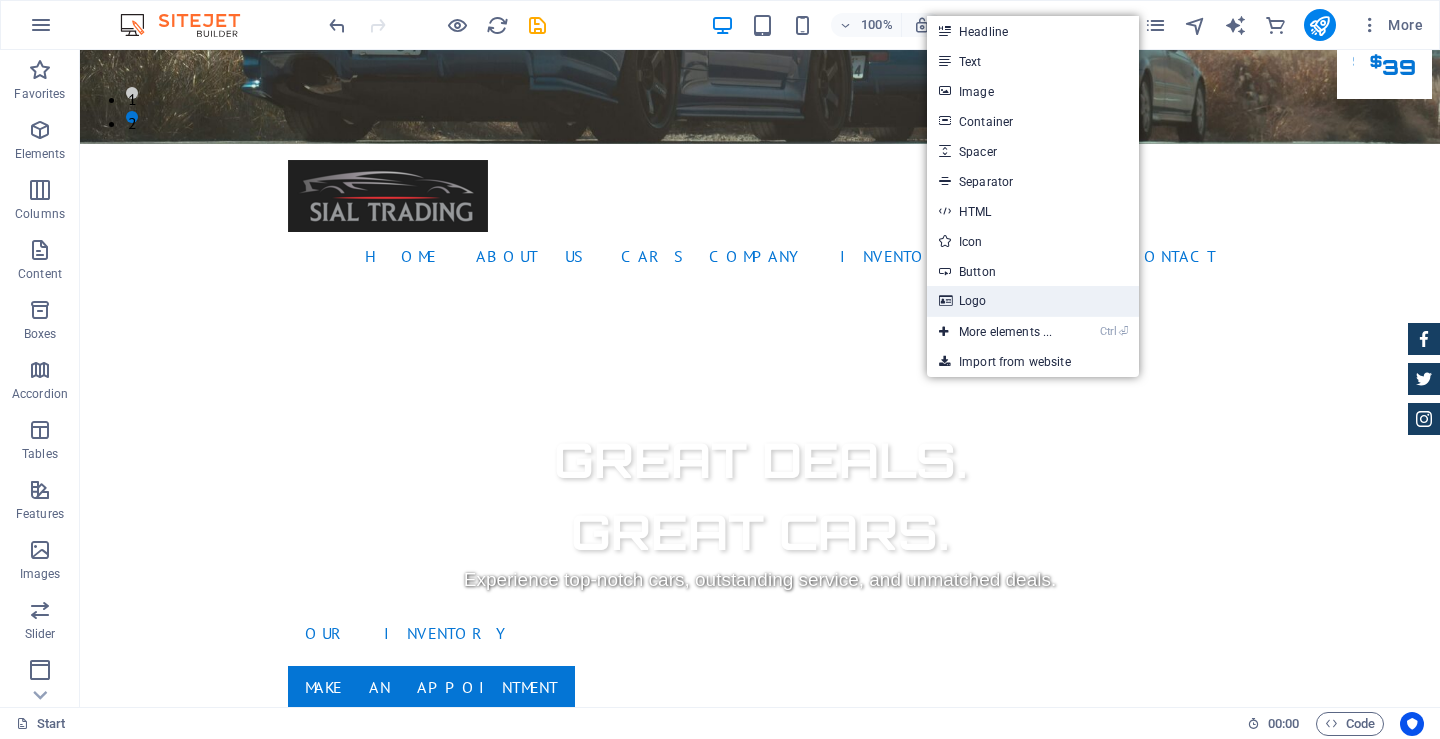 click at bounding box center (944, 301) 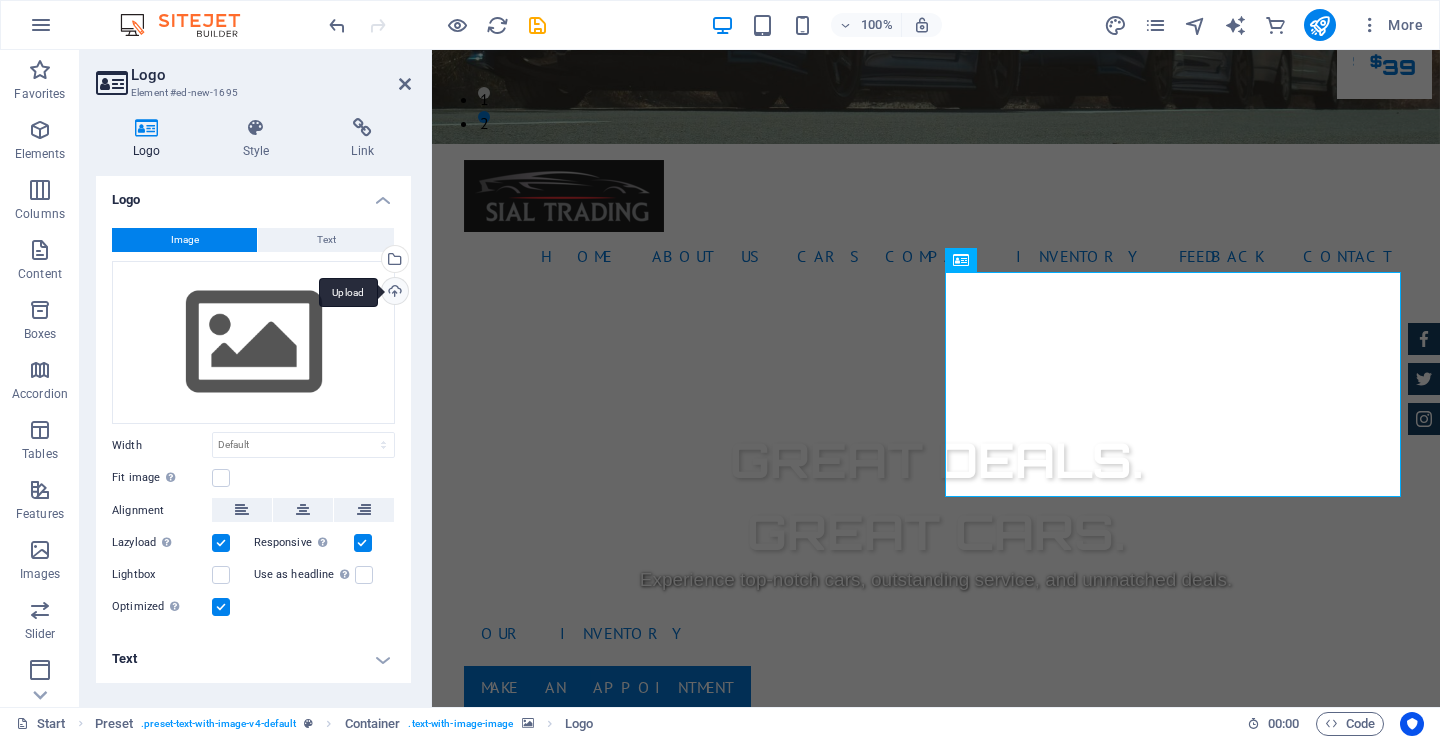 click on "Upload" at bounding box center [393, 293] 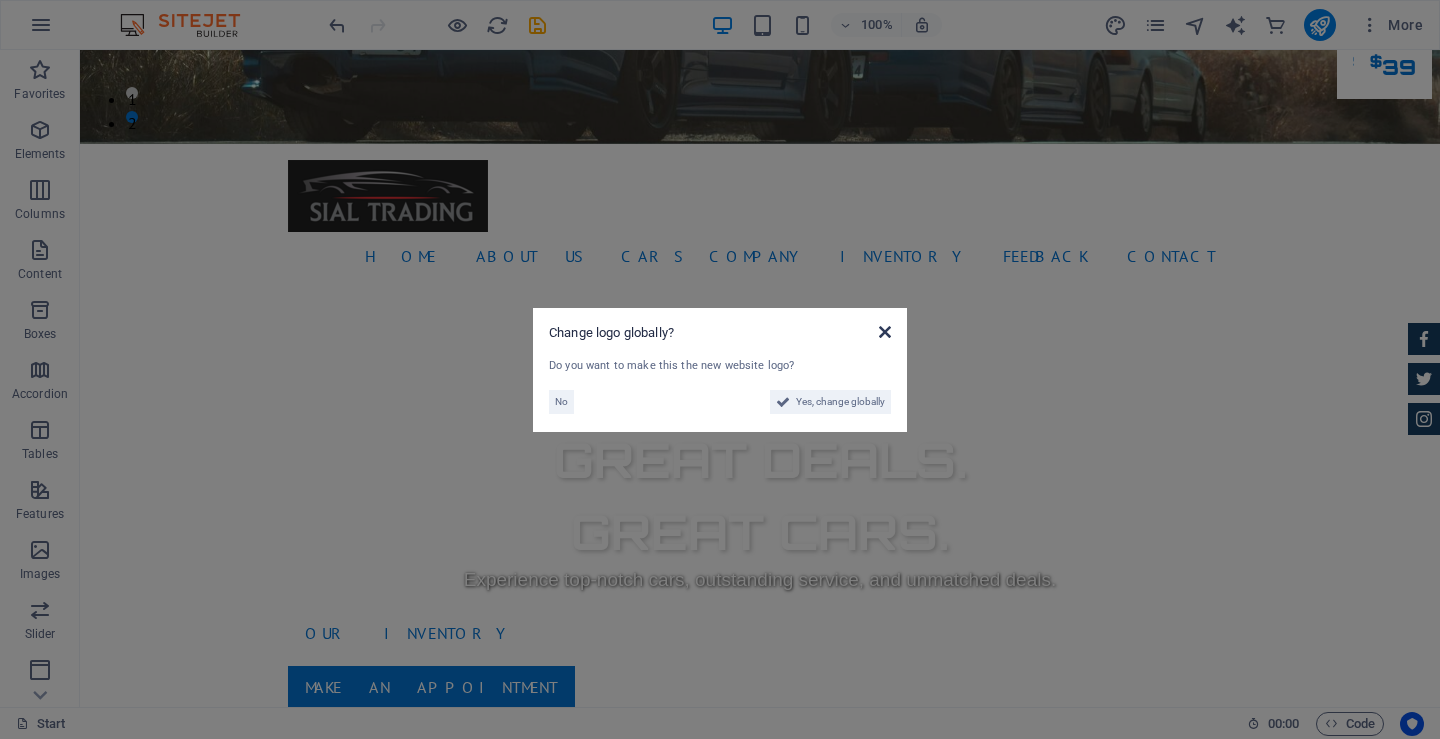 drag, startPoint x: 881, startPoint y: 335, endPoint x: 330, endPoint y: 312, distance: 551.4798 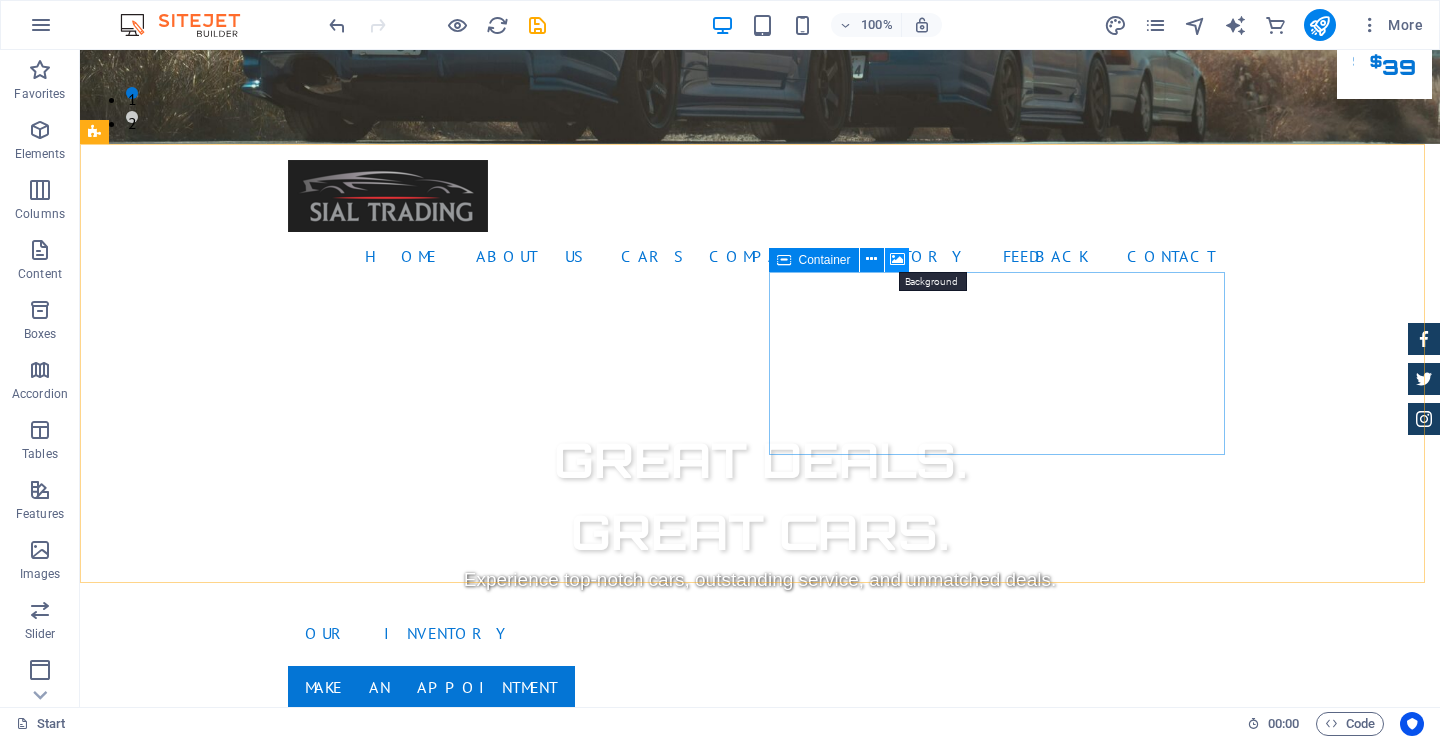 click at bounding box center [897, 259] 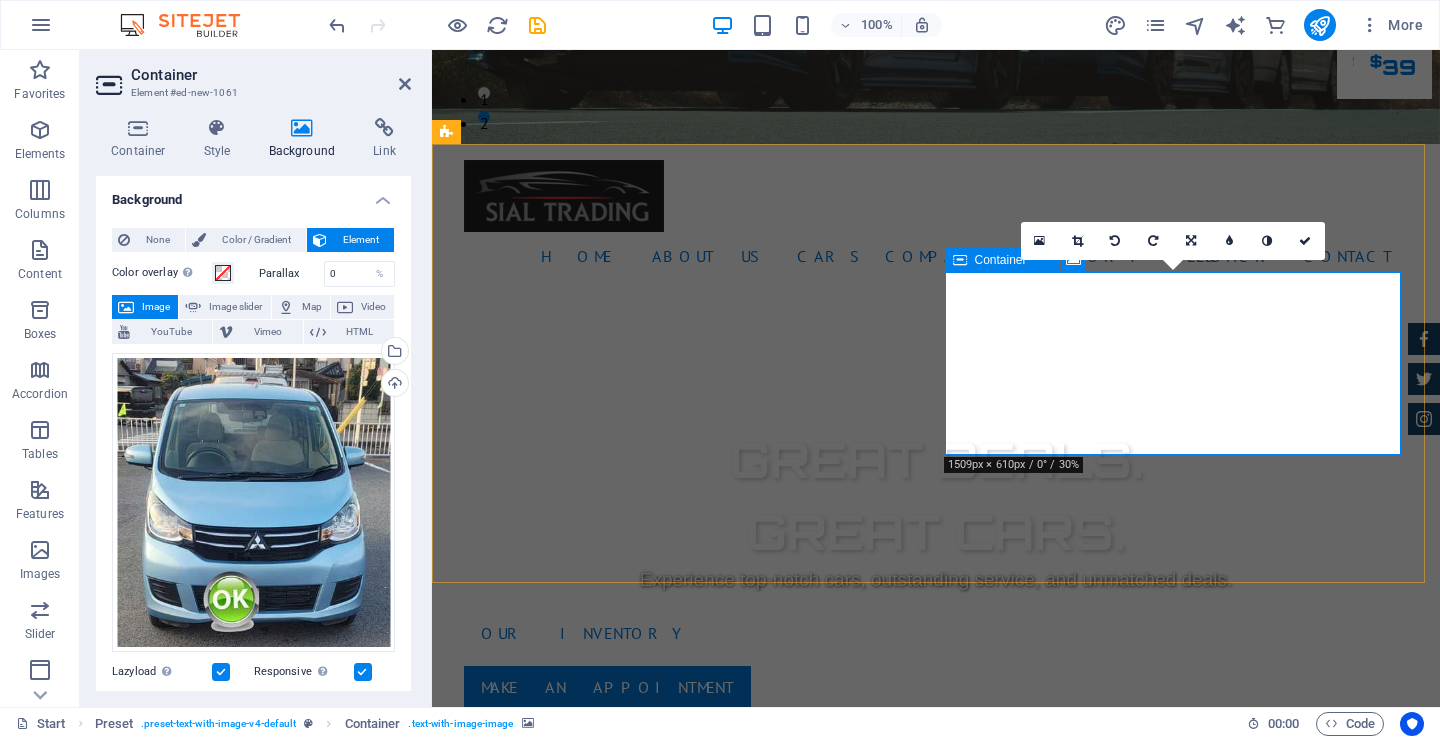 click on "Drop content here or  Add elements  Paste clipboard" at bounding box center (920, 1449) 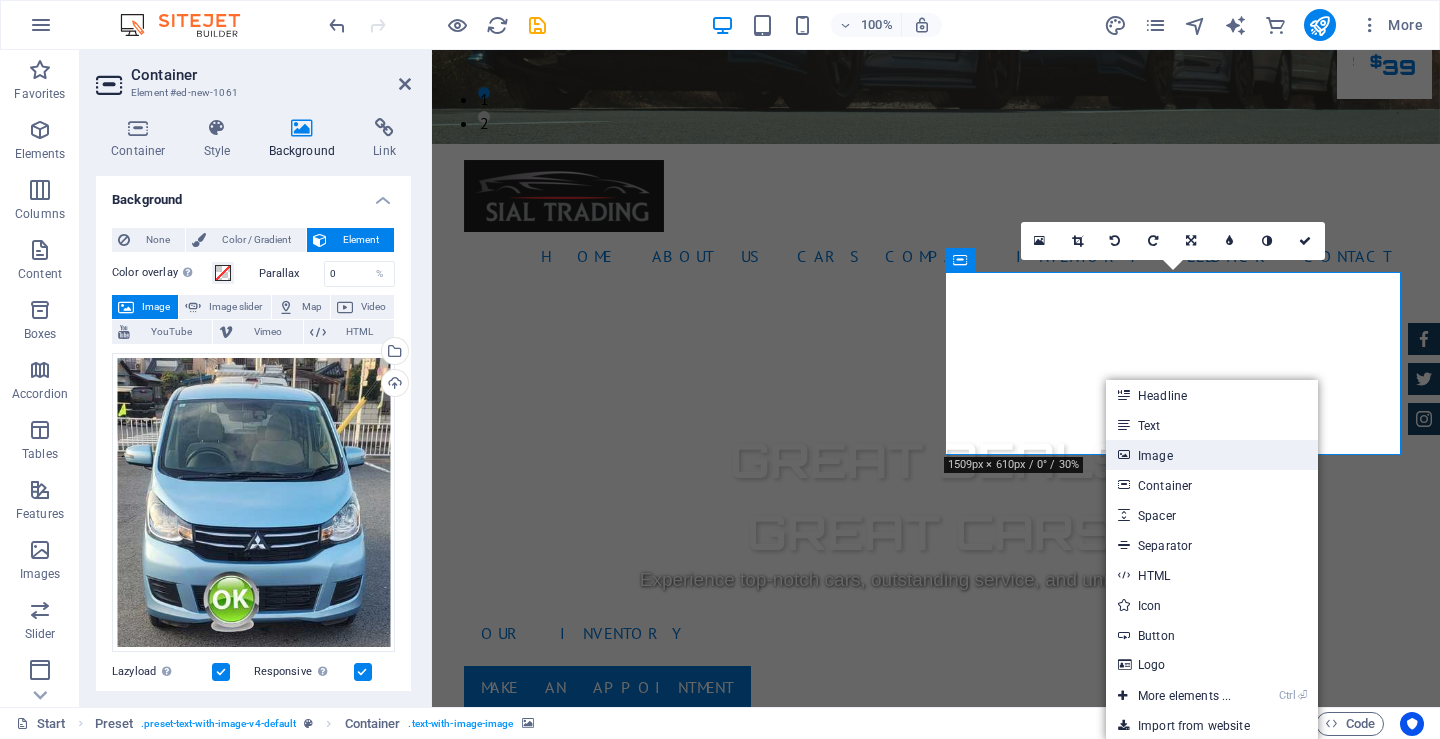 click on "Image" at bounding box center (1212, 455) 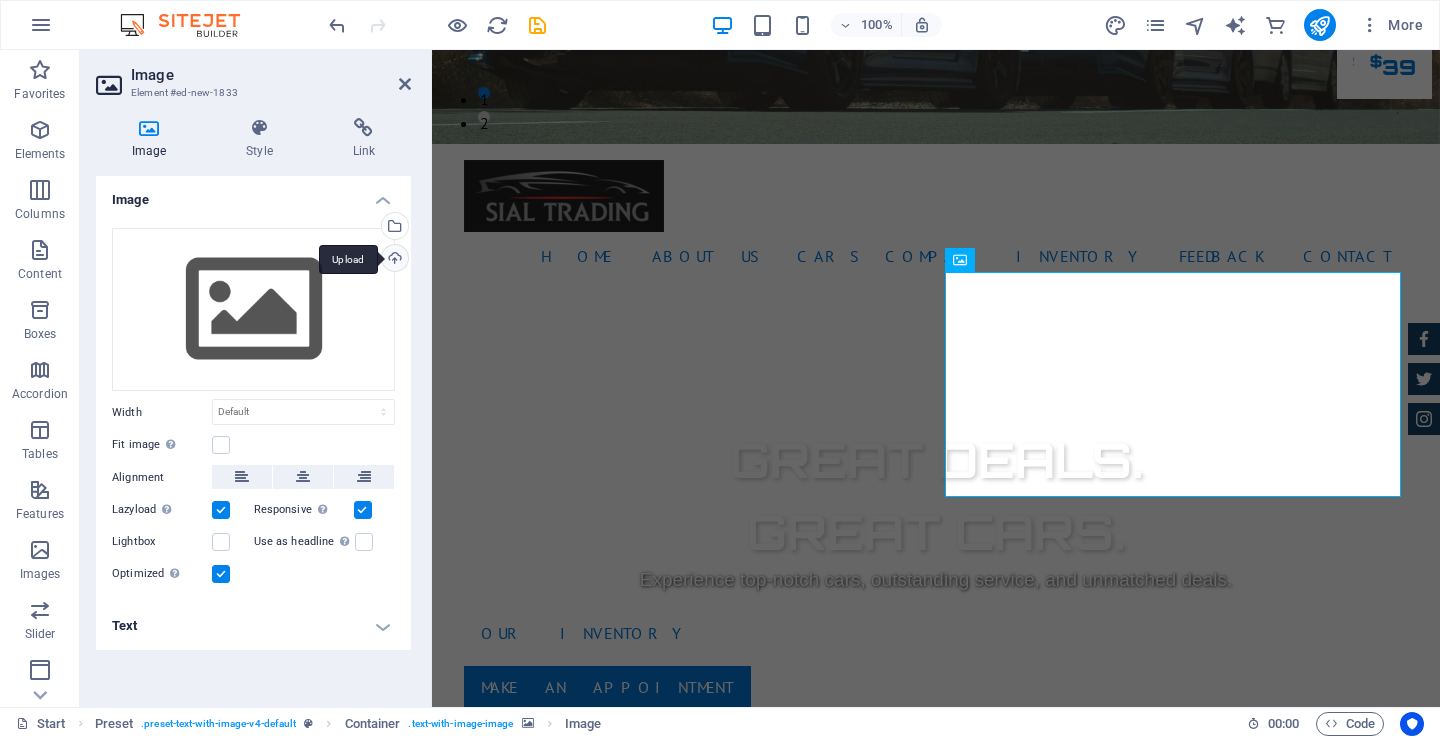 click on "Upload" at bounding box center [393, 260] 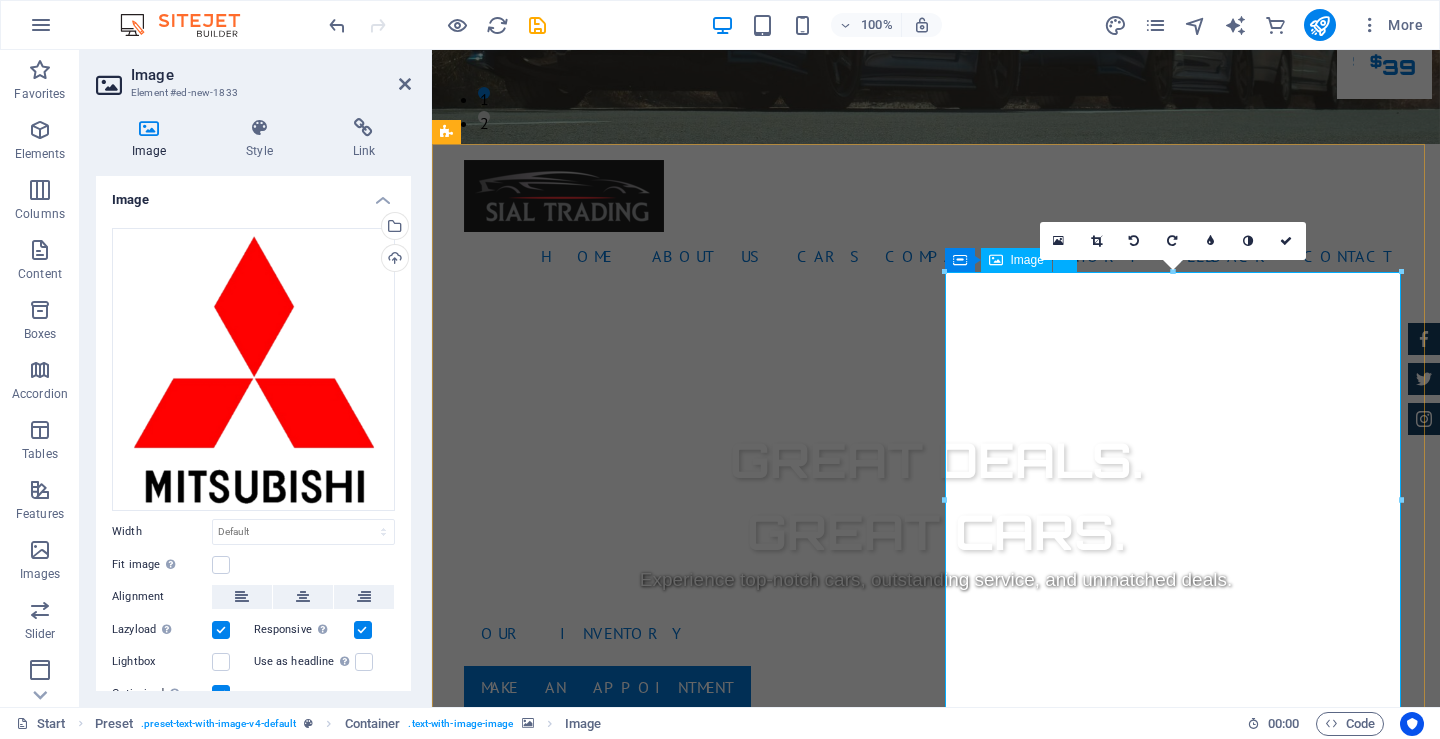 scroll, scrollTop: 700, scrollLeft: 0, axis: vertical 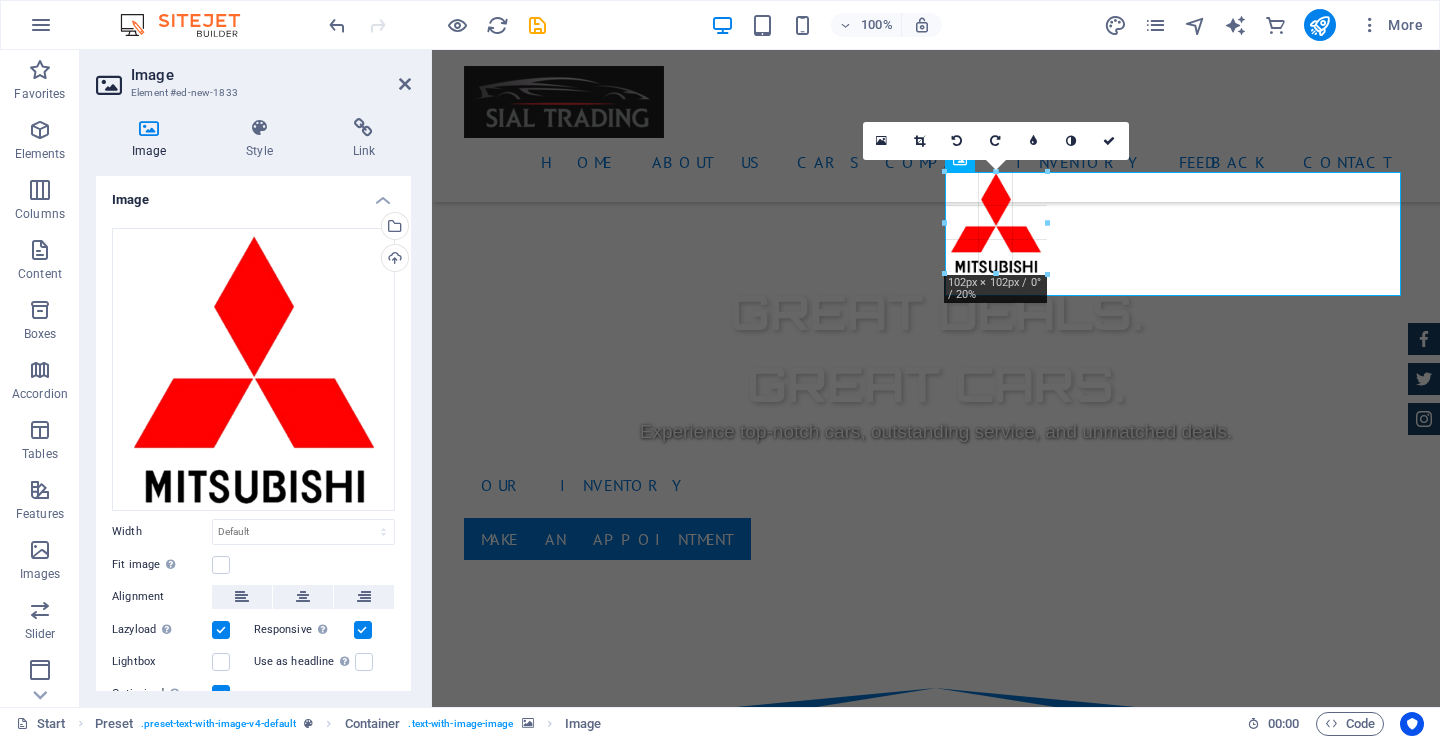 drag, startPoint x: 1401, startPoint y: 625, endPoint x: 1046, endPoint y: 268, distance: 503.462 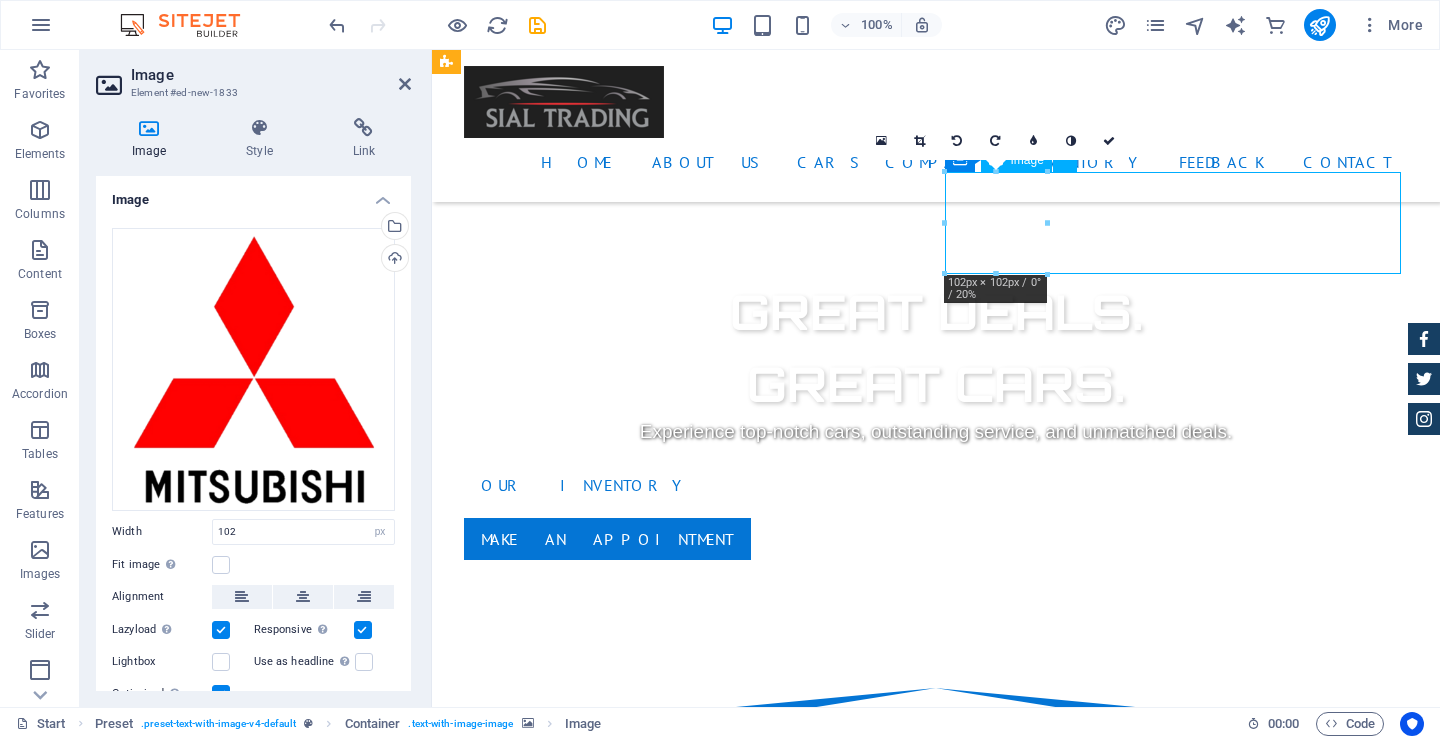 drag, startPoint x: 1011, startPoint y: 240, endPoint x: 1087, endPoint y: 263, distance: 79.40403 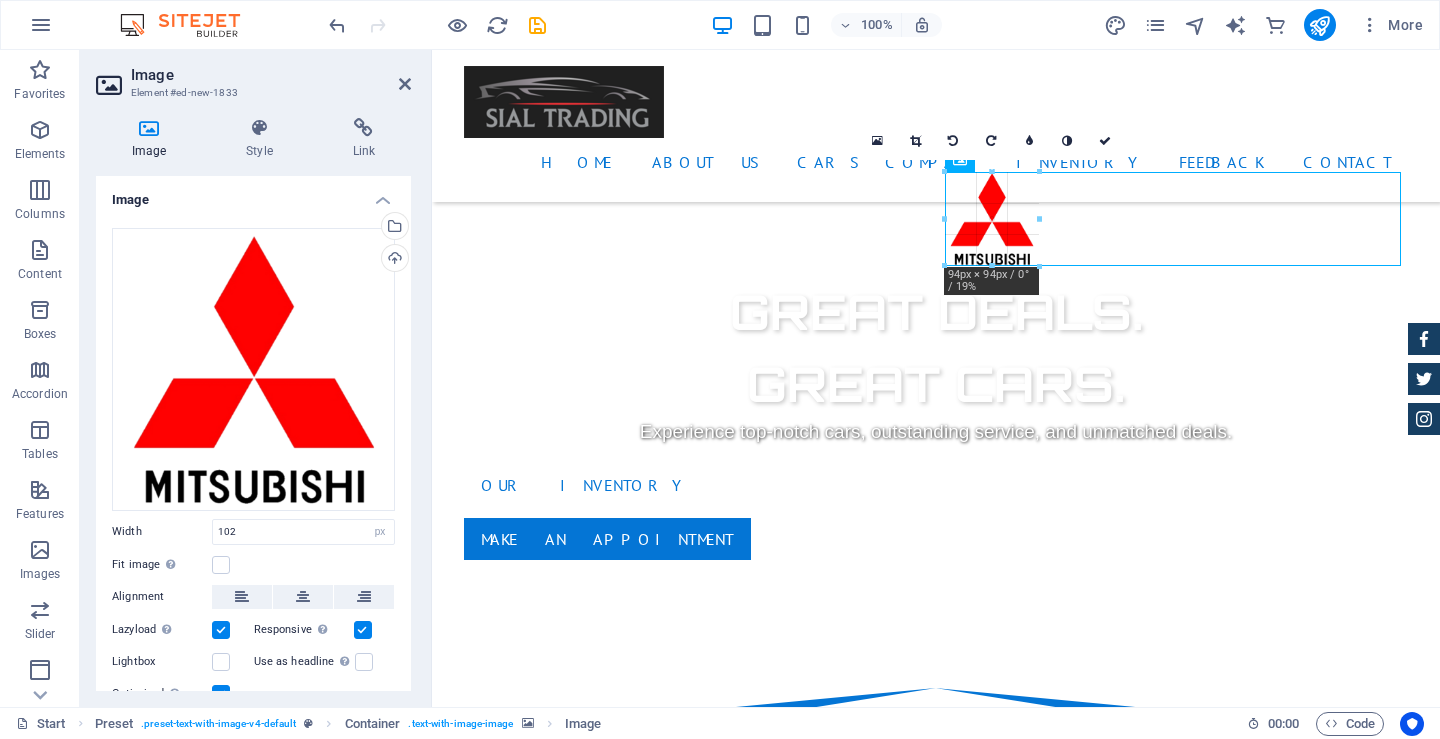 drag, startPoint x: 1046, startPoint y: 274, endPoint x: 1036, endPoint y: 262, distance: 15.6205 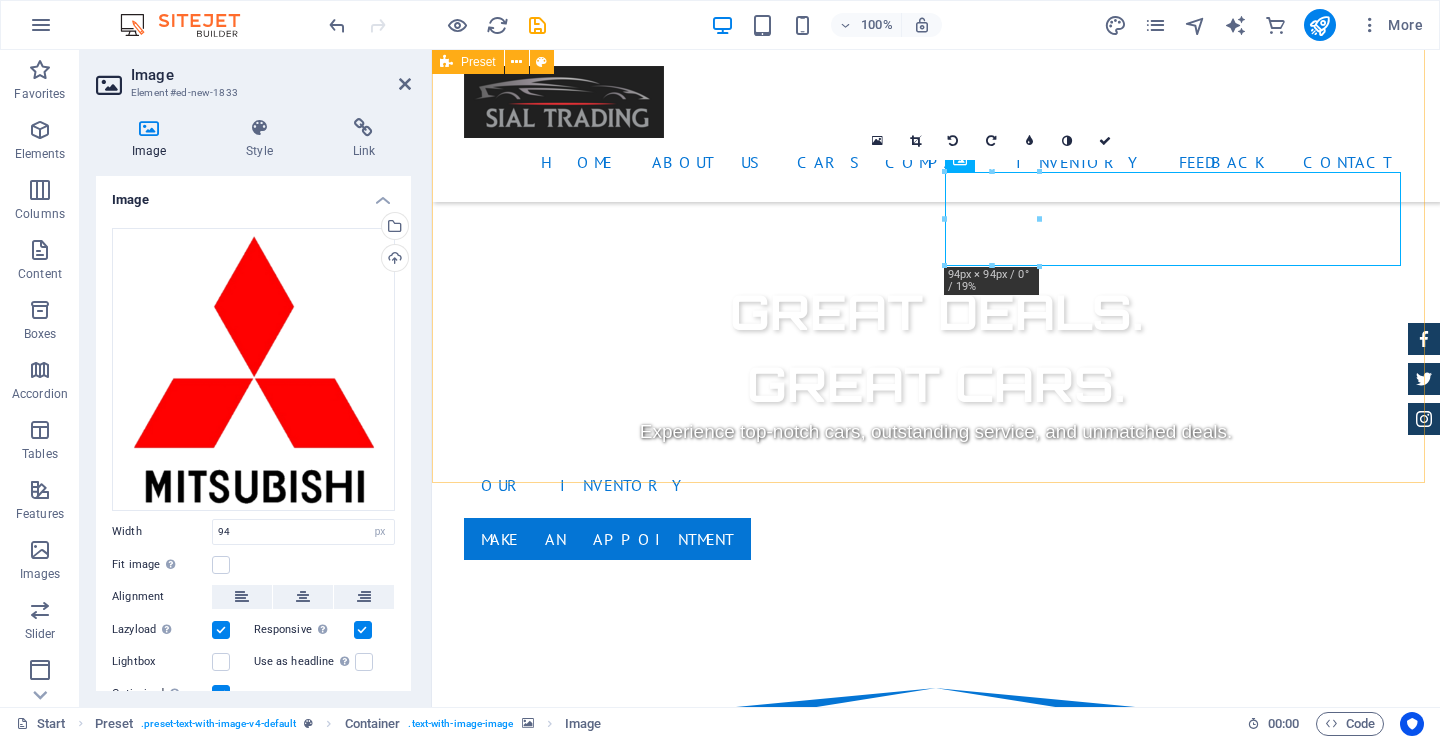 click on "New headline Mitsubishi Motors is a Japanese automotive manufacturer known for producing reliable, affordable, and innovative vehicles. Founded in 1917 and headquartered in Tokyo, Mitsubishi has built a reputation for durable SUVs, efficient sedans, and rugged off-road-capable models." at bounding box center [936, 1110] 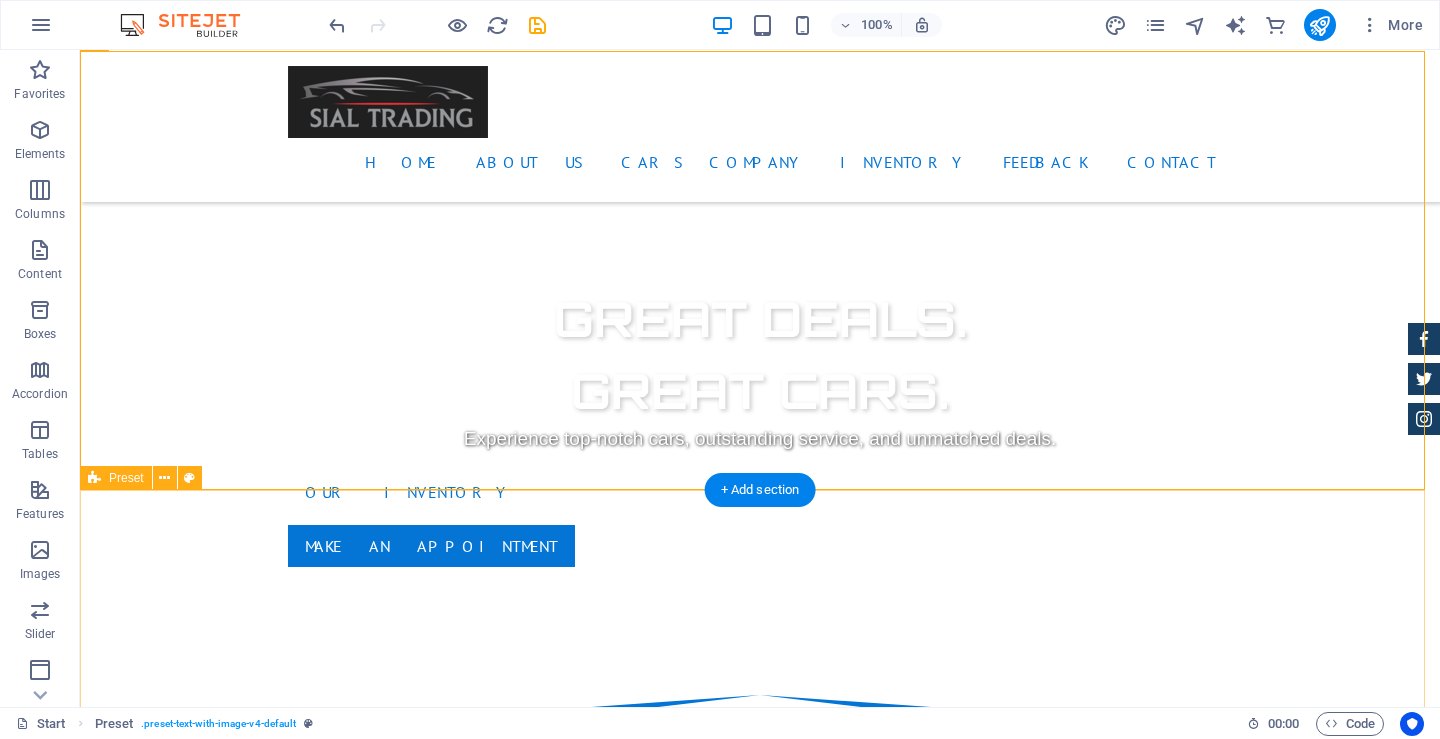 scroll, scrollTop: 700, scrollLeft: 0, axis: vertical 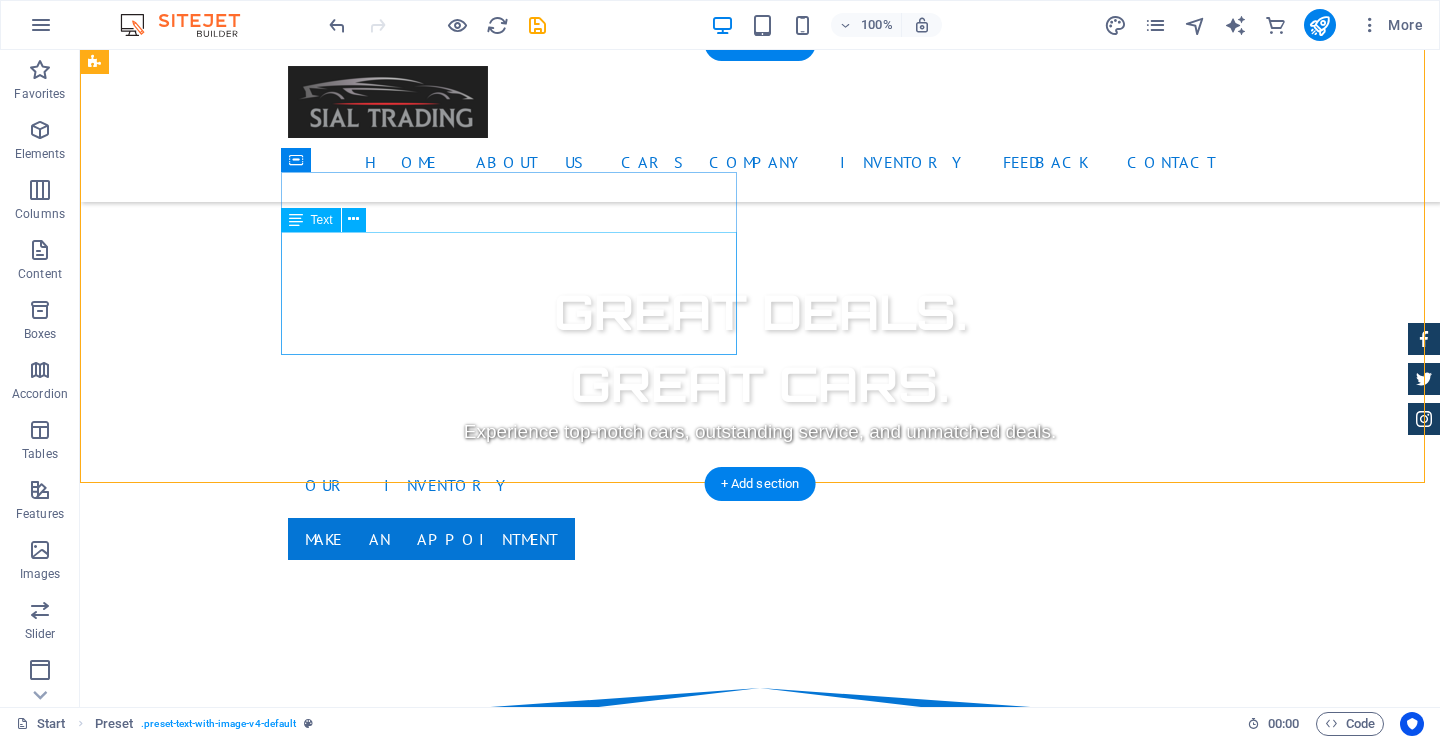 click on "Mitsubishi Motors is a Japanese automotive manufacturer known for producing reliable, affordable, and innovative vehicles. Founded in 1917 and headquartered in Tokyo, Mitsubishi has built a reputation for durable SUVs, efficient sedans, and rugged off-road-capable models." at bounding box center [568, 993] 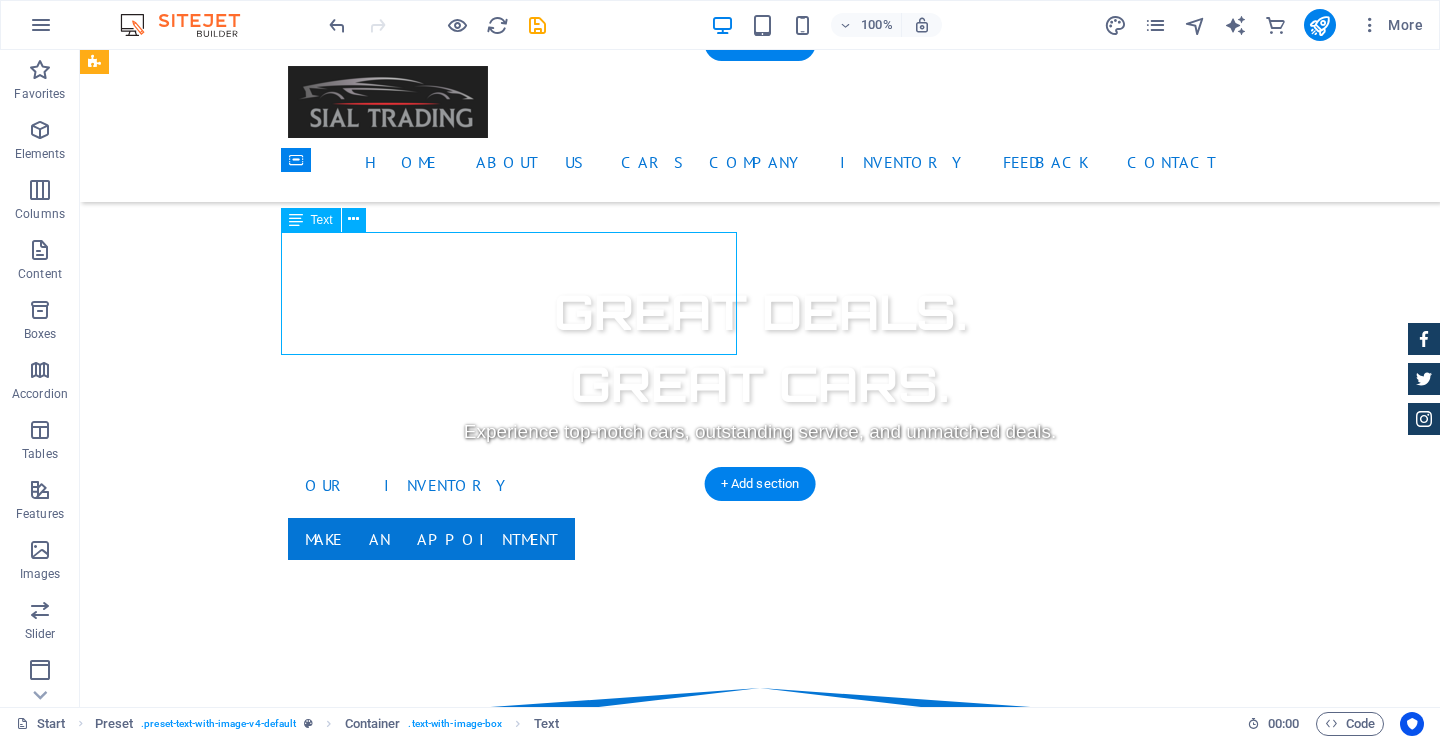 click on "Mitsubishi Motors is a Japanese automotive manufacturer known for producing reliable, affordable, and innovative vehicles. Founded in 1917 and headquartered in Tokyo, Mitsubishi has built a reputation for durable SUVs, efficient sedans, and rugged off-road-capable models." at bounding box center [568, 993] 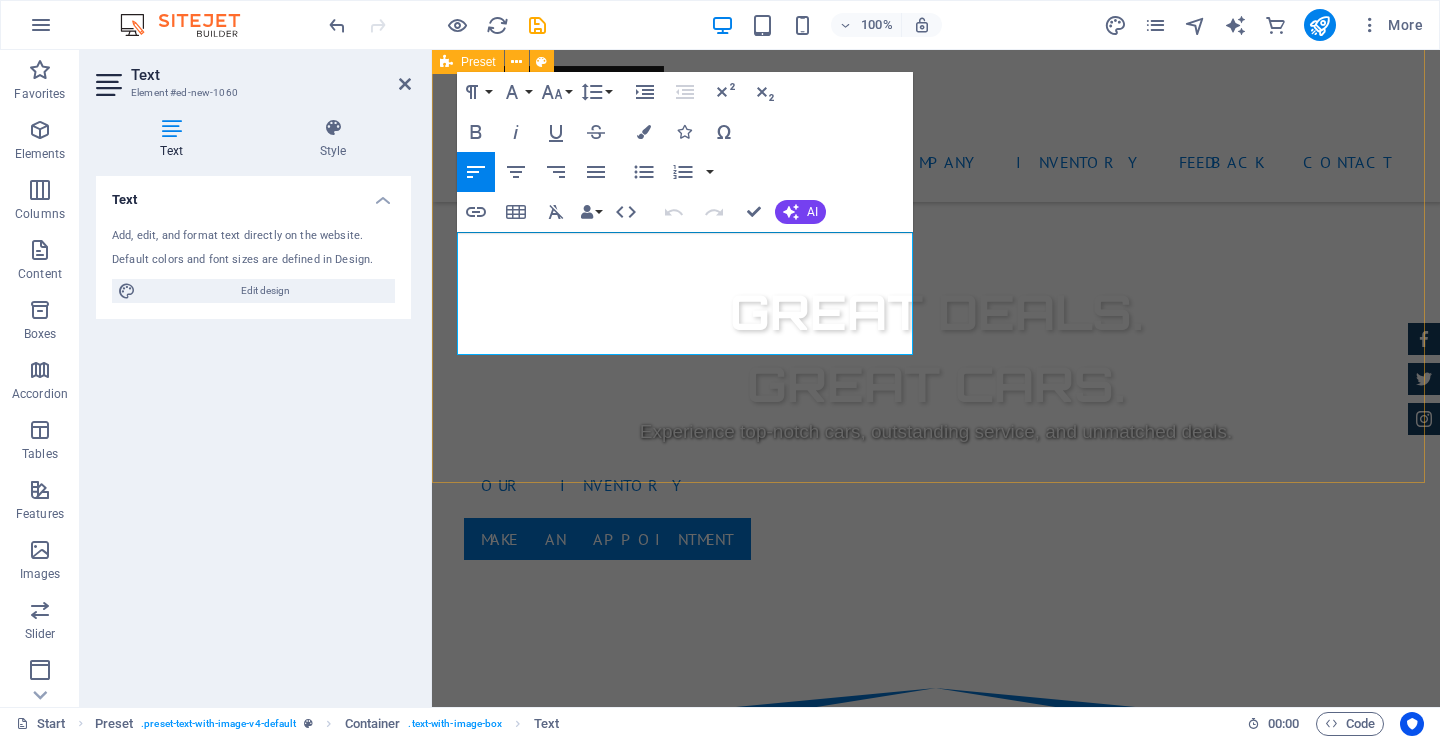 drag, startPoint x: 572, startPoint y: 310, endPoint x: 436, endPoint y: 241, distance: 152.50246 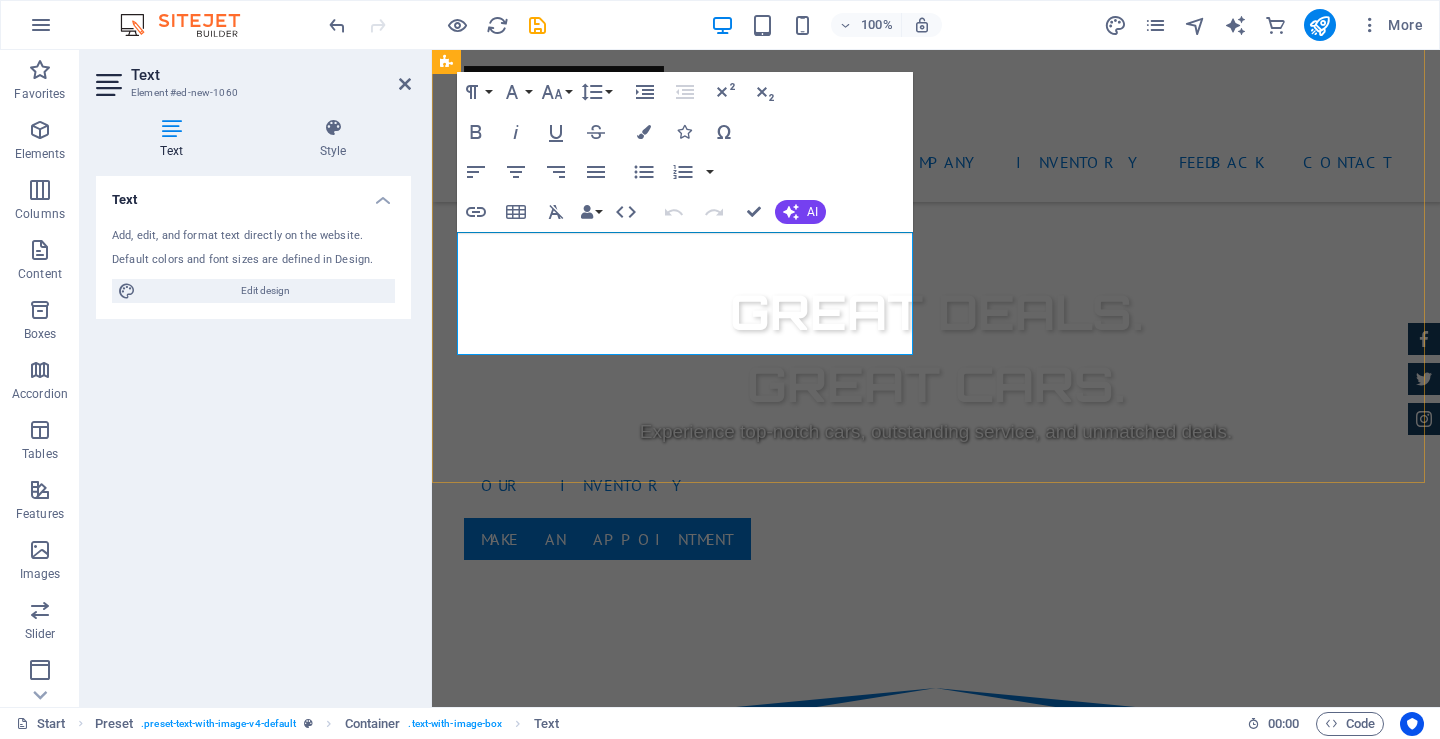 click on "Mitsubishi Motors is a Japanese automotive manufacturer known for producing reliable, affordable, and innovative vehicles. Founded in 1917 and headquartered in Tokyo, Mitsubishi has built a reputation for durable SUVs, efficient sedans, and rugged off-road-capable models." at bounding box center [907, 993] 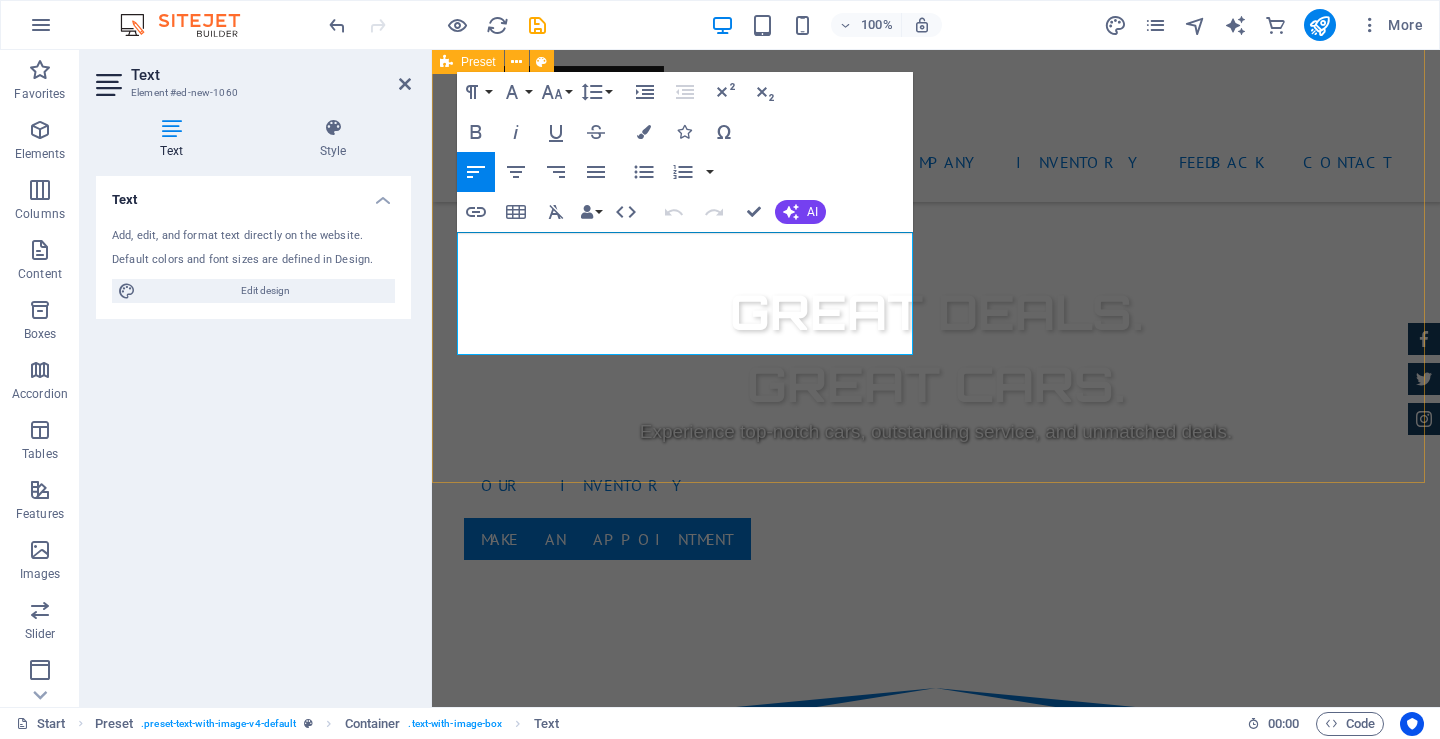 drag, startPoint x: 784, startPoint y: 345, endPoint x: 444, endPoint y: 243, distance: 354.97043 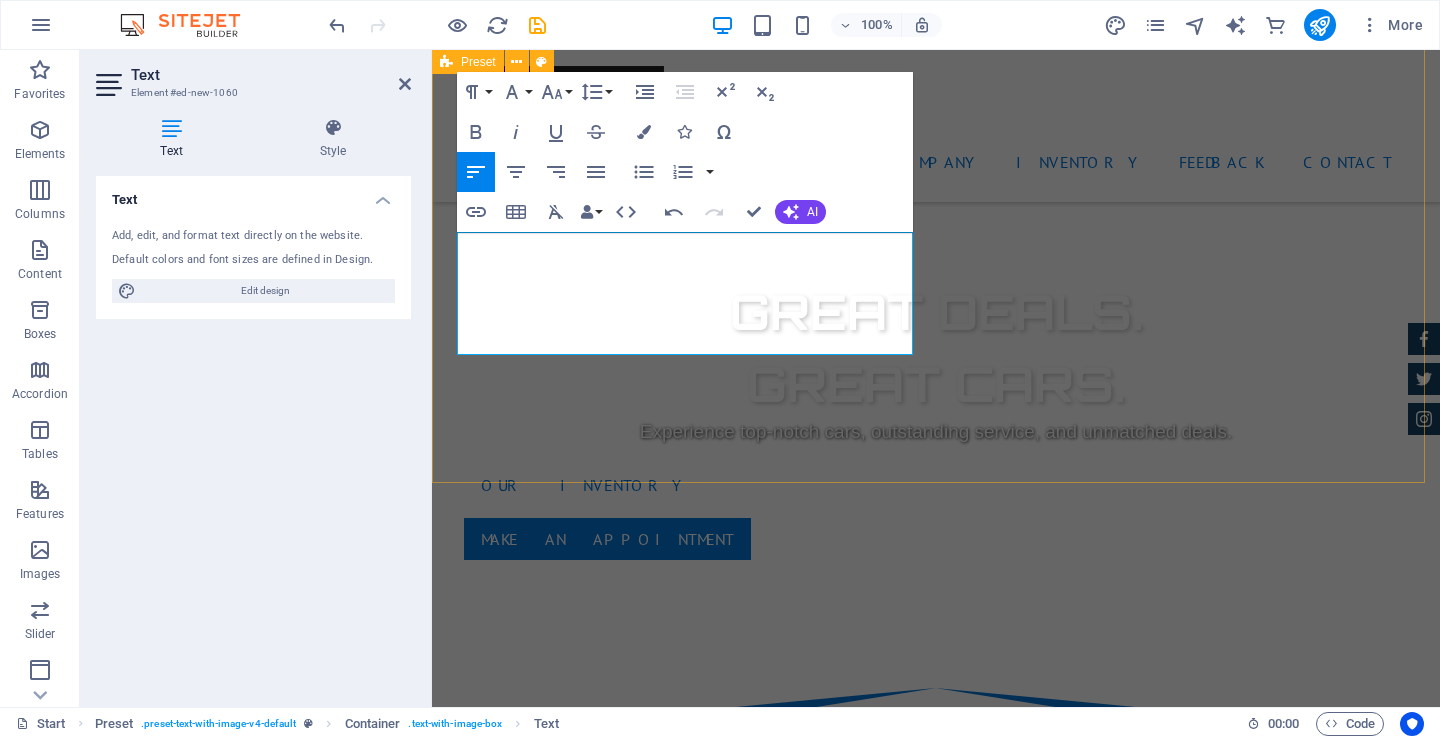 click on "New headline Mitsubishi Motors is a Japanese automotive manufacturer known for producing reliable, affordable, and innovative vehicles. Founded in 1917 and headquartered in Tokyo, Mitsubishi has built a reputation for durable SUVs, efficient sedans, and rugged off-road-capable models." at bounding box center (936, 1110) 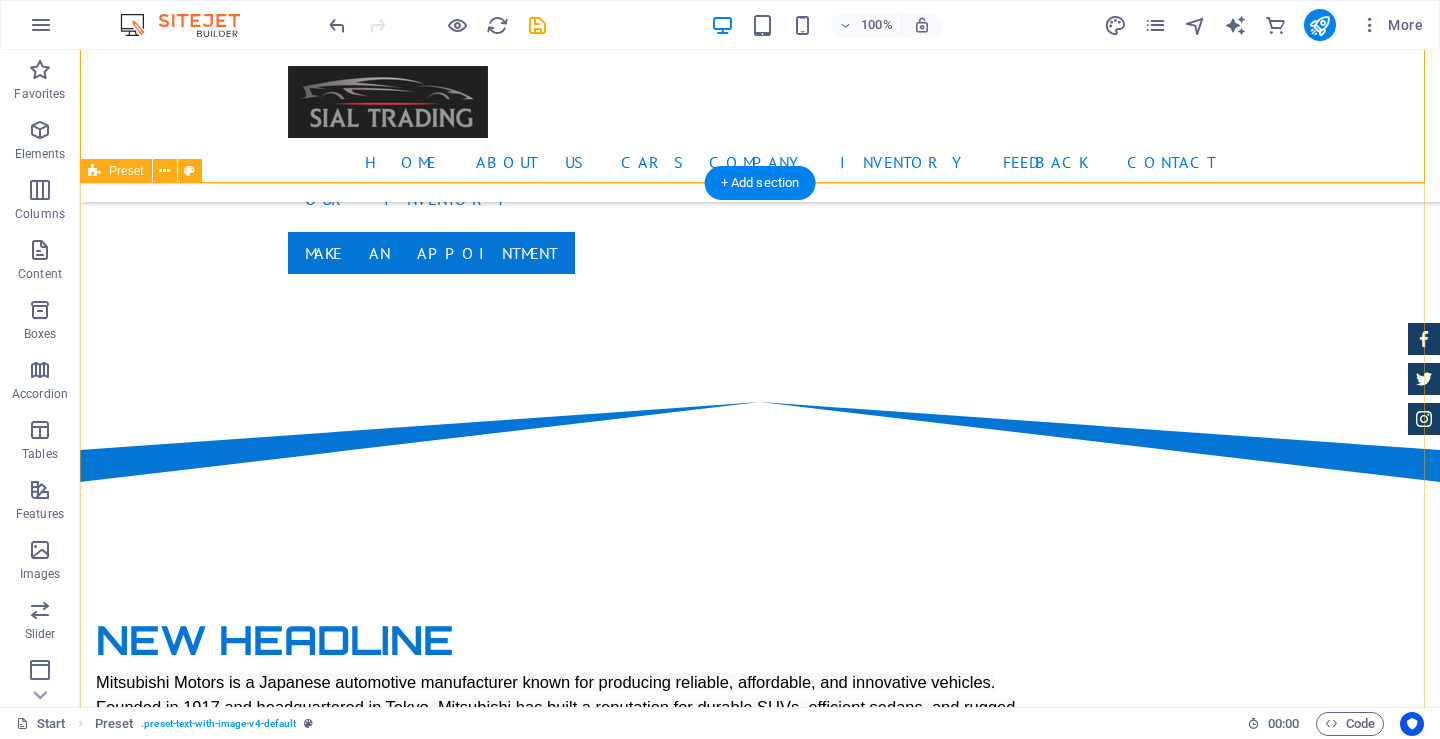 scroll, scrollTop: 1000, scrollLeft: 0, axis: vertical 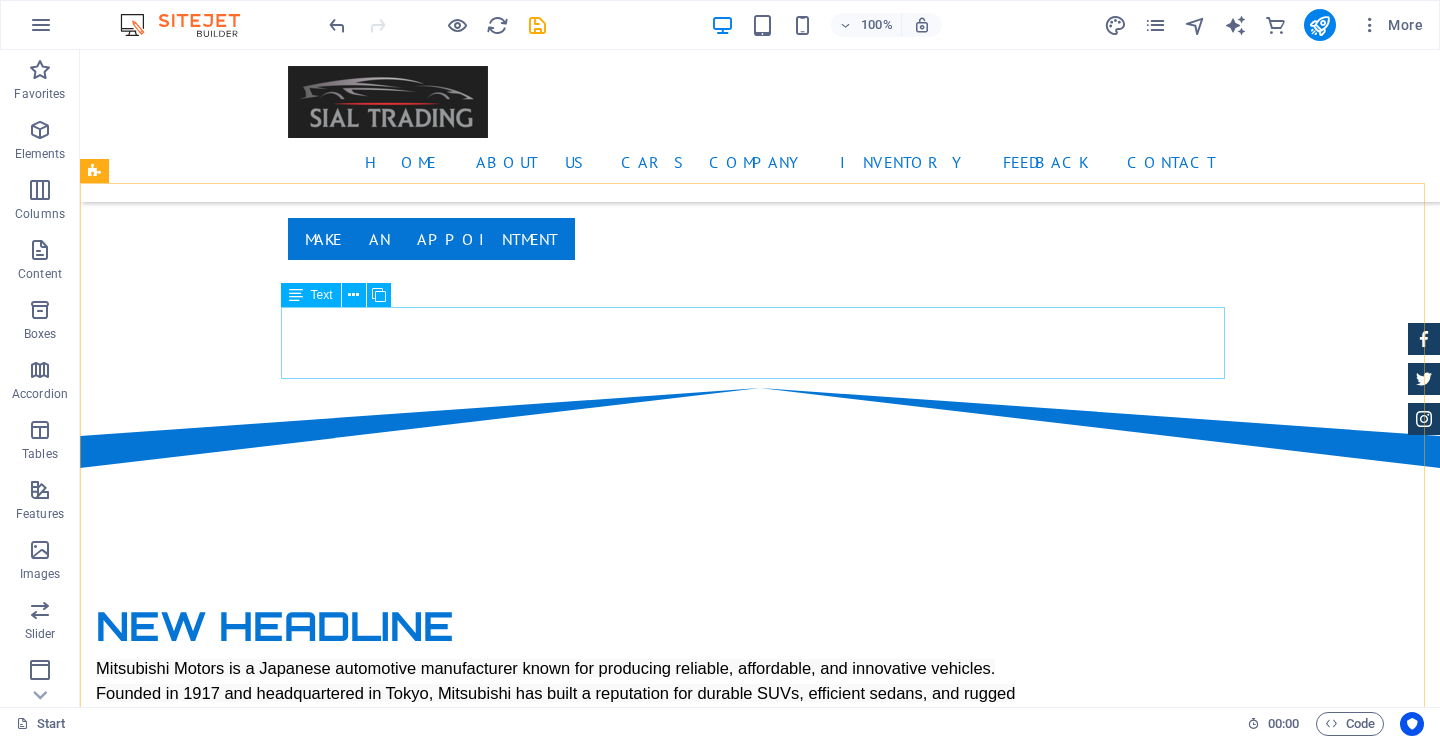 click on "Text" at bounding box center [322, 295] 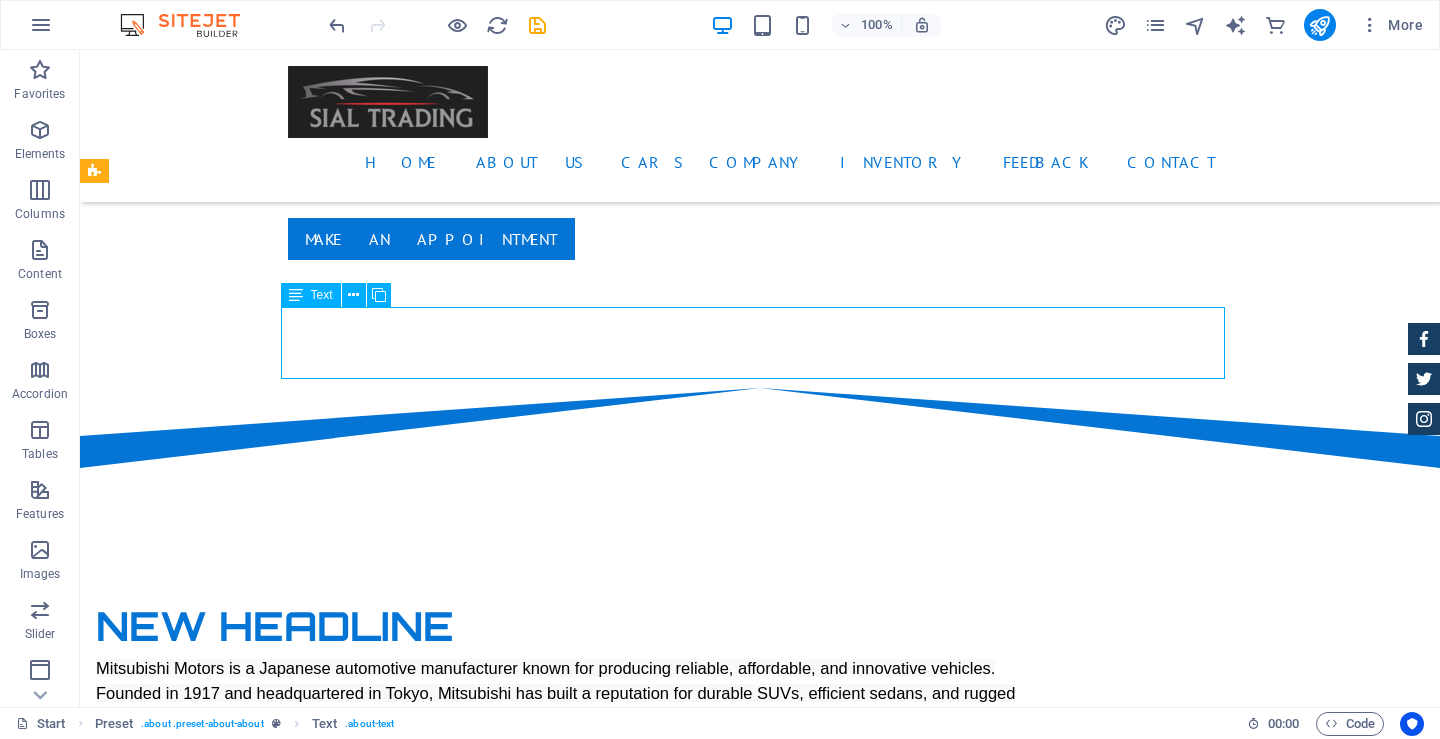 click on "Text" at bounding box center (322, 295) 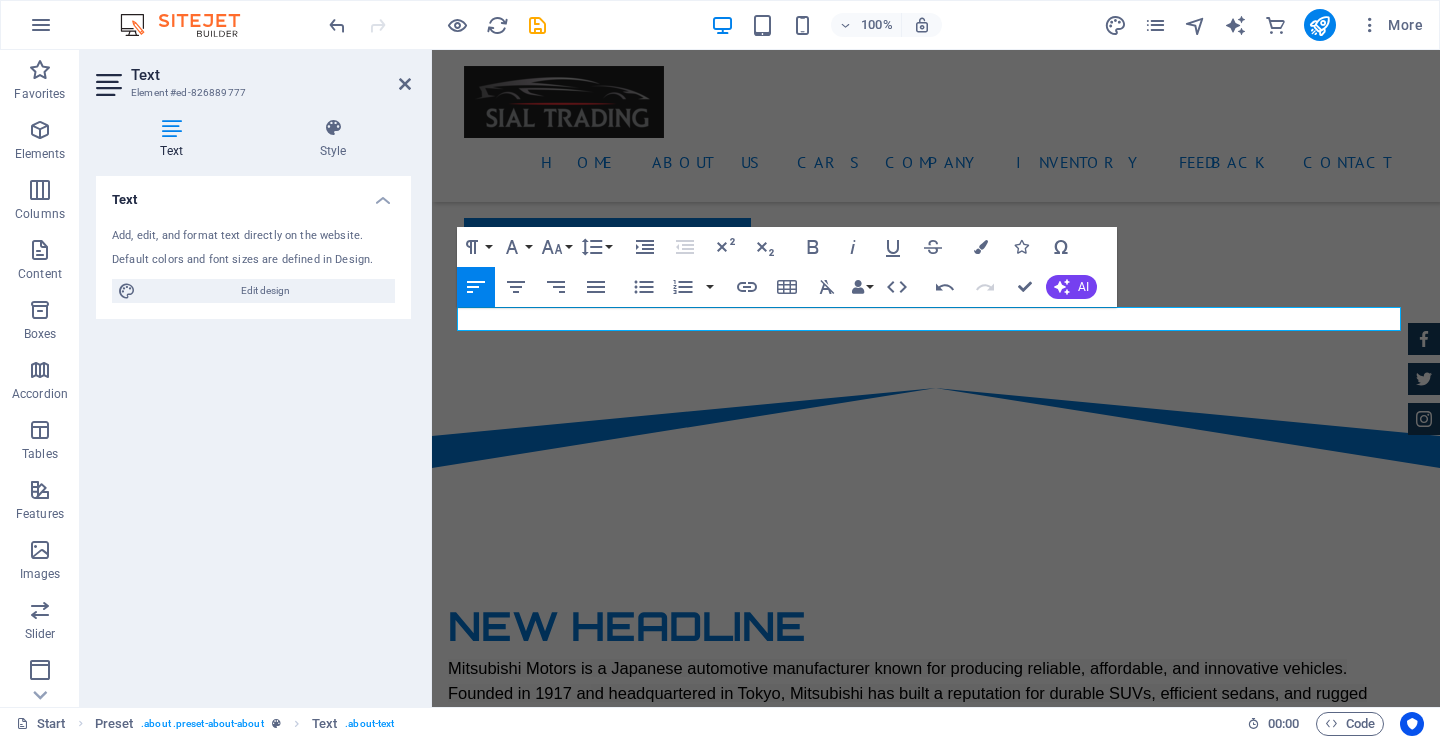 click on "Text Element #ed-826889777 Text Style Text Add, edit, and format text directly on the website. Default colors and font sizes are defined in Design. Edit design Alignment Left aligned Centered Right aligned Preset Element Layout How this element expands within the layout (Flexbox). Size Default auto px % 1/1 1/2 1/3 1/4 1/5 1/6 1/7 1/8 1/9 1/10 Grow Shrink Order Container layout Visible Visible Opacity 100 % Overflow Spacing Margin Default auto px % rem vw vh Custom Custom auto px % rem vw vh auto px % rem vw vh auto px % rem vw vh auto px % rem vw vh Padding Default px rem % vh vw Custom Custom px rem % vh vw px rem % vh vw px rem % vh vw px rem % vh vw Border Style              - Width 1 auto px rem % vh vw Custom Custom 1 auto px rem % vh vw 1 auto px rem % vh vw 1 auto px rem % vh vw 1 auto px rem % vh vw  - Color Round corners Default px rem % vh vw Custom Custom px rem % vh vw px rem % vh vw px rem % vh vw px rem % vh vw Shadow Default None Outside Inside Color X offset 0 px rem vh vw Y offset" at bounding box center (256, 378) 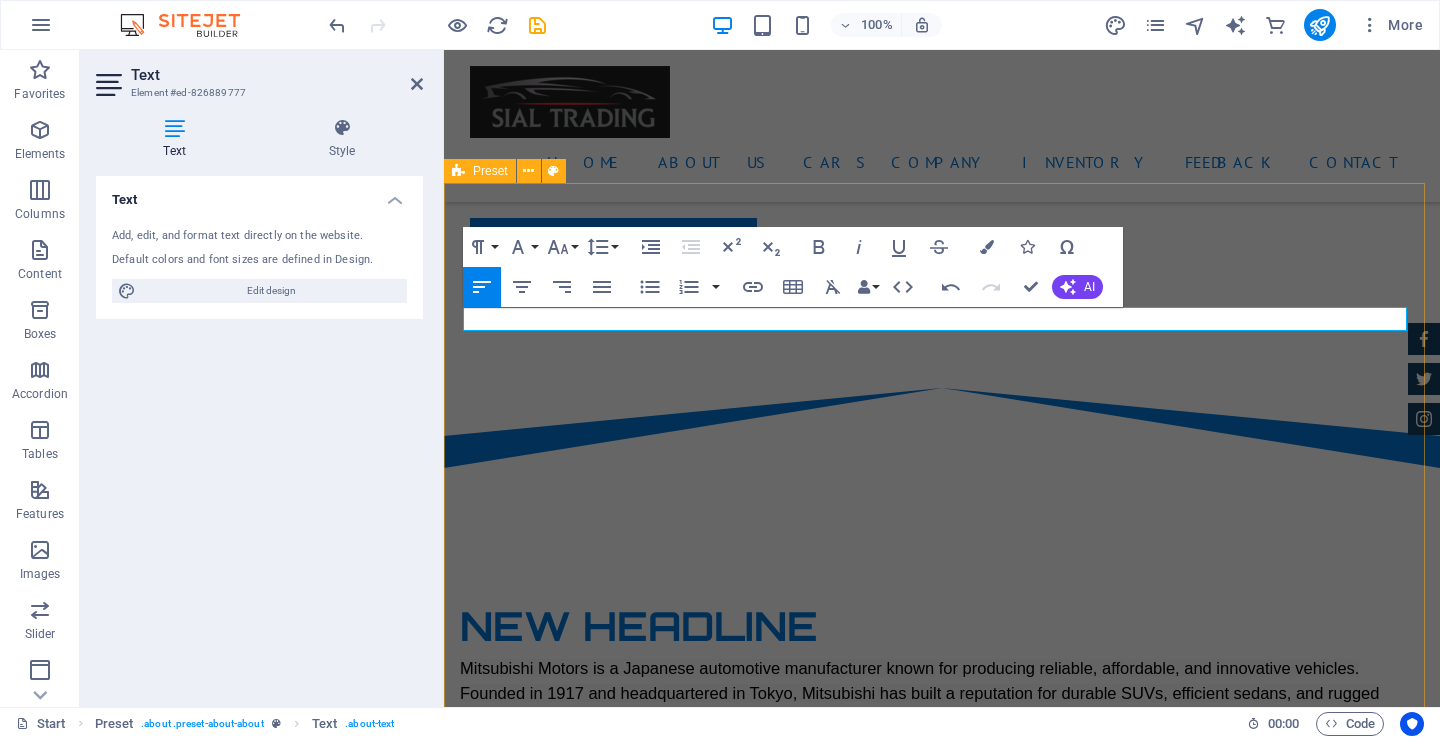 click on "About us Certified Dealership Lorem ipsum dolor sit amet, consectetur adipisicing elit. Veritatis, dolorem! Best Price Guarantee Lorem ipsum dolor sit amet, consectetur adipisicing elit. Veritatis, dolorem! 24 Month Warranty Lorem ipsum dolor sit amet, consectetur adipisicing elit. Veritatis, dolorem! Financing Program Lorem ipsum dolor sit amet, consectetur adipisicing elit. Veritatis, dolorem!" at bounding box center (942, 1763) 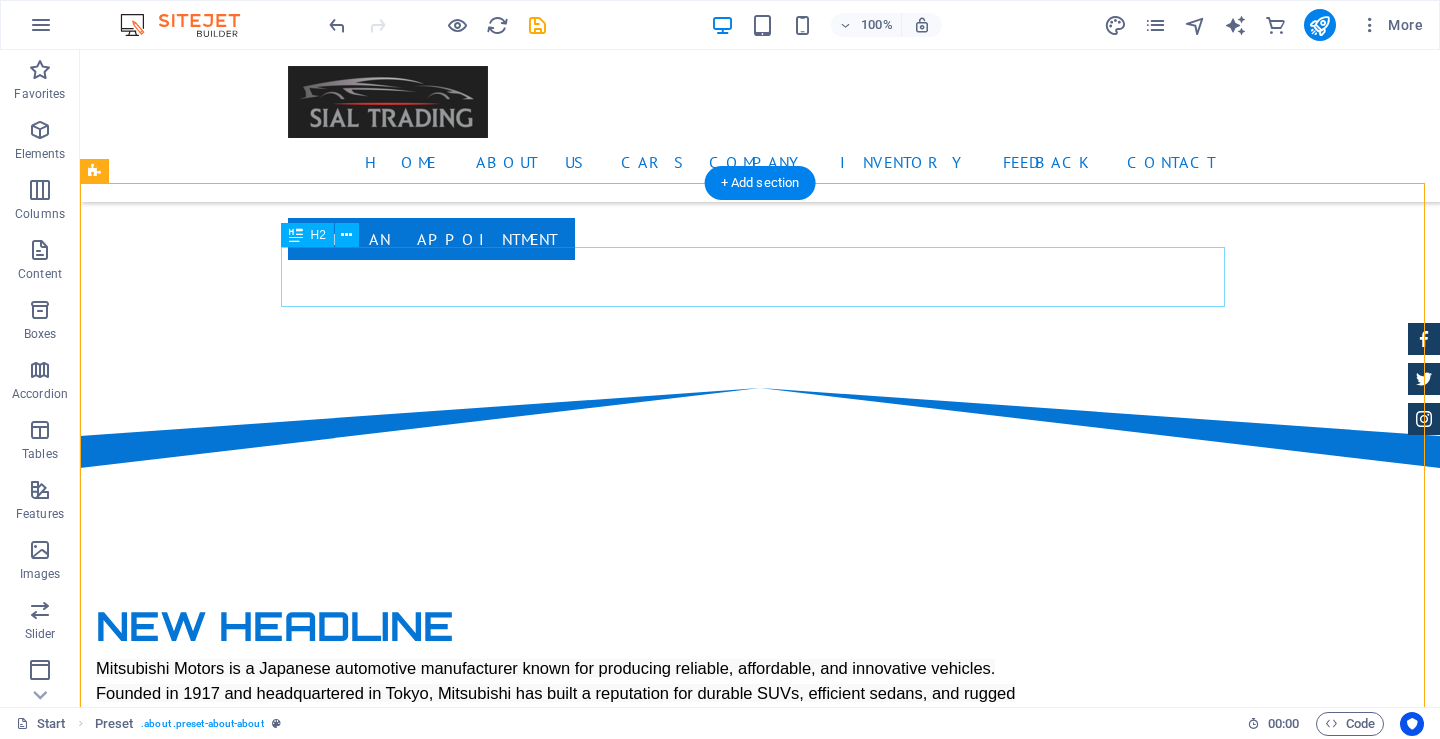 click on "About us" at bounding box center (760, 1246) 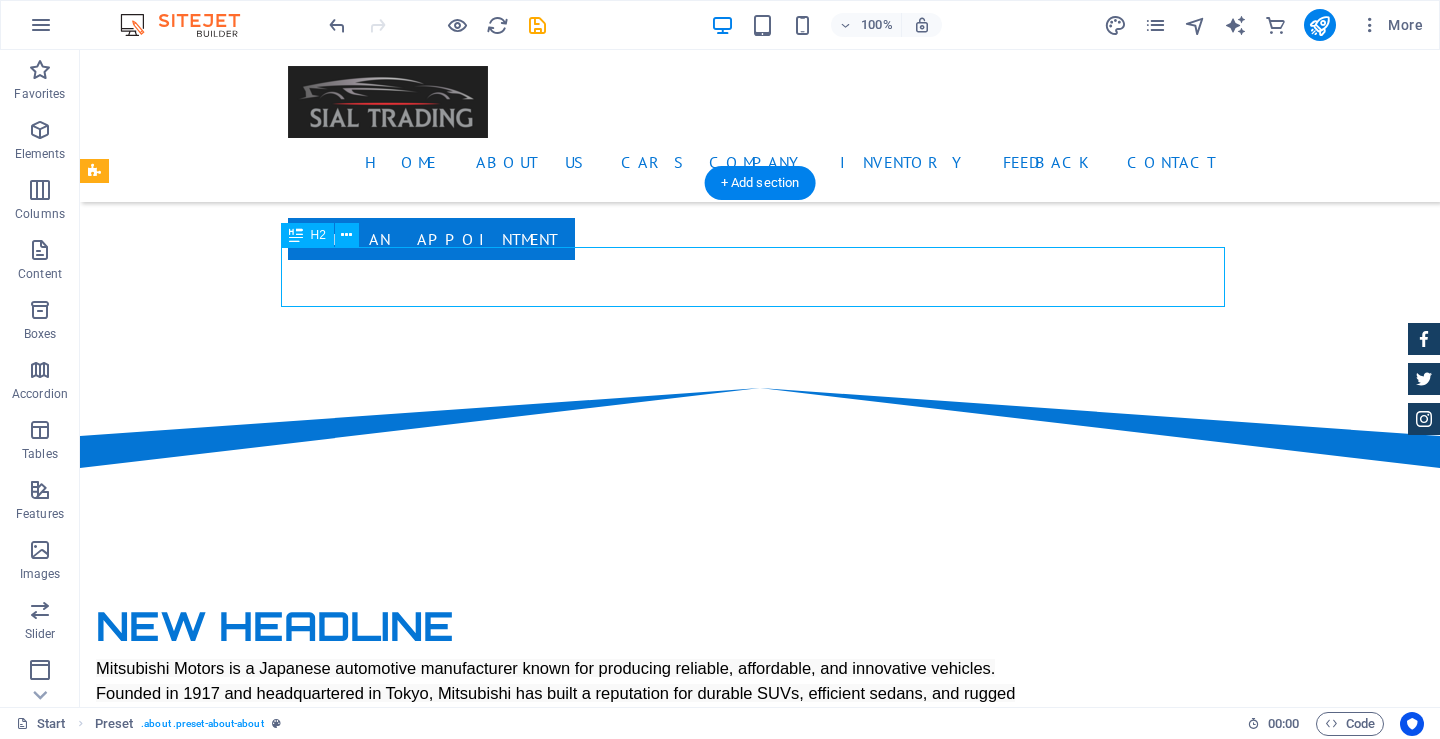 click on "About us" at bounding box center (760, 1246) 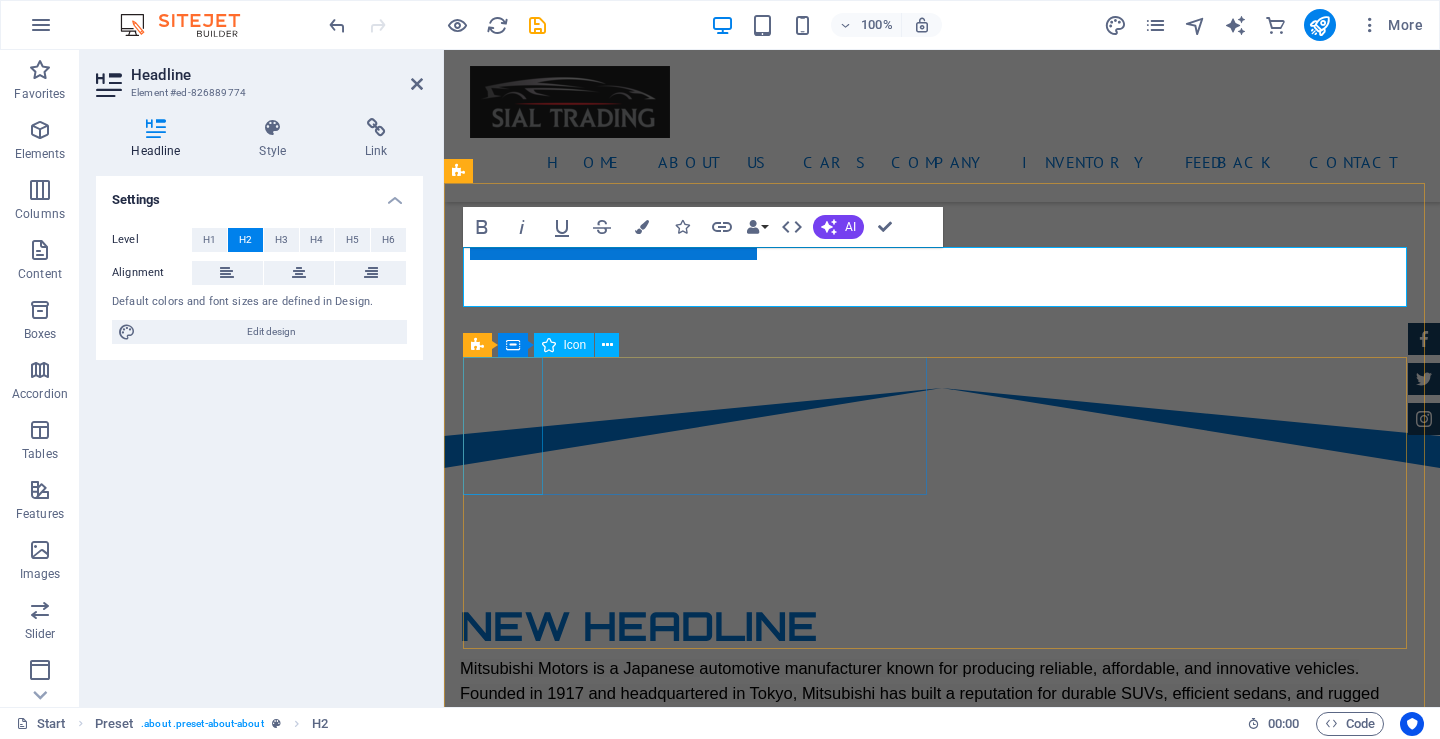 click at bounding box center (942, 1366) 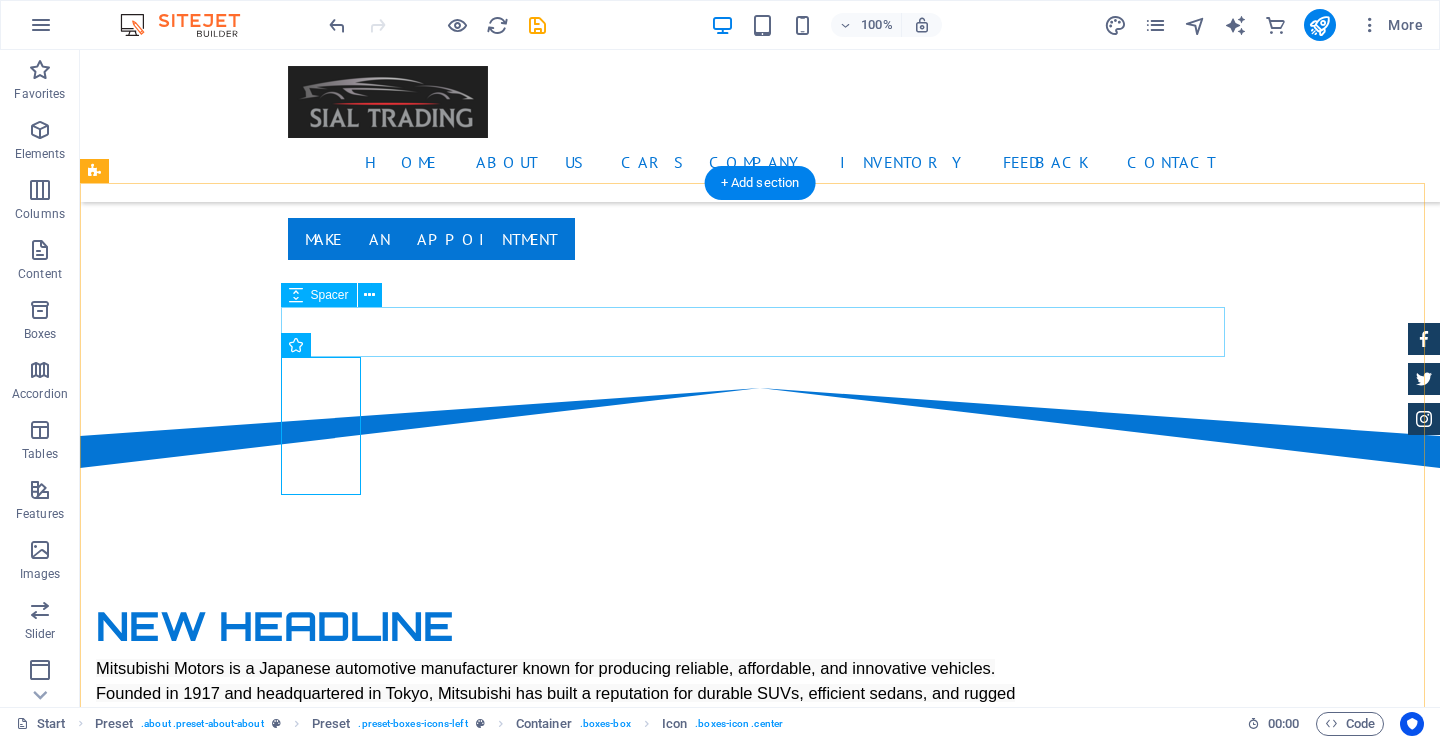 click at bounding box center (760, 1301) 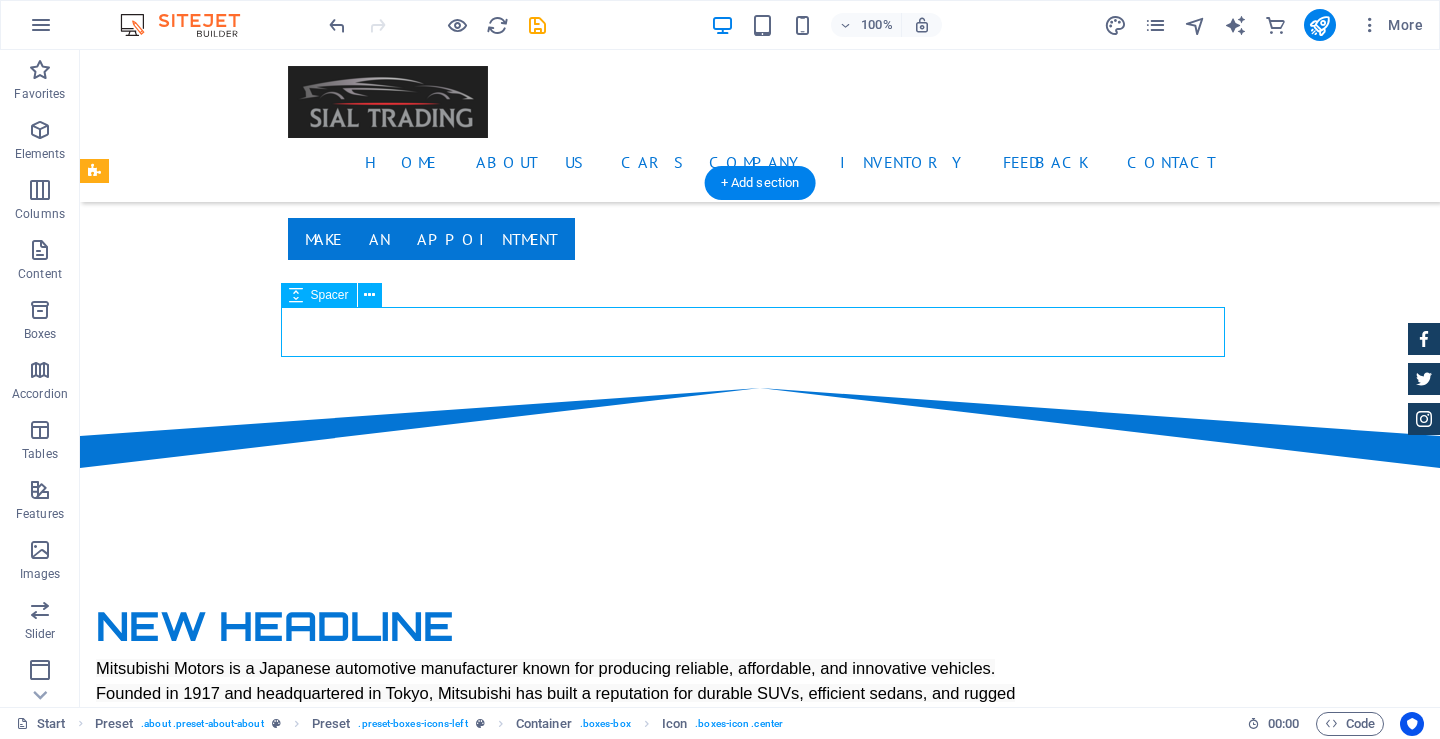 click at bounding box center (760, 1301) 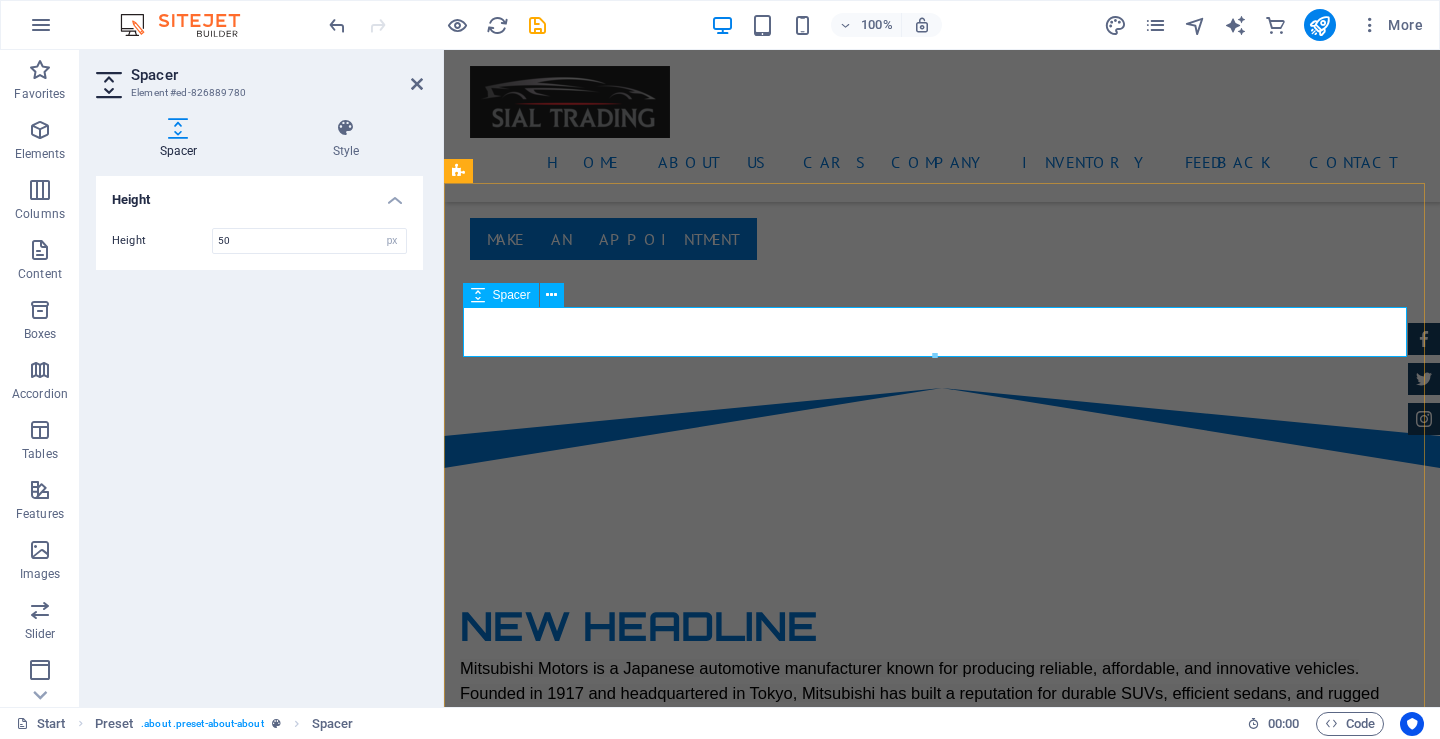 click at bounding box center [942, 1301] 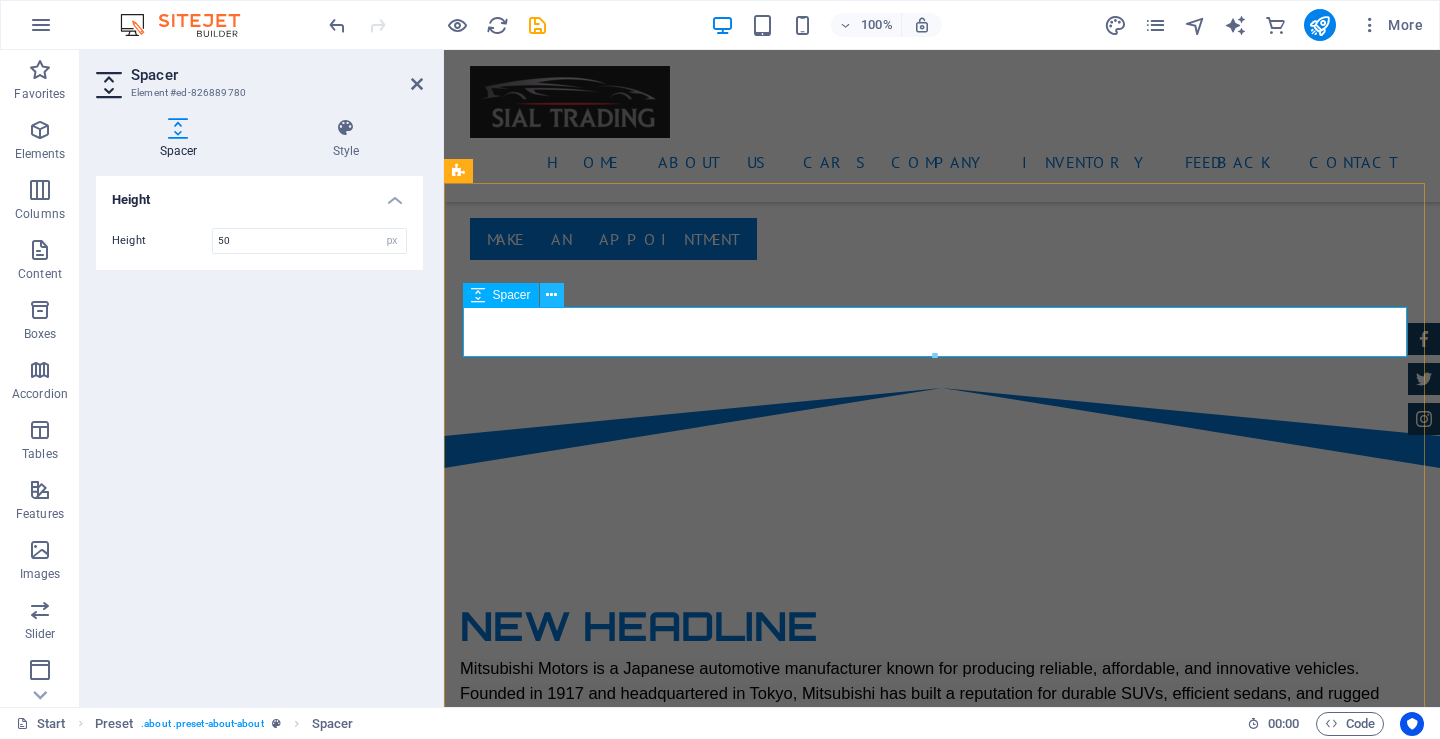 click at bounding box center (551, 295) 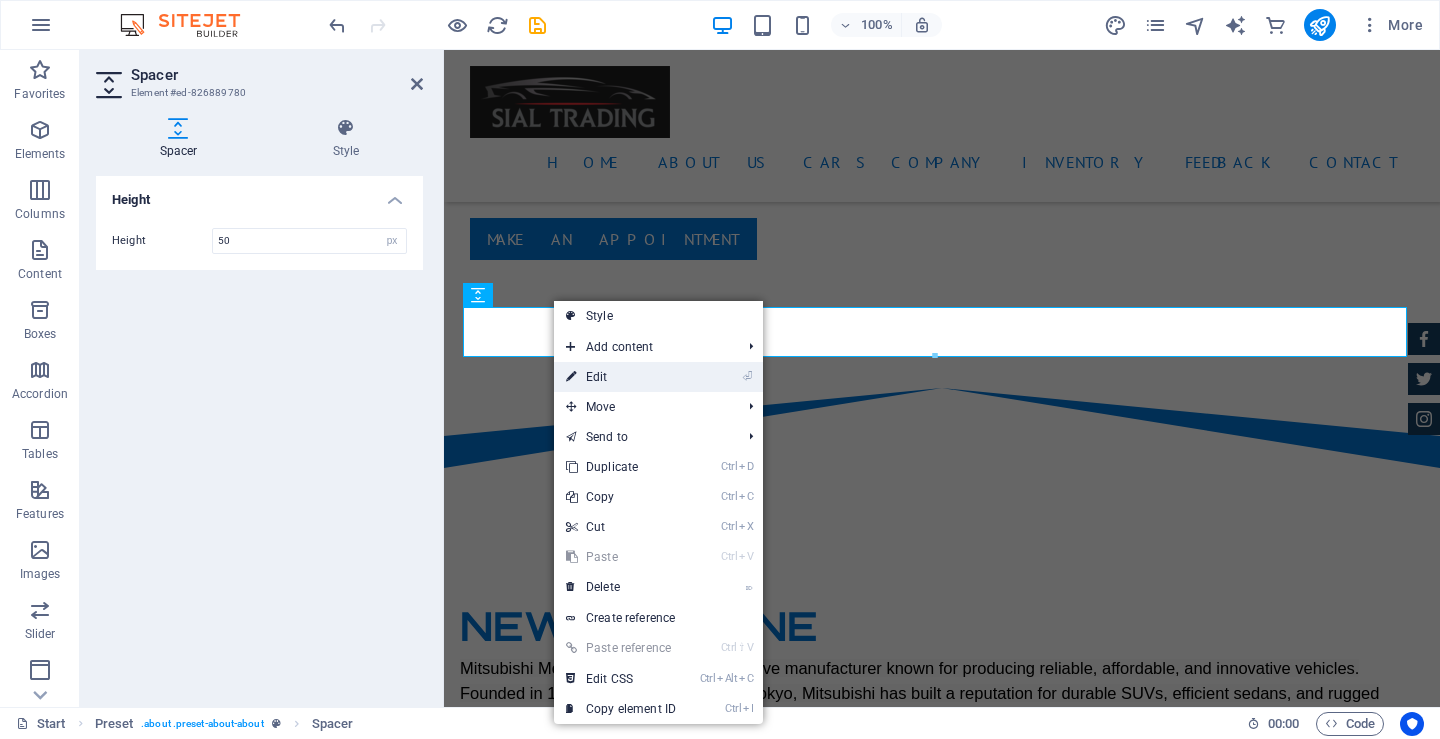 click at bounding box center [571, 377] 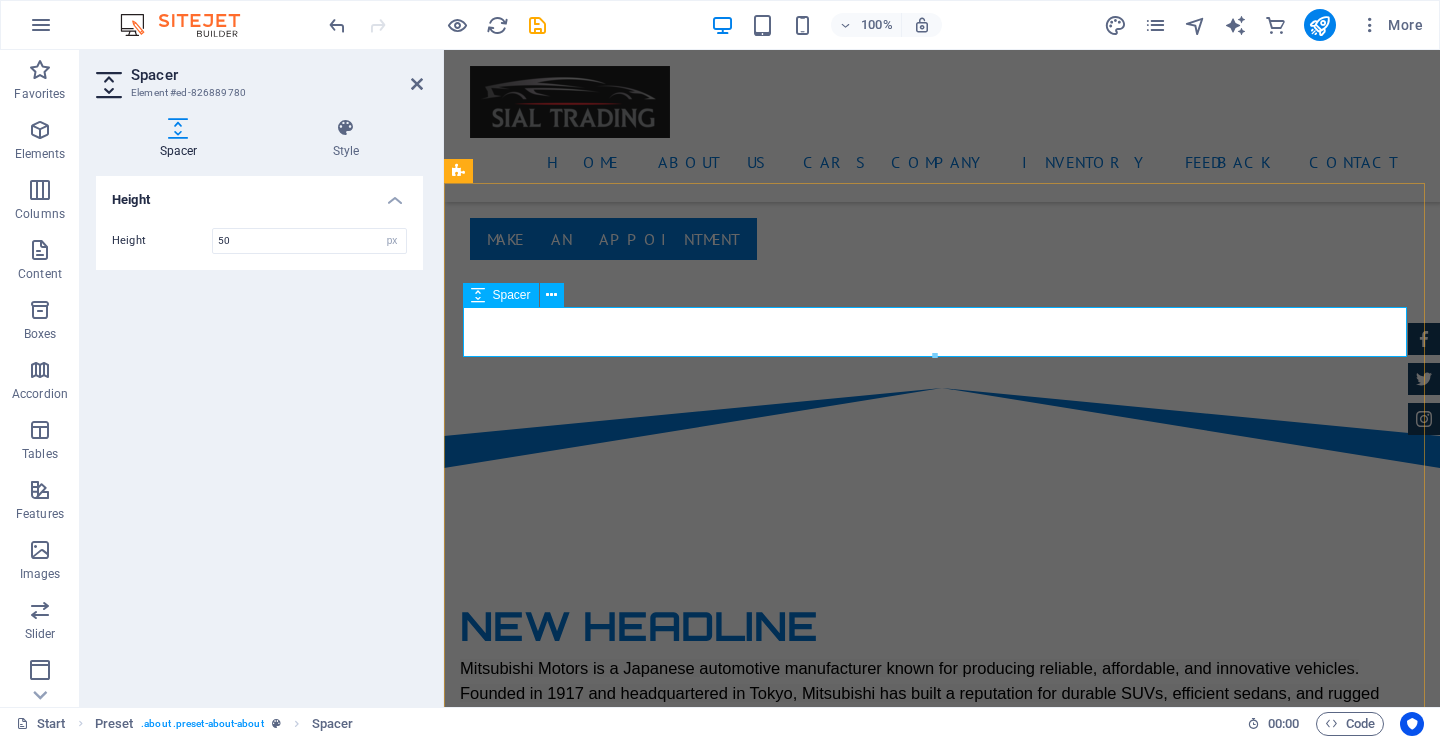 click at bounding box center [942, 1301] 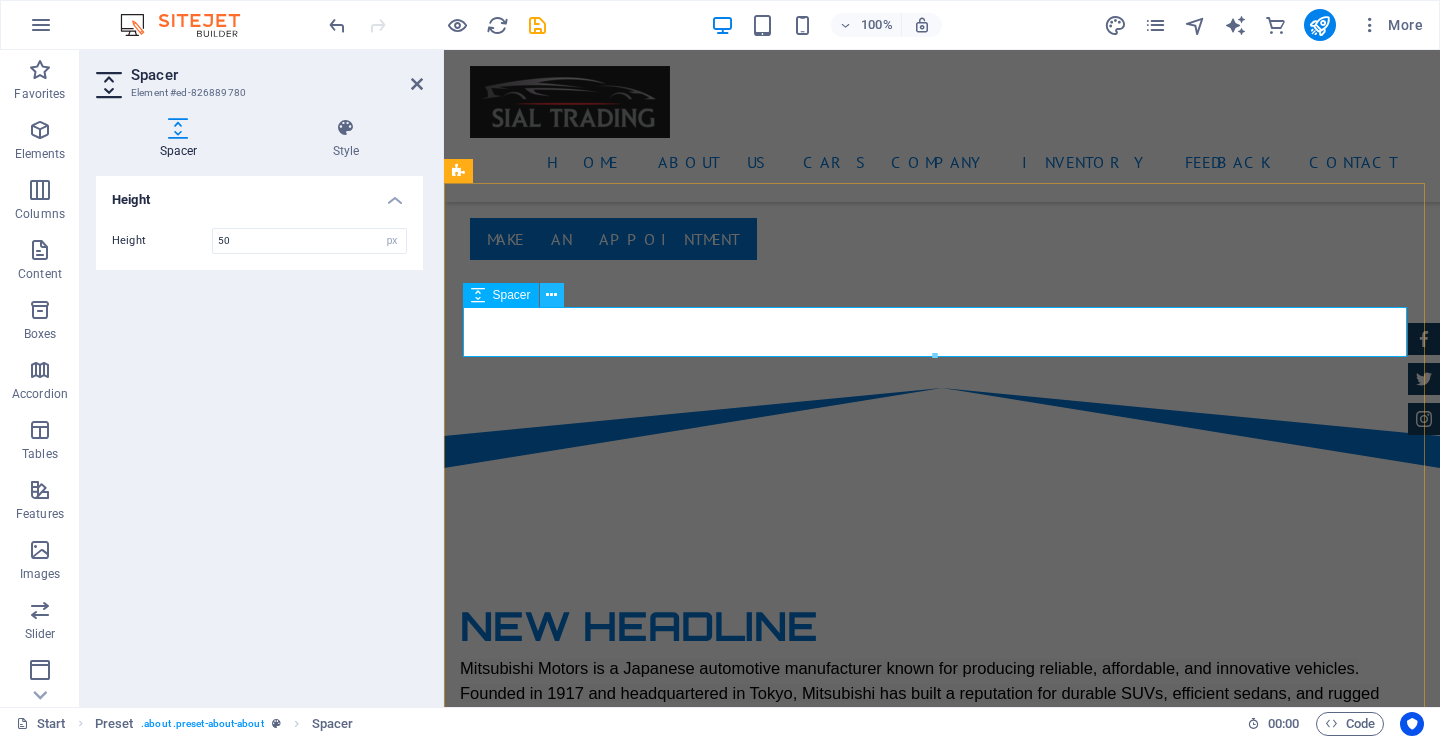 click at bounding box center [551, 295] 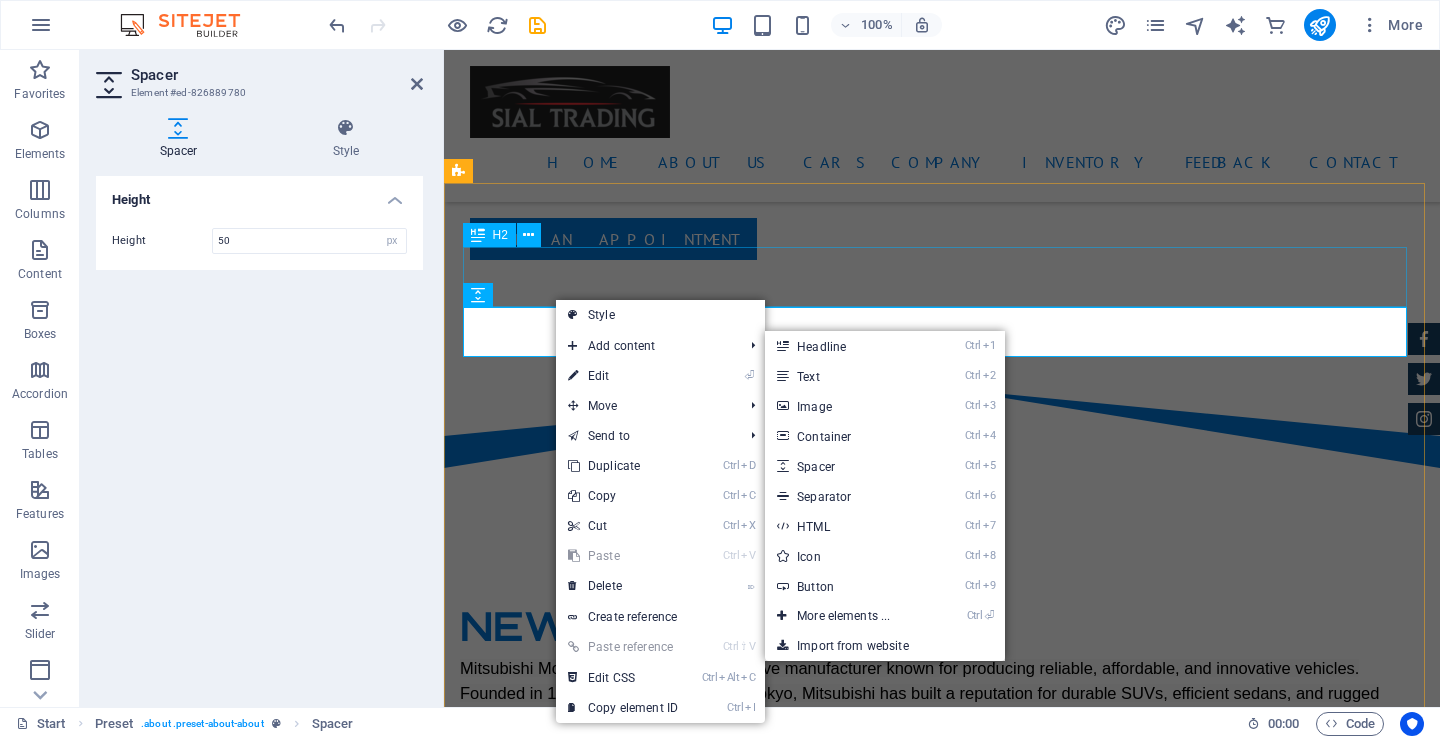 click on "About us" at bounding box center [942, 1246] 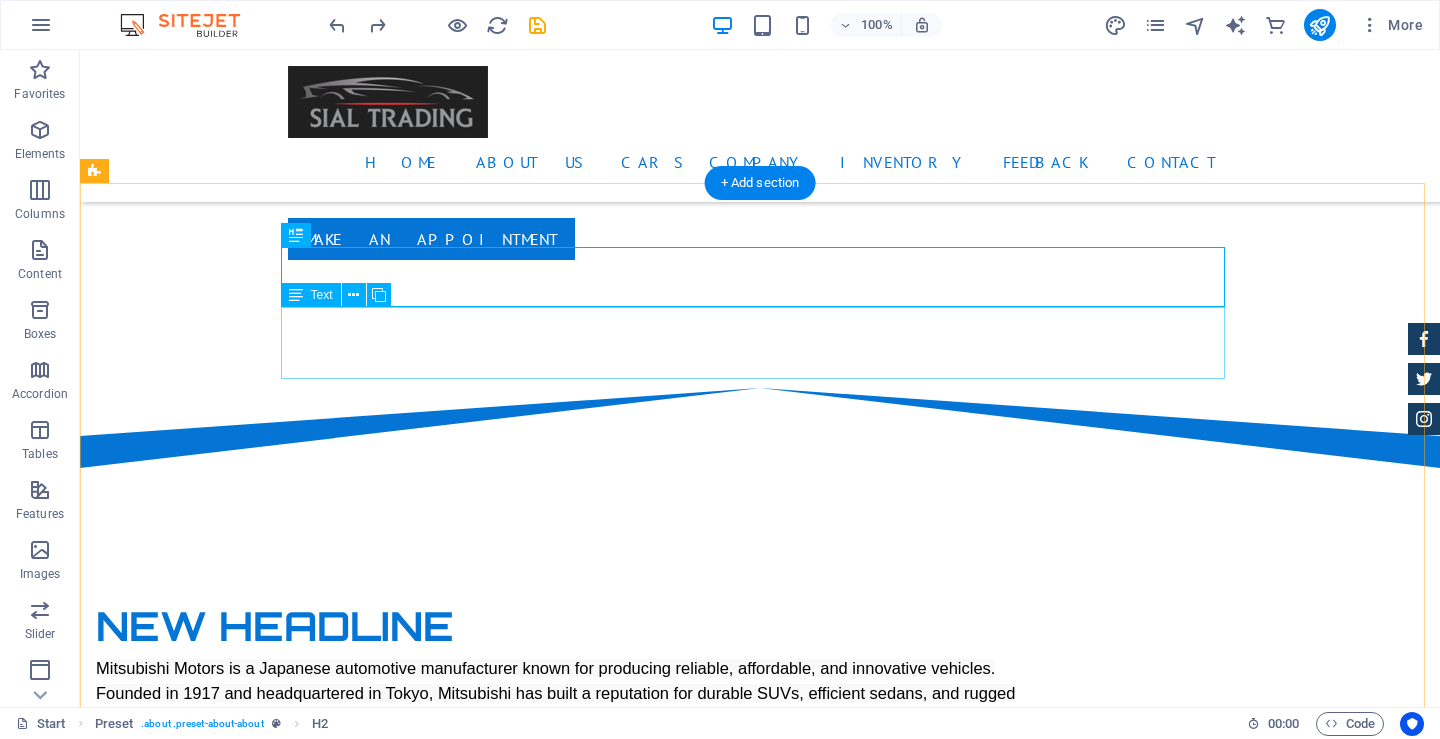 click on "Lorem ipsum dolor sit amet, consectetur adipisicing elit. Libero, assumenda, dolore, cum vel modi asperiores consequatur suscipit quidem ducimus eveniet iure expedita consectetur odio voluptatum similique fugit voluptates rem accusamus quae quas dolorem tenetur facere tempora maiores adipisci reiciendis accusantium voluptatibus id voluptate tempore dolor harum nisi amet! Nobis, eaque." at bounding box center (760, 1372) 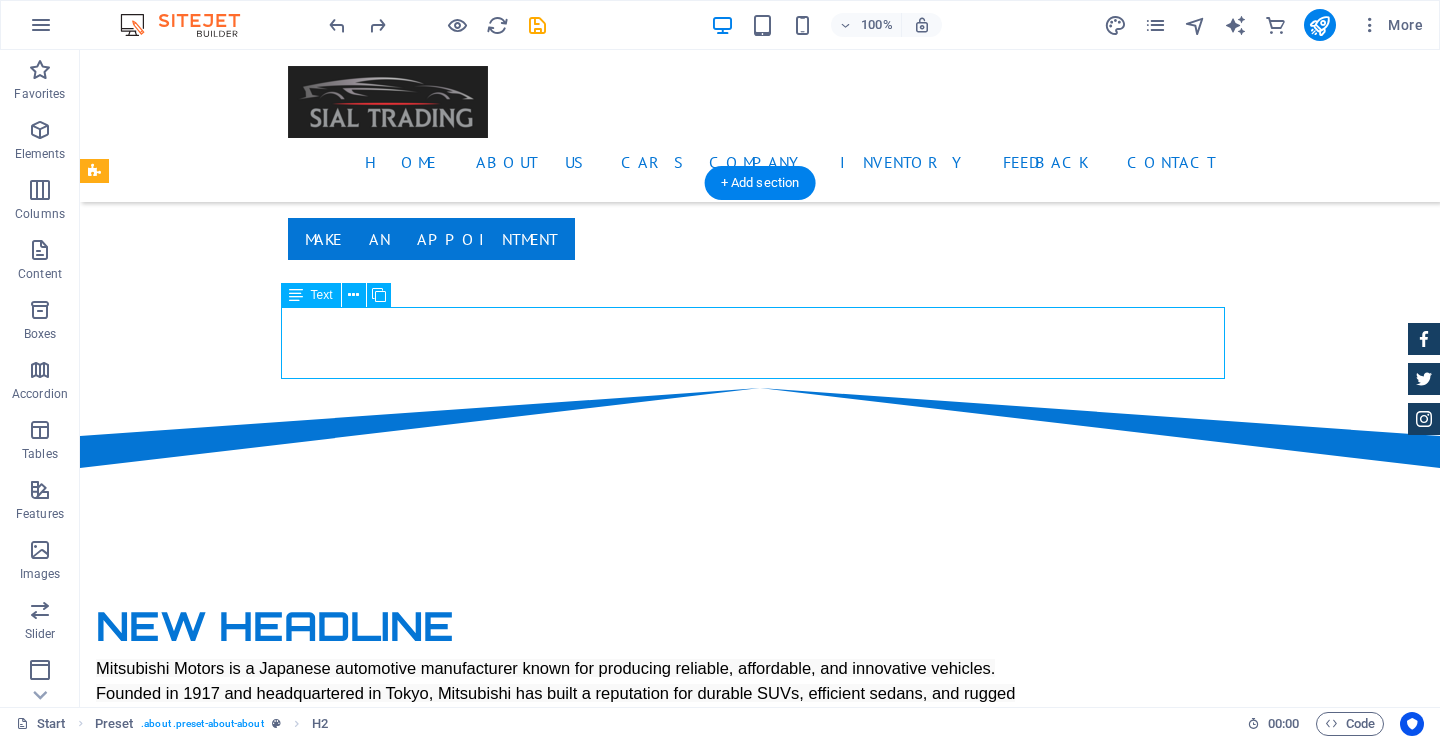 click on "Lorem ipsum dolor sit amet, consectetur adipisicing elit. Libero, assumenda, dolore, cum vel modi asperiores consequatur suscipit quidem ducimus eveniet iure expedita consectetur odio voluptatum similique fugit voluptates rem accusamus quae quas dolorem tenetur facere tempora maiores adipisci reiciendis accusantium voluptatibus id voluptate tempore dolor harum nisi amet! Nobis, eaque." at bounding box center [760, 1372] 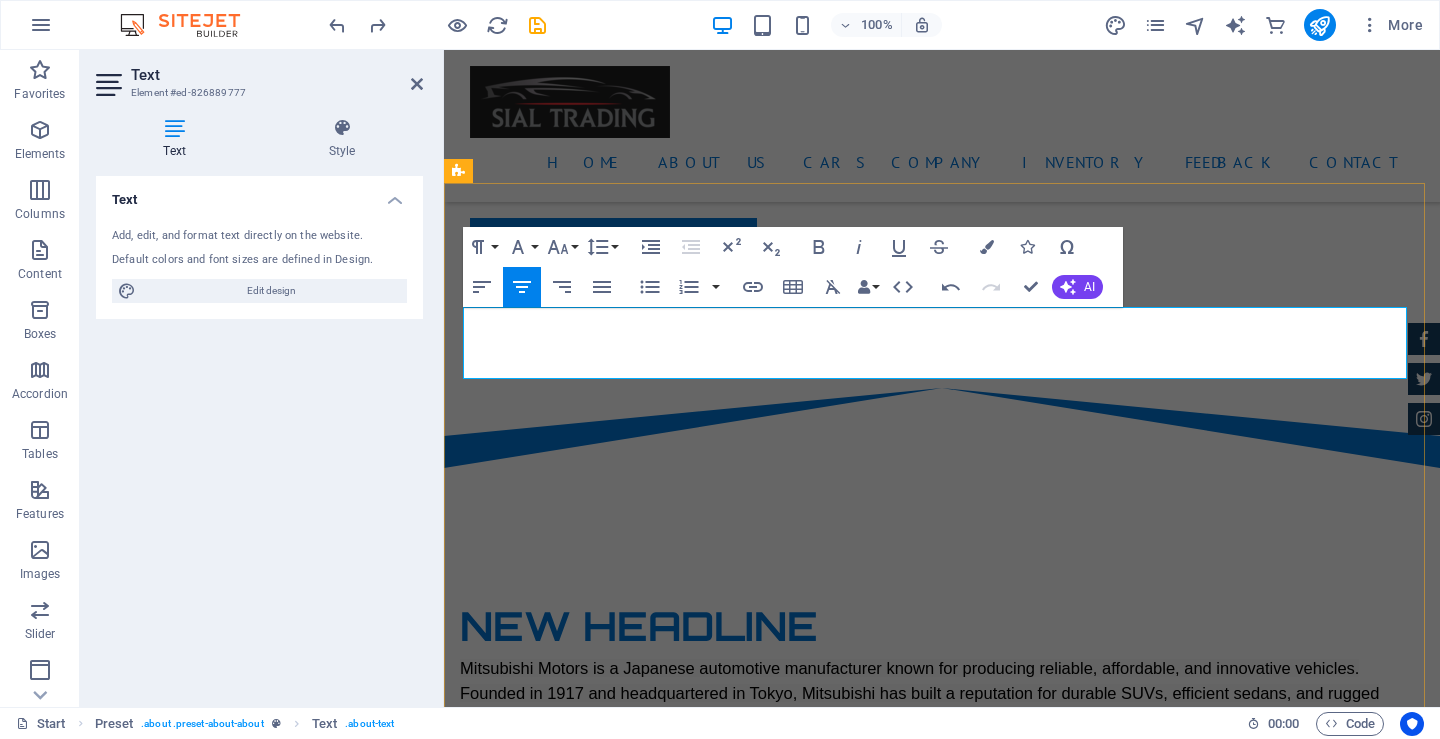 drag, startPoint x: 1283, startPoint y: 347, endPoint x: 559, endPoint y: 350, distance: 724.0062 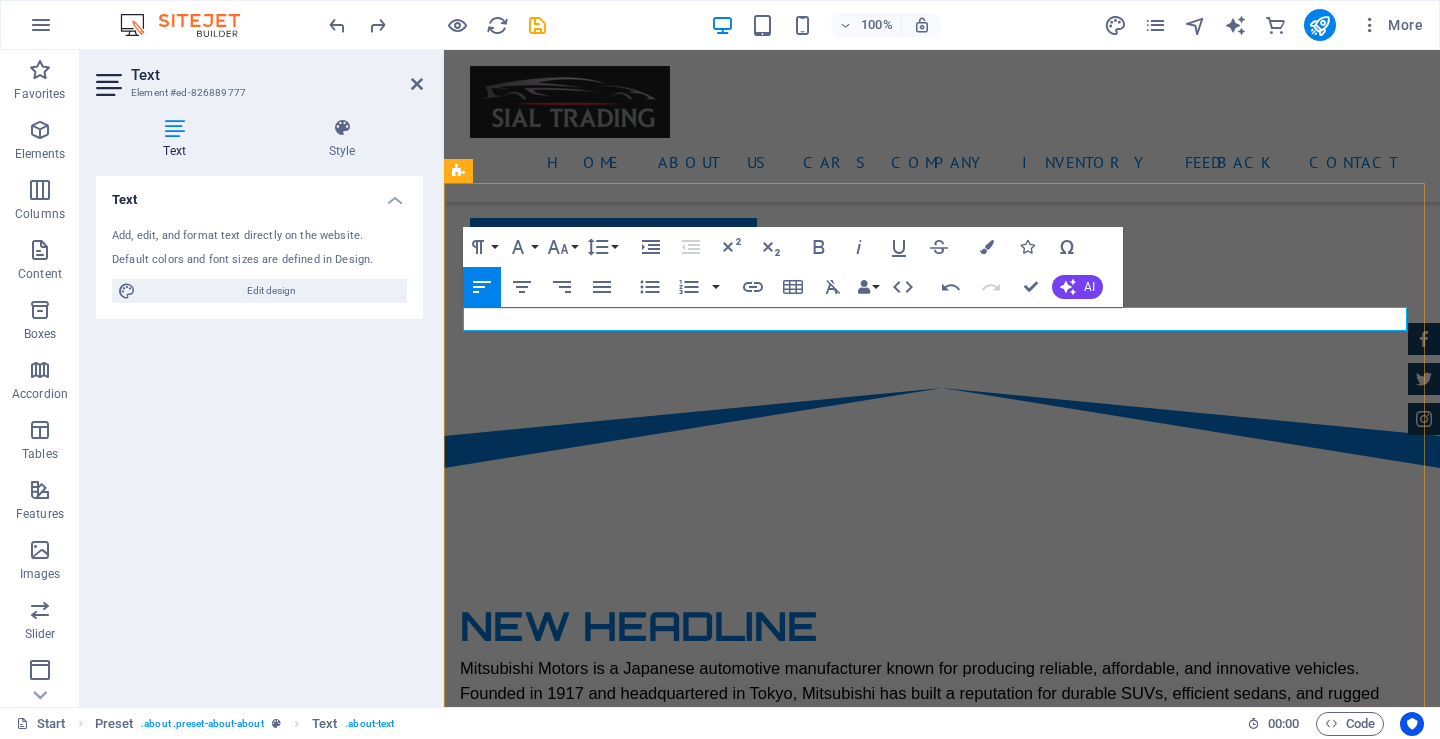 click at bounding box center (942, 1288) 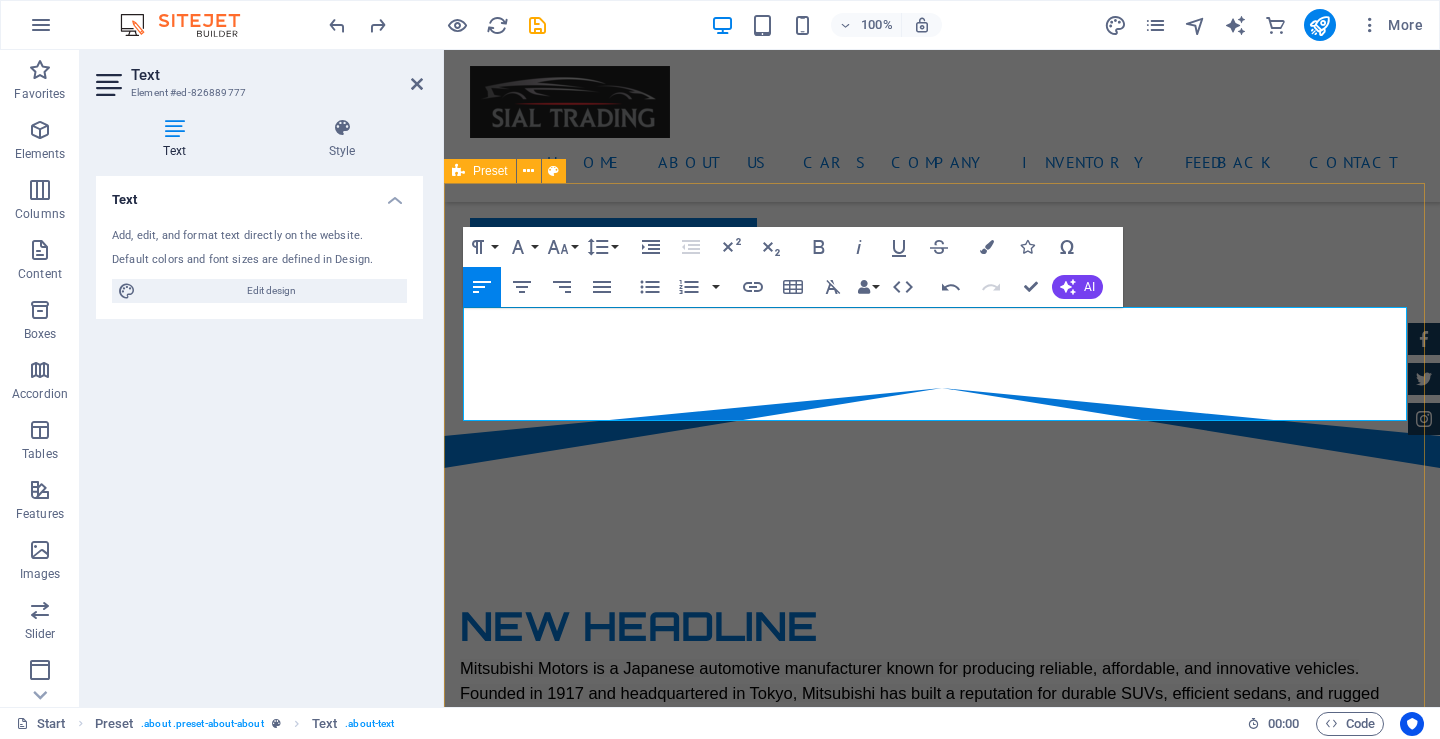click on "About us At our dealership, we specialize in offering a diverse range of vehicles suited to individual preferences and budgets. Whether you're seeking a new or pre-owned car, we ensure a seamless and reliable buying experience through transparent transactions and excellent customer service. Committed to making car ownership accessible and enjoyable, we strive to connect drivers with their ideal vehicles, empowering journeys worldwide. Certified Dealership Lorem ipsum dolor sit amet, consectetur adipisicing elit. Veritatis, dolorem! Best Price Guarantee Lorem ipsum dolor sit amet, consectetur adipisicing elit. Veritatis, dolorem! 24 Month Warranty Lorem ipsum dolor sit amet, consectetur adipisicing elit. Veritatis, dolorem! Financing Program Lorem ipsum dolor sit amet, consectetur adipisicing elit. Veritatis, dolorem!" at bounding box center [942, 1808] 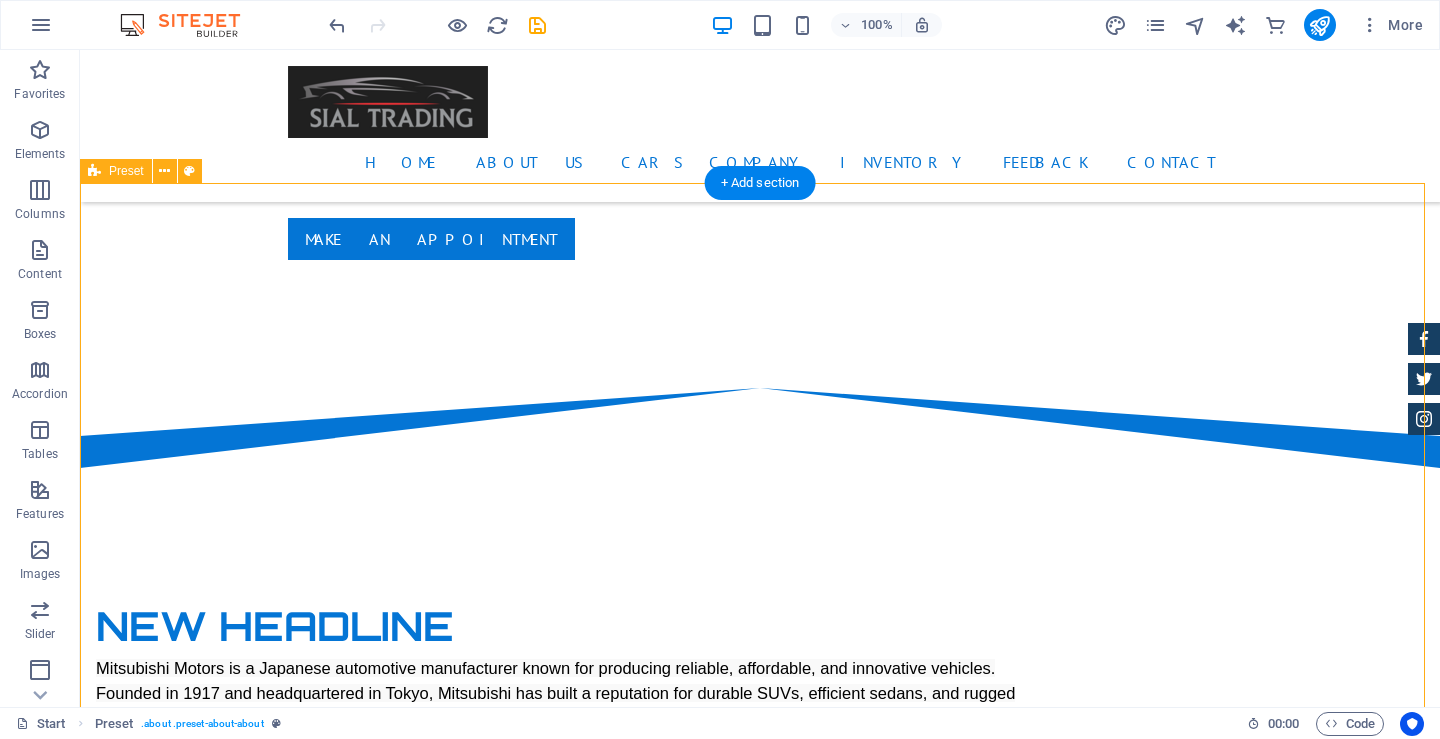 click on "About us At our dealership, we specialize in offering a diverse range of vehicles suited to individual preferences and budgets. Whether you're seeking a new or pre-owned car, we ensure a seamless and reliable buying experience through transparent transactions and excellent customer service. Committed to making car ownership accessible and enjoyable, we strive to connect drivers with their ideal vehicles, empowering journeys worldwide. Certified Dealership Lorem ipsum dolor sit amet, consectetur adipisicing elit. Veritatis, dolorem! Best Price Guarantee Lorem ipsum dolor sit amet, consectetur adipisicing elit. Veritatis, dolorem! 24 Month Warranty Lorem ipsum dolor sit amet, consectetur adipisicing elit. Veritatis, dolorem! Financing Program Lorem ipsum dolor sit amet, consectetur adipisicing elit. Veritatis, dolorem!" at bounding box center [760, 1808] 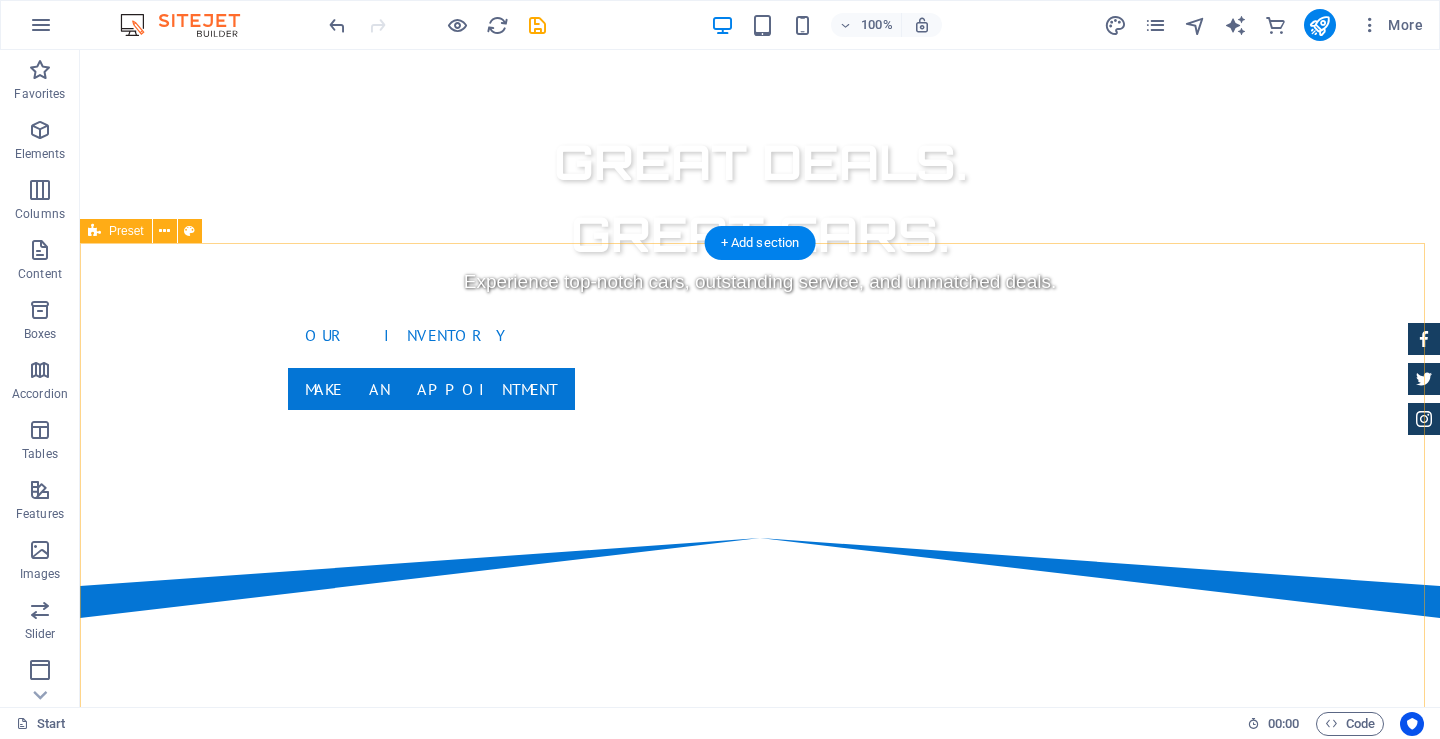 scroll, scrollTop: 600, scrollLeft: 0, axis: vertical 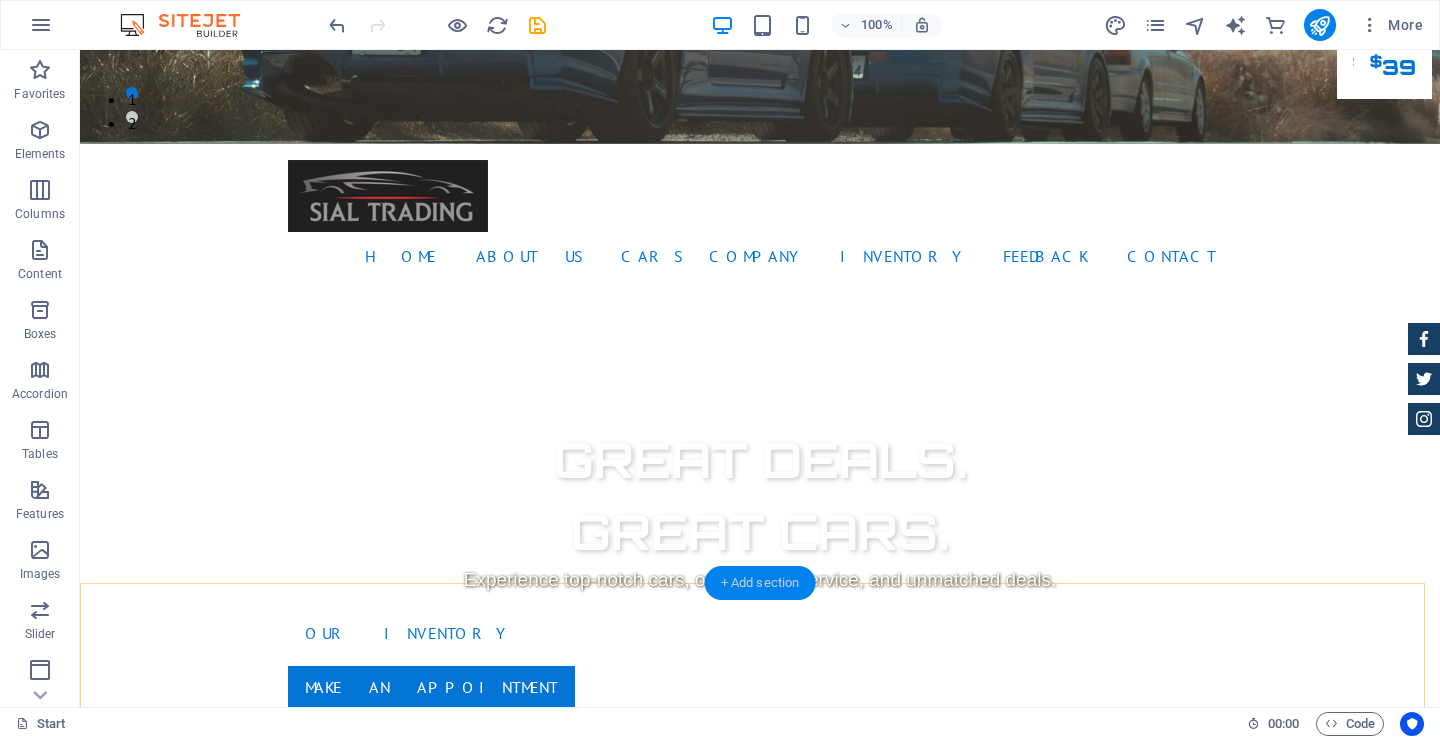 click on "+ Add section" at bounding box center (760, 583) 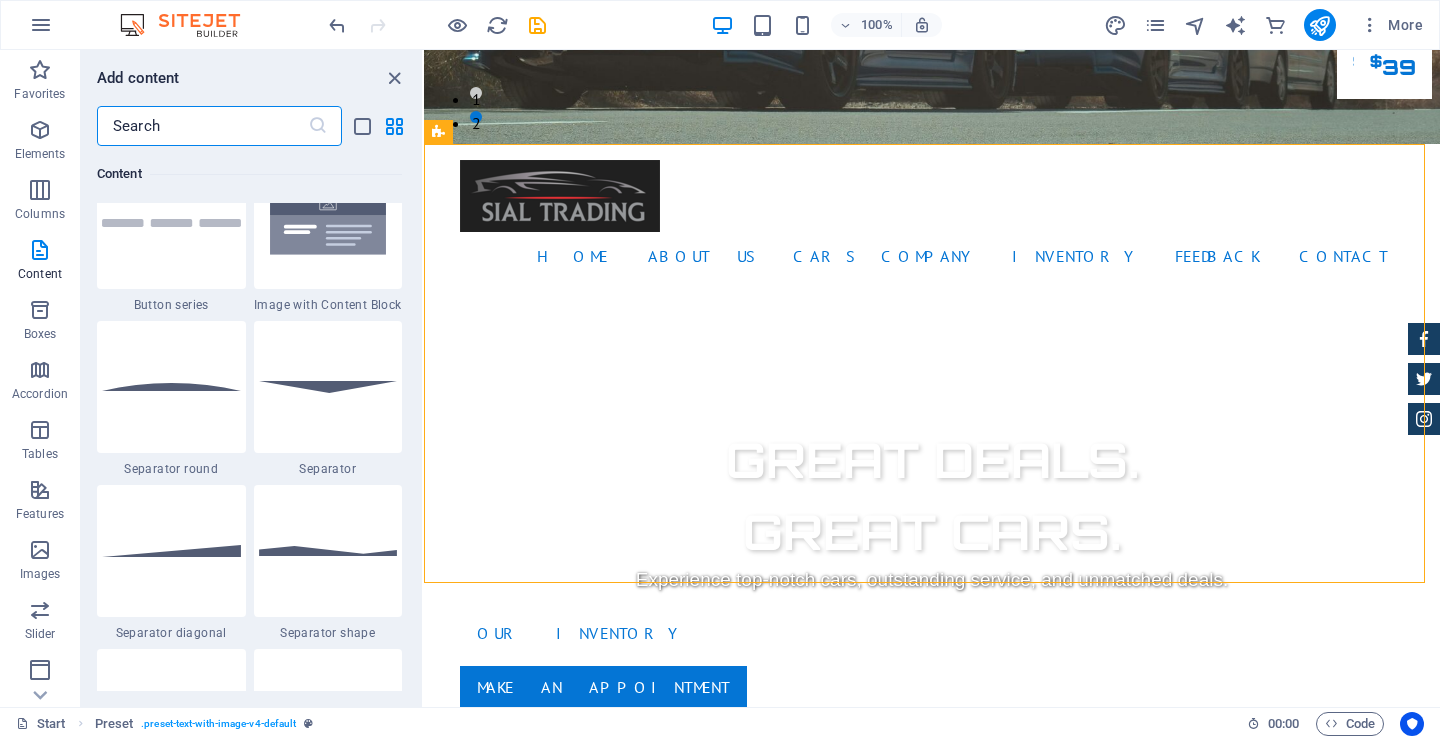 scroll, scrollTop: 4799, scrollLeft: 0, axis: vertical 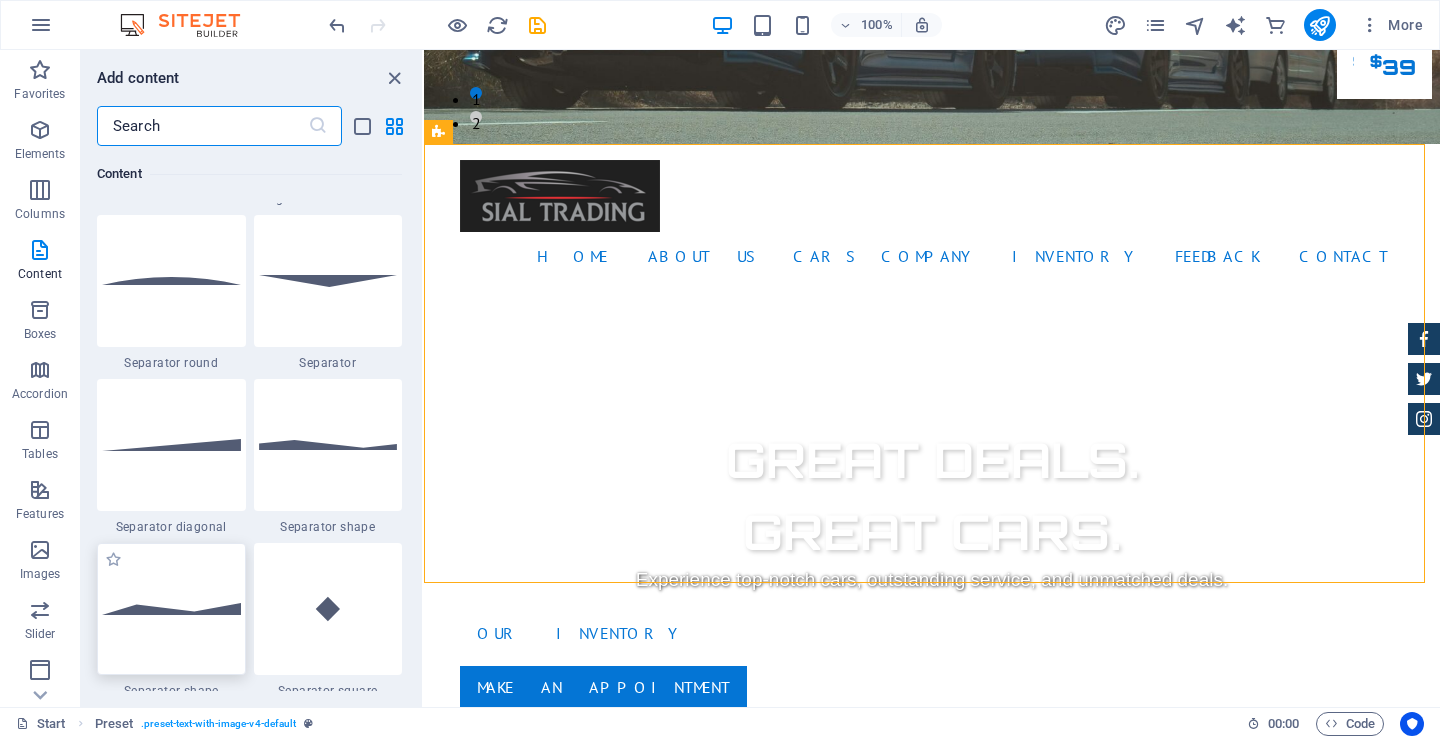 click at bounding box center (171, 609) 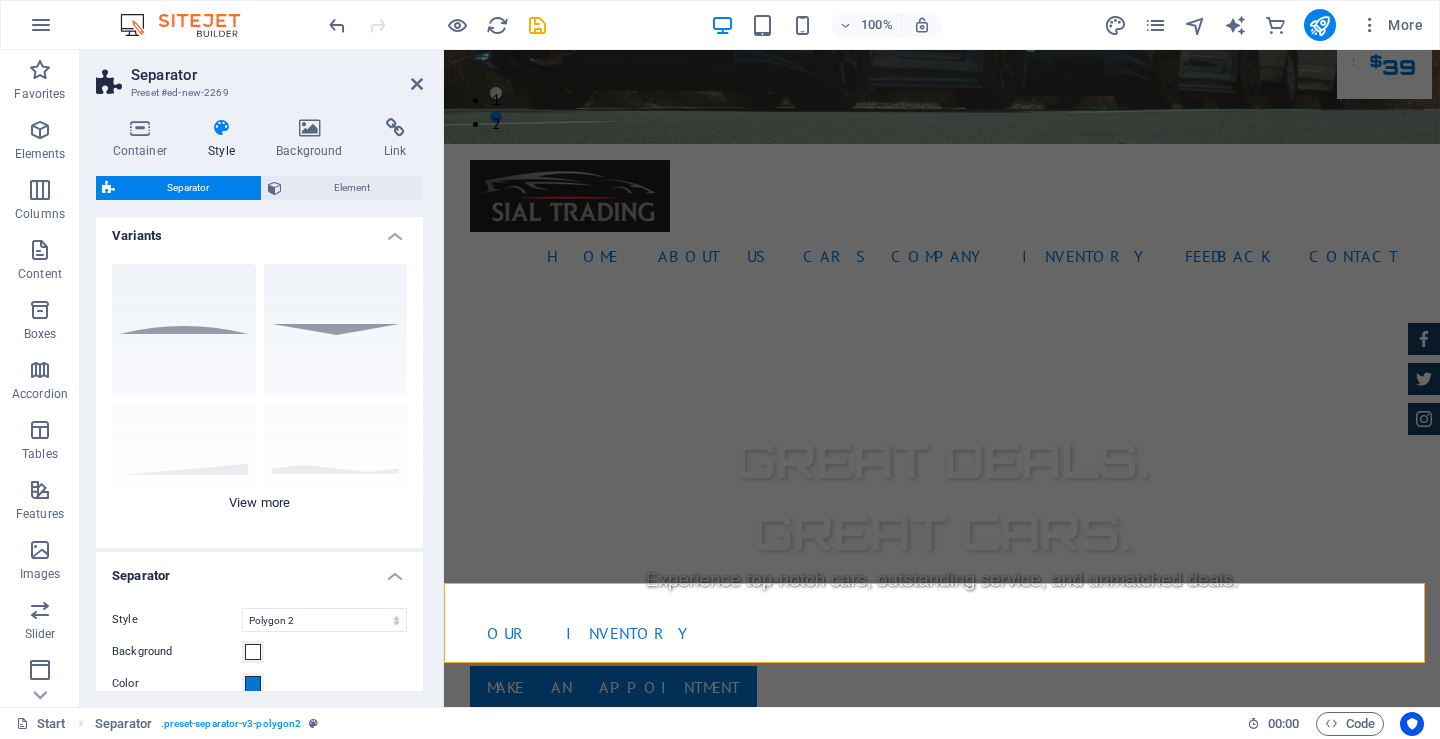 scroll, scrollTop: 0, scrollLeft: 0, axis: both 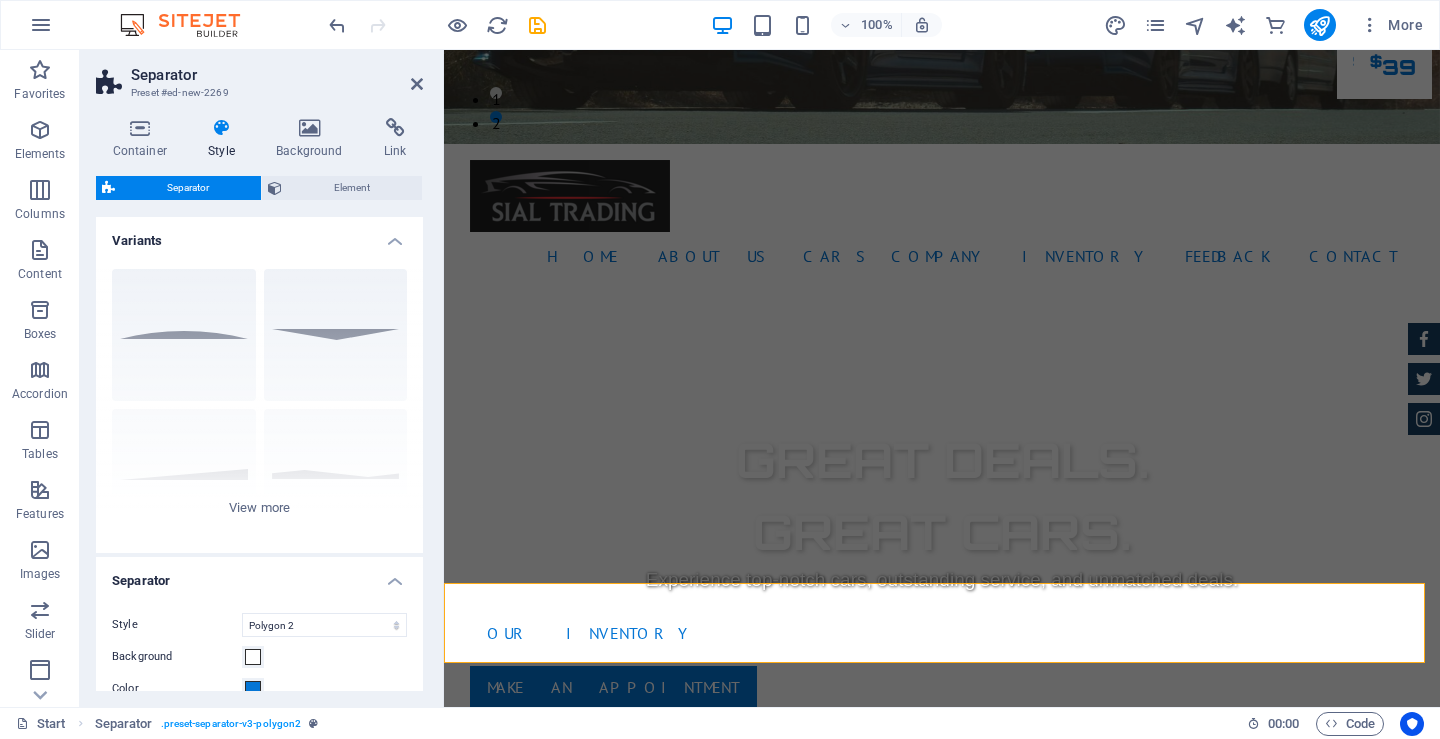 click on "Container Style Background Link Size Height Default px rem % vh vw Min. height None px rem % vh vw Width Default px rem % em vh vw Min. width None px rem % vh vw Content width Default Custom width Width Default px rem % em vh vw Min. width None px rem % vh vw Default padding Custom spacing Default content width and padding can be changed under Design. Edit design Layout (Flexbox) Alignment Determines the flex direction. Default Main axis Determine how elements should behave along the main axis inside this container (justify content). Default Side axis Control the vertical direction of the element inside of the container (align items). Default Wrap Default On Off Fill Controls the distances and direction of elements on the y-axis across several lines (align content). Default Accessibility ARIA helps assistive technologies (like screen readers) to understand the role, state, and behavior of web elements Role The ARIA role defines the purpose of an element.  None Alert Article Banner Comment Fan" at bounding box center (259, 404) 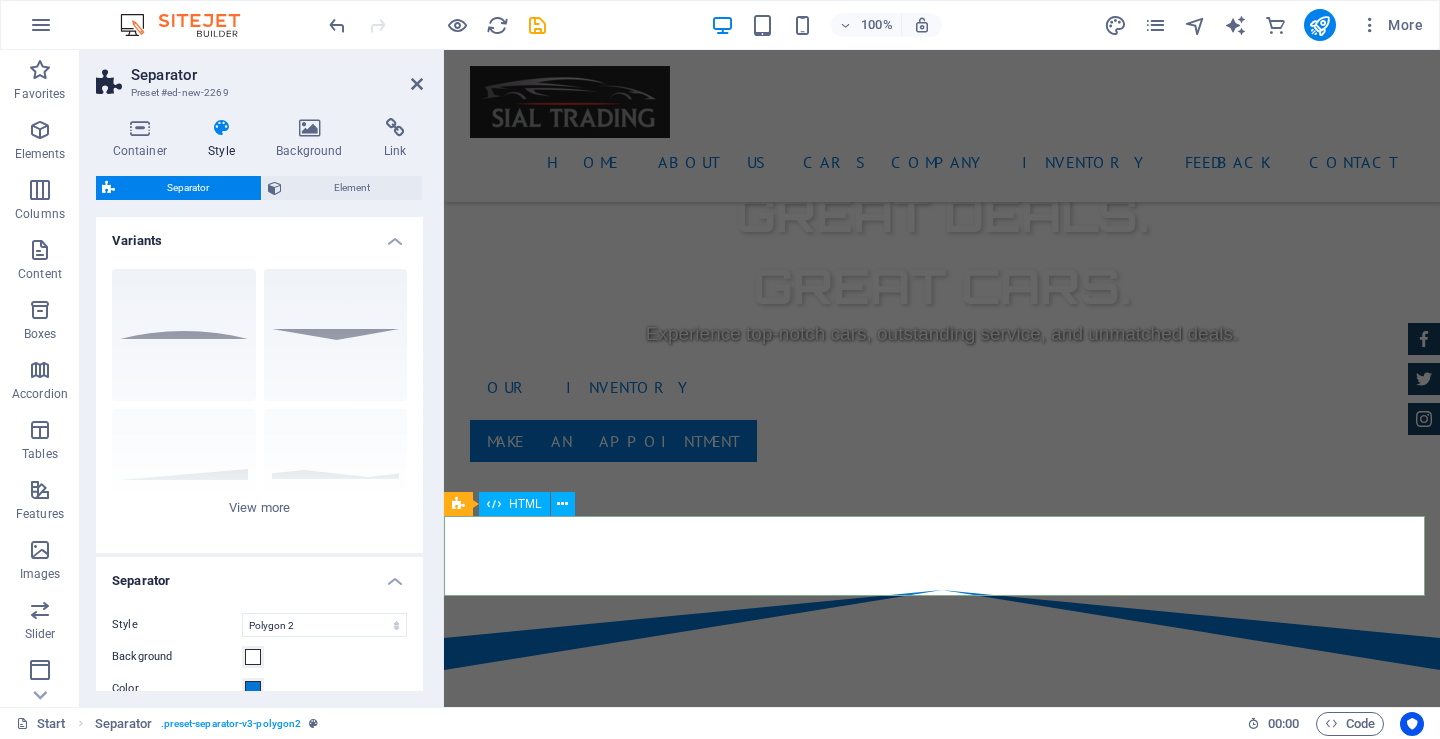 scroll, scrollTop: 800, scrollLeft: 0, axis: vertical 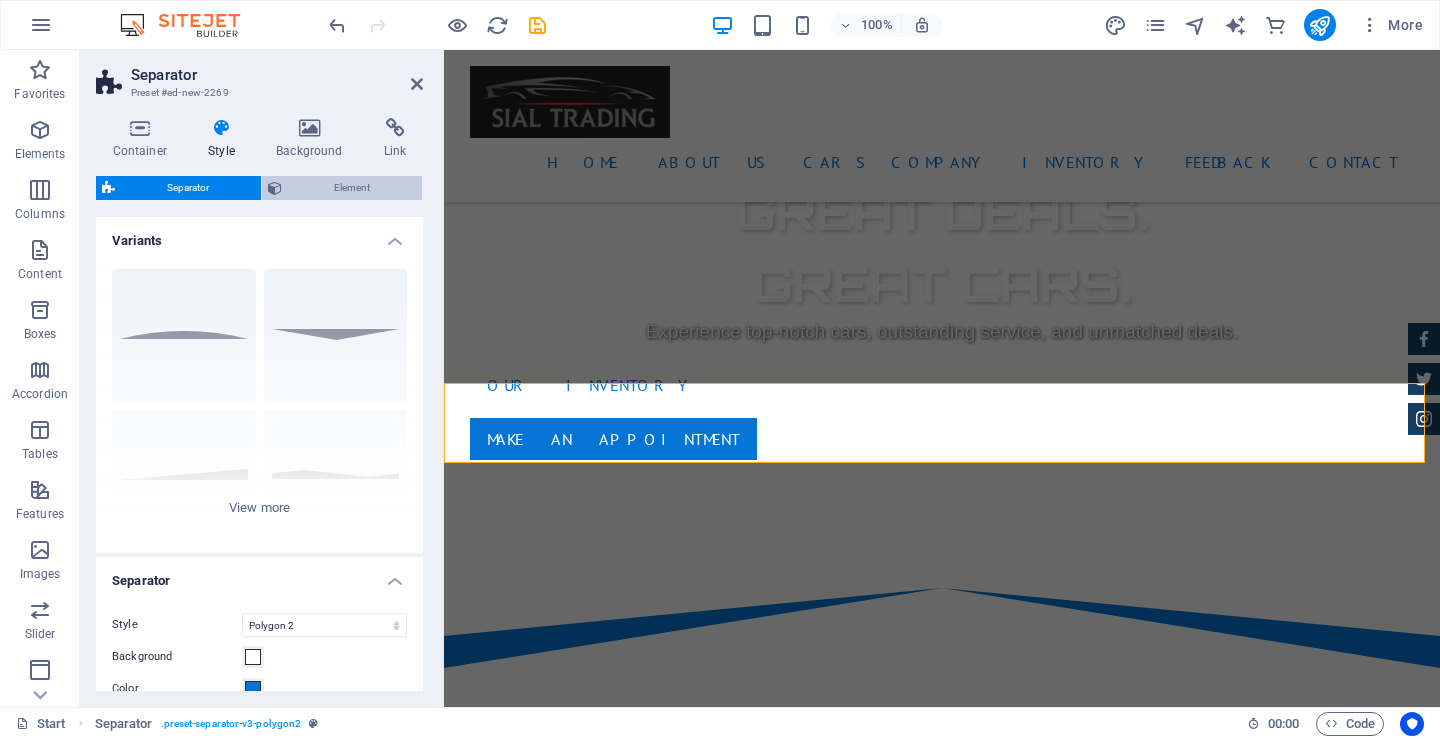 click on "Element" at bounding box center [352, 188] 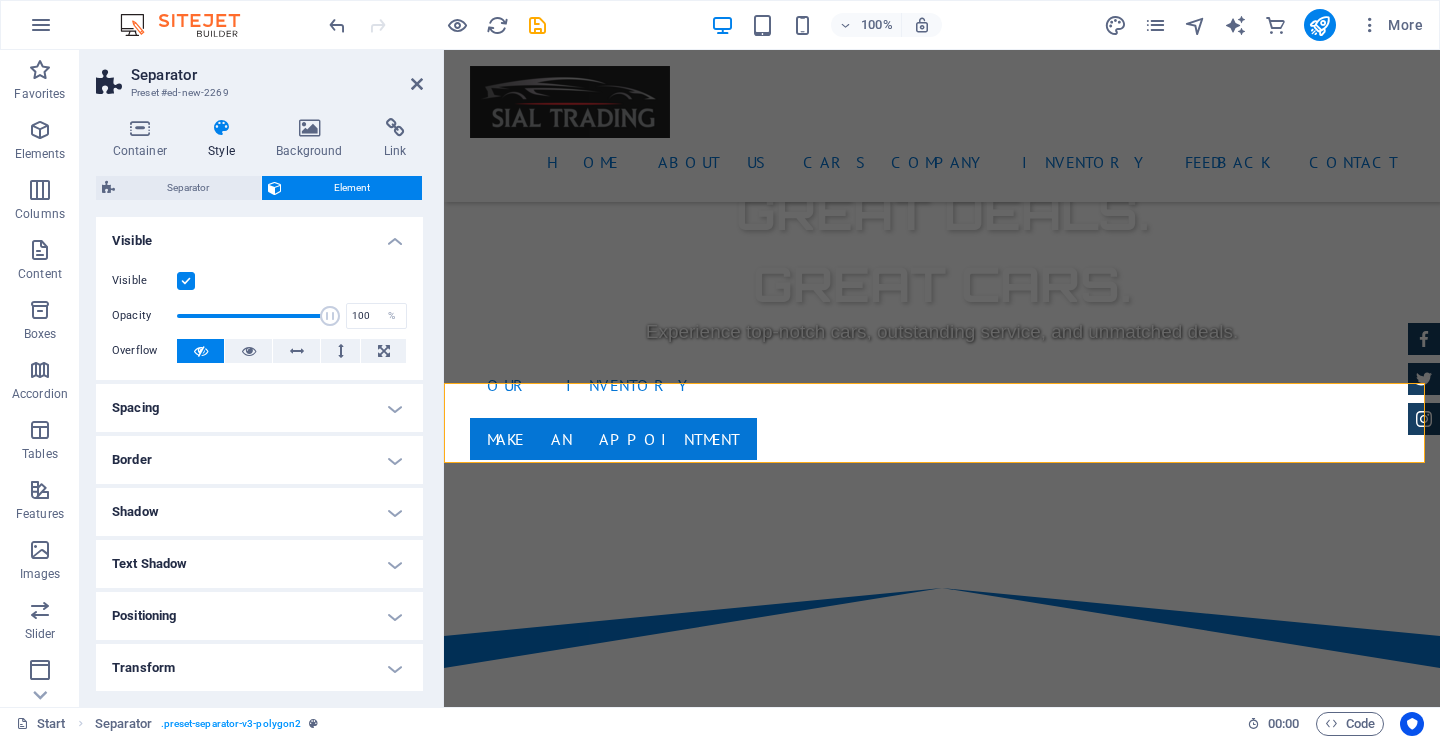 click on "Spacing" at bounding box center (259, 408) 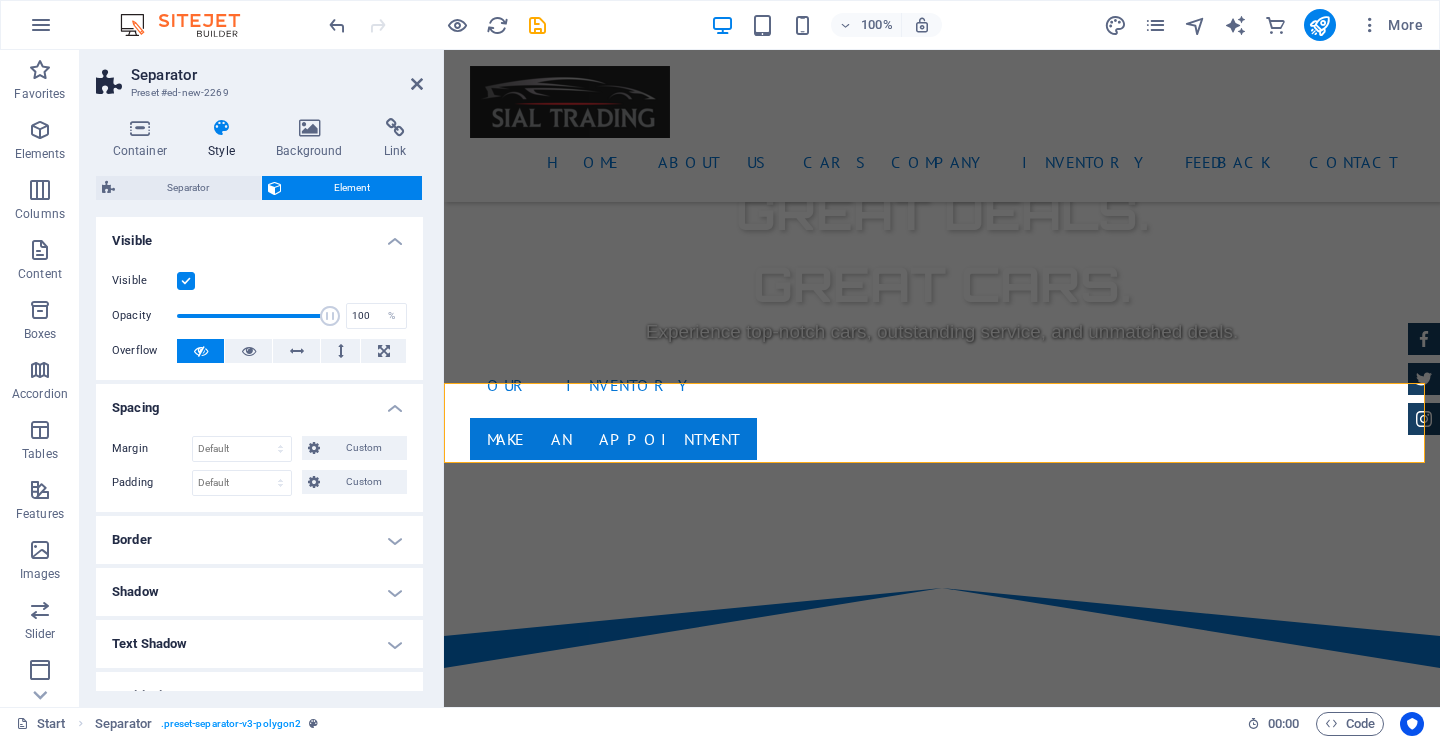 click on "Spacing" at bounding box center [259, 402] 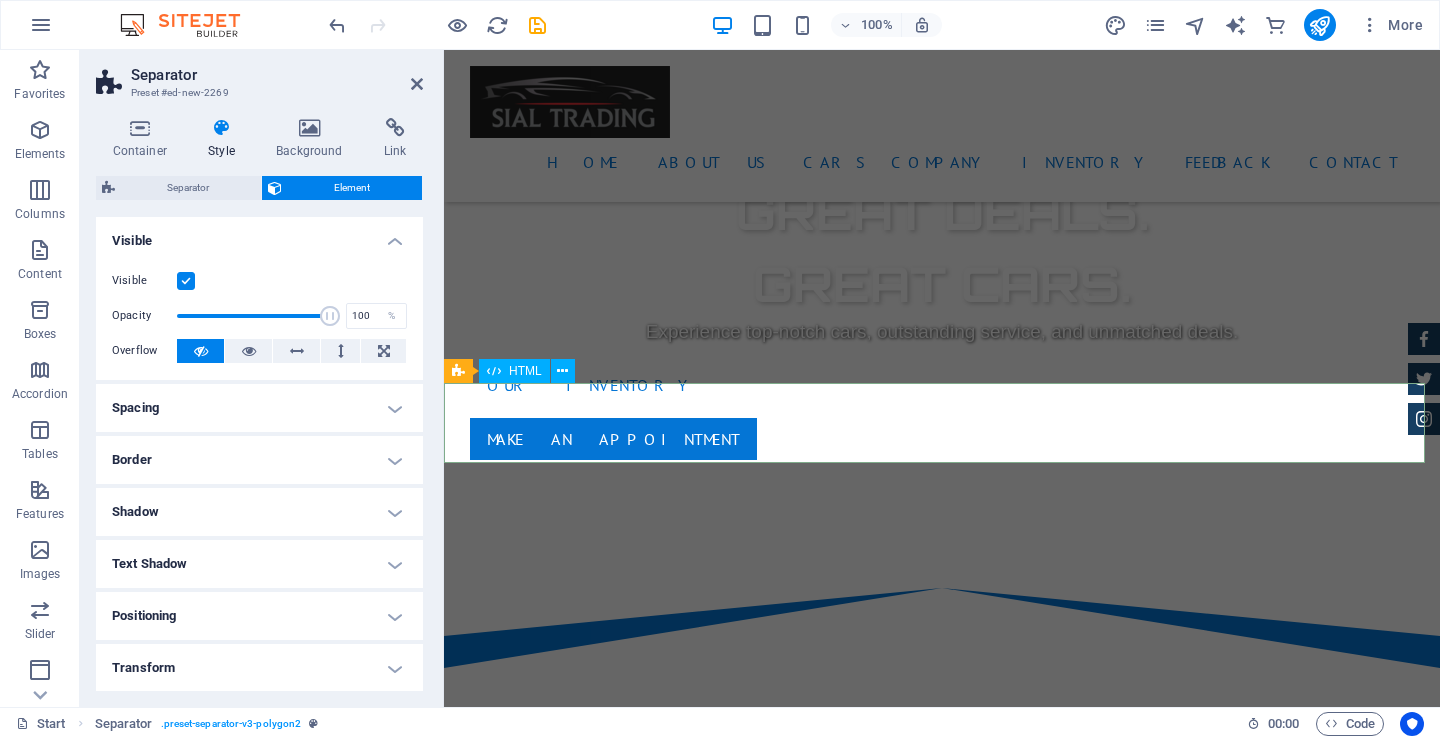 click at bounding box center [942, 1392] 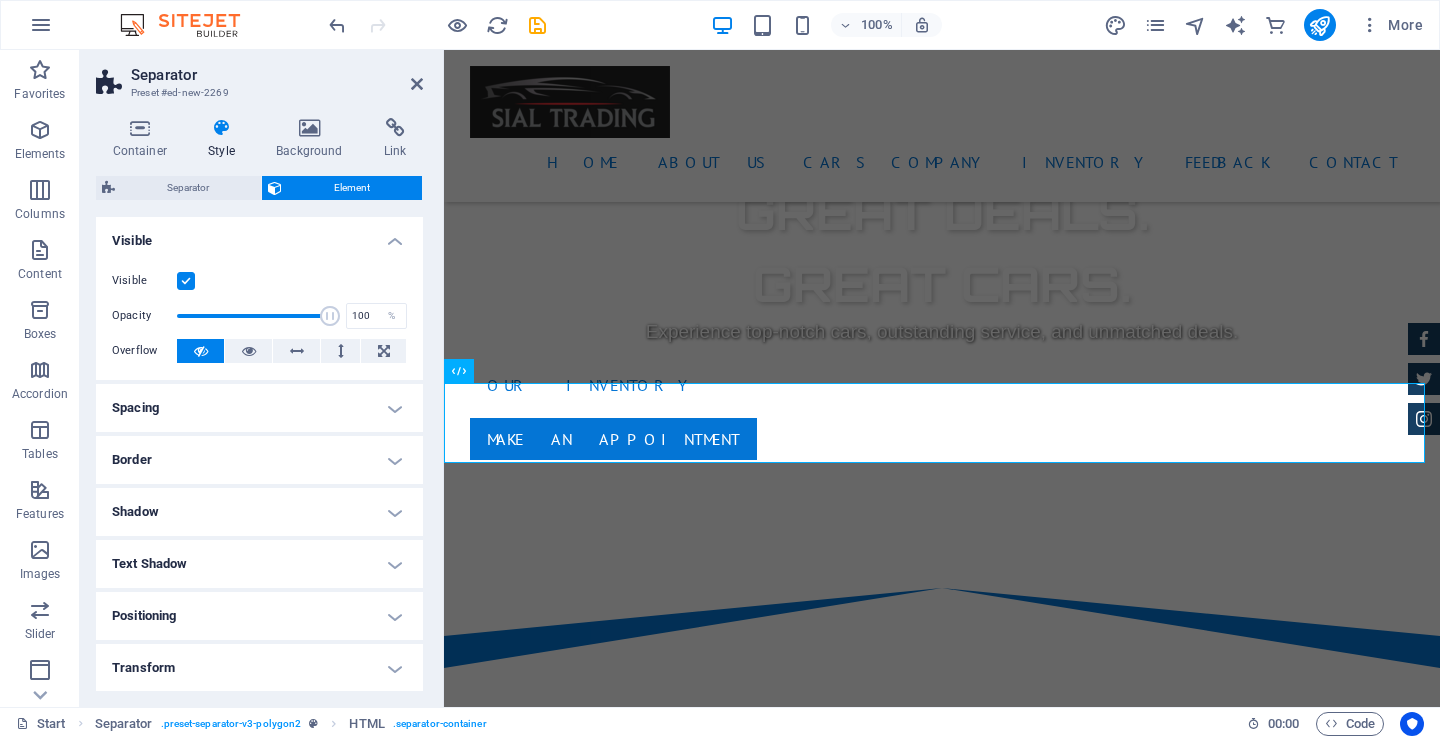 click on "Container Style Background Link Size Height Default px rem % vh vw Min. height None px rem % vh vw Width Default px rem % em vh vw Min. width None px rem % vh vw Content width Default Custom width Width Default px rem % em vh vw Min. width None px rem % vh vw Default padding Custom spacing Default content width and padding can be changed under Design. Edit design Layout (Flexbox) Alignment Determines the flex direction. Default Main axis Determine how elements should behave along the main axis inside this container (justify content). Default Side axis Control the vertical direction of the element inside of the container (align items). Default Wrap Default On Off Fill Controls the distances and direction of elements on the y-axis across several lines (align content). Default Accessibility ARIA helps assistive technologies (like screen readers) to understand the role, state, and behavior of web elements Role The ARIA role defines the purpose of an element.  None Alert Article Banner Comment Fan" at bounding box center [259, 404] 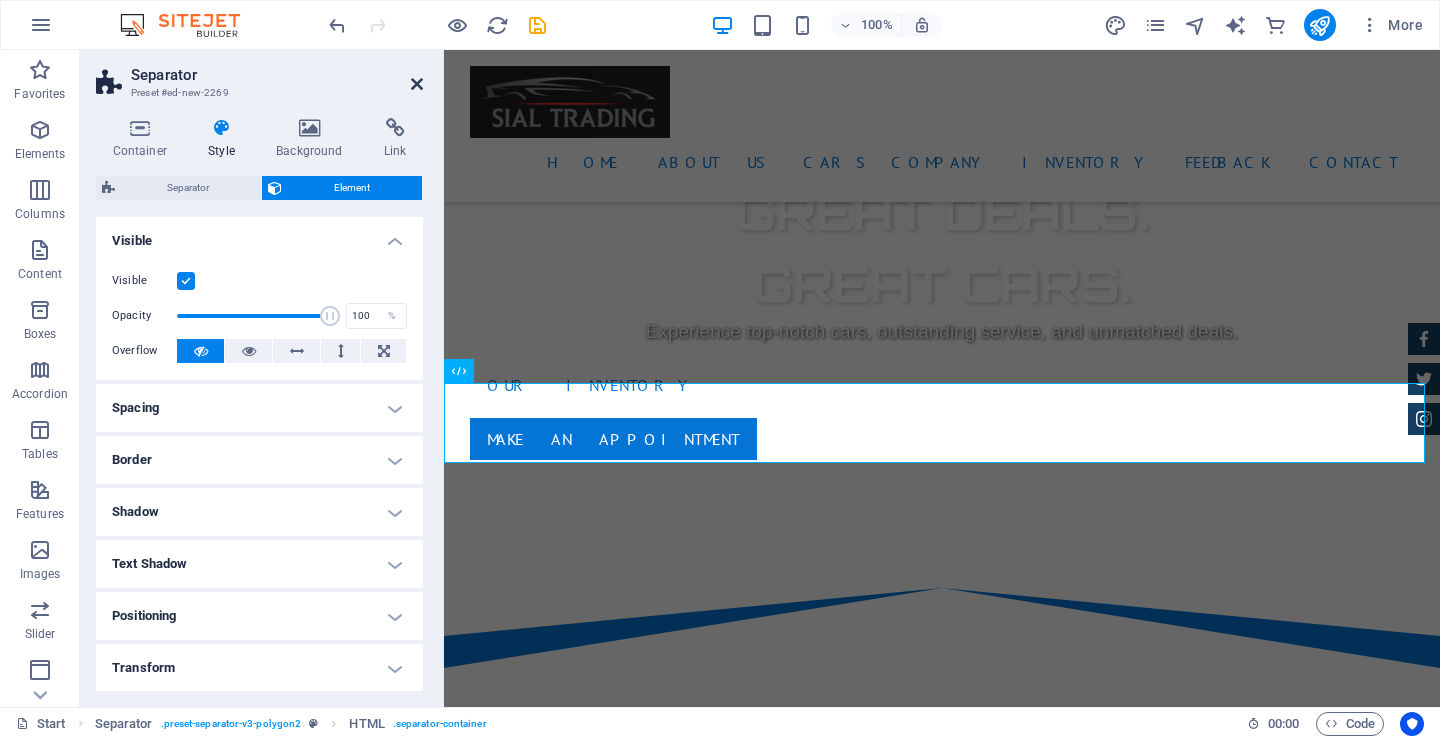 click at bounding box center [417, 84] 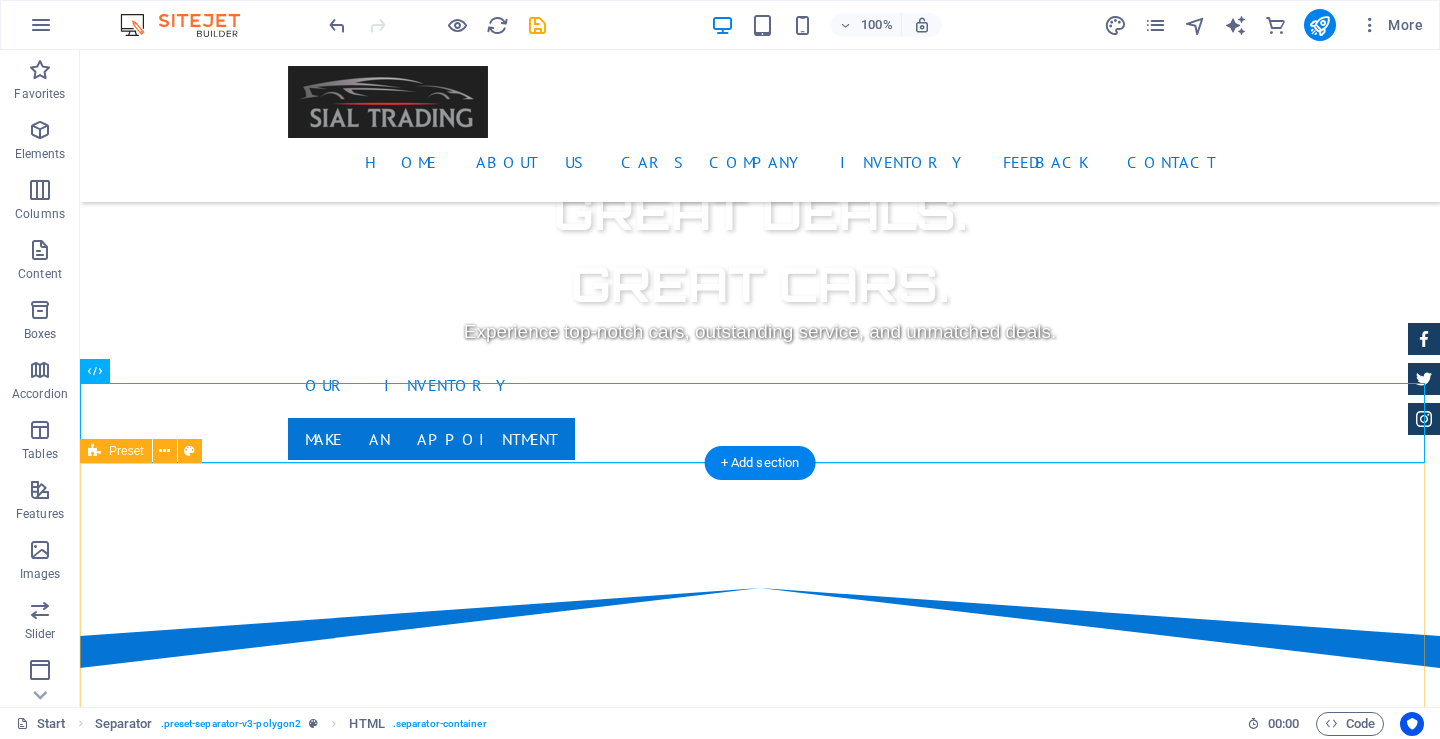 drag, startPoint x: 87, startPoint y: 568, endPoint x: 88, endPoint y: 557, distance: 11.045361 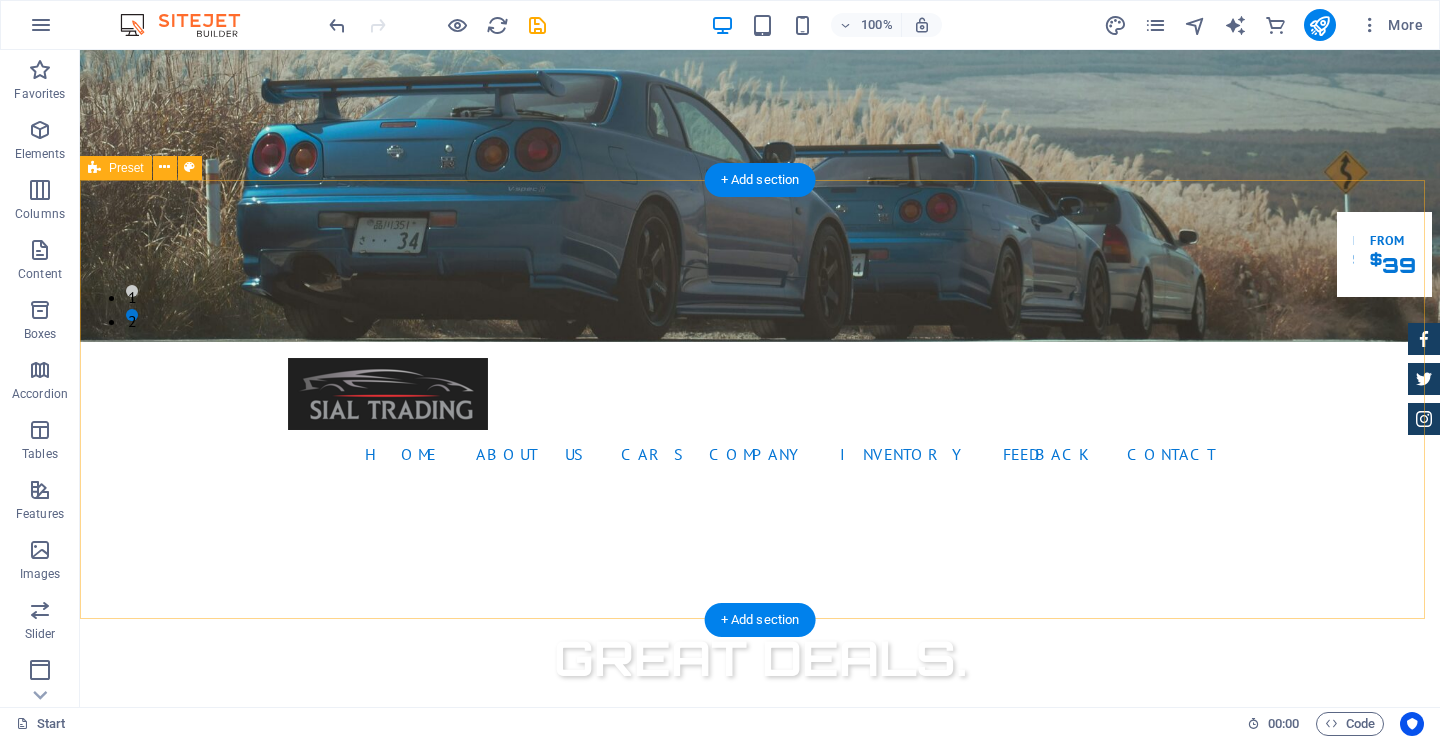 scroll, scrollTop: 0, scrollLeft: 0, axis: both 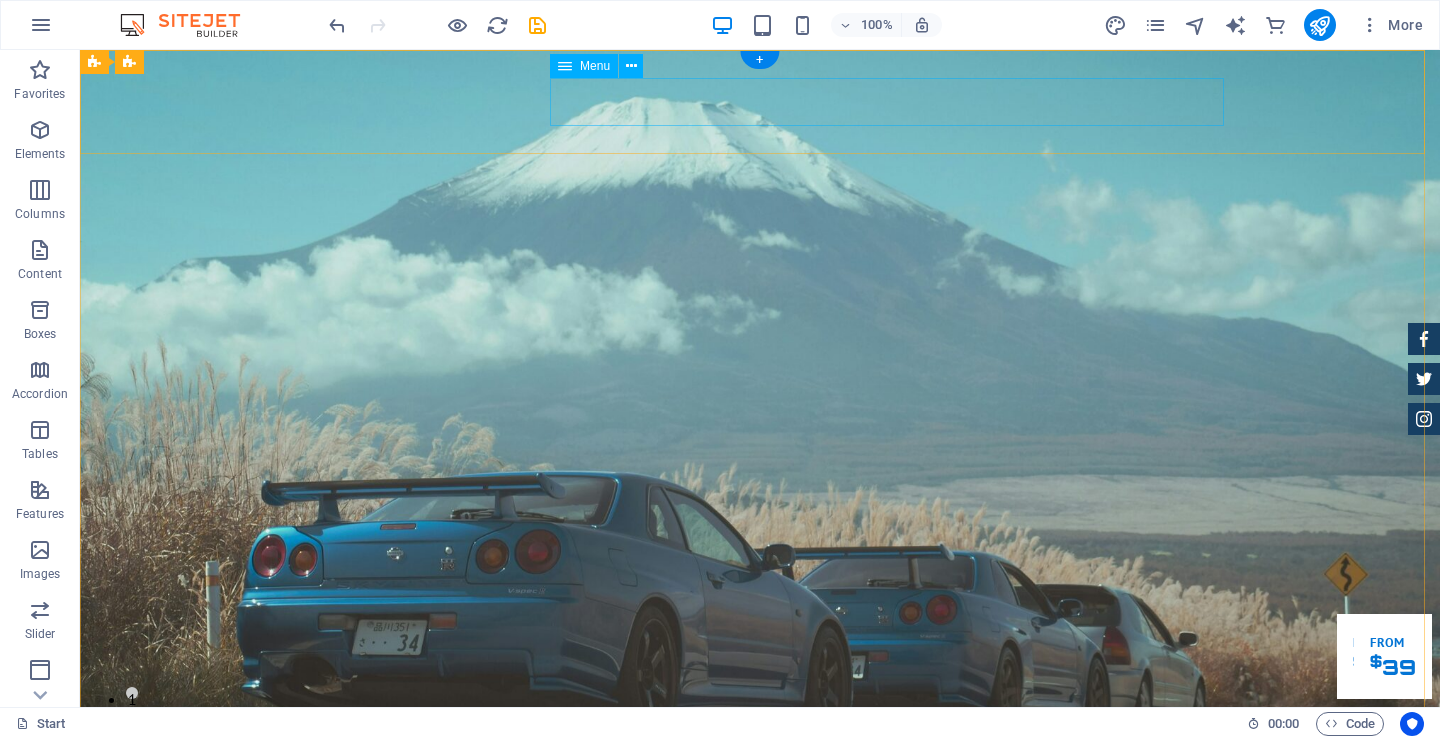 click on "Home About us CARS COMPANY Inventory Feedback Contact" at bounding box center (760, 856) 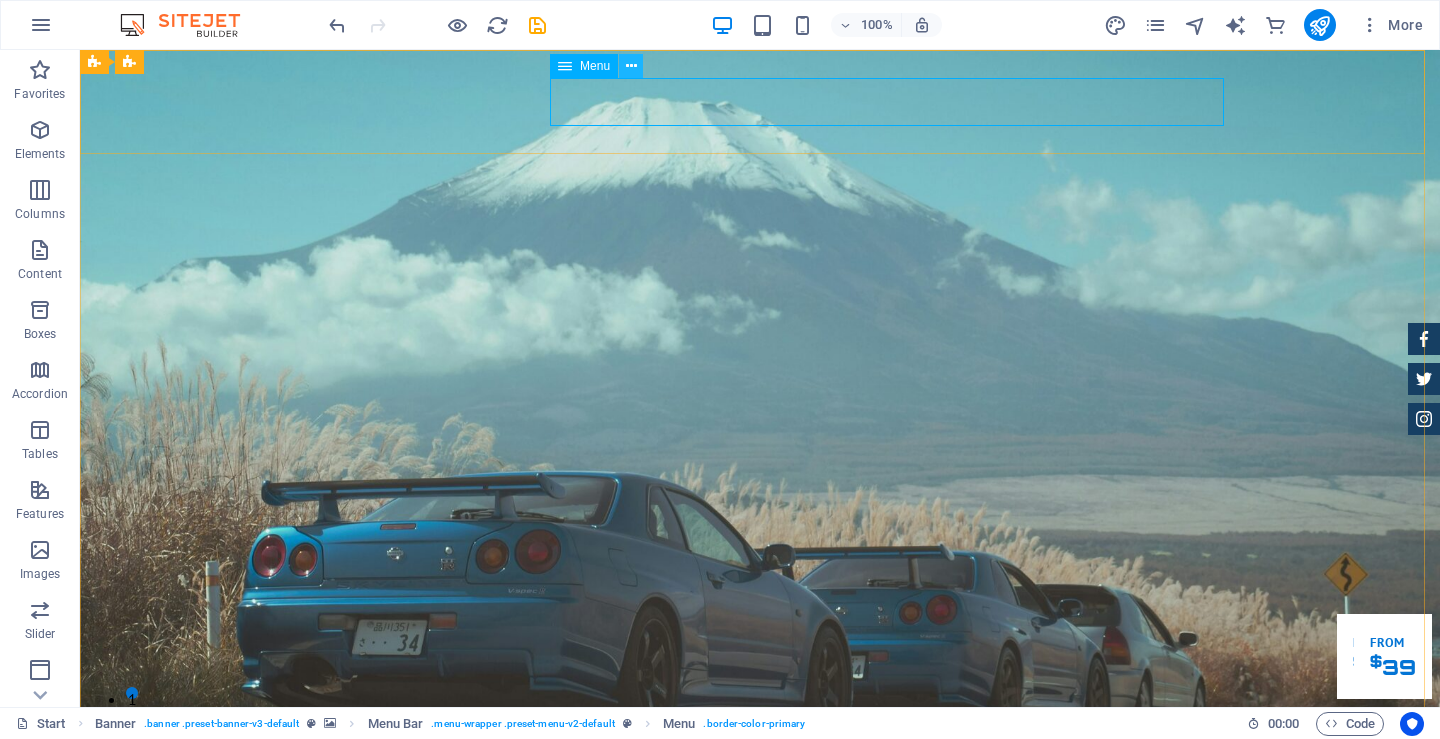 click at bounding box center [631, 66] 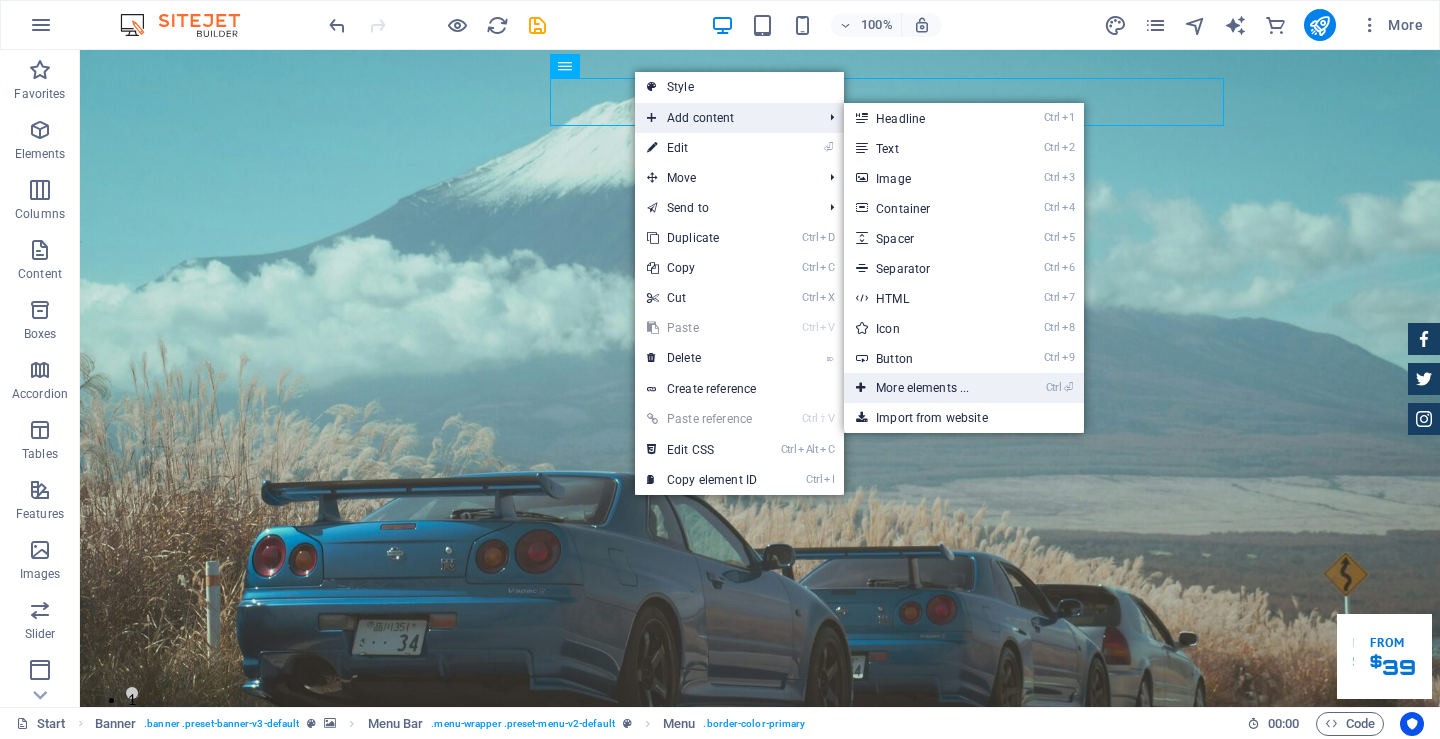 click on "Ctrl ⏎  More elements ..." at bounding box center [926, 388] 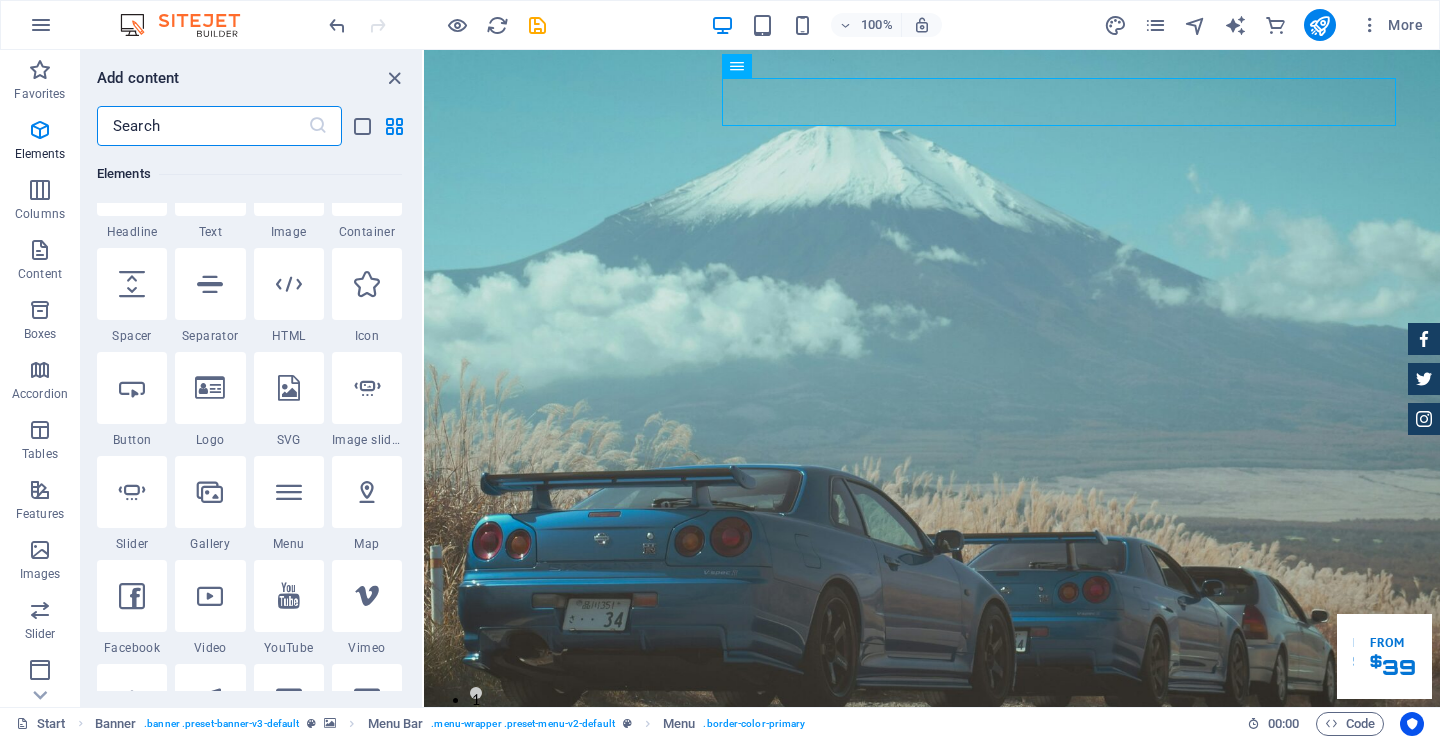 scroll, scrollTop: 313, scrollLeft: 0, axis: vertical 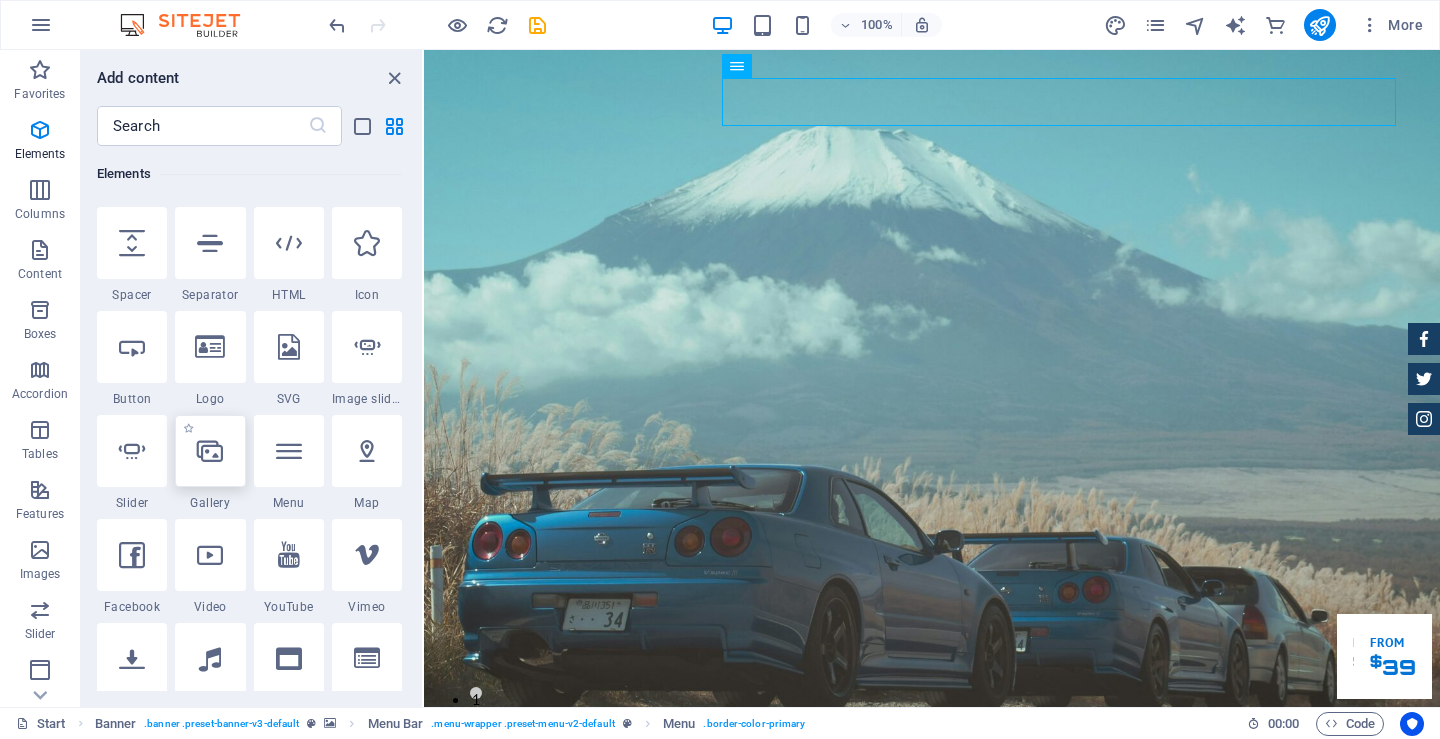 click at bounding box center [210, 451] 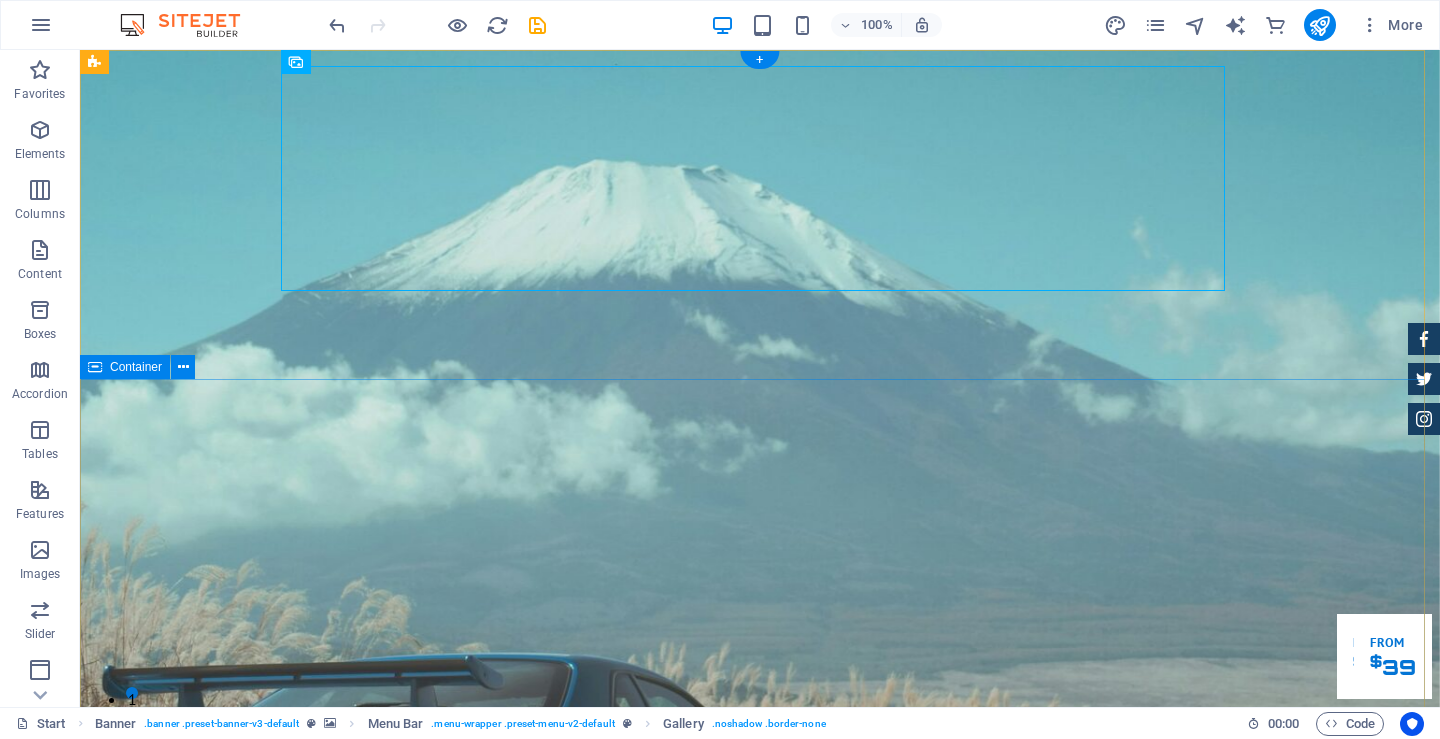 click on "GReat Deals. Great Cars. Experience top-notch cars, outstanding service, and unmatched deals.  Our Inventory   Make an appointment" at bounding box center (760, 1708) 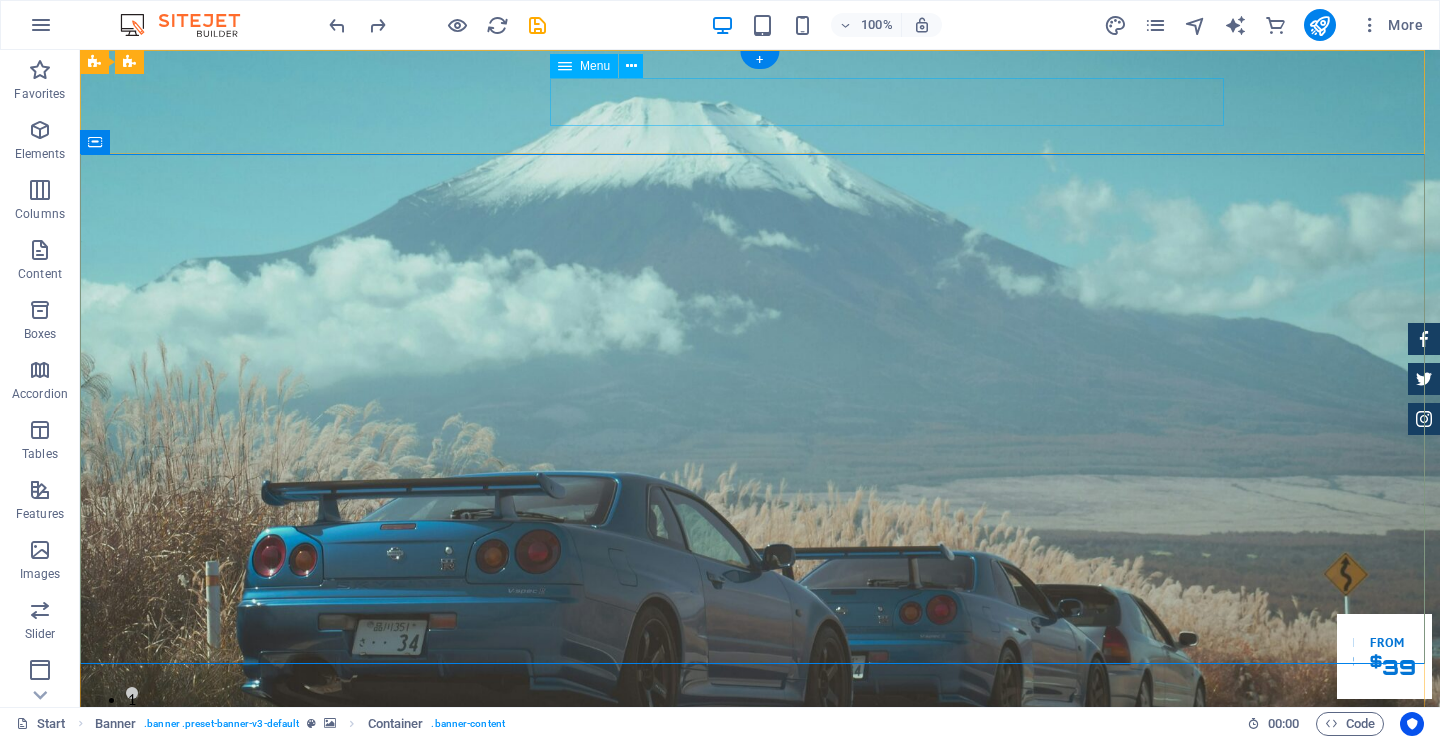 click on "Home About us CARS COMPANY Inventory Feedback Contact" at bounding box center [760, 856] 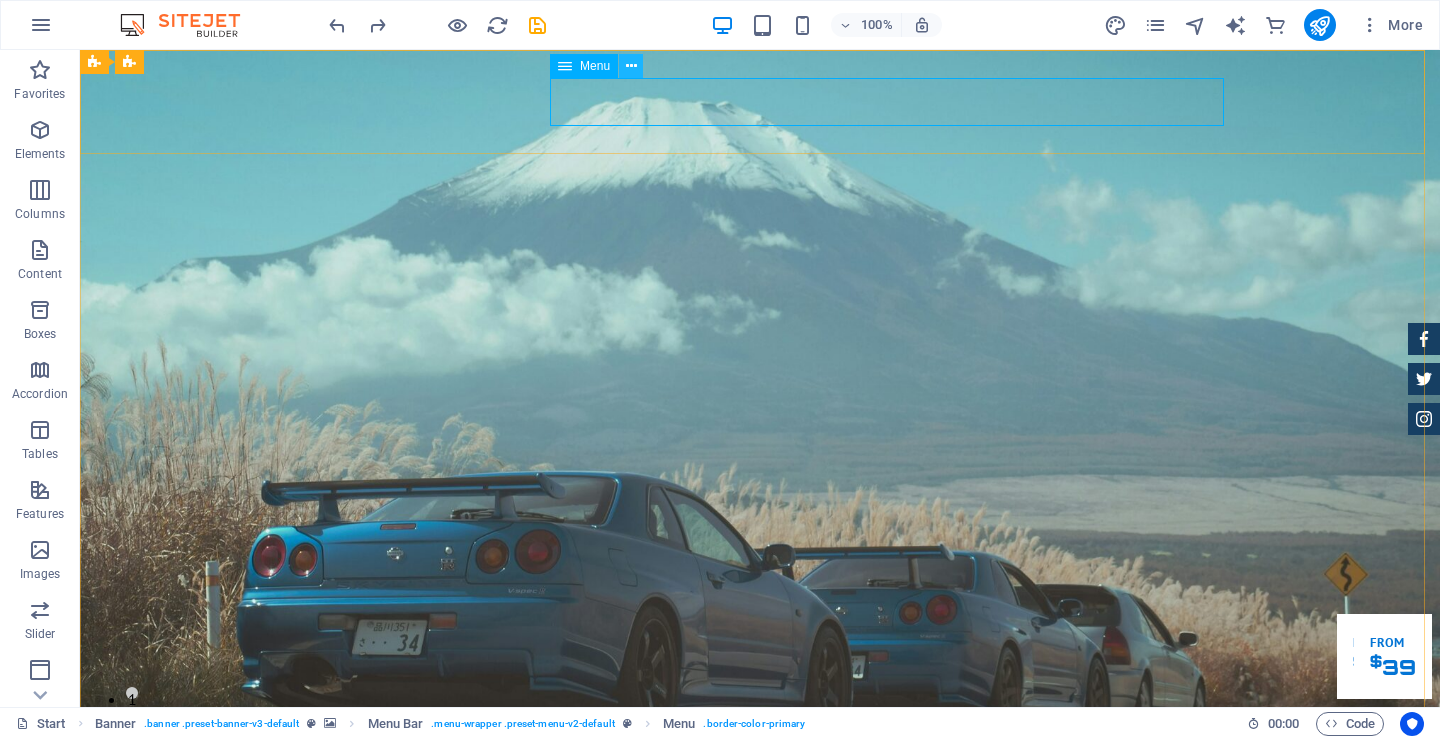 click at bounding box center (631, 66) 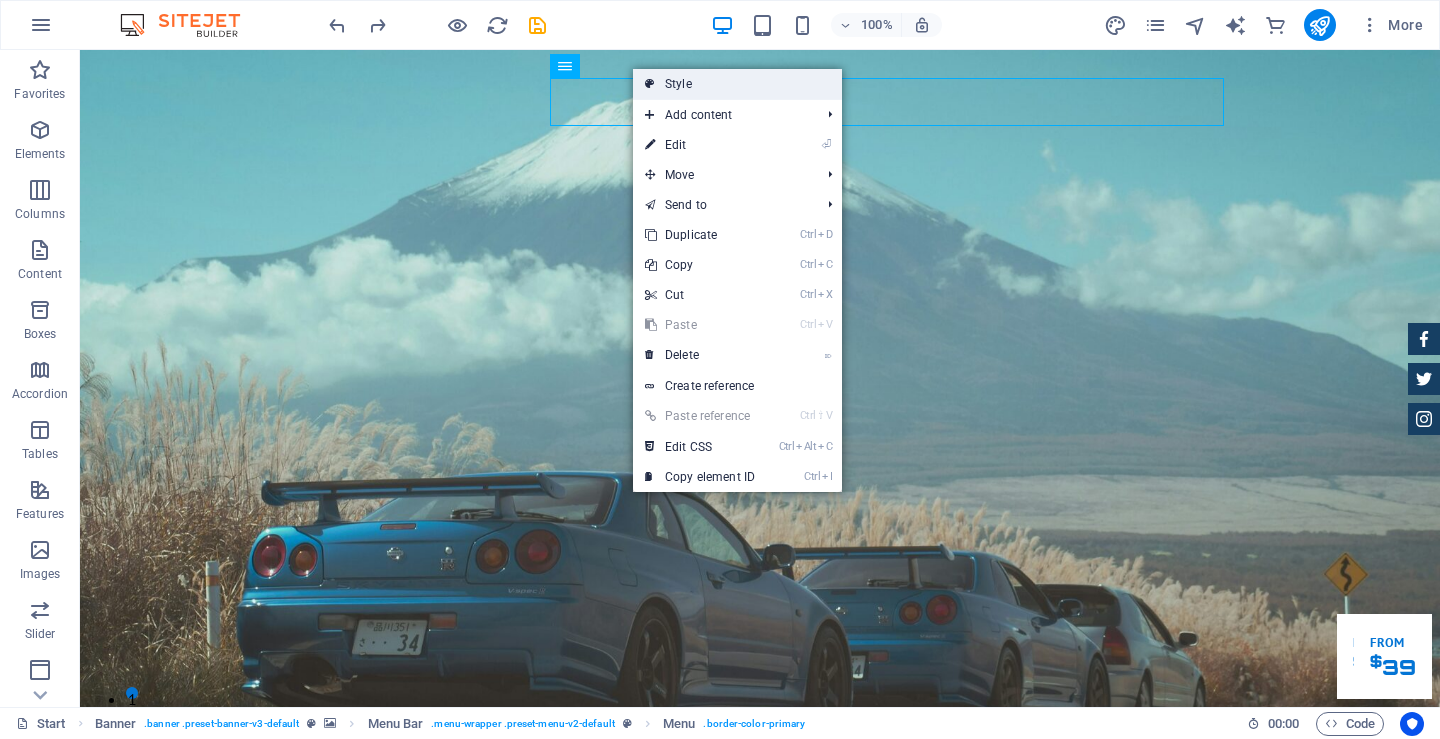 click on "Style" at bounding box center [737, 84] 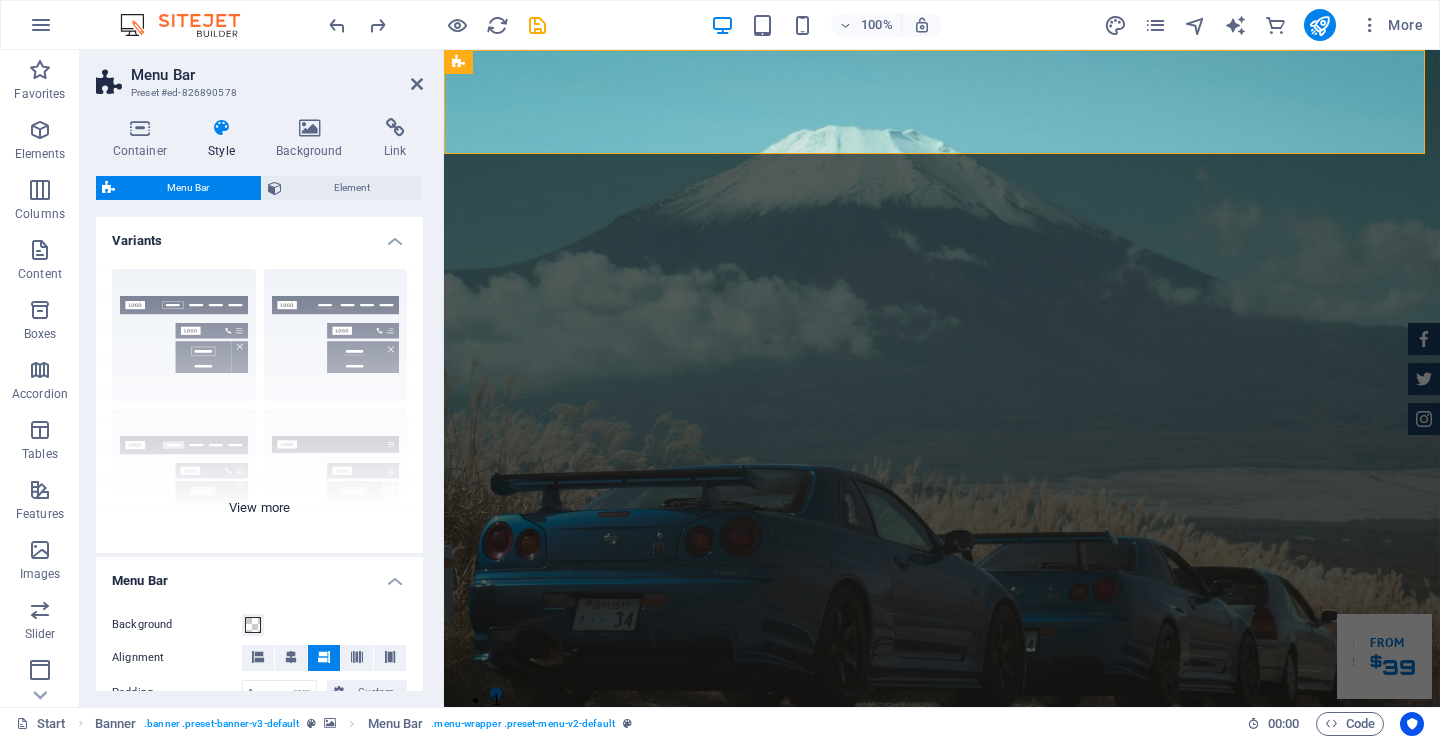 click on "Border Centered Default Fixed Loki Trigger Wide XXL" at bounding box center [259, 403] 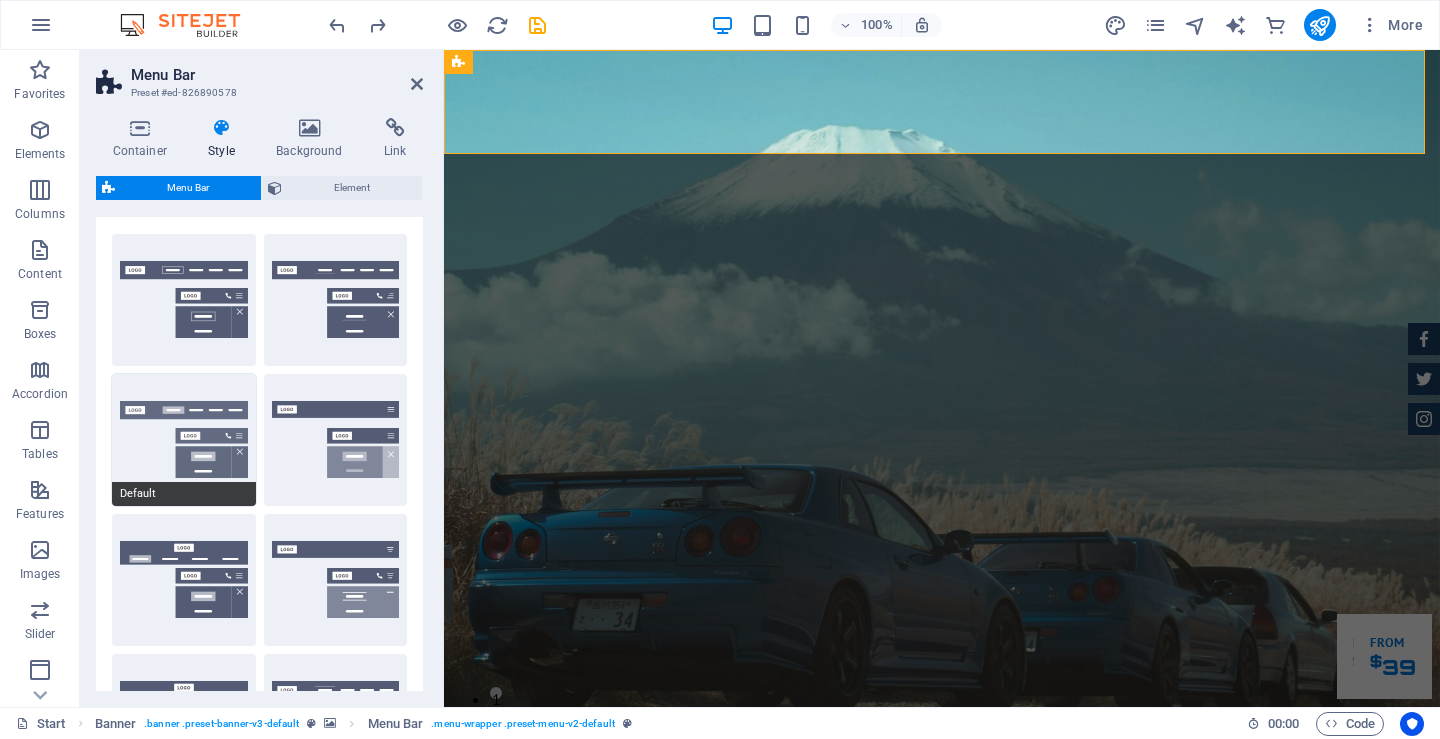 scroll, scrollTop: 0, scrollLeft: 0, axis: both 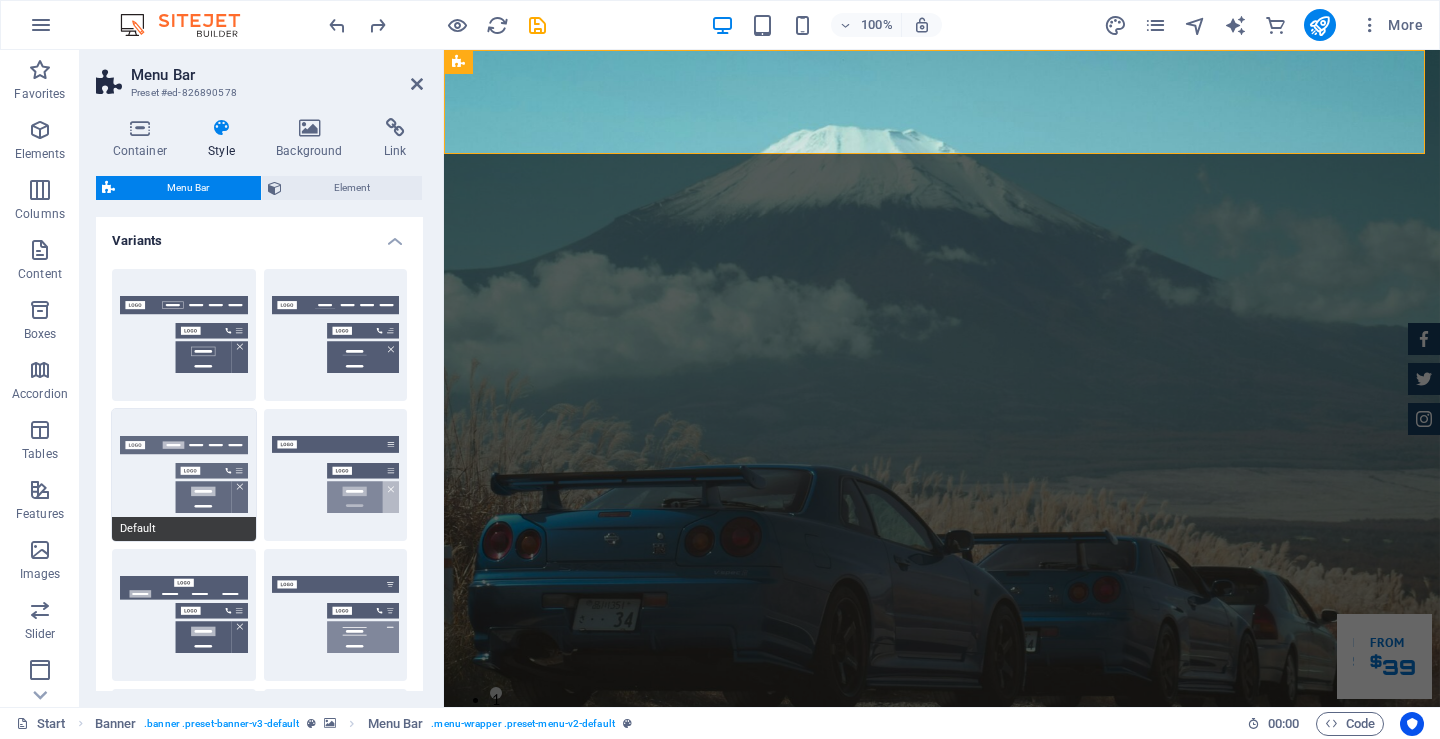 click on "Default" at bounding box center [184, 475] 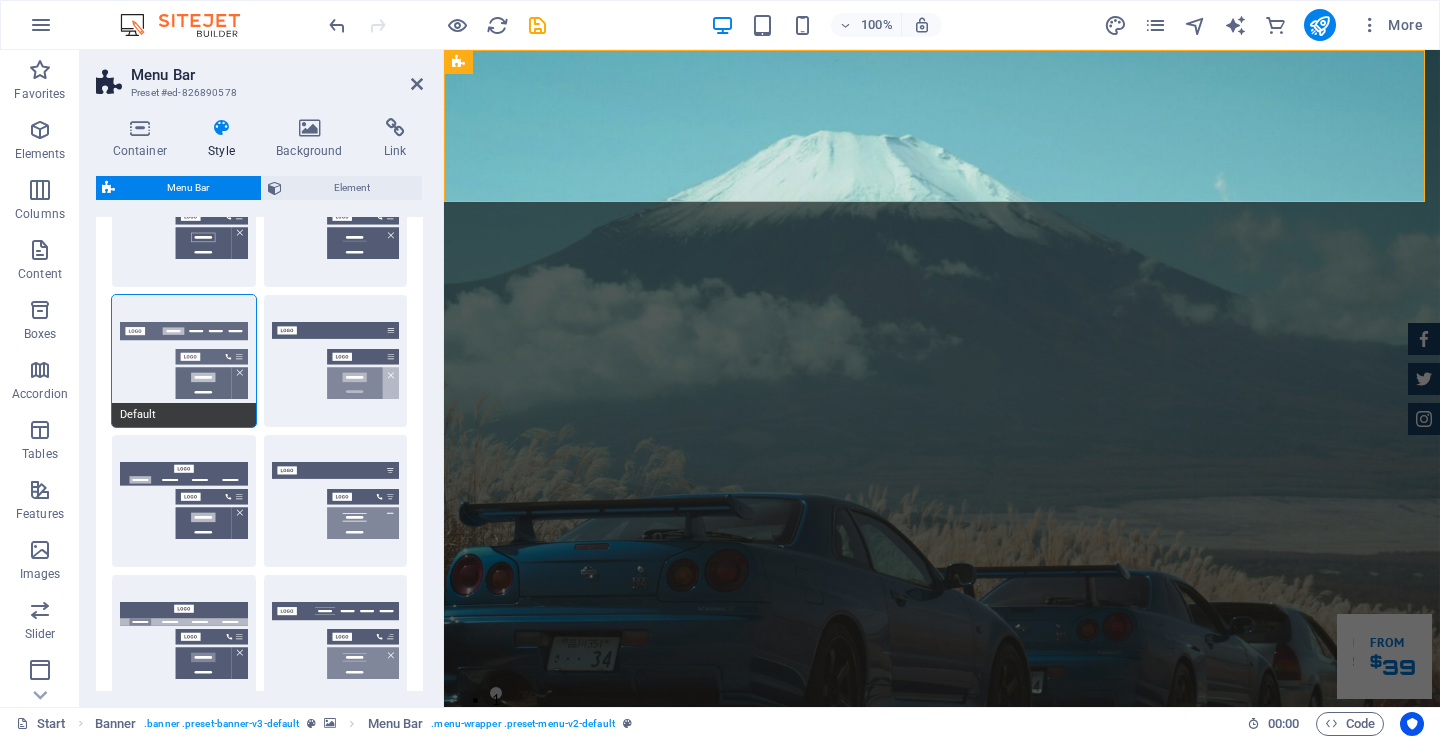 scroll, scrollTop: 200, scrollLeft: 0, axis: vertical 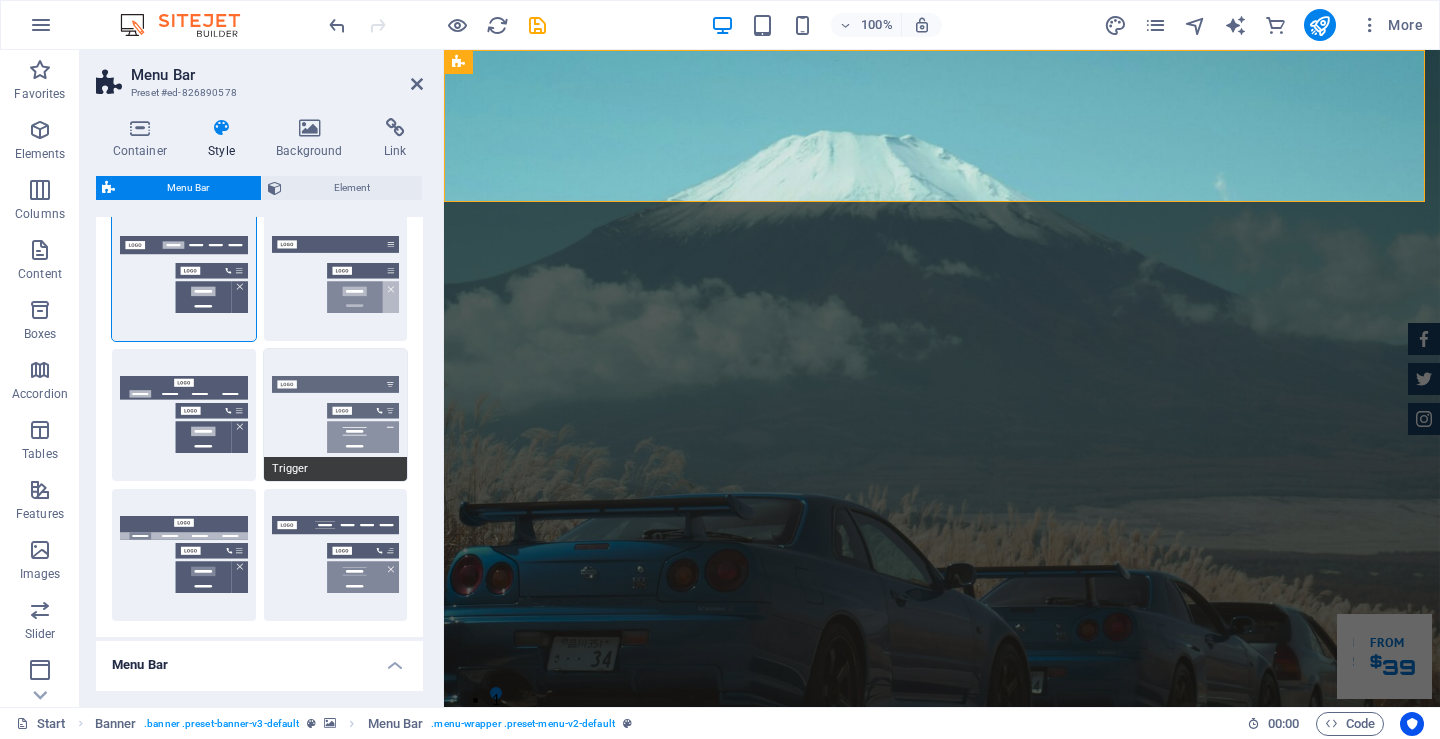 click on "Trigger" at bounding box center (336, 415) 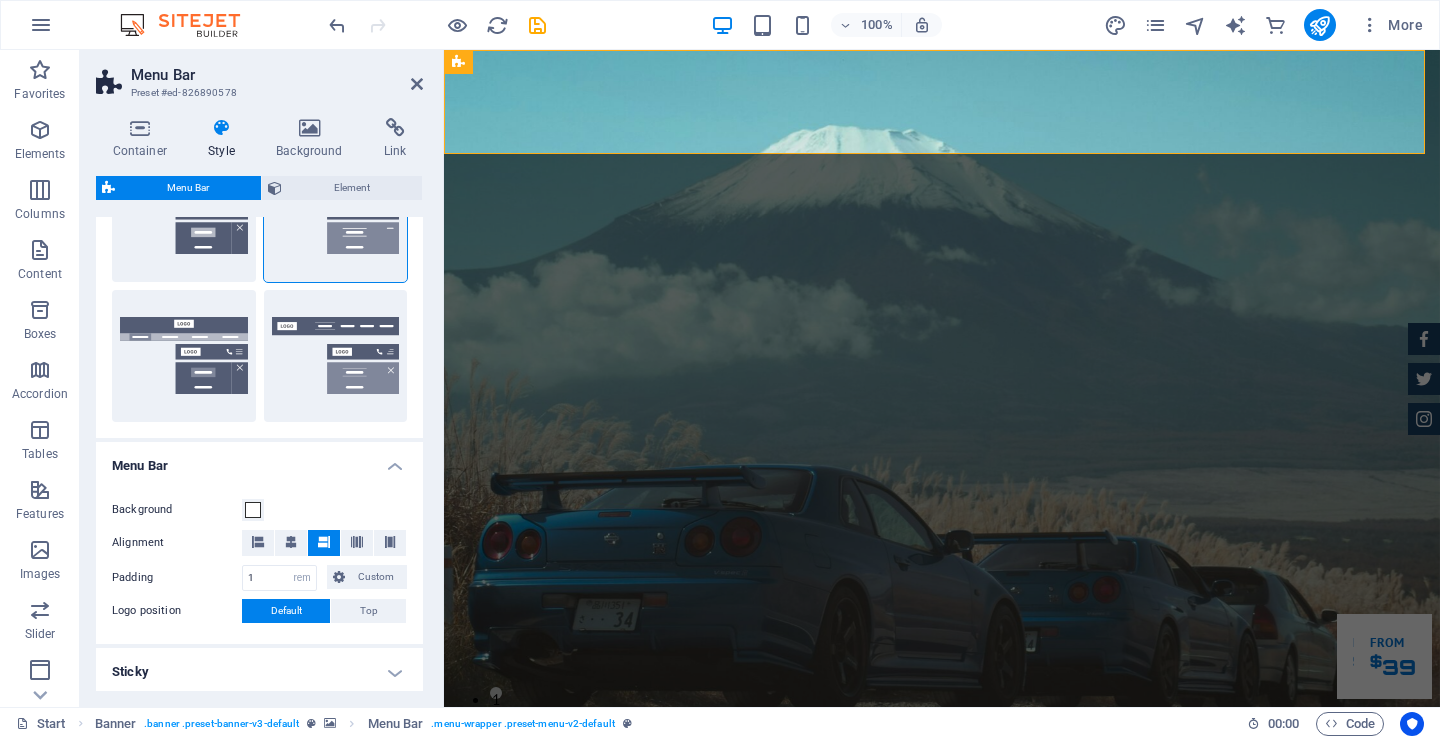 scroll, scrollTop: 400, scrollLeft: 0, axis: vertical 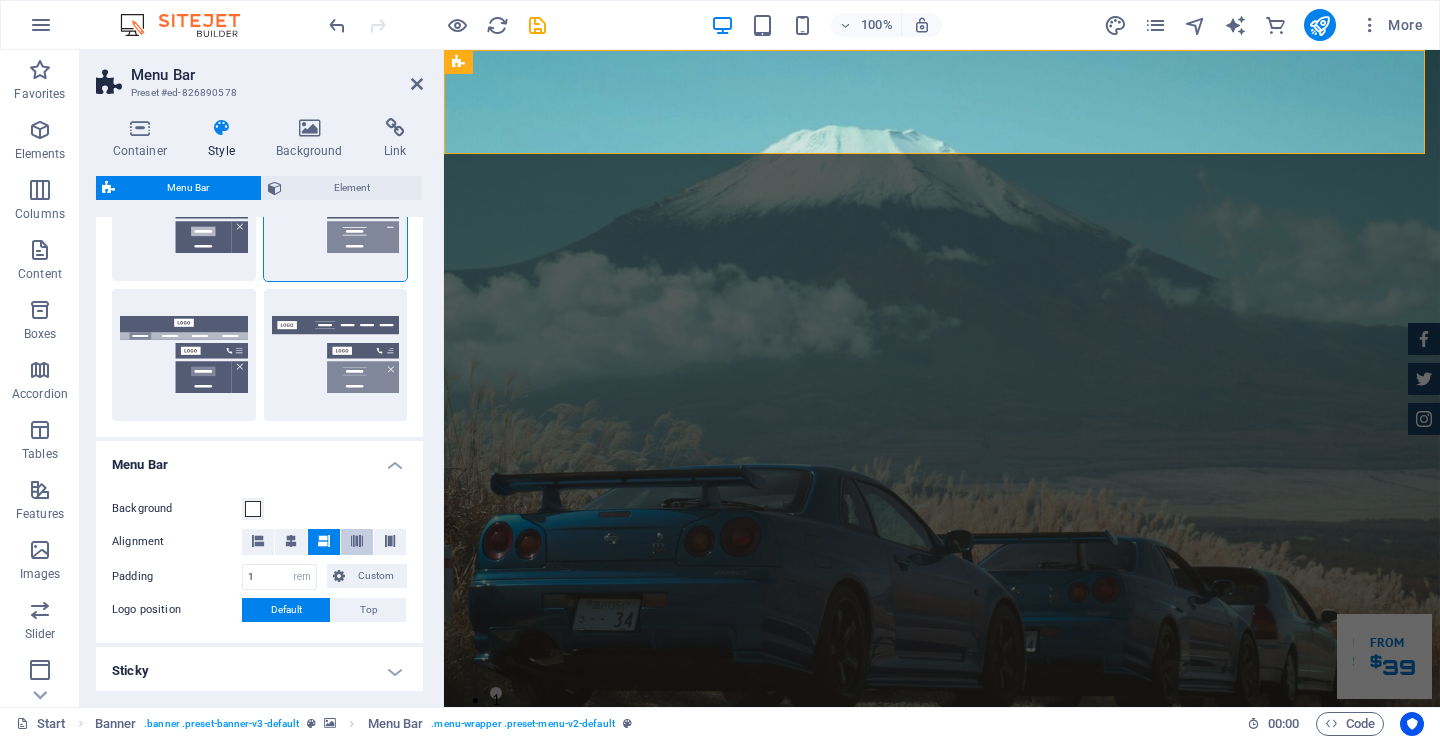 click at bounding box center [357, 542] 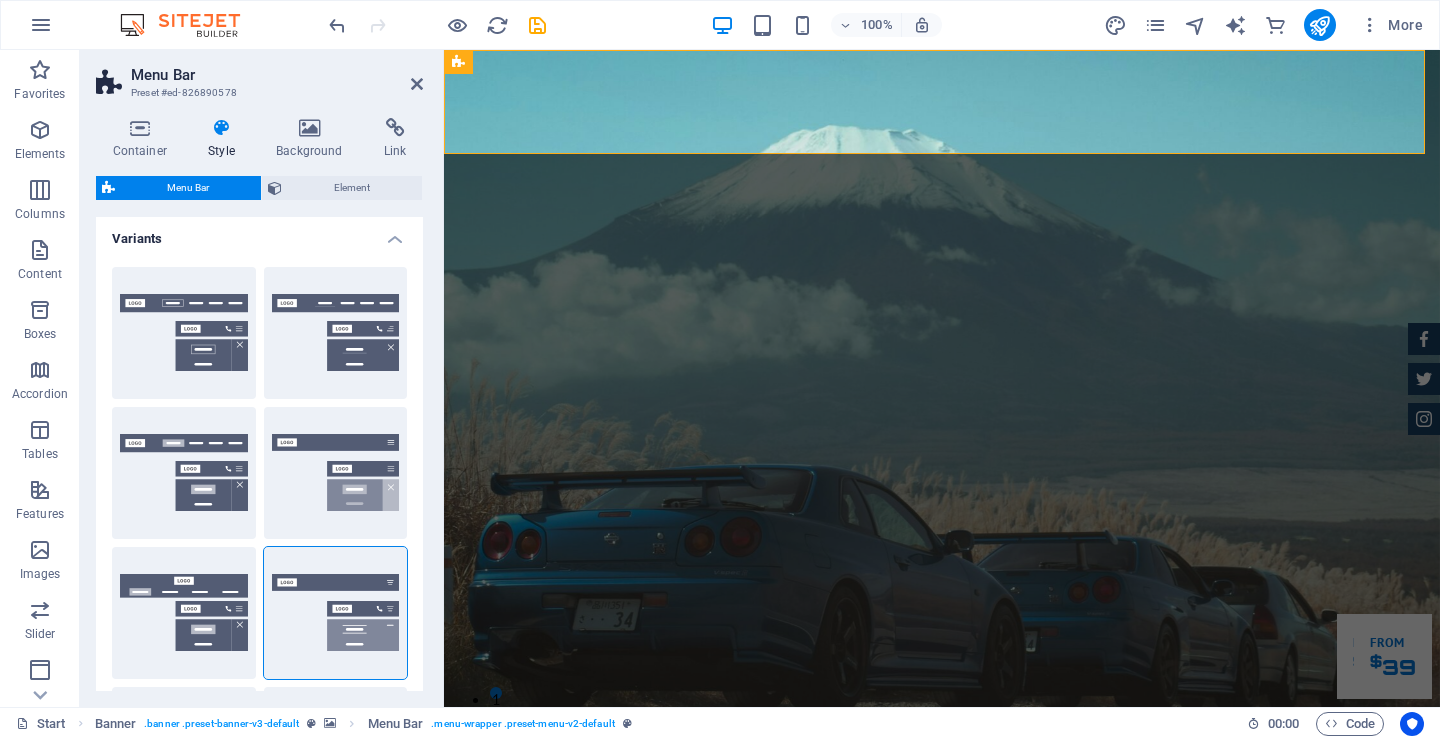 scroll, scrollTop: 0, scrollLeft: 0, axis: both 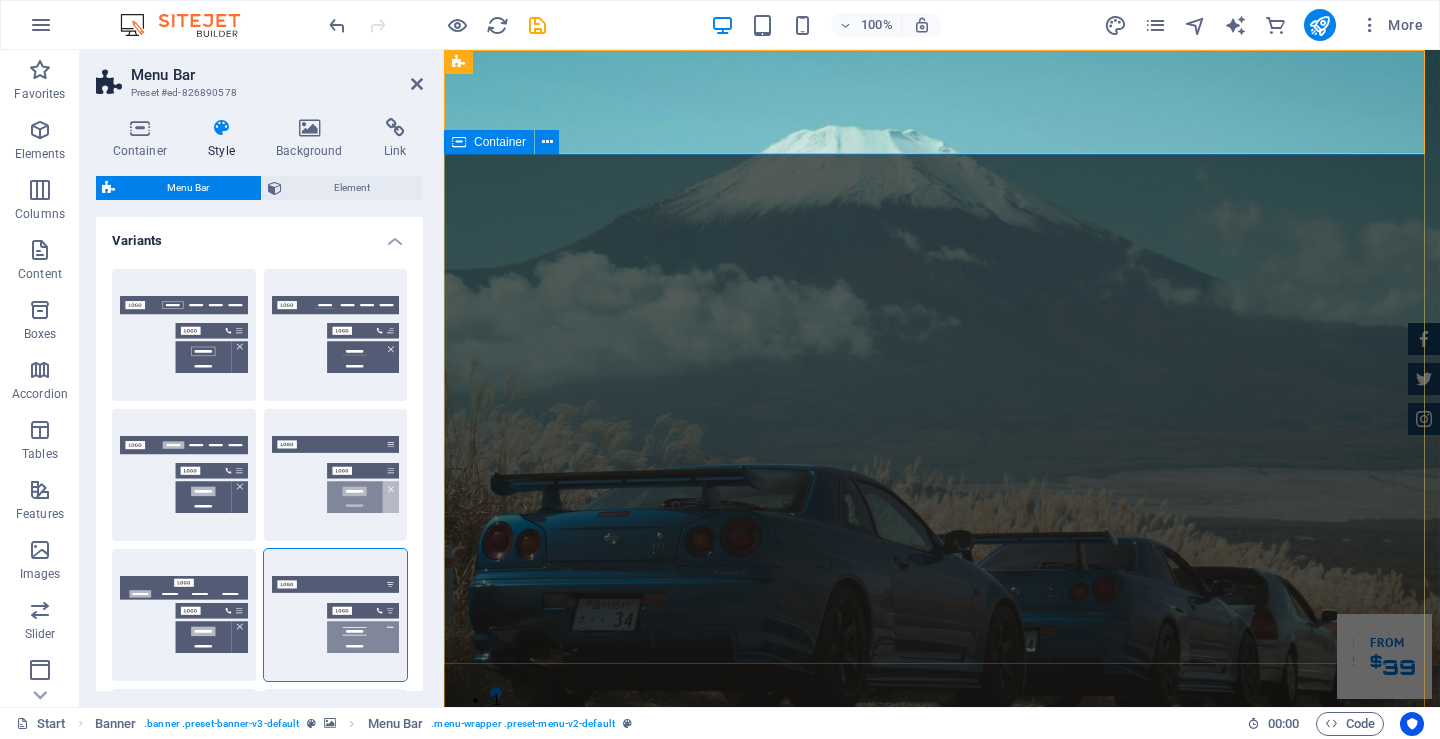 click on "GReat Deals. Great Cars. Experience top-notch cars, outstanding service, and unmatched deals.  Our Inventory   Make an appointment" at bounding box center (942, 1143) 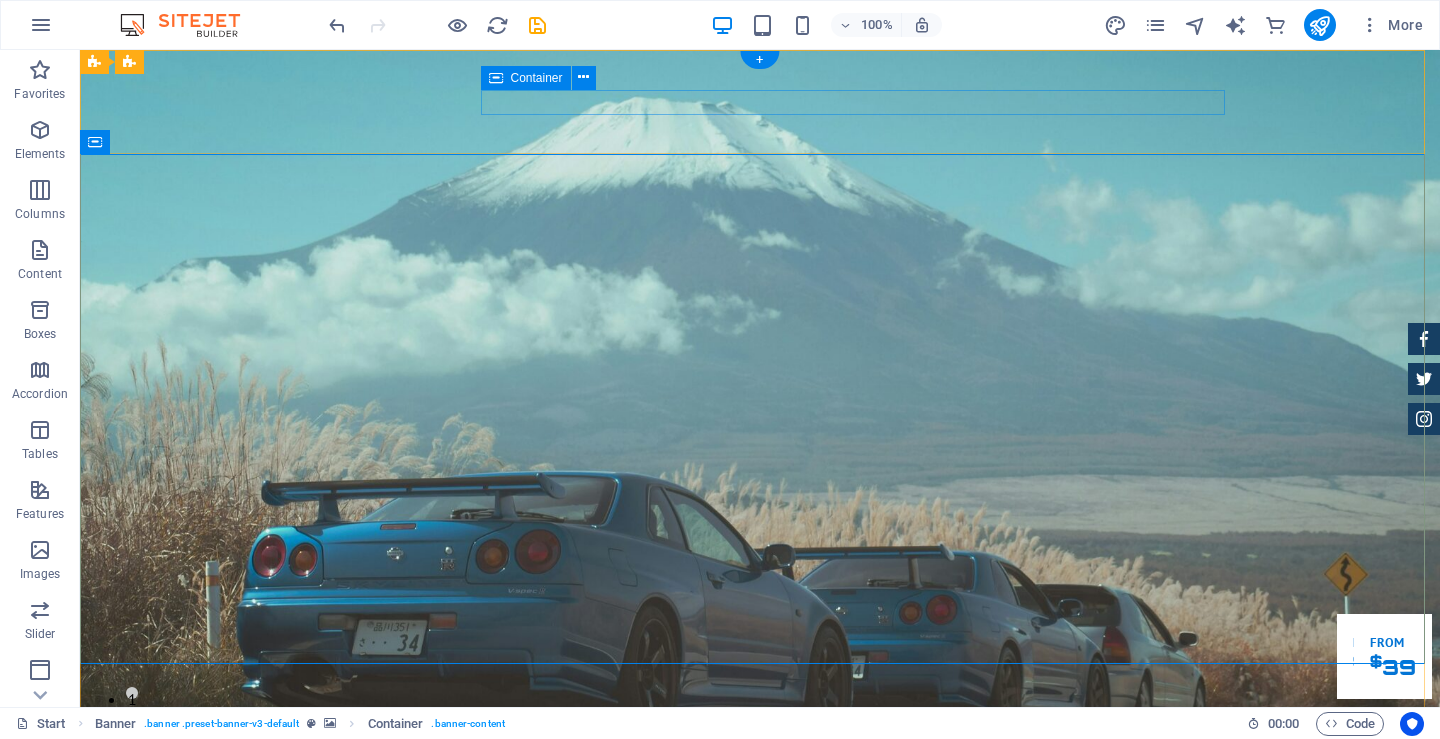click at bounding box center (760, 844) 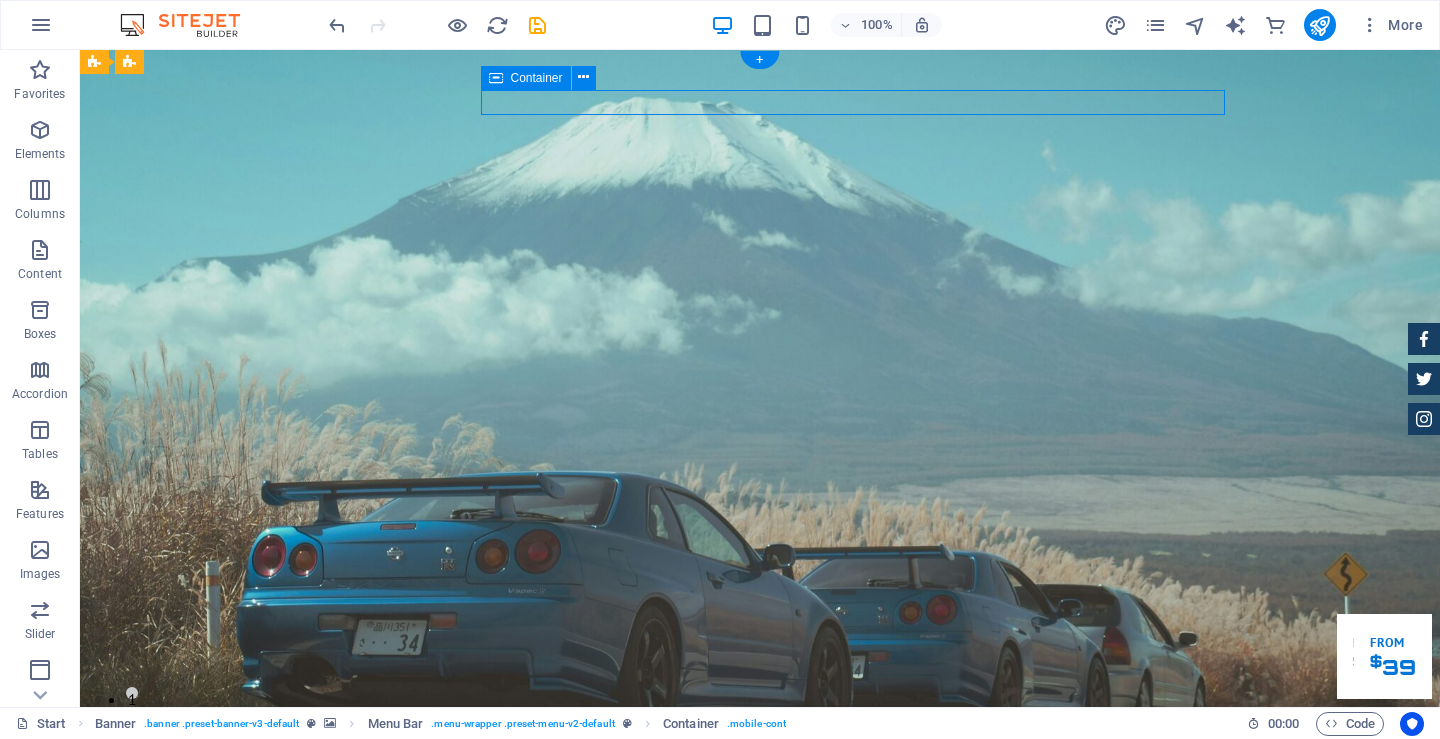 click at bounding box center (760, 844) 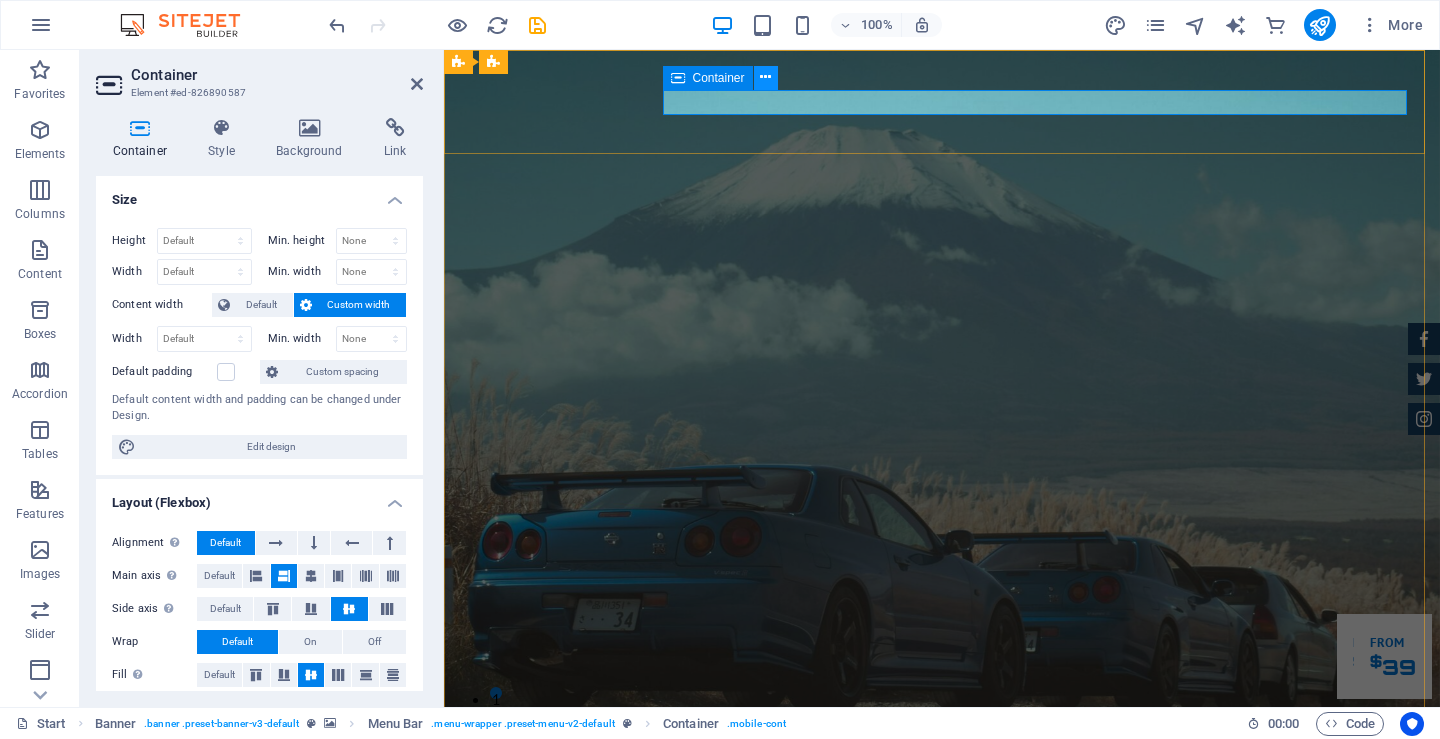click at bounding box center (765, 77) 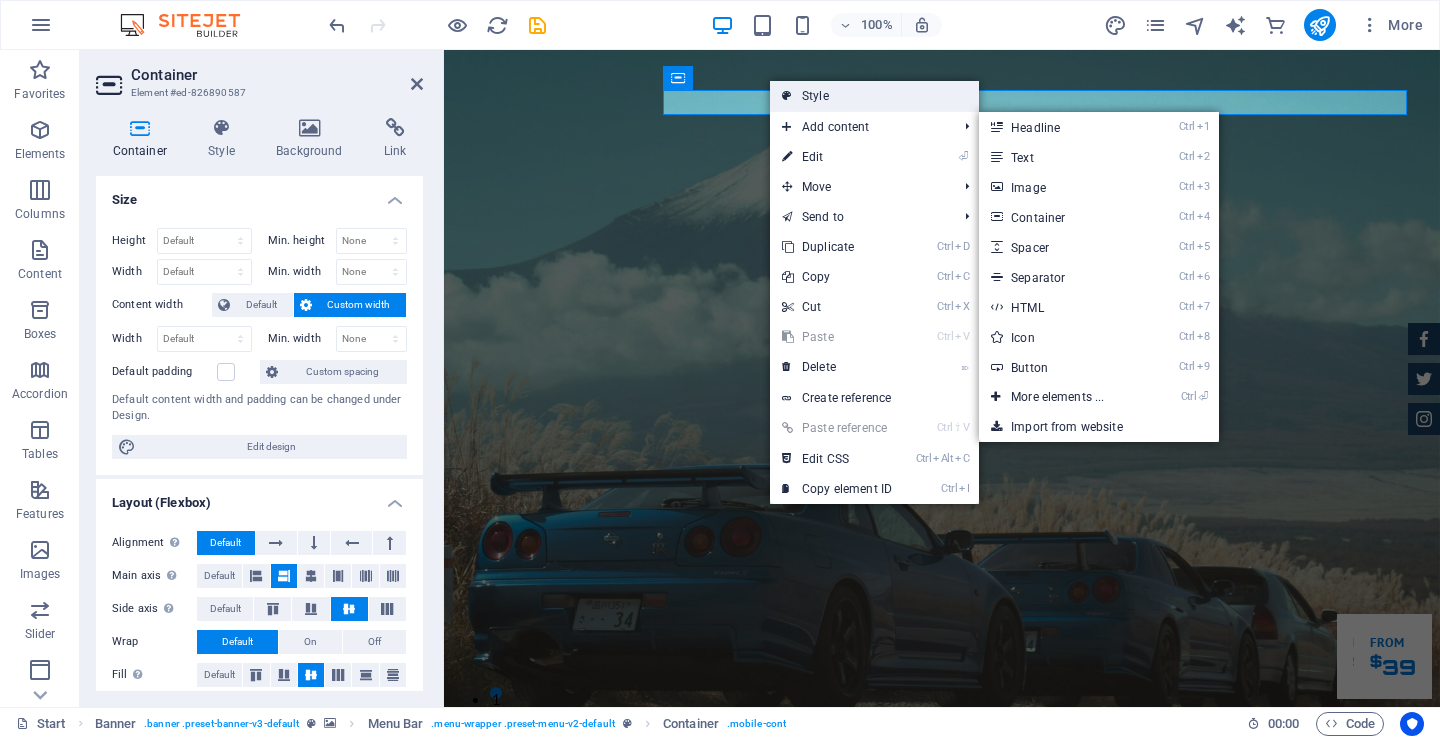 click on "Style" at bounding box center [874, 96] 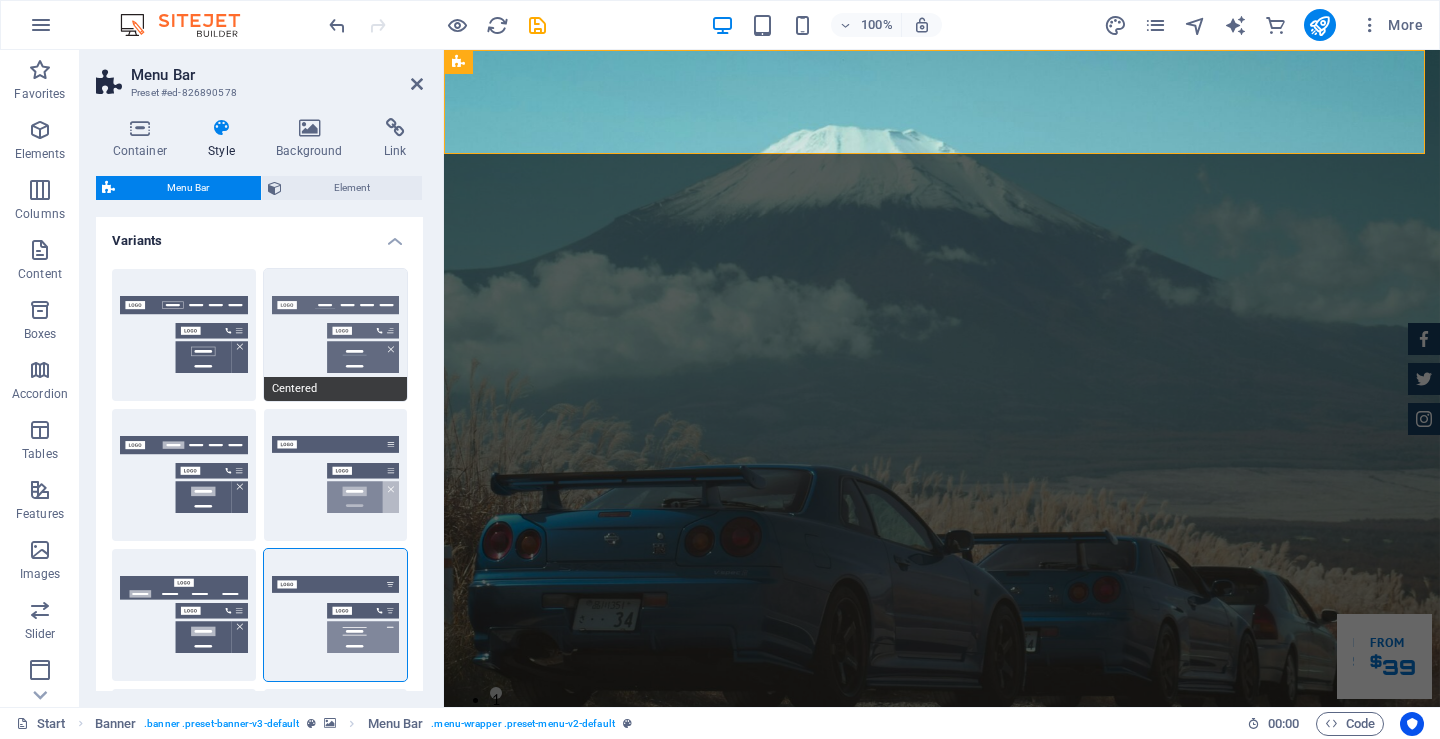 click on "Centered" at bounding box center (336, 335) 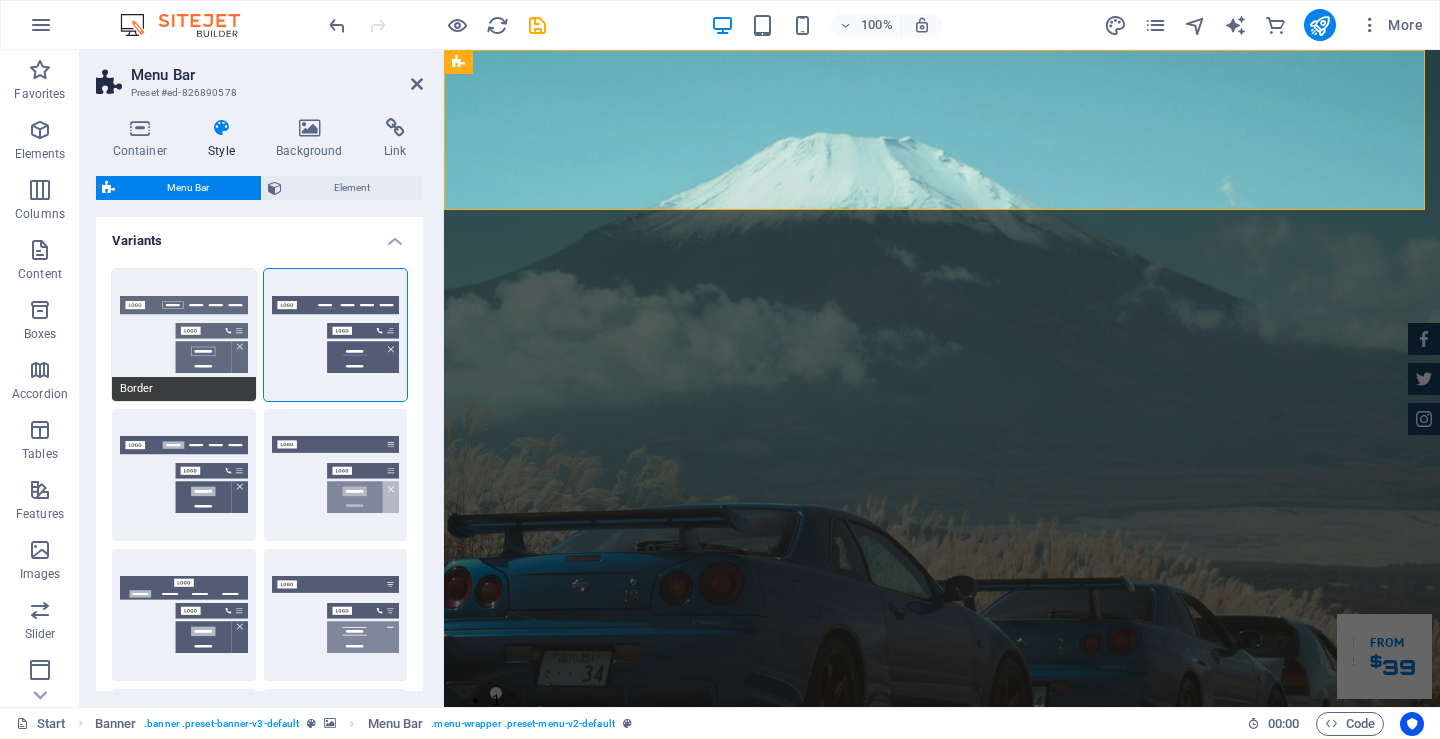 click on "Border" at bounding box center (184, 335) 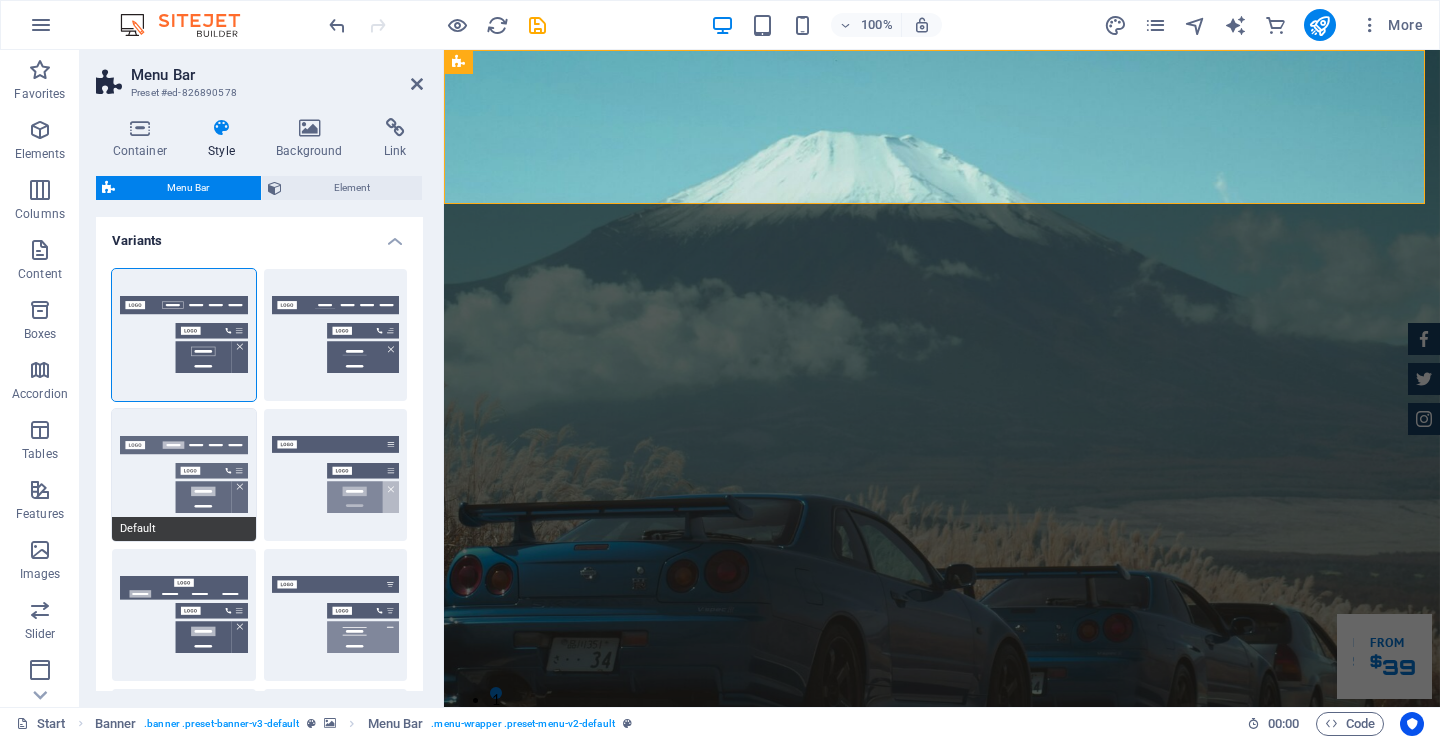 click on "Default" at bounding box center [184, 475] 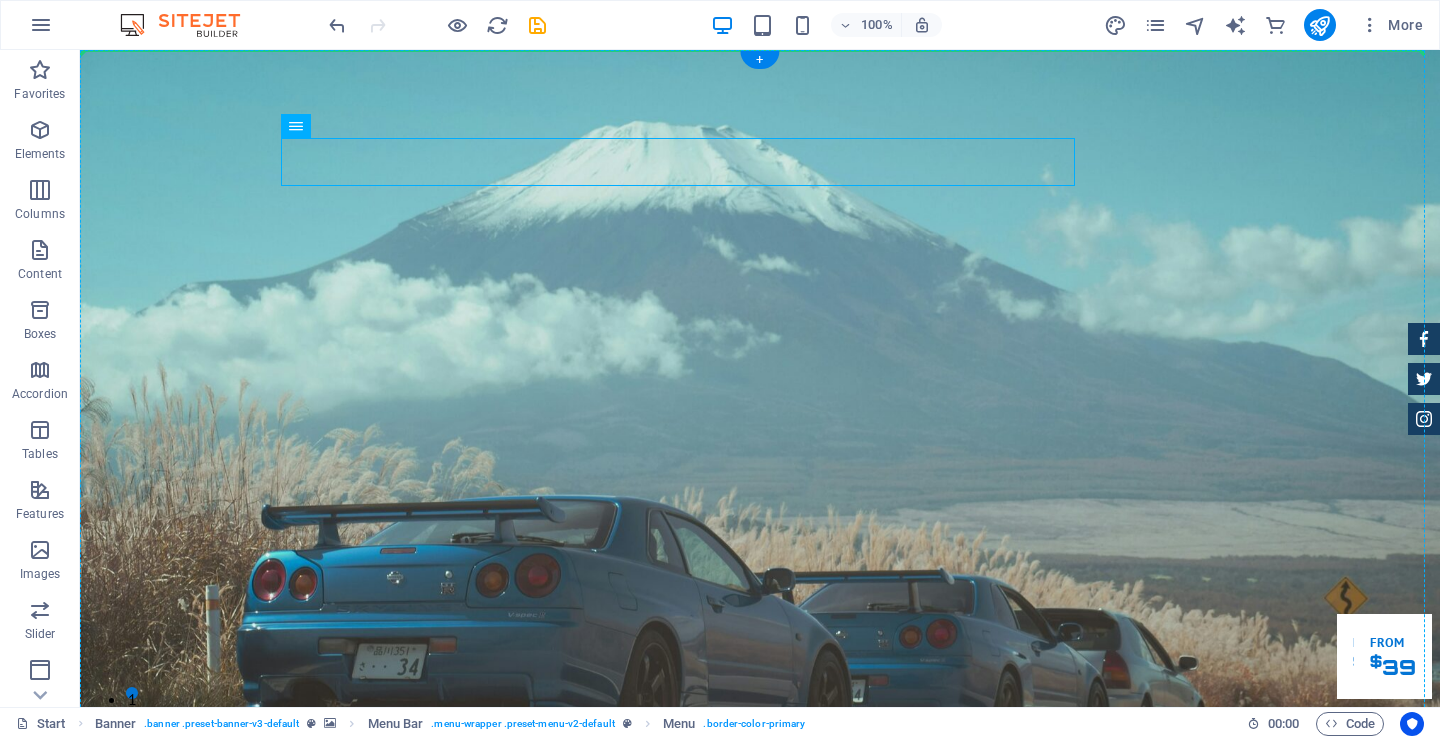 drag, startPoint x: 142, startPoint y: 164, endPoint x: 763, endPoint y: 133, distance: 621.77325 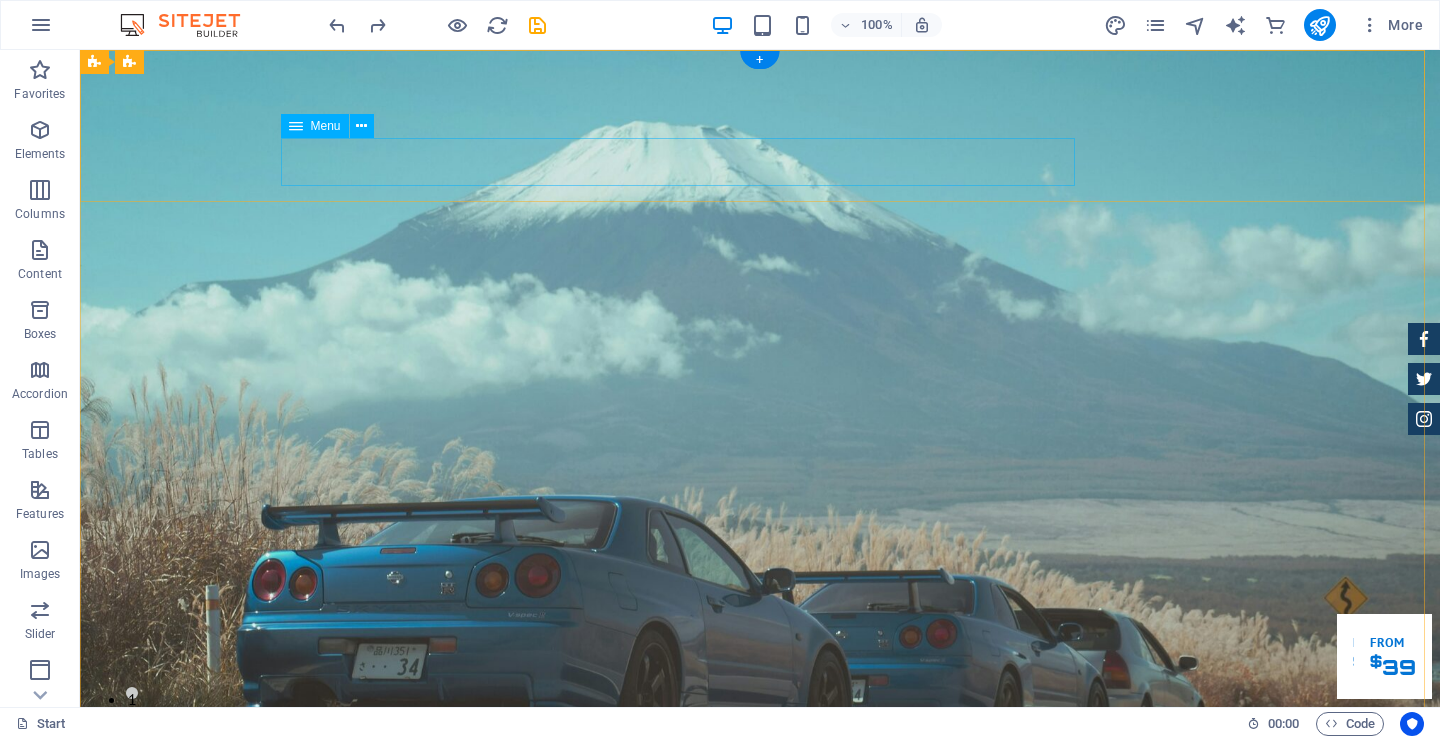 click on "Home About us CARS COMPANY Inventory Feedback Contact" at bounding box center [760, 912] 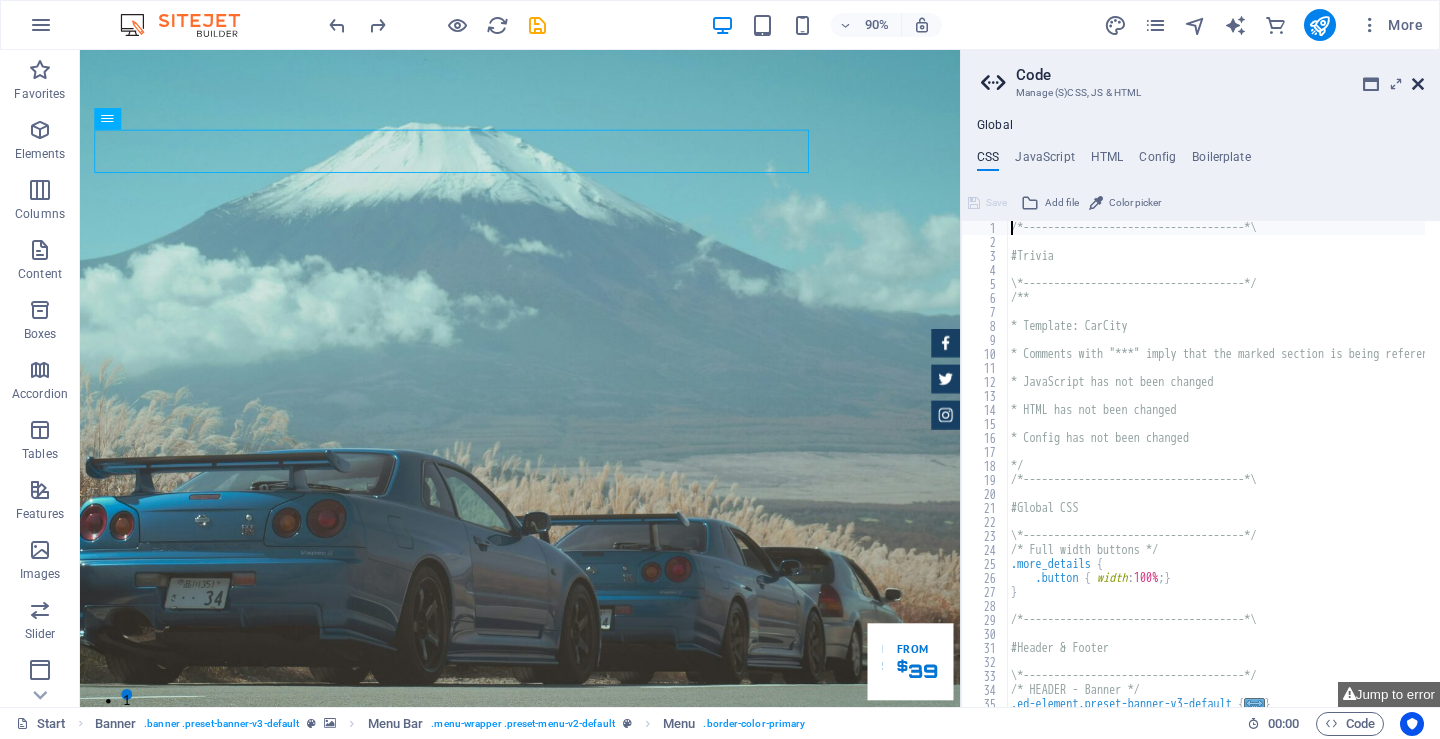 click at bounding box center [1418, 84] 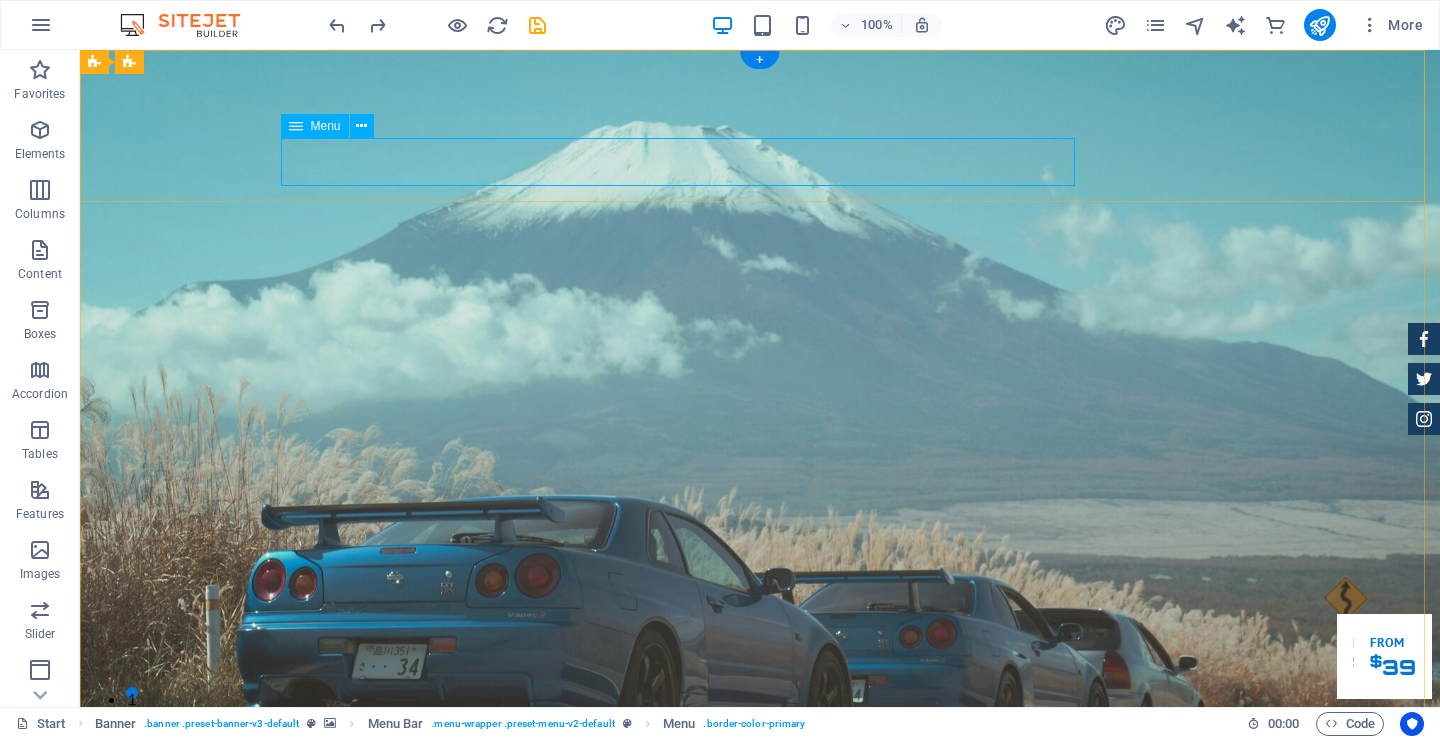 click on "Home About us CARS COMPANY Inventory Feedback Contact" at bounding box center (760, 912) 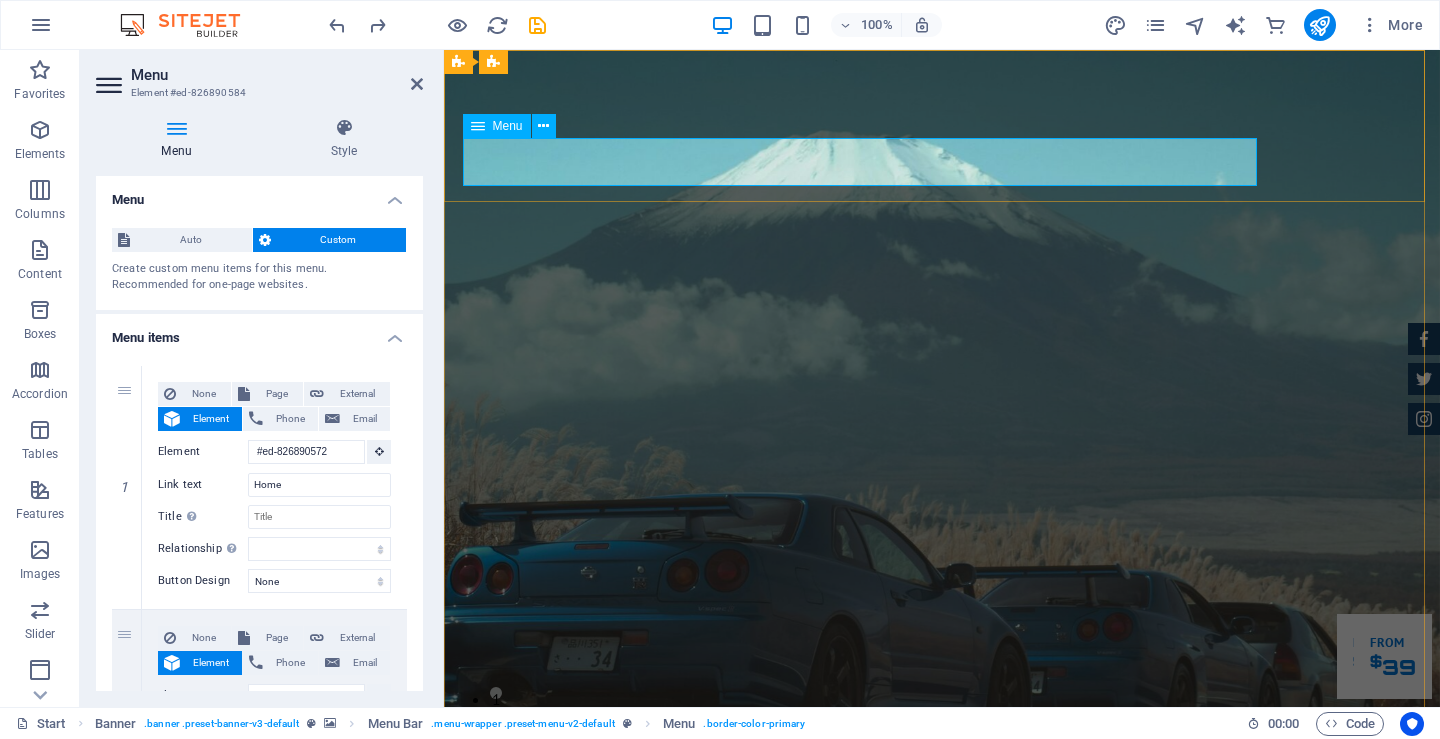 click on "Menu" at bounding box center [508, 126] 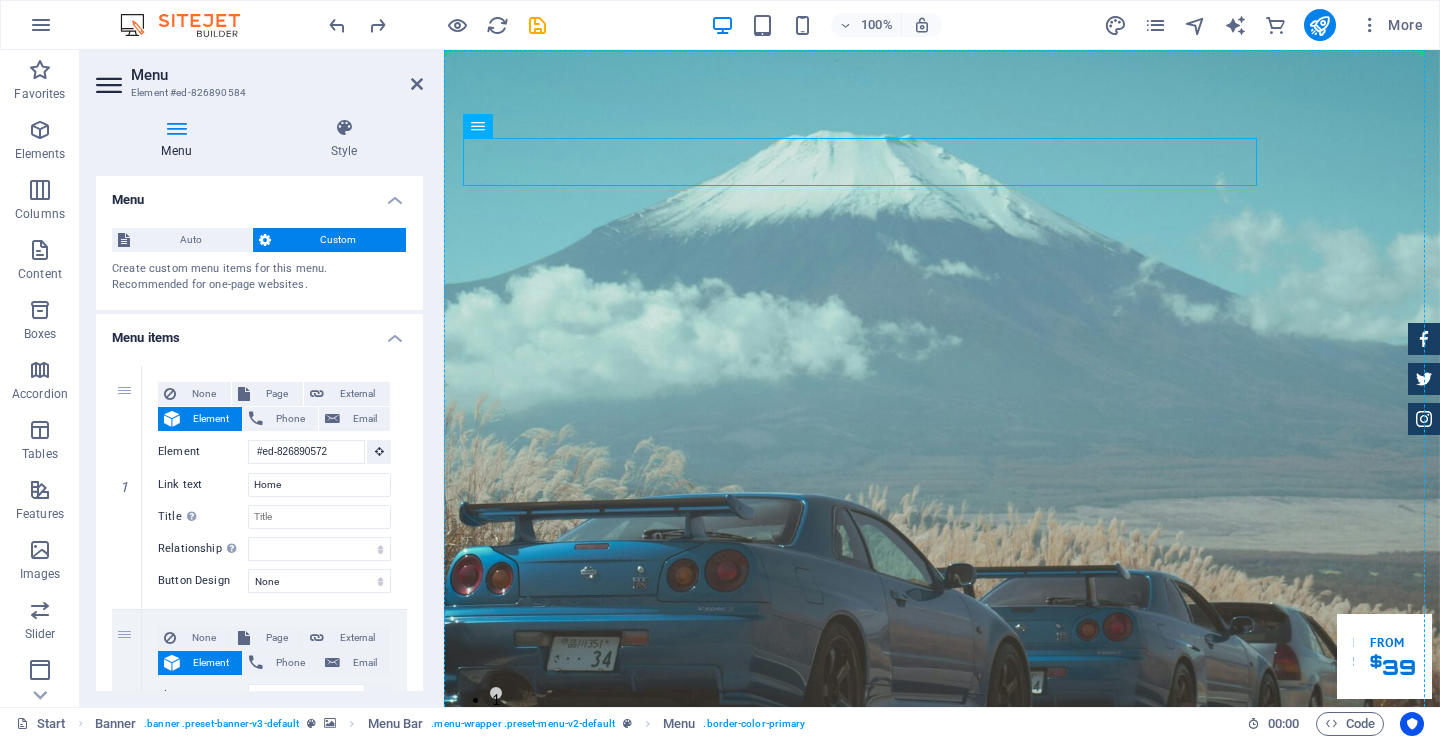 drag, startPoint x: 951, startPoint y: 177, endPoint x: 743, endPoint y: 100, distance: 221.79495 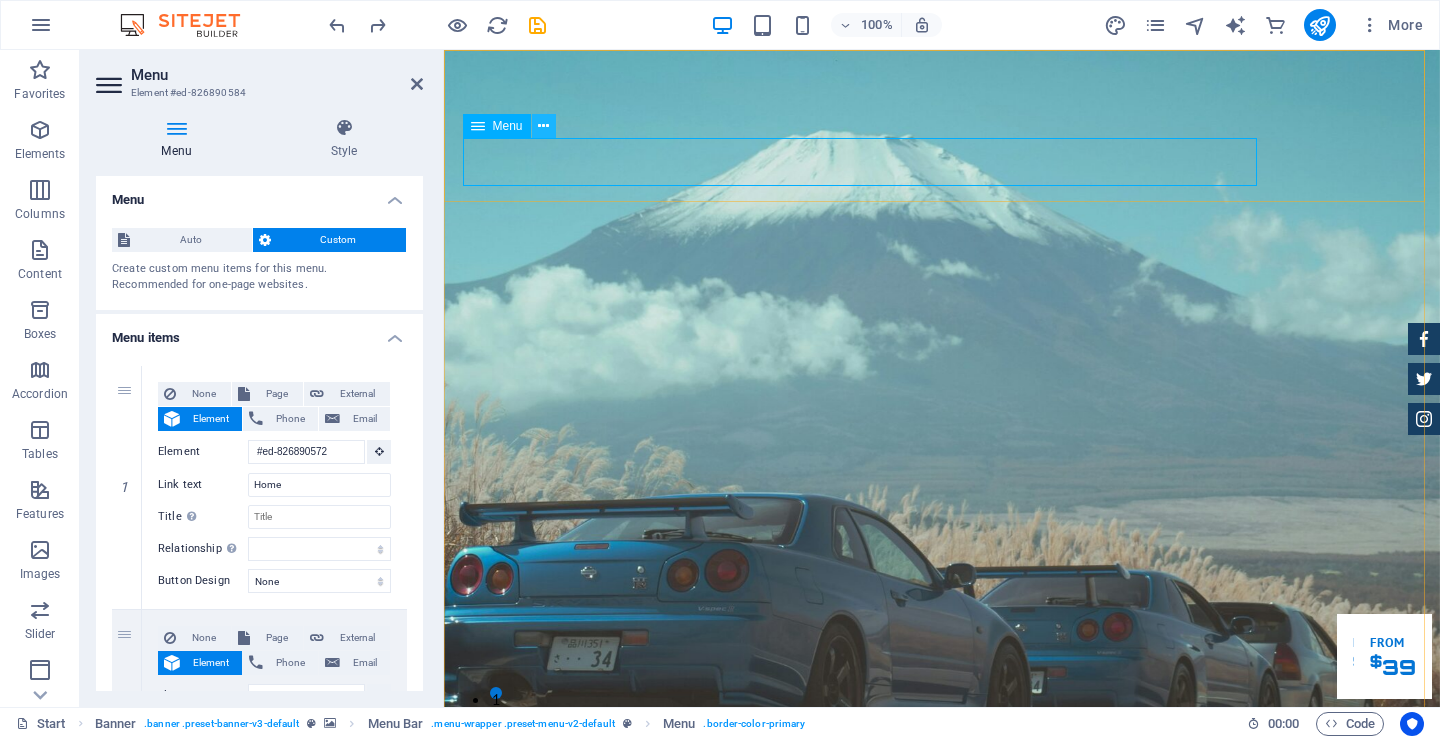 click at bounding box center (543, 126) 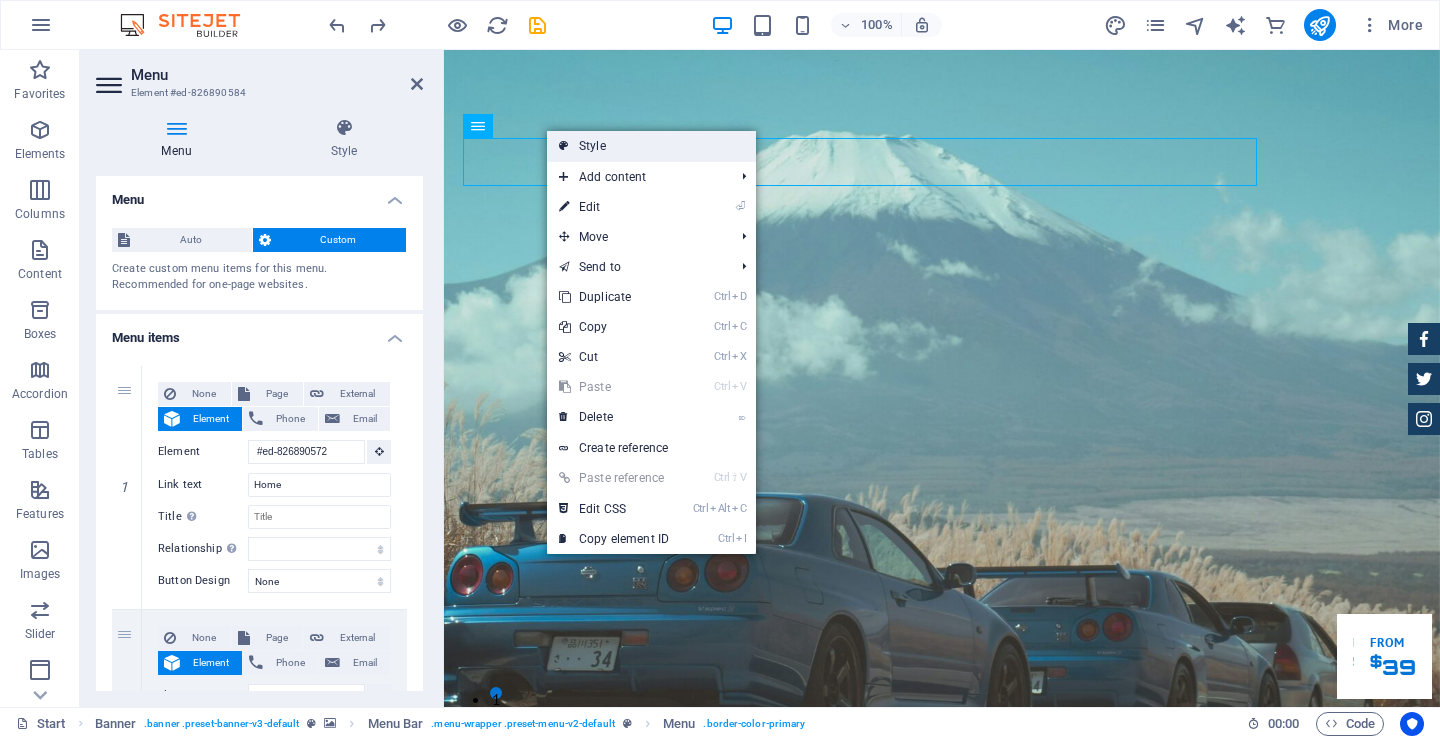 click on "Style" at bounding box center [651, 146] 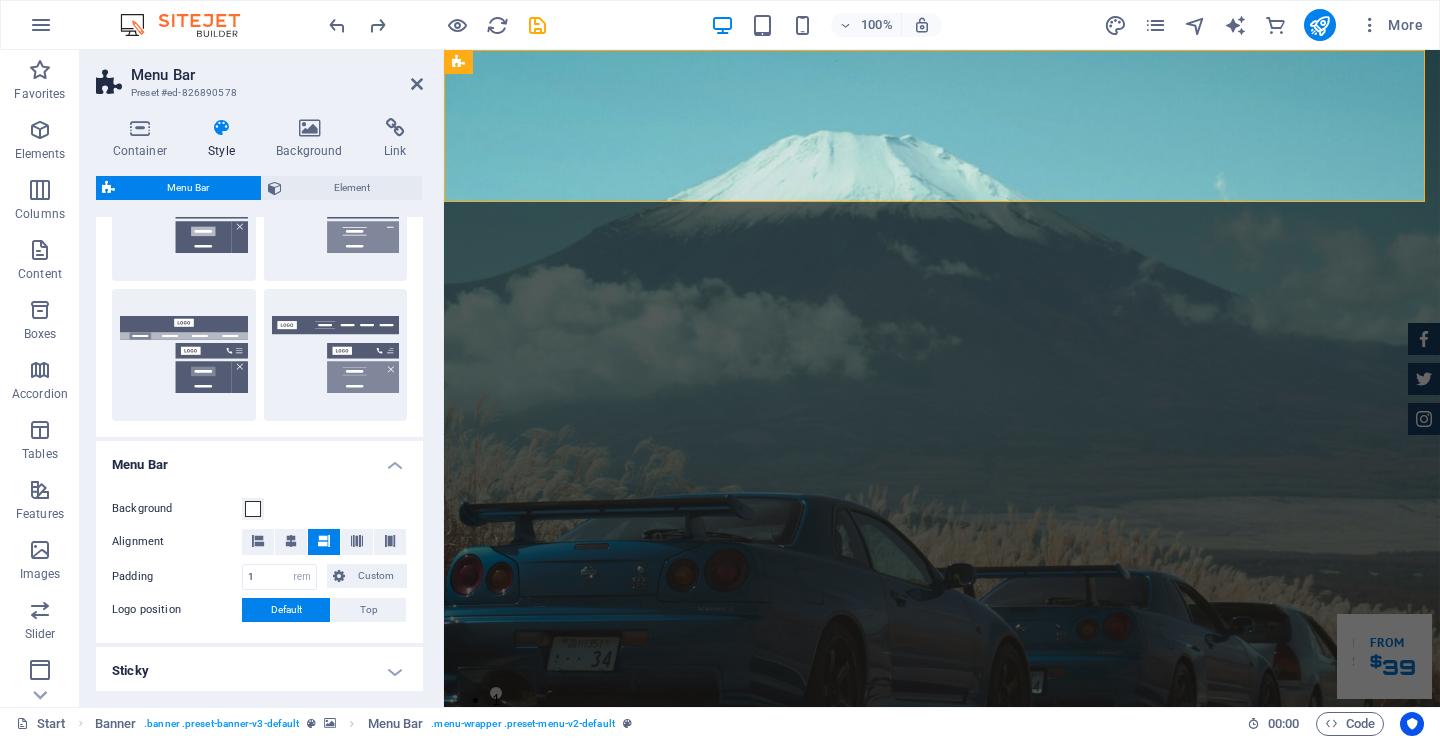 scroll, scrollTop: 692, scrollLeft: 0, axis: vertical 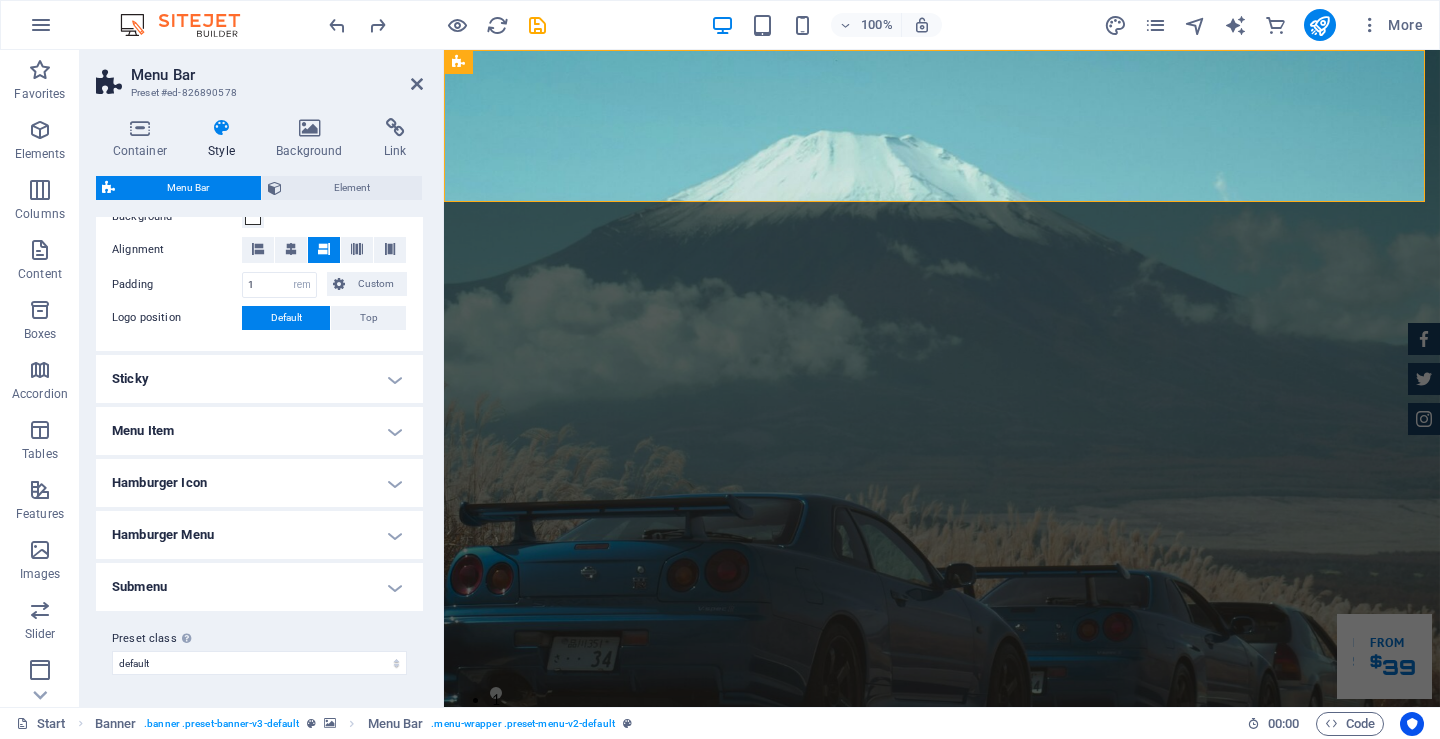 click on "Menu Item" at bounding box center [259, 431] 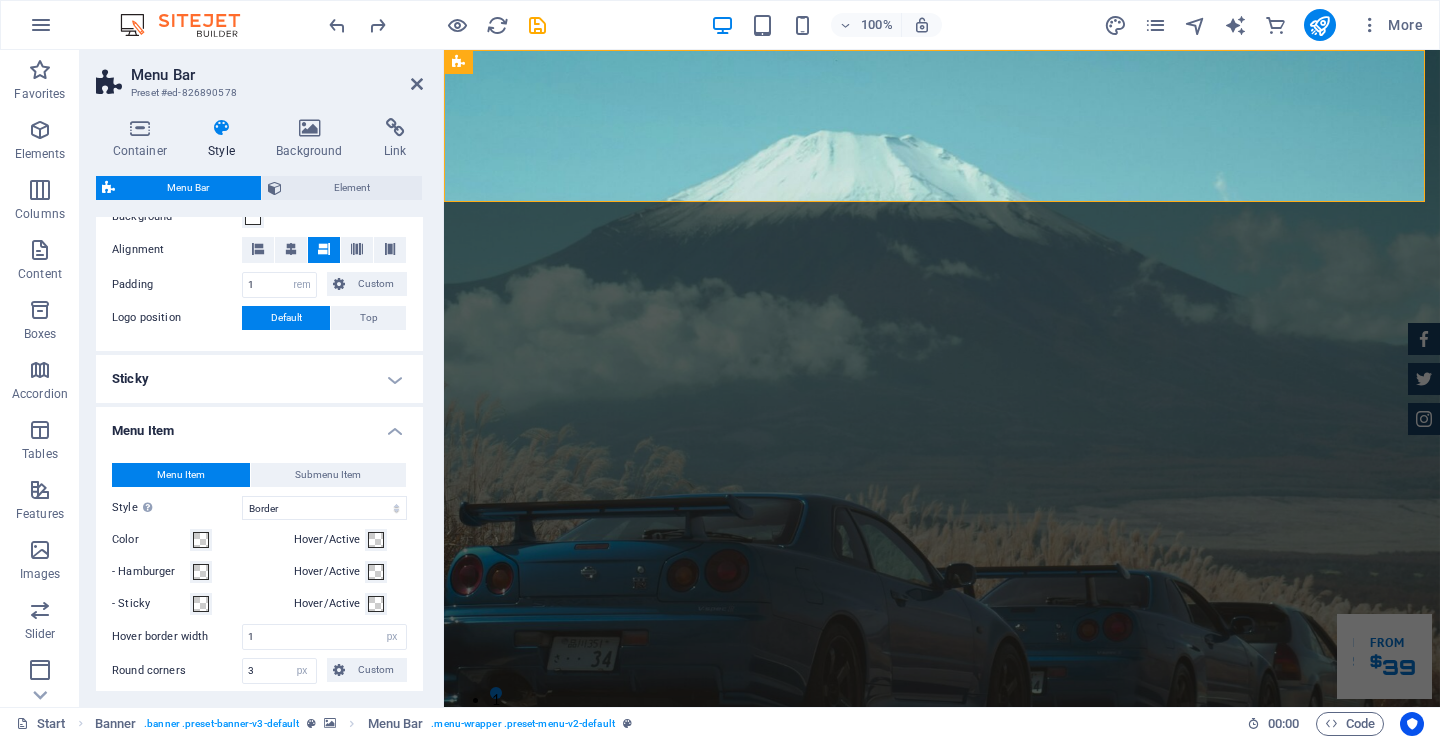 click on "Menu Item" at bounding box center [259, 425] 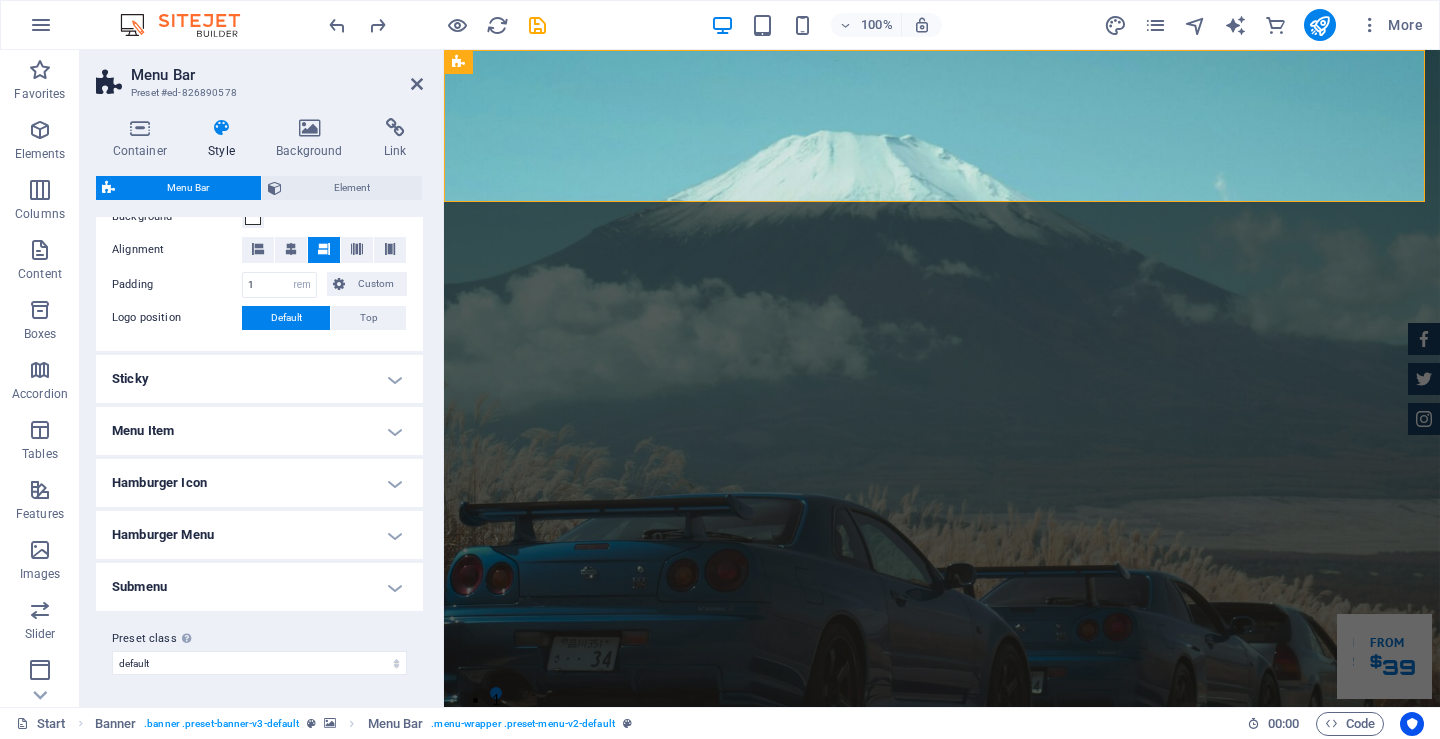 click on "Sticky" at bounding box center (259, 379) 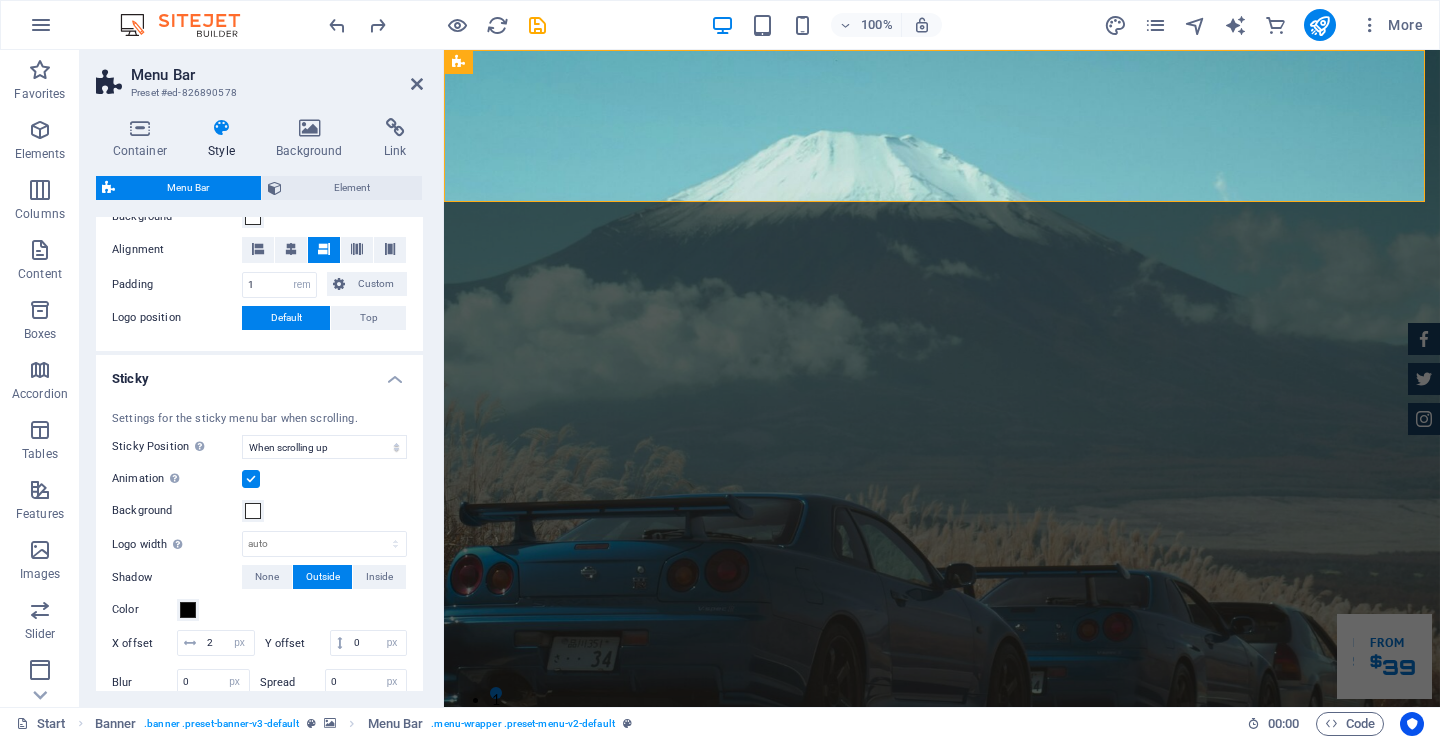 click on "Sticky" at bounding box center (259, 373) 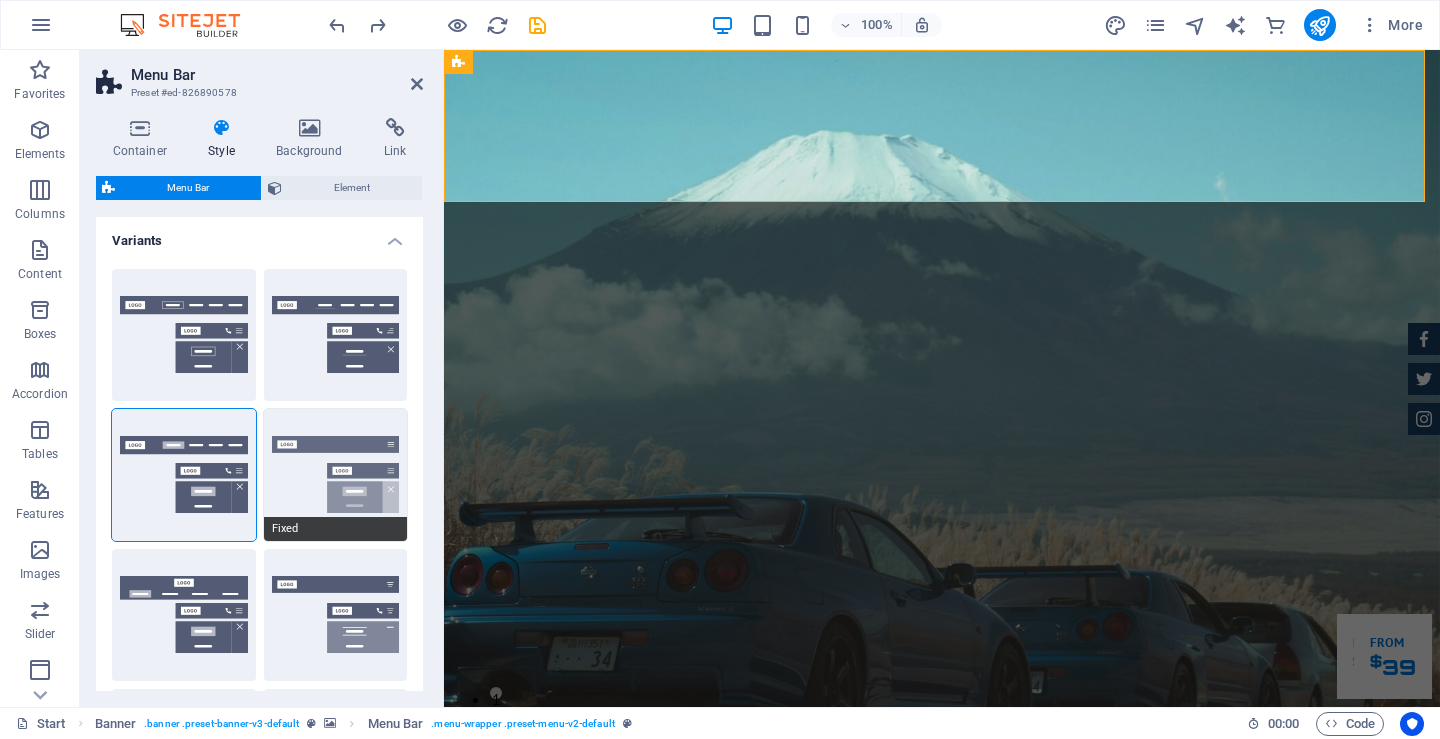 scroll, scrollTop: 500, scrollLeft: 0, axis: vertical 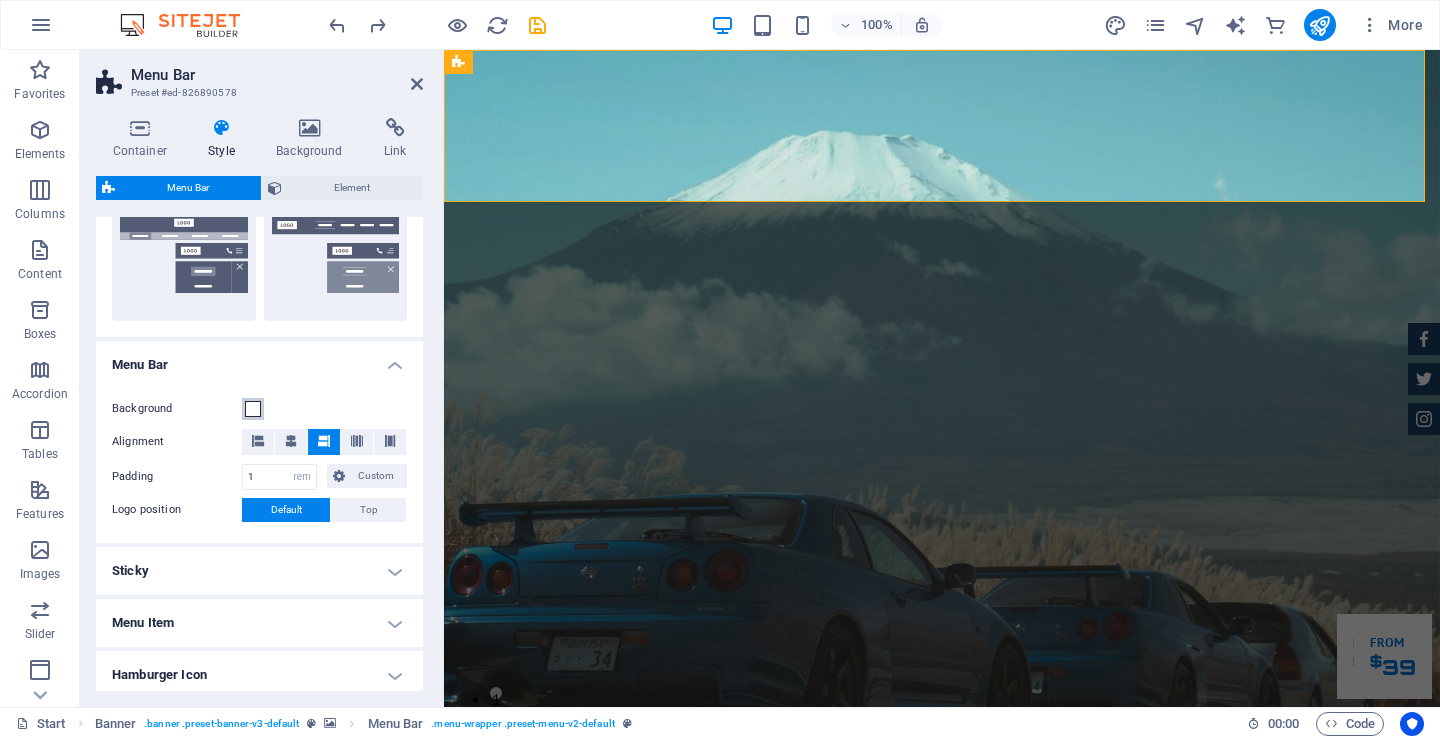 click at bounding box center [253, 409] 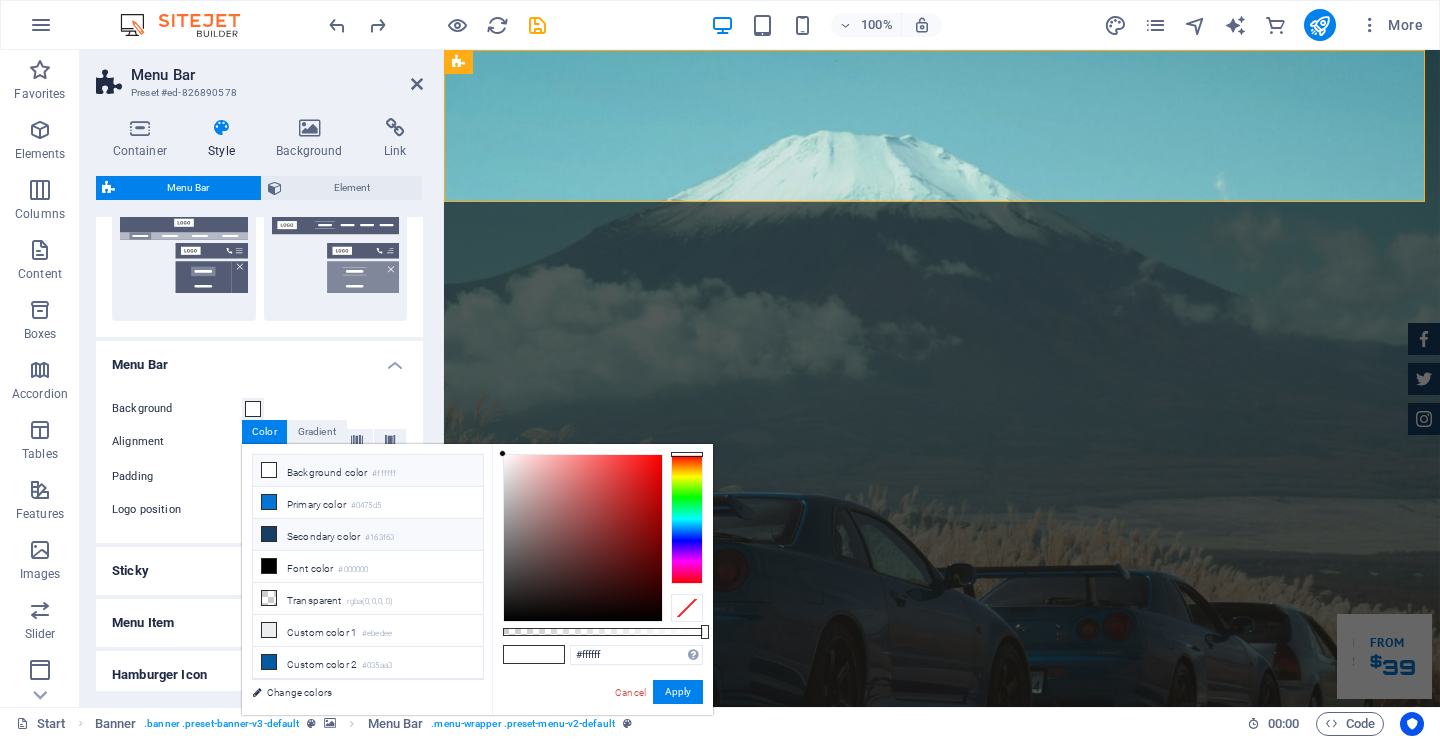 click on "Secondary color
#163f63" at bounding box center [368, 535] 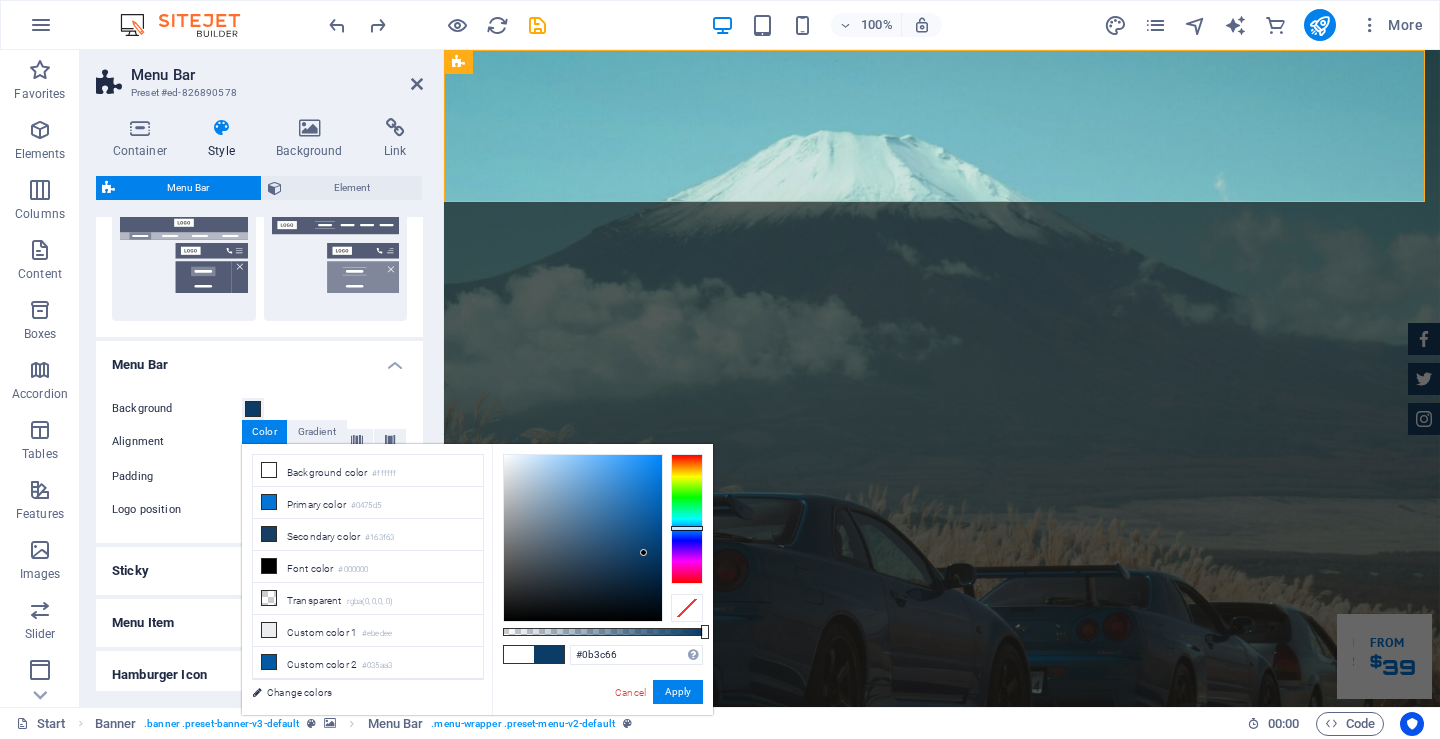 drag, startPoint x: 628, startPoint y: 553, endPoint x: 644, endPoint y: 553, distance: 16 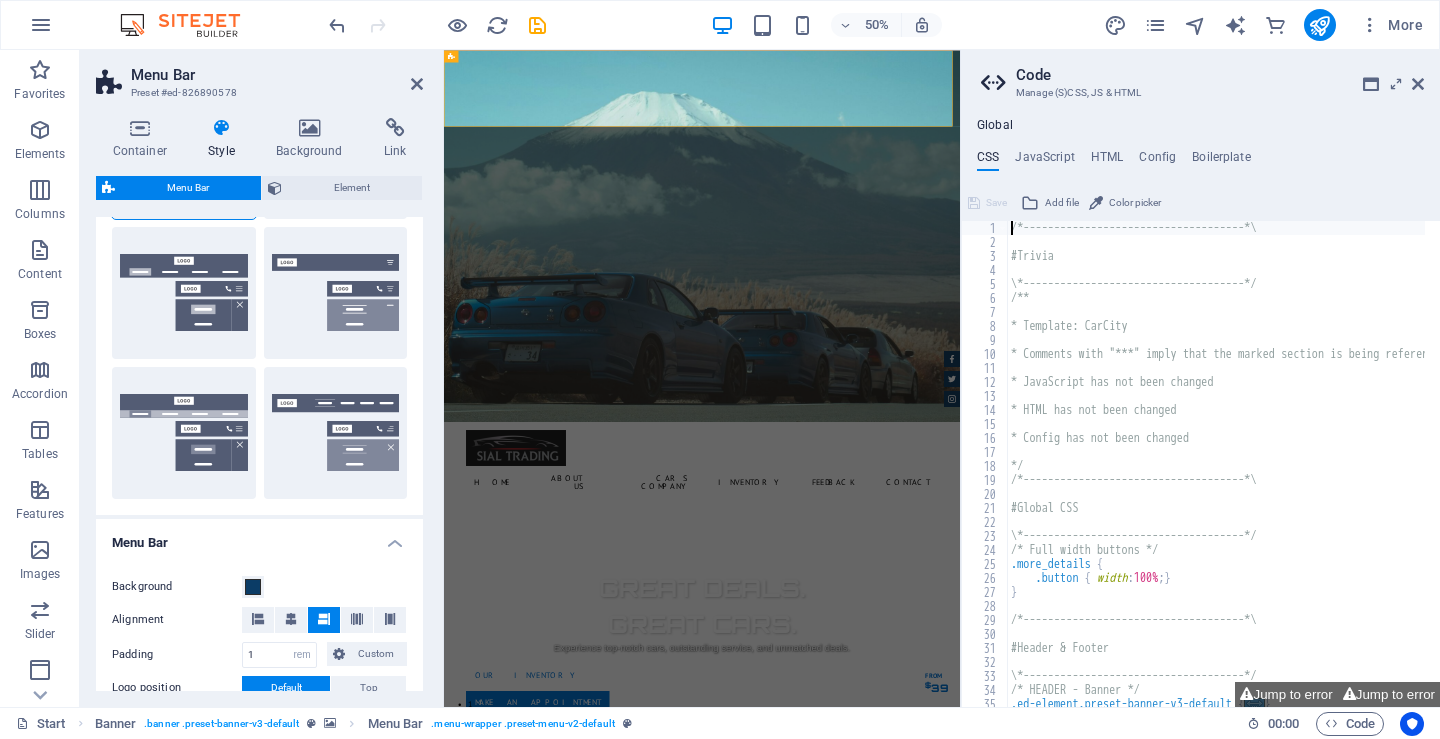 scroll, scrollTop: 300, scrollLeft: 0, axis: vertical 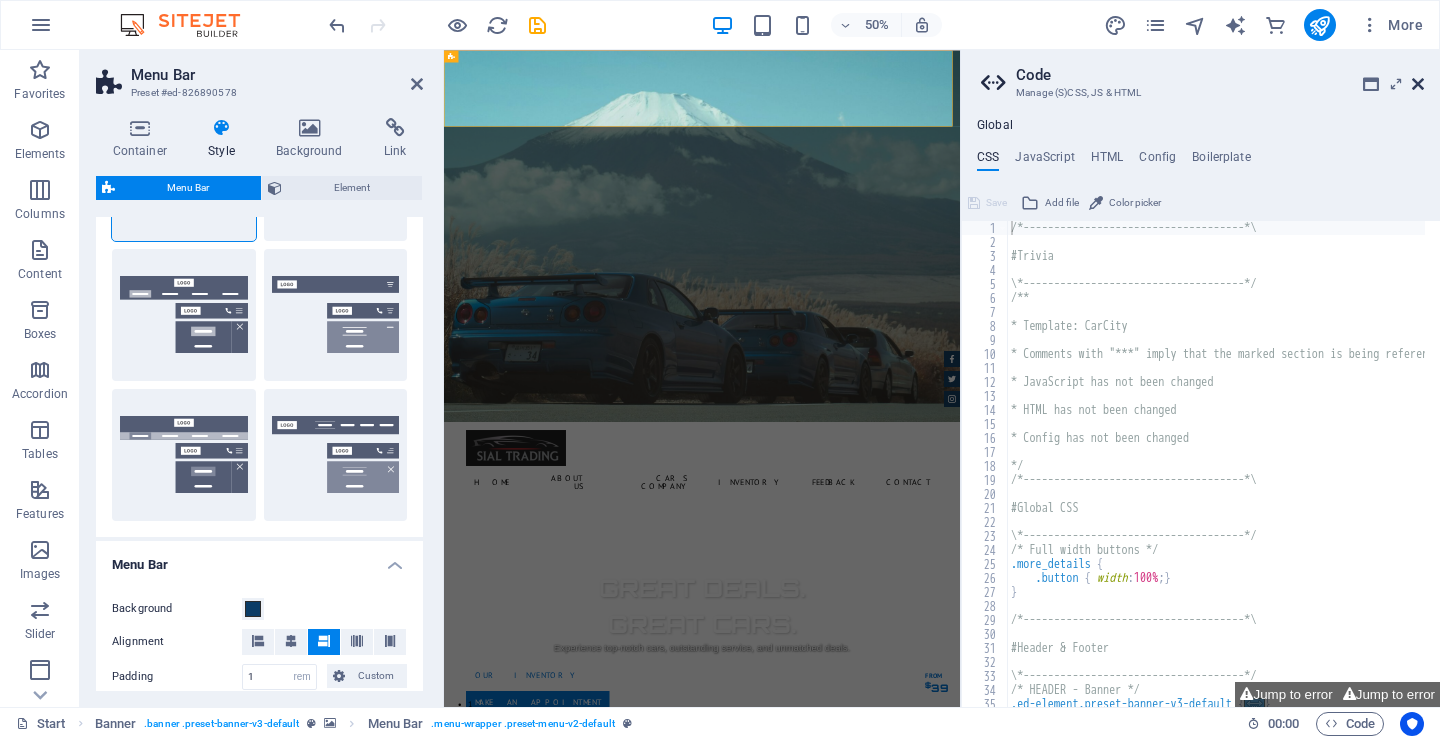 click at bounding box center (1418, 84) 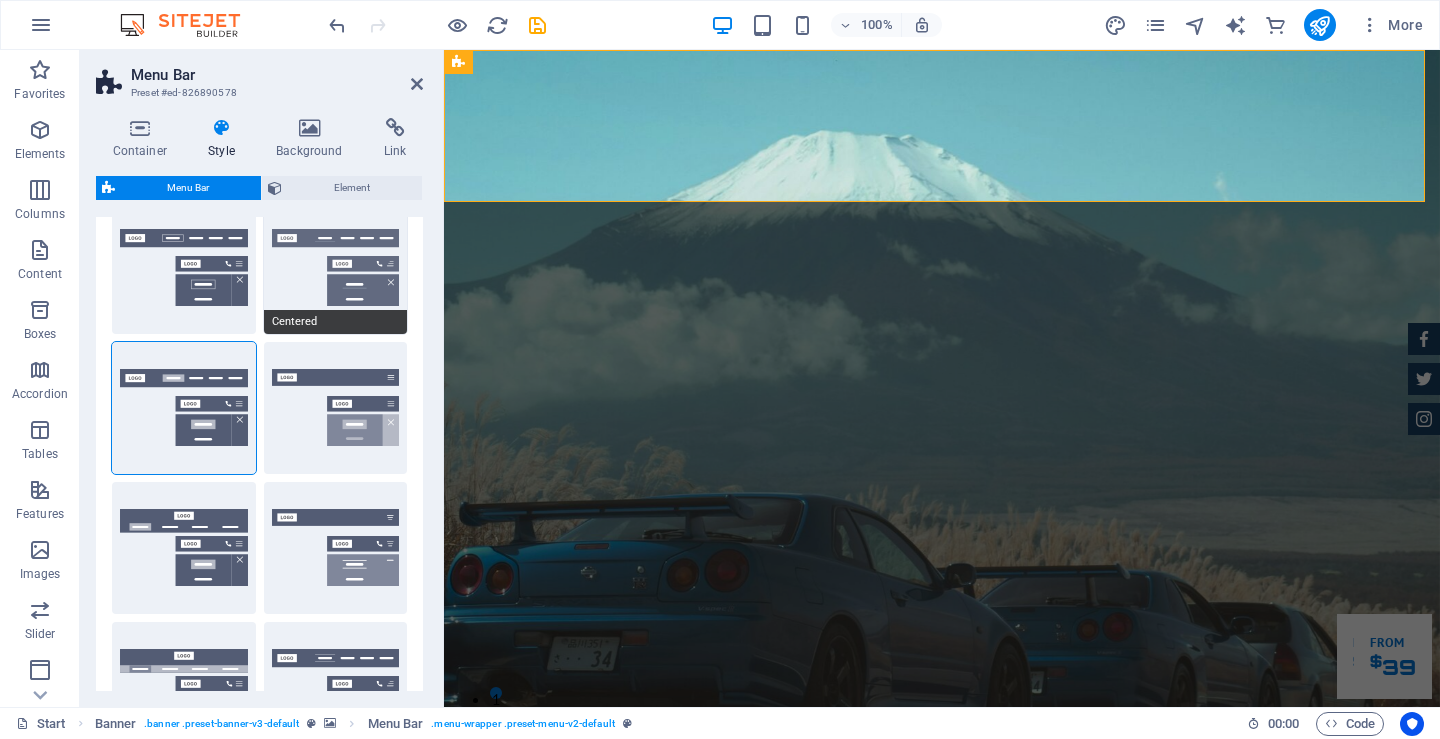 scroll, scrollTop: 0, scrollLeft: 0, axis: both 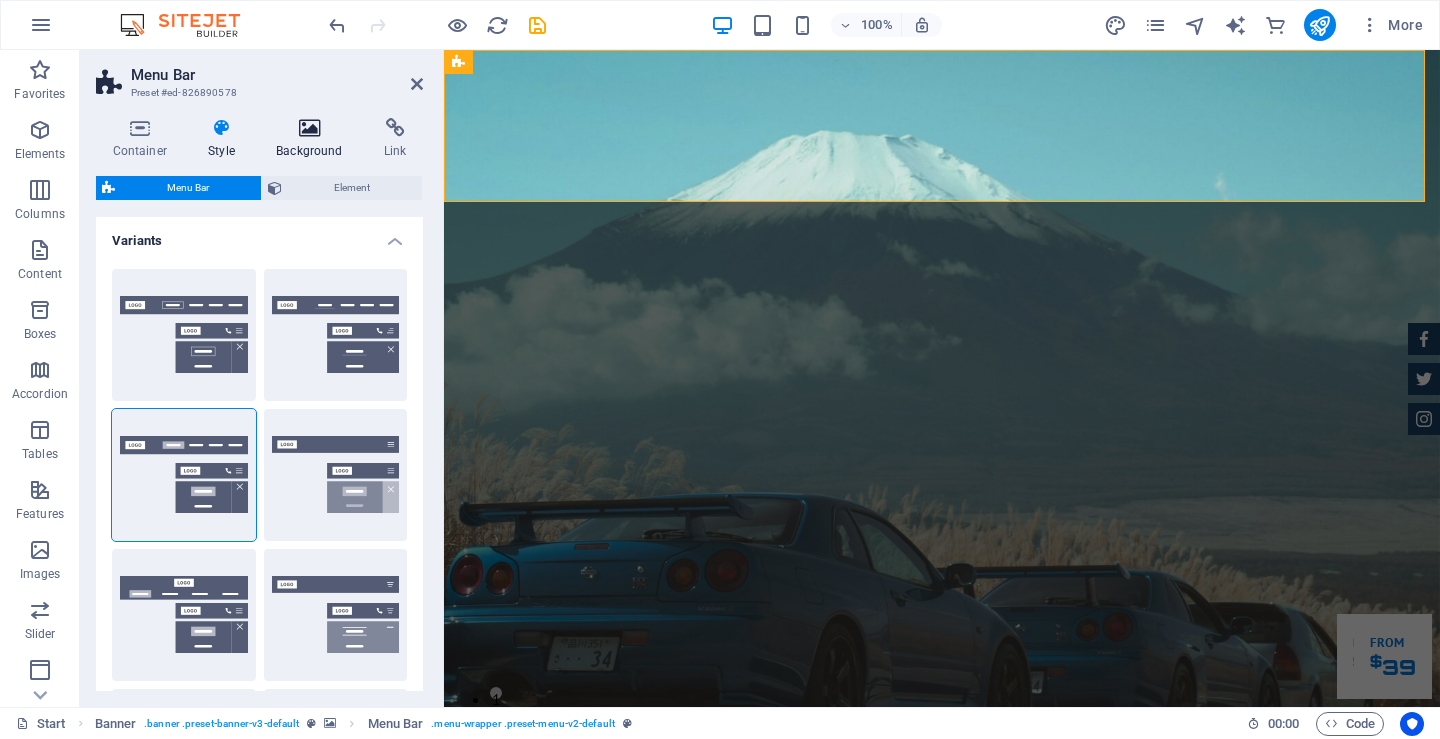 click on "Background" at bounding box center (314, 139) 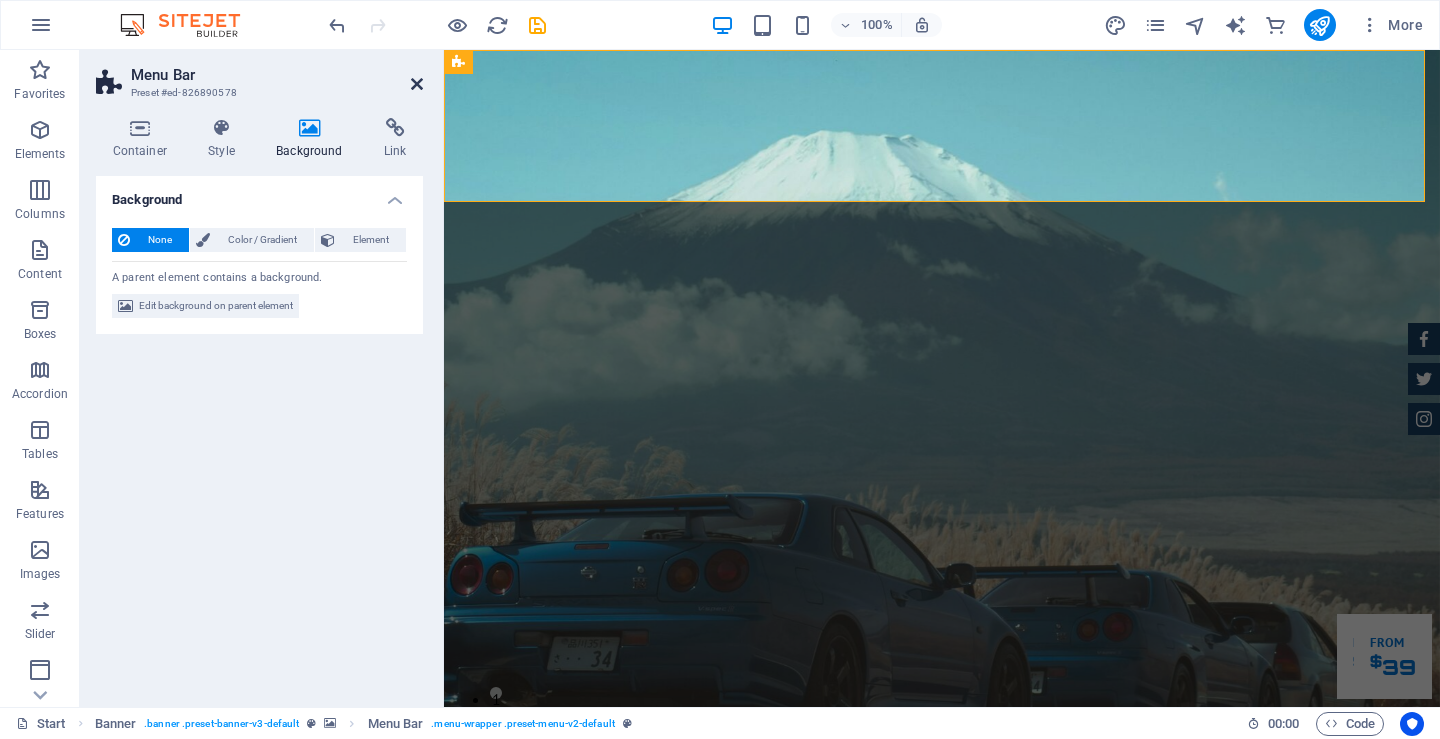 click at bounding box center (417, 84) 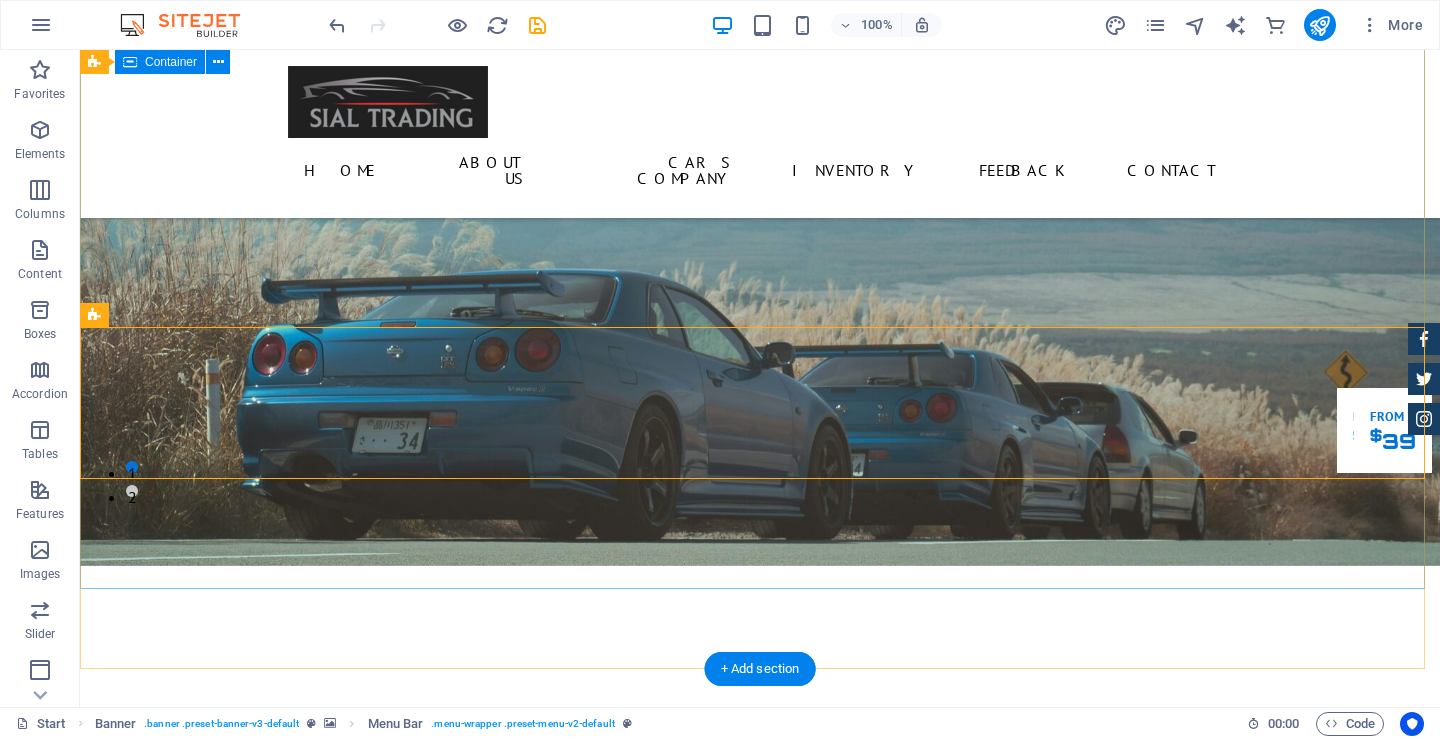 scroll, scrollTop: 100, scrollLeft: 0, axis: vertical 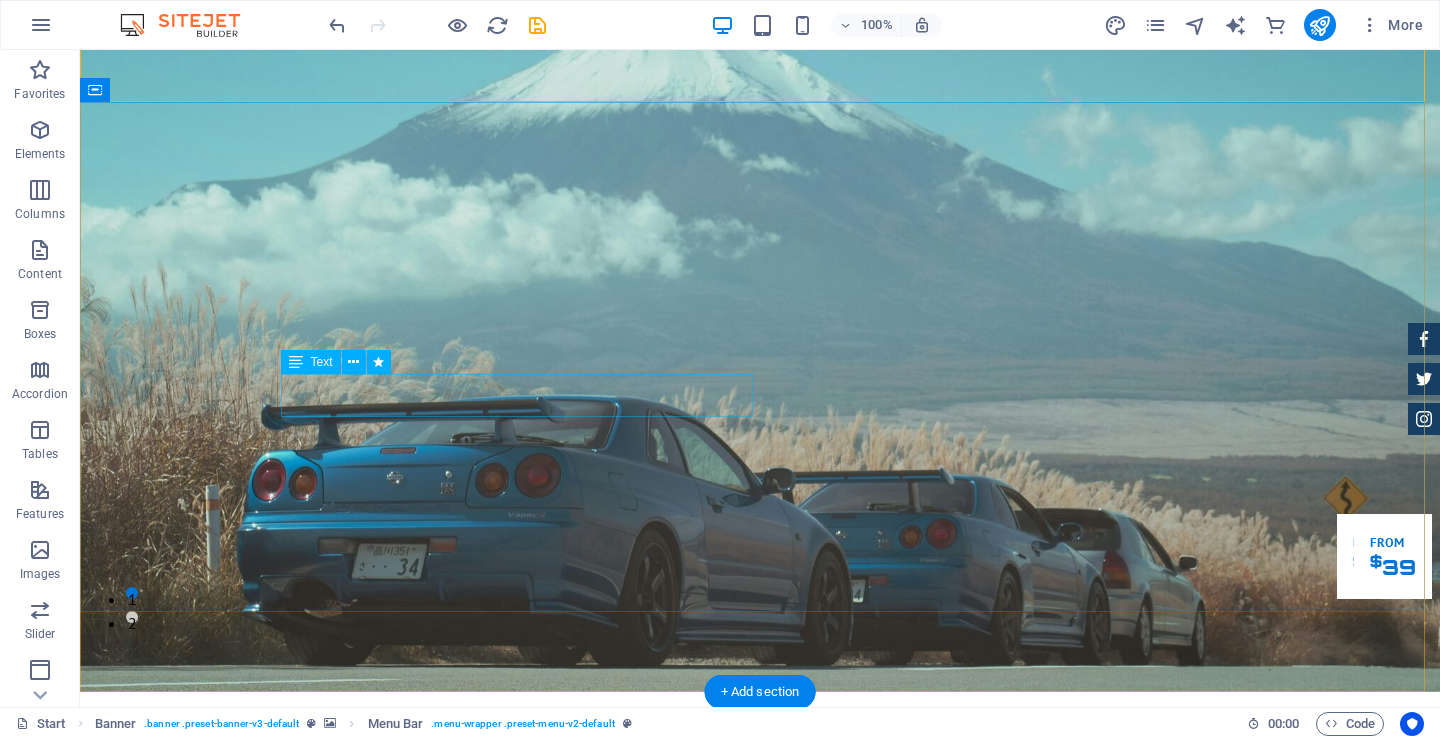 click on "Experience top-notch cars, outstanding service, and unmatched deals." at bounding box center [760, 1144] 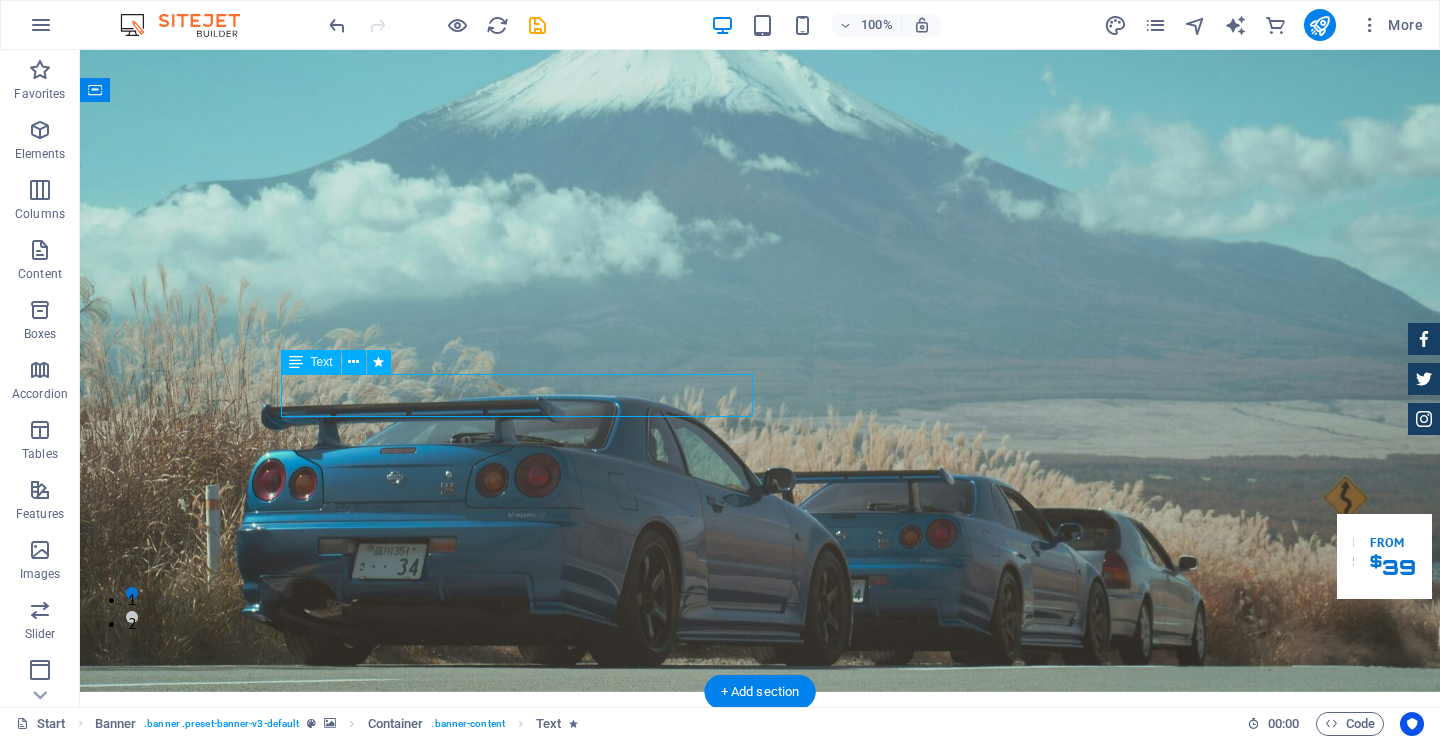 click on "Experience top-notch cars, outstanding service, and unmatched deals." at bounding box center [760, 1144] 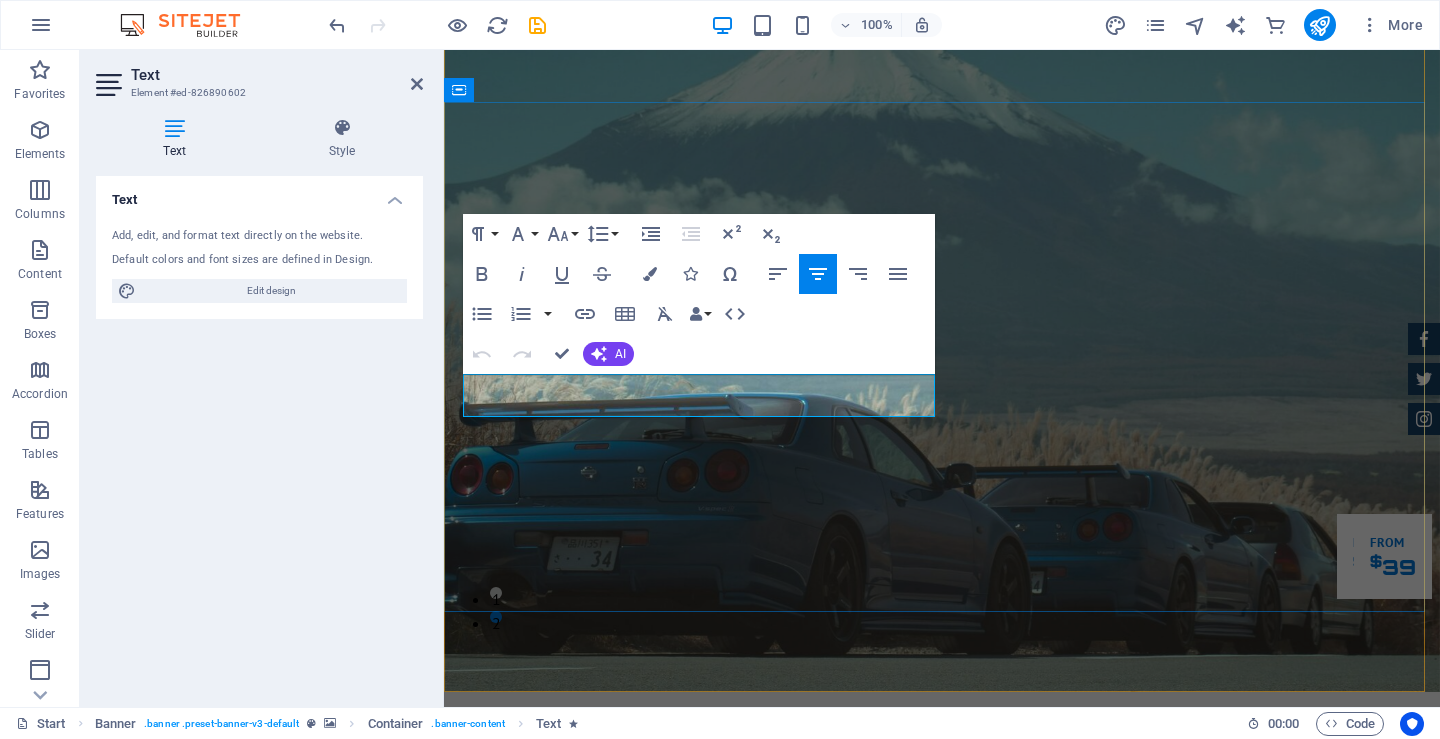 drag, startPoint x: 780, startPoint y: 409, endPoint x: 475, endPoint y: 376, distance: 306.78006 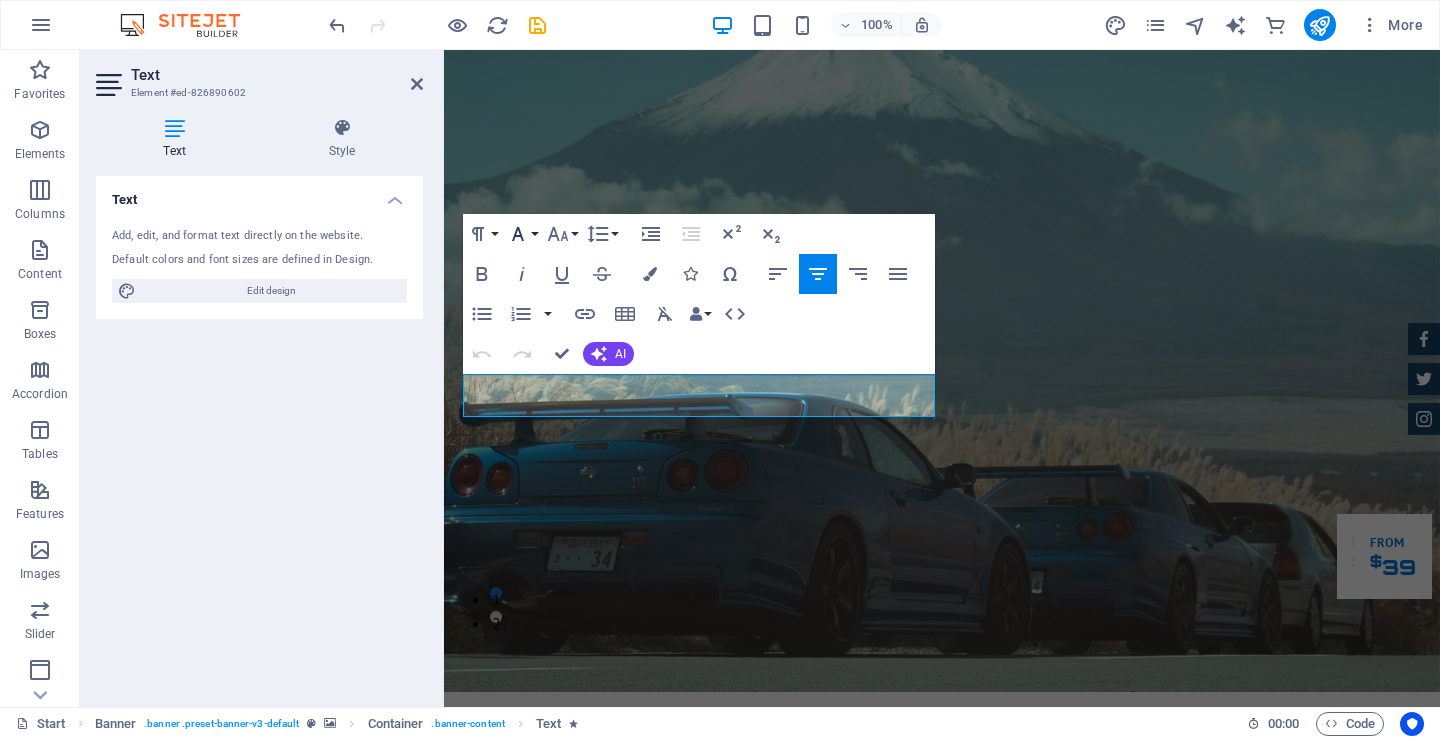 click on "Font Family" at bounding box center (522, 234) 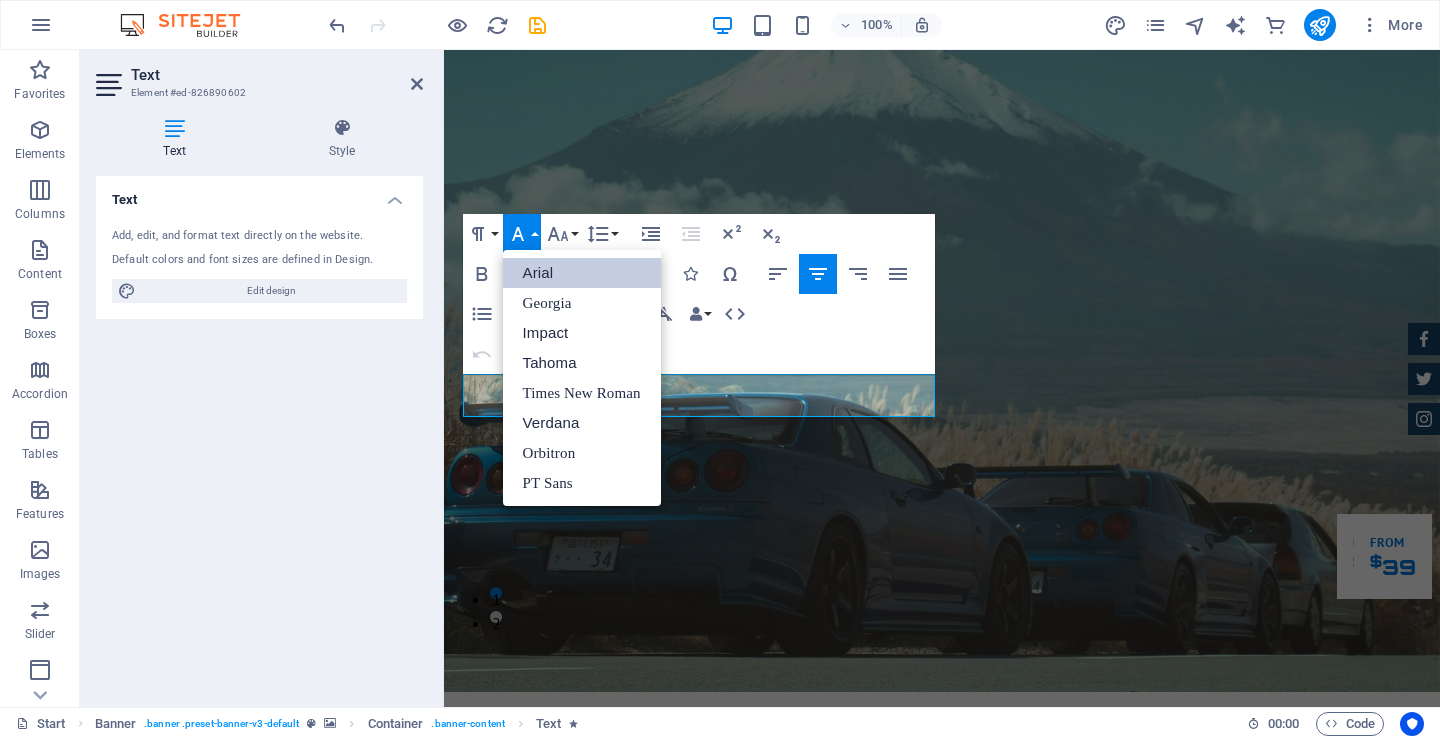 scroll, scrollTop: 0, scrollLeft: 0, axis: both 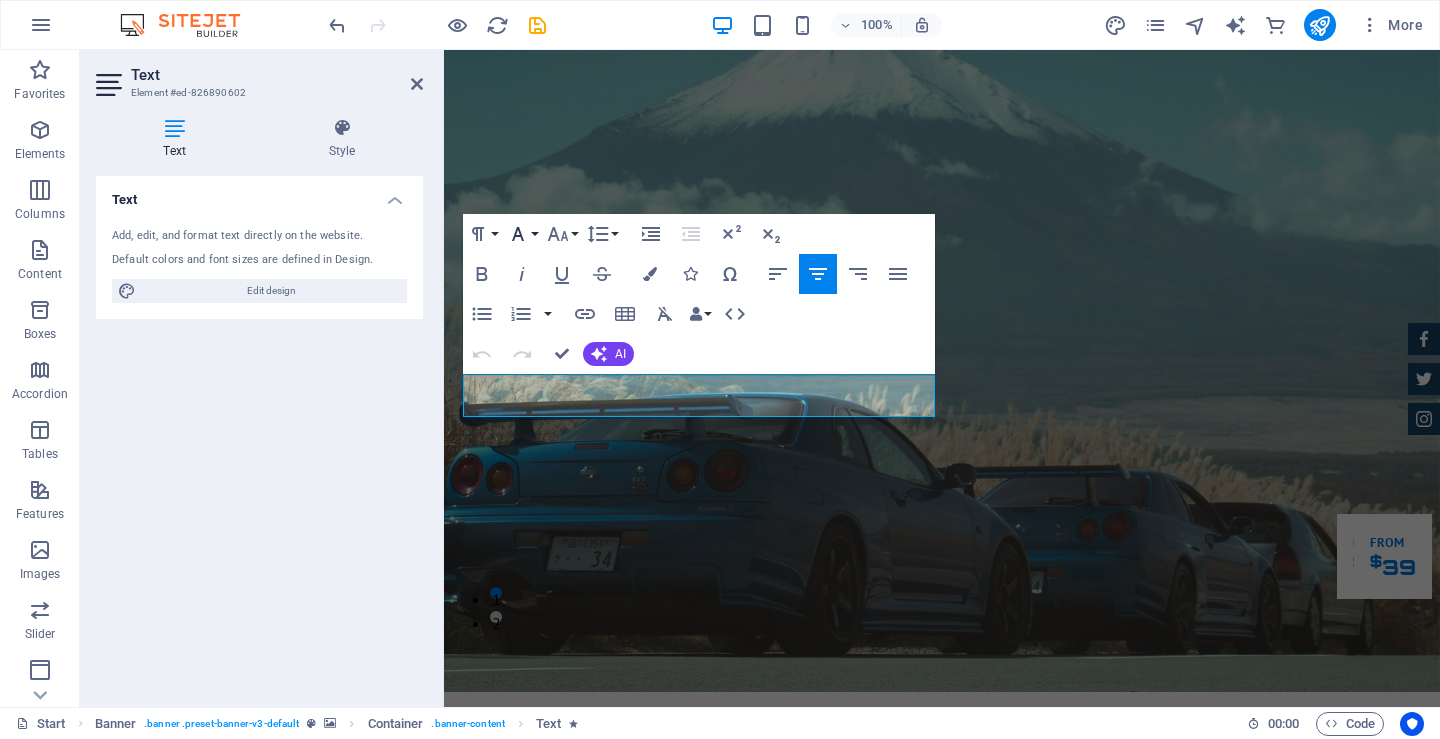 click on "Font Family" at bounding box center (522, 234) 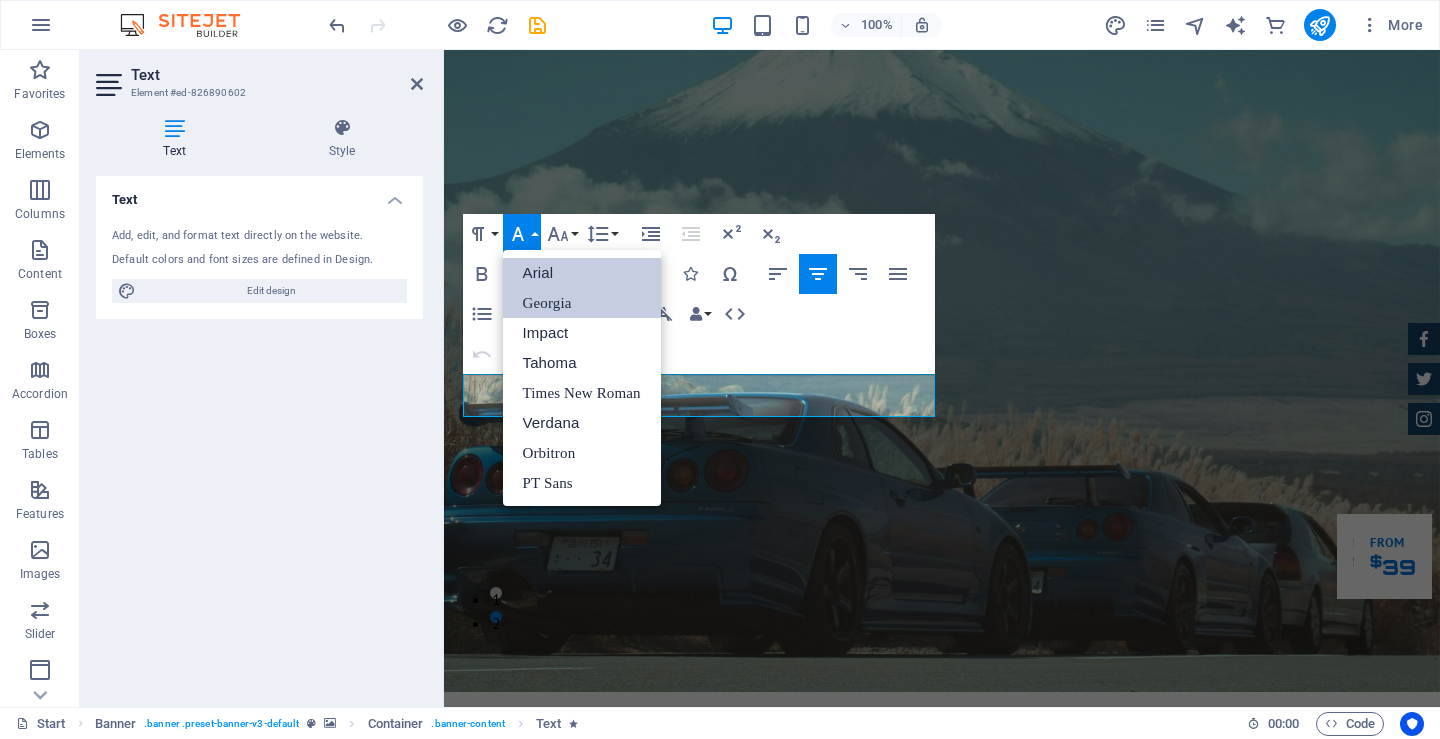 click on "Georgia" at bounding box center [582, 303] 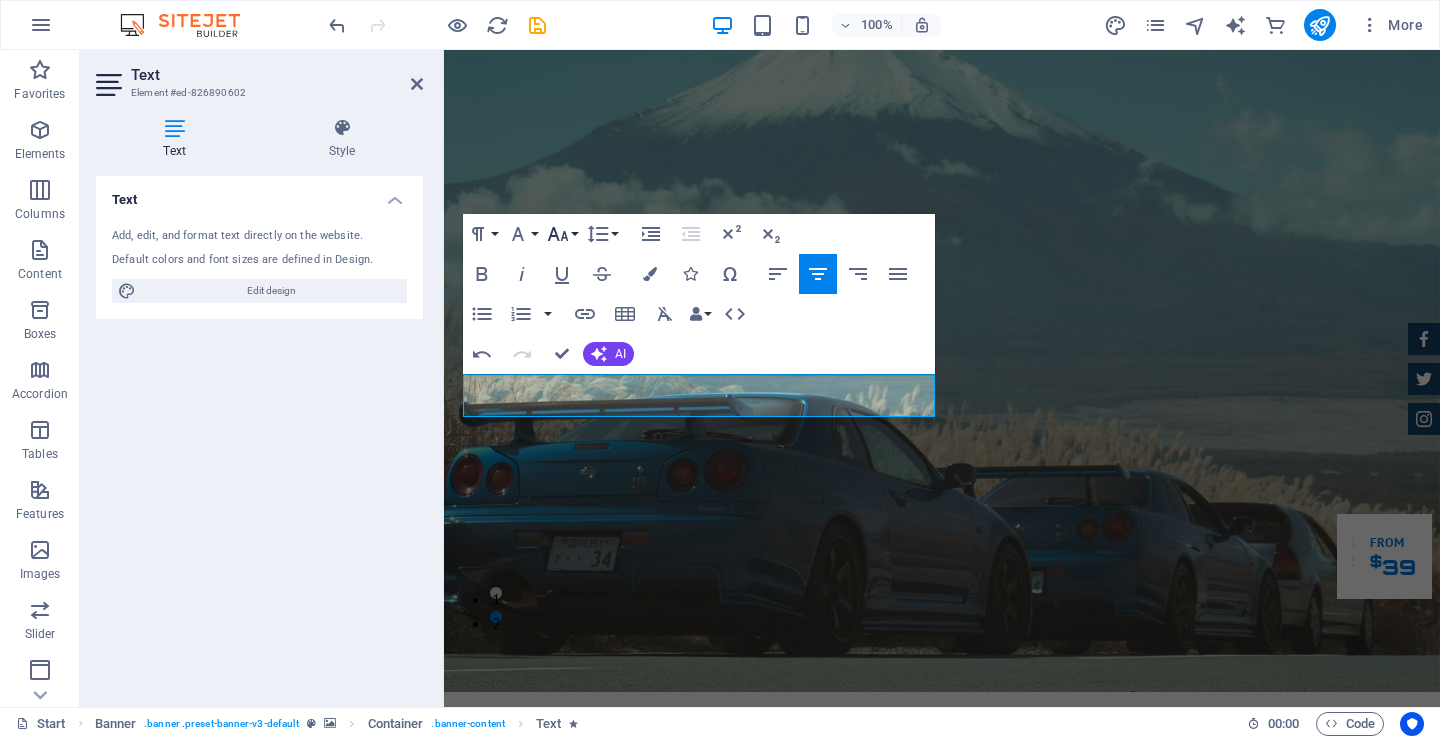 click on "Font Size" at bounding box center (562, 234) 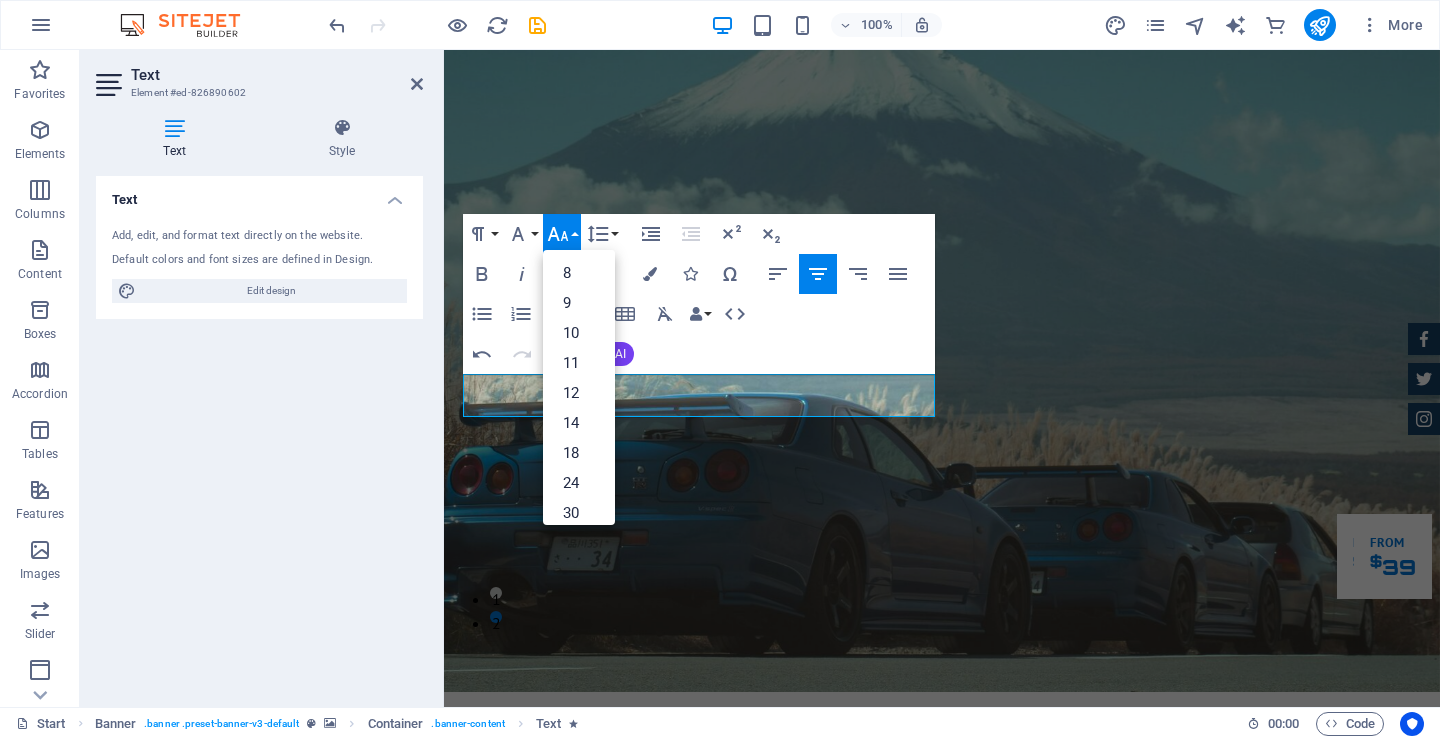 click on "Font Size" at bounding box center (562, 234) 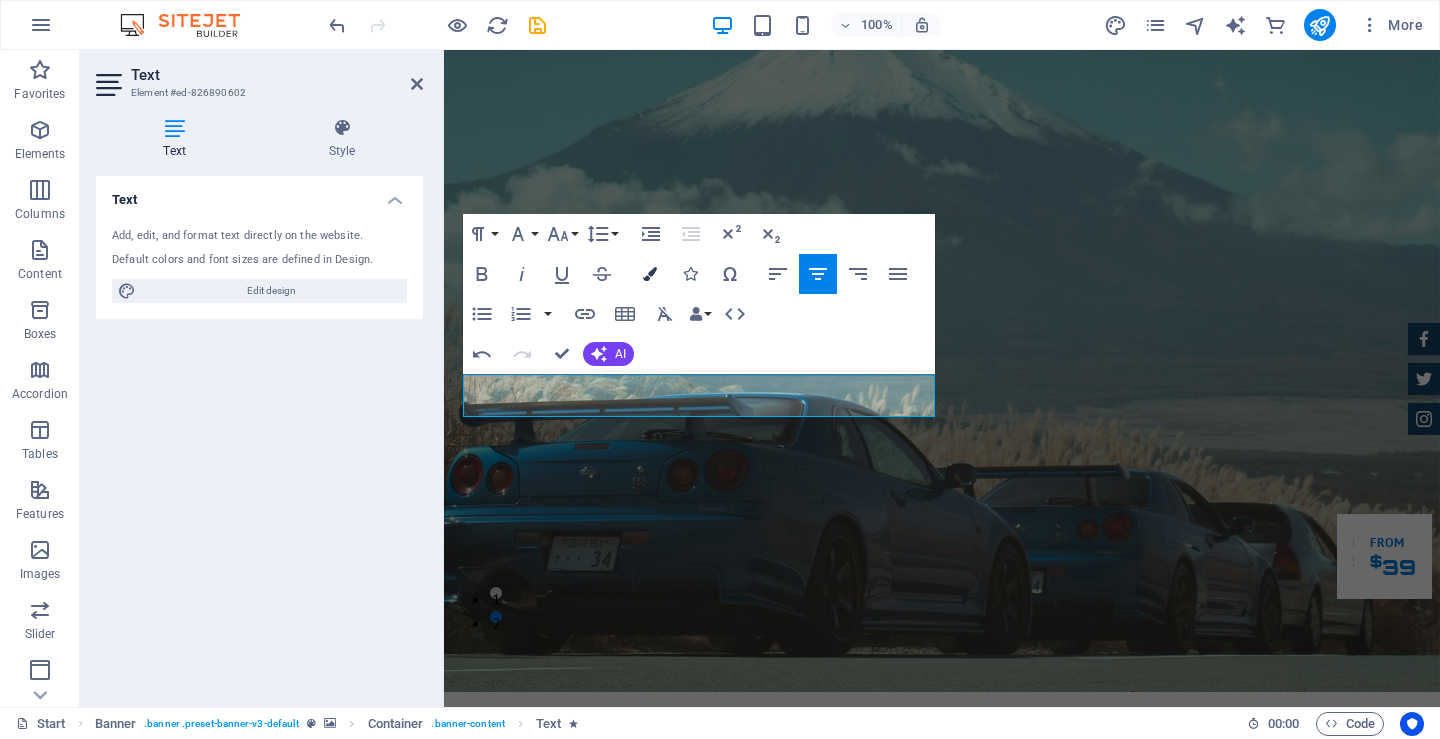 click at bounding box center (650, 274) 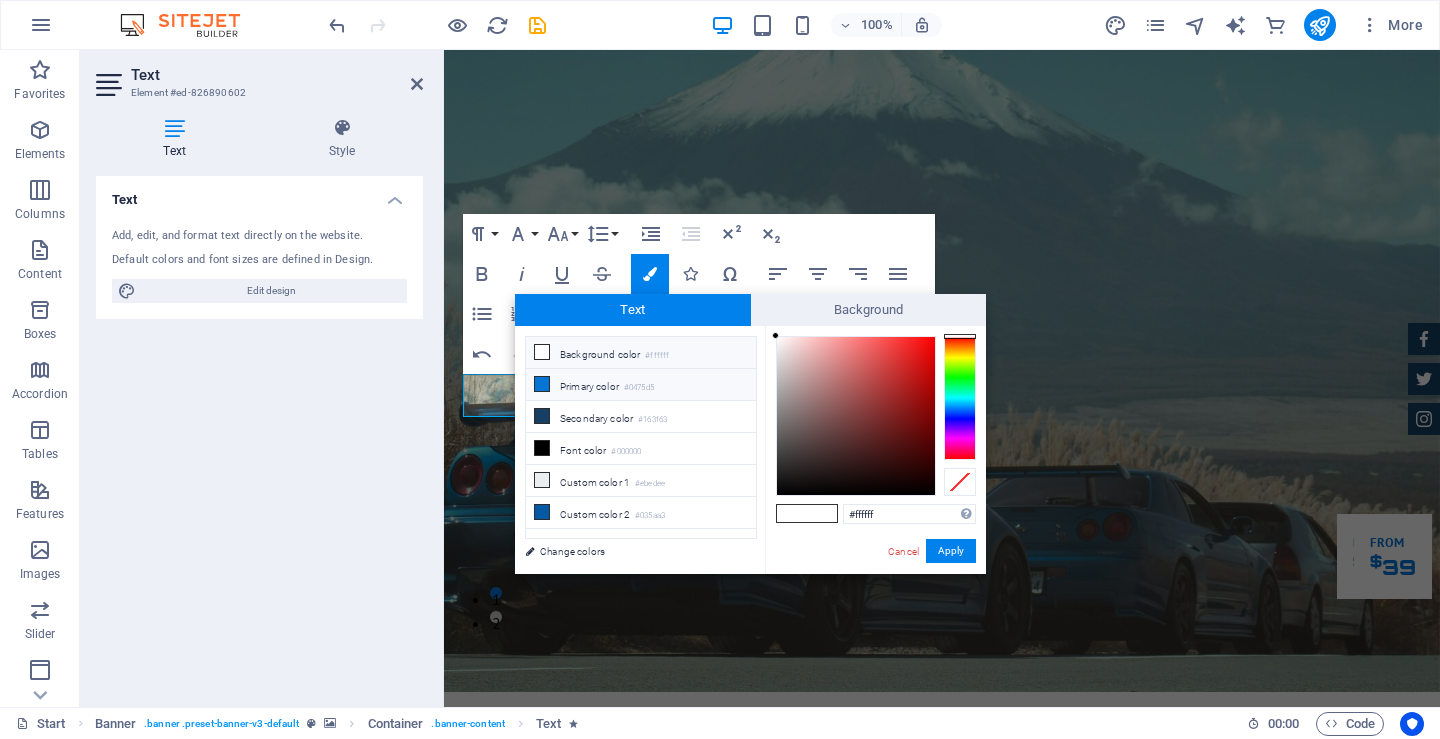 click on "Primary color
#0475d5" at bounding box center (641, 385) 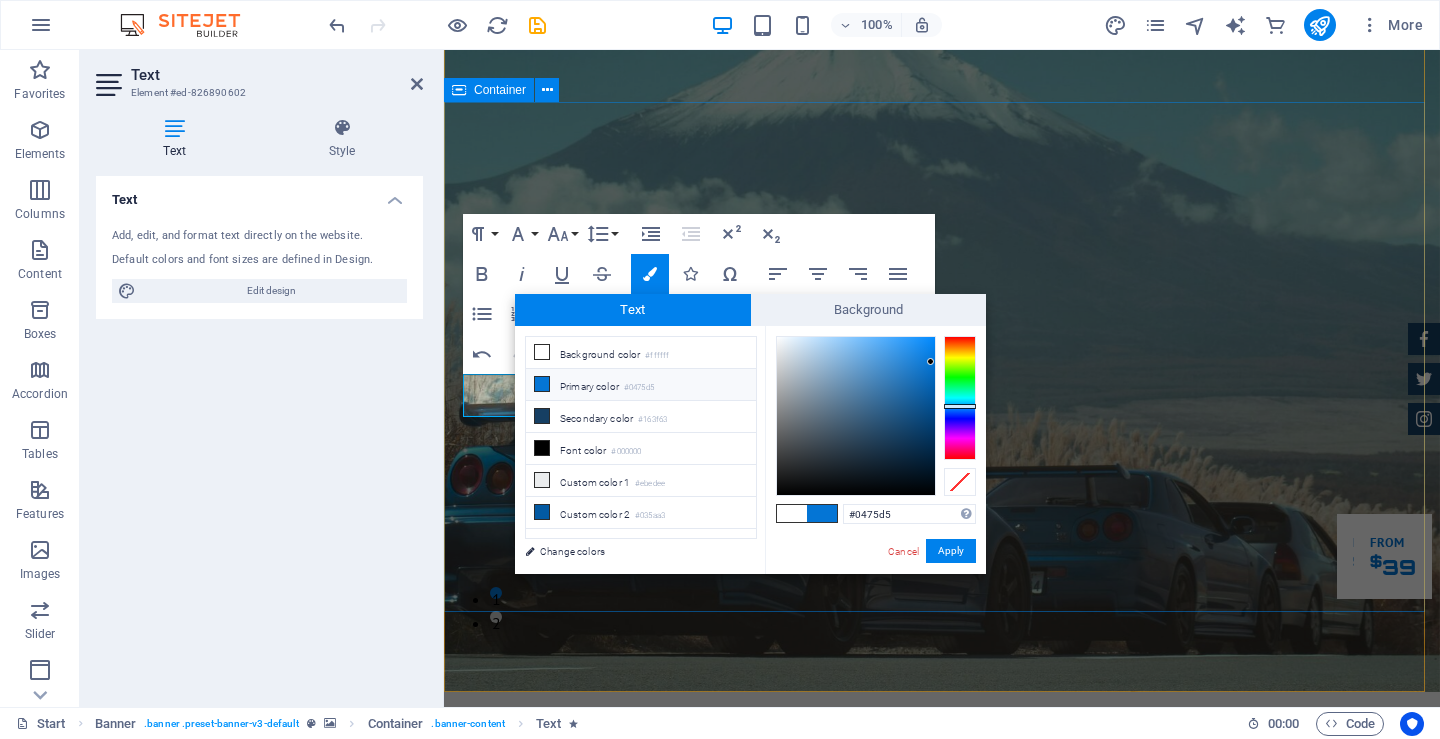 click on "GReat Deals. Great Cars. ​ Experience top-notch cars, outstanding service, and unmatched deals. ​  Our Inventory   Make an appointment" at bounding box center [942, 1130] 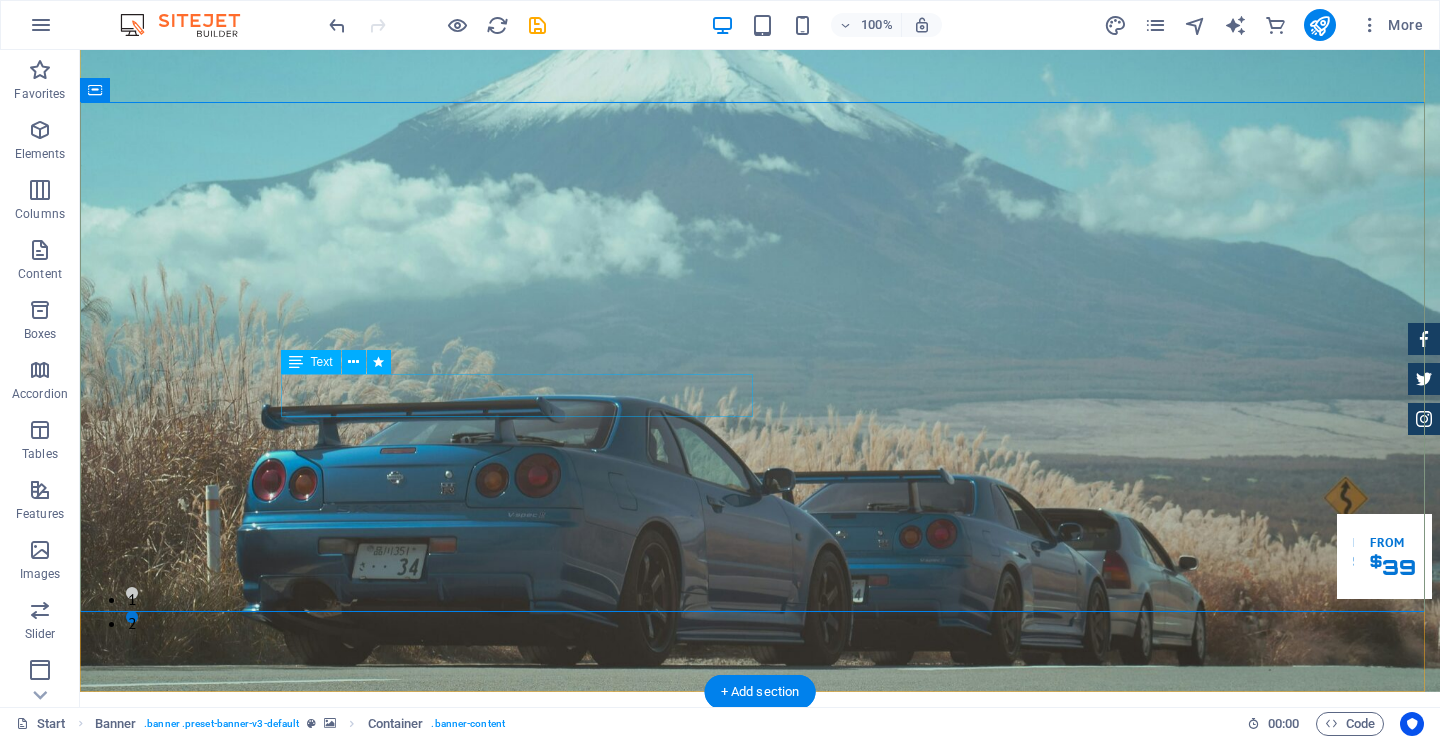 click on "Experience top-notch cars, outstanding service, and unmatched deals." at bounding box center (760, 1144) 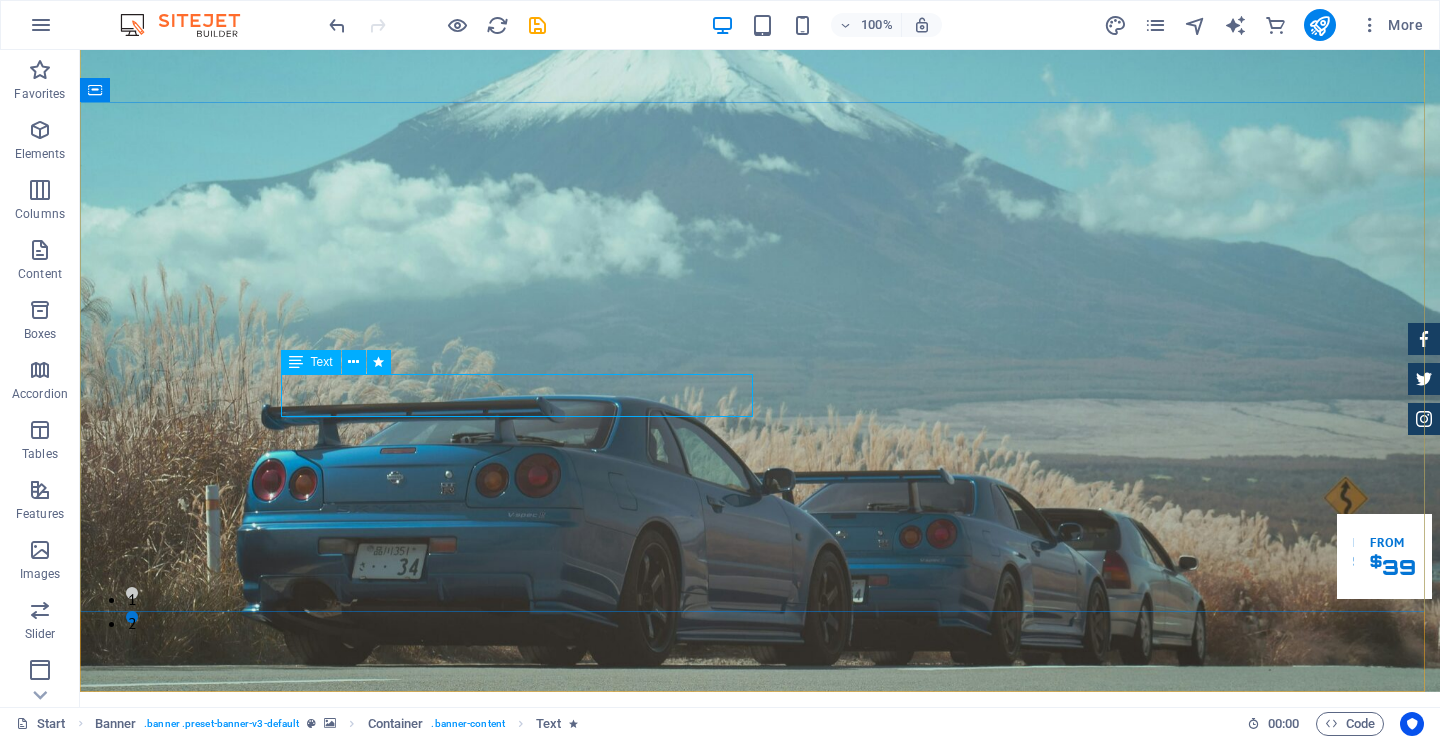 click on "Text" at bounding box center (322, 362) 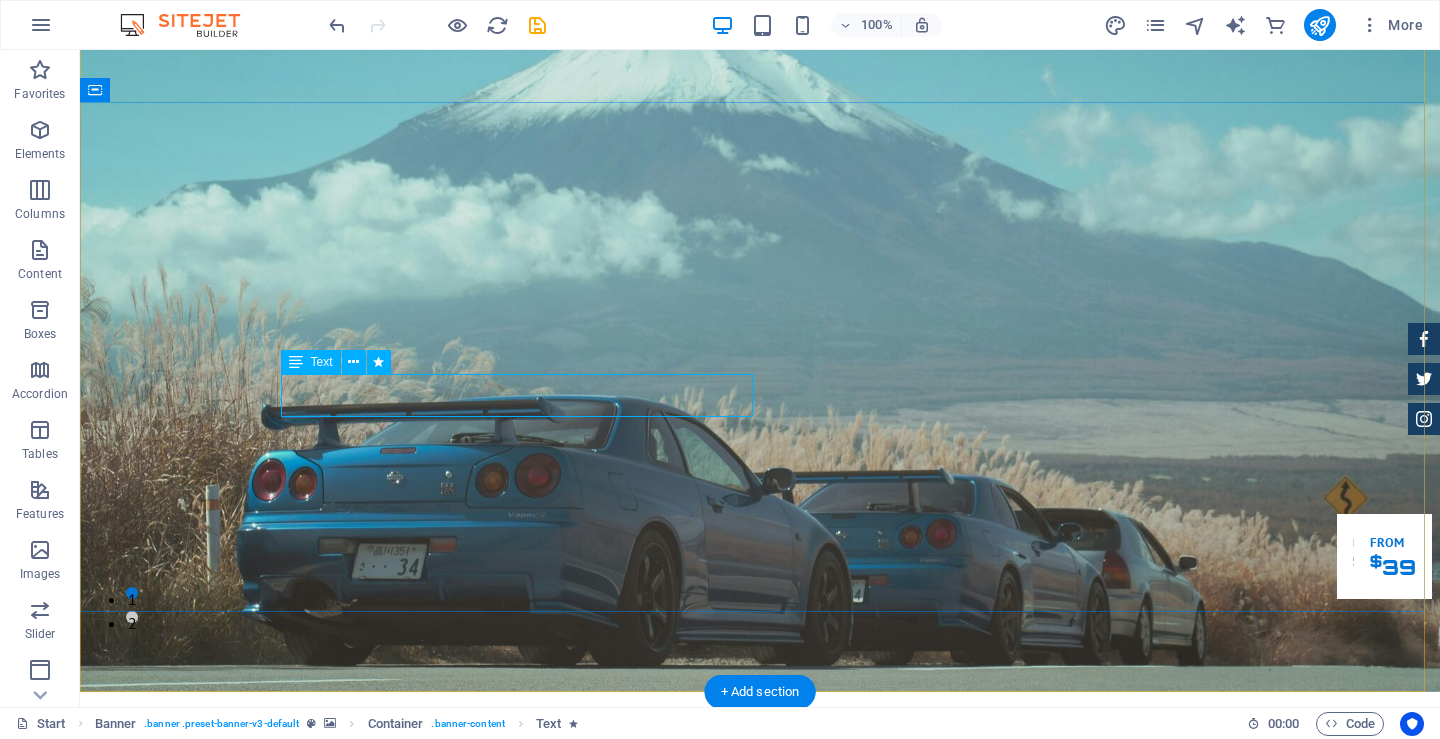 click on "Experience top-notch cars, outstanding service, and unmatched deals." at bounding box center (760, 1144) 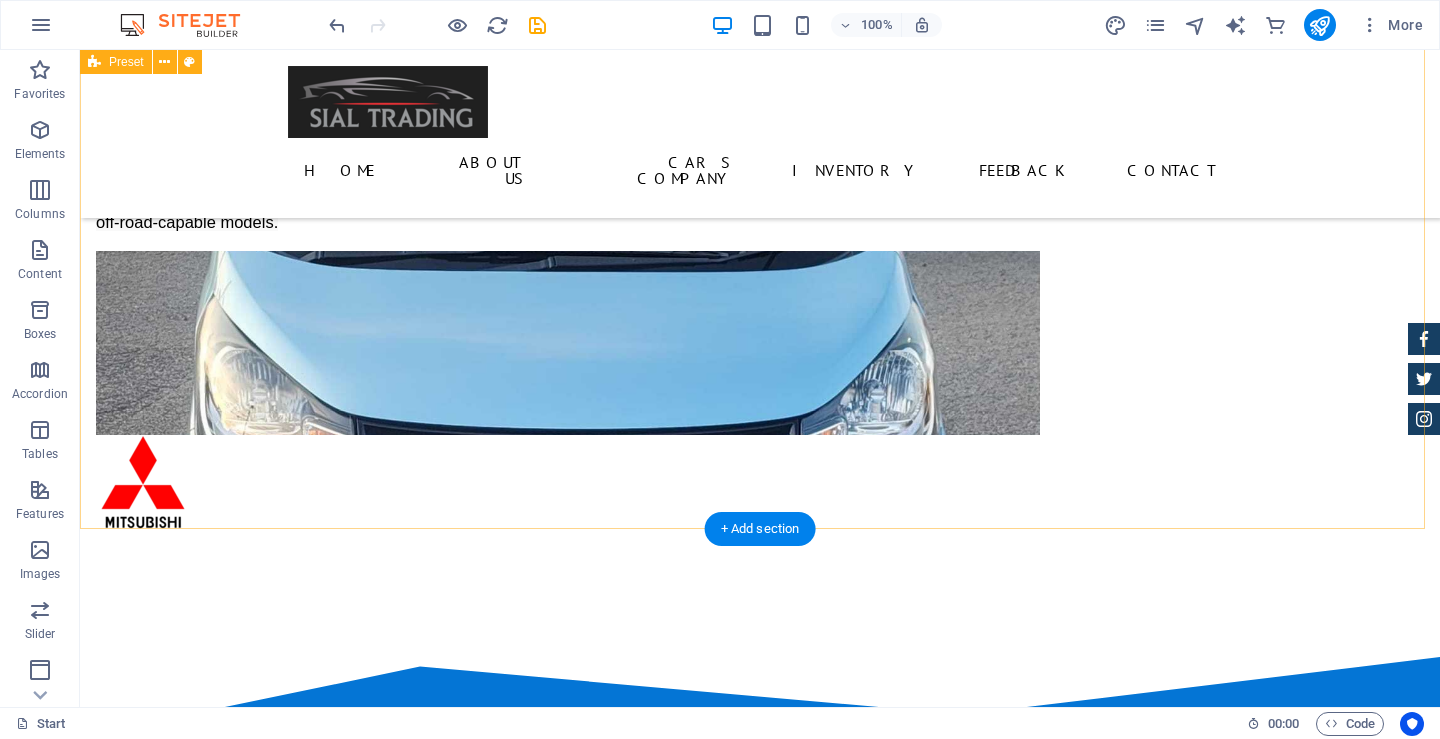 scroll, scrollTop: 1700, scrollLeft: 0, axis: vertical 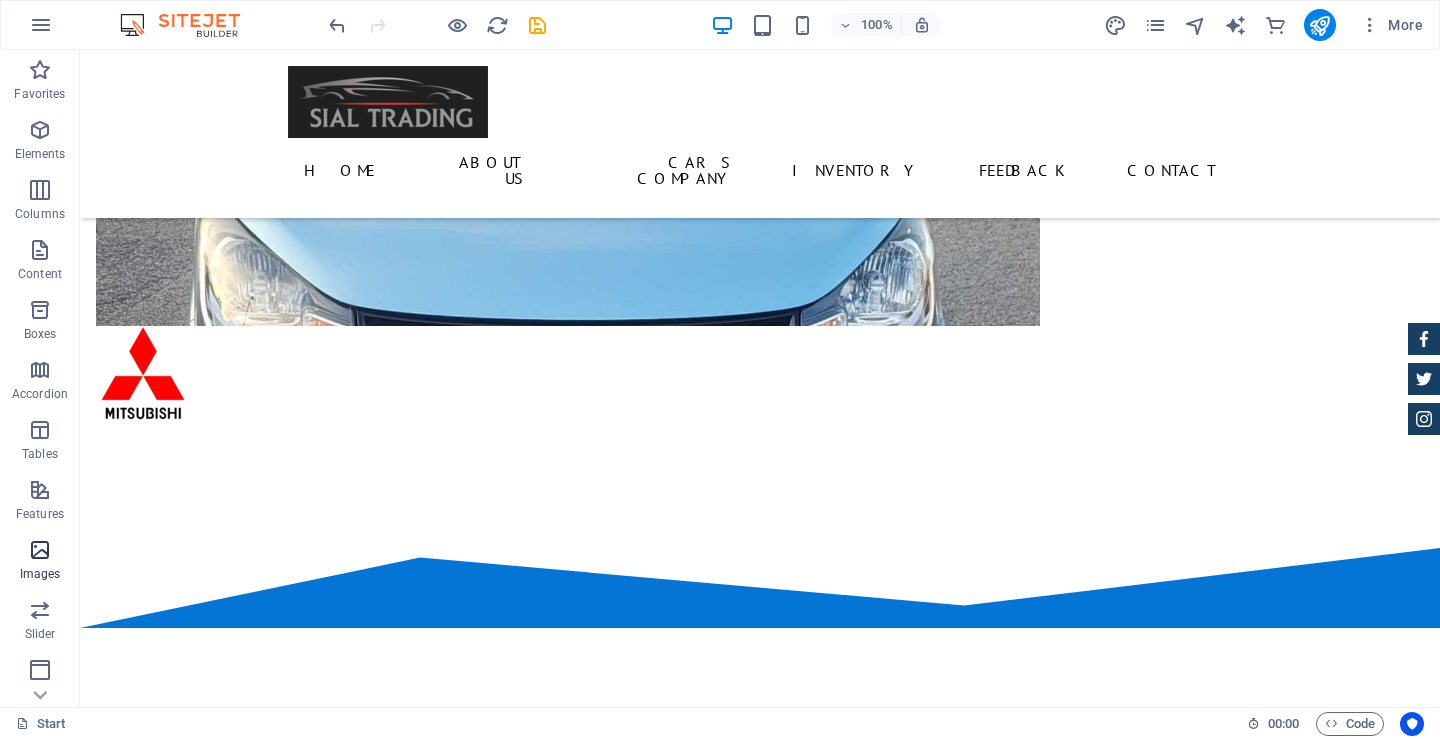 click at bounding box center [40, 550] 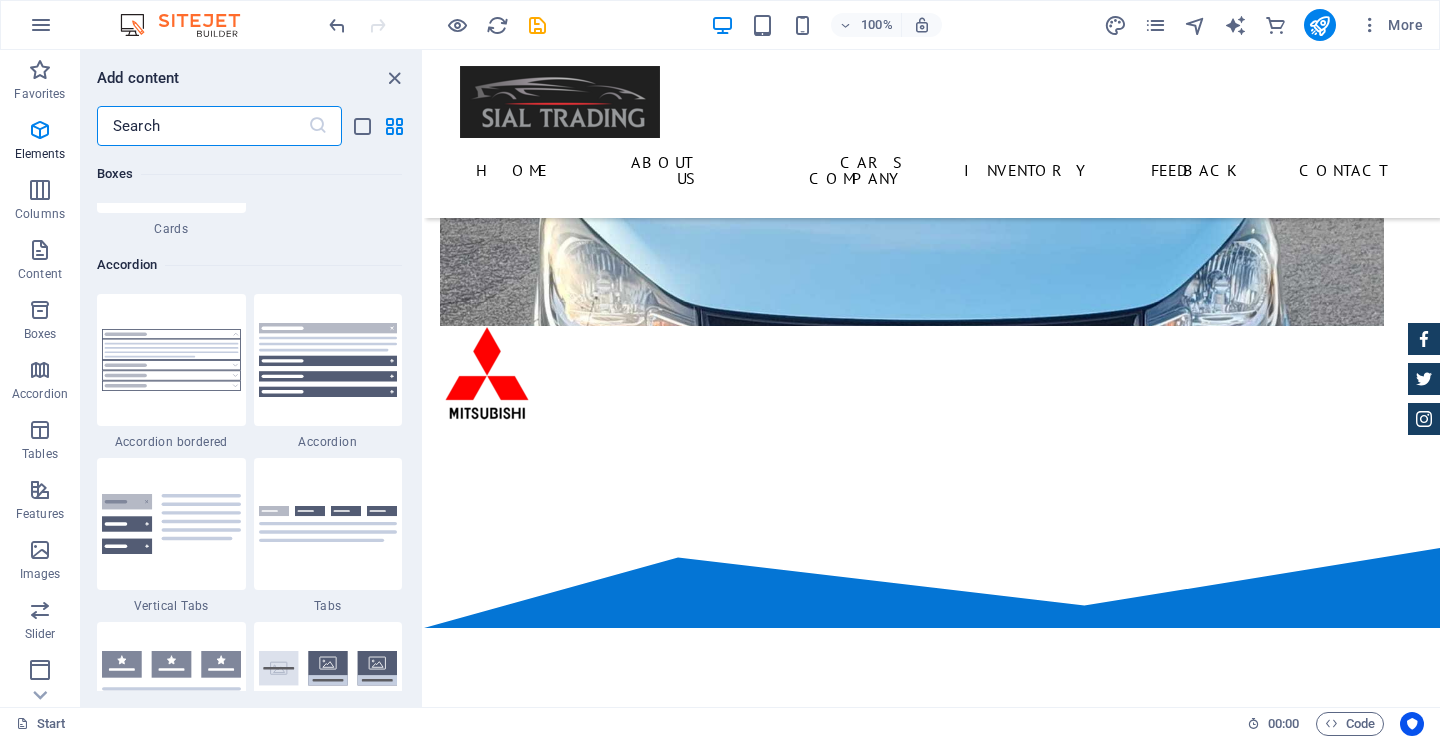 scroll, scrollTop: 10140, scrollLeft: 0, axis: vertical 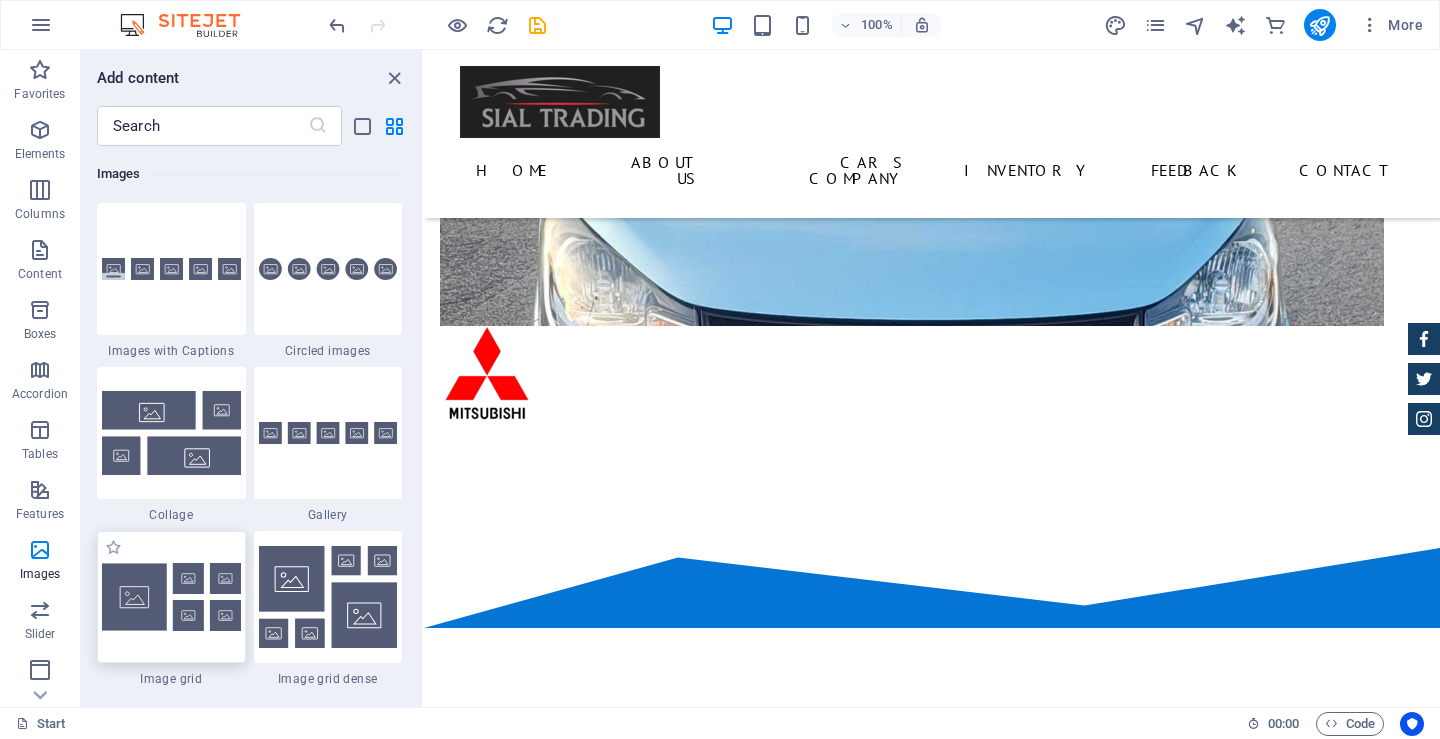 click at bounding box center (171, 597) 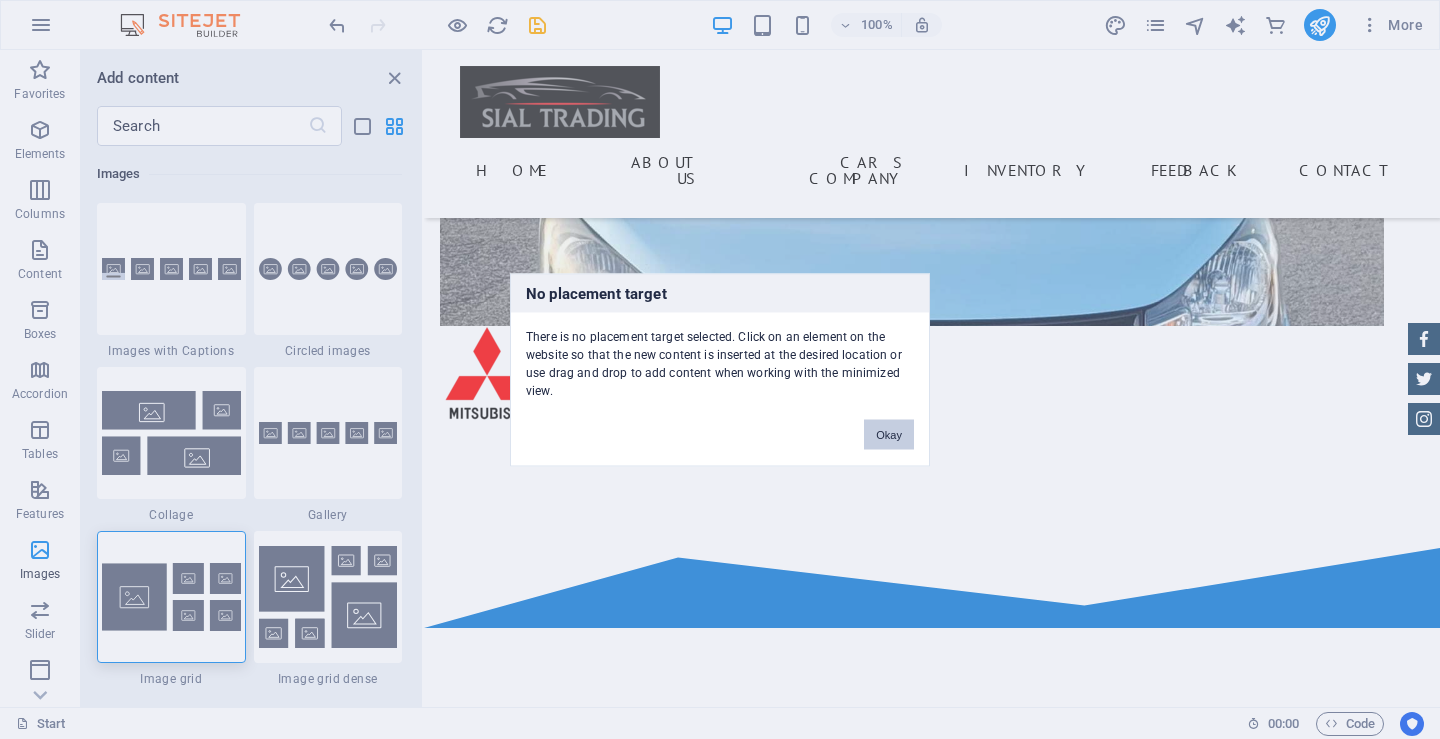 click on "No placement target There is no placement target selected. Click on an element on the website so that the new content is inserted at the desired location or use drag and drop to add content when working with the minimized view. Okay" at bounding box center (720, 369) 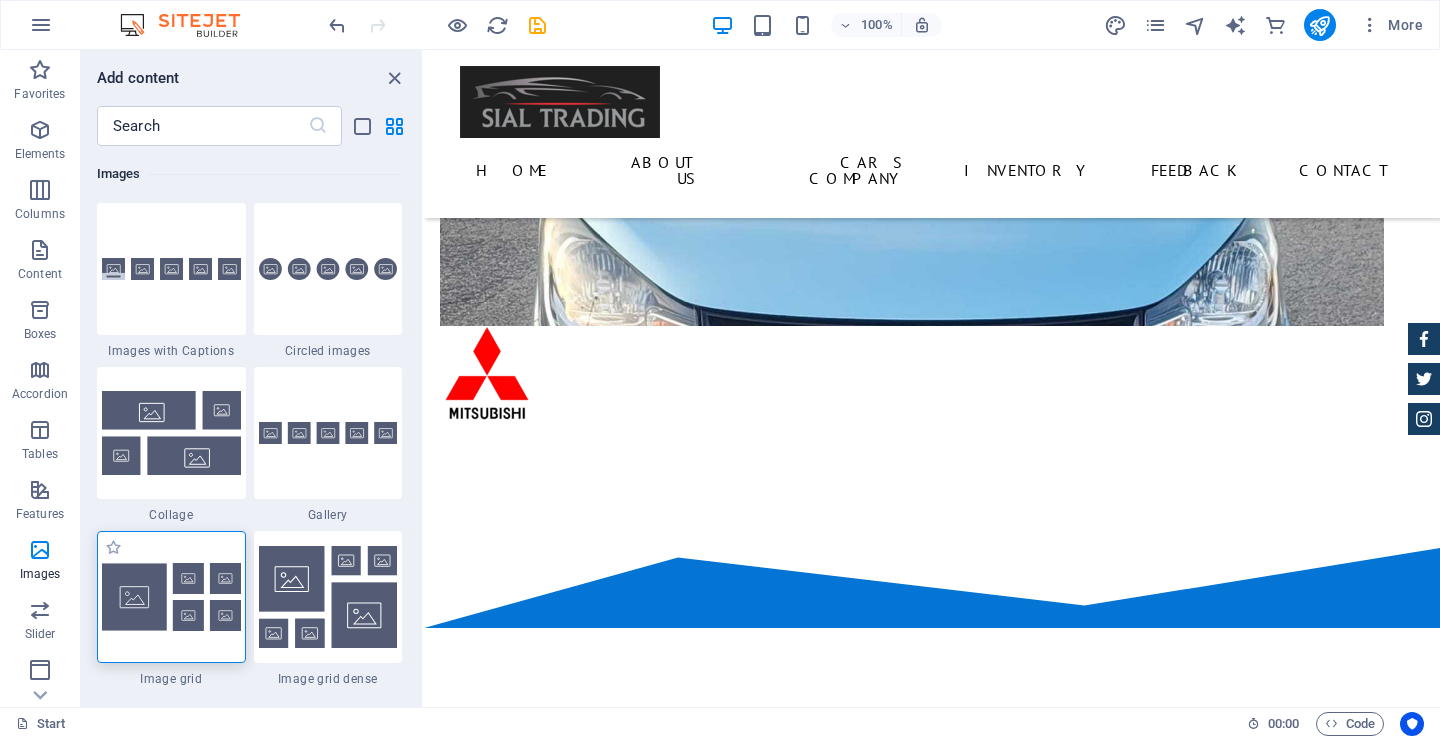 click at bounding box center [171, 597] 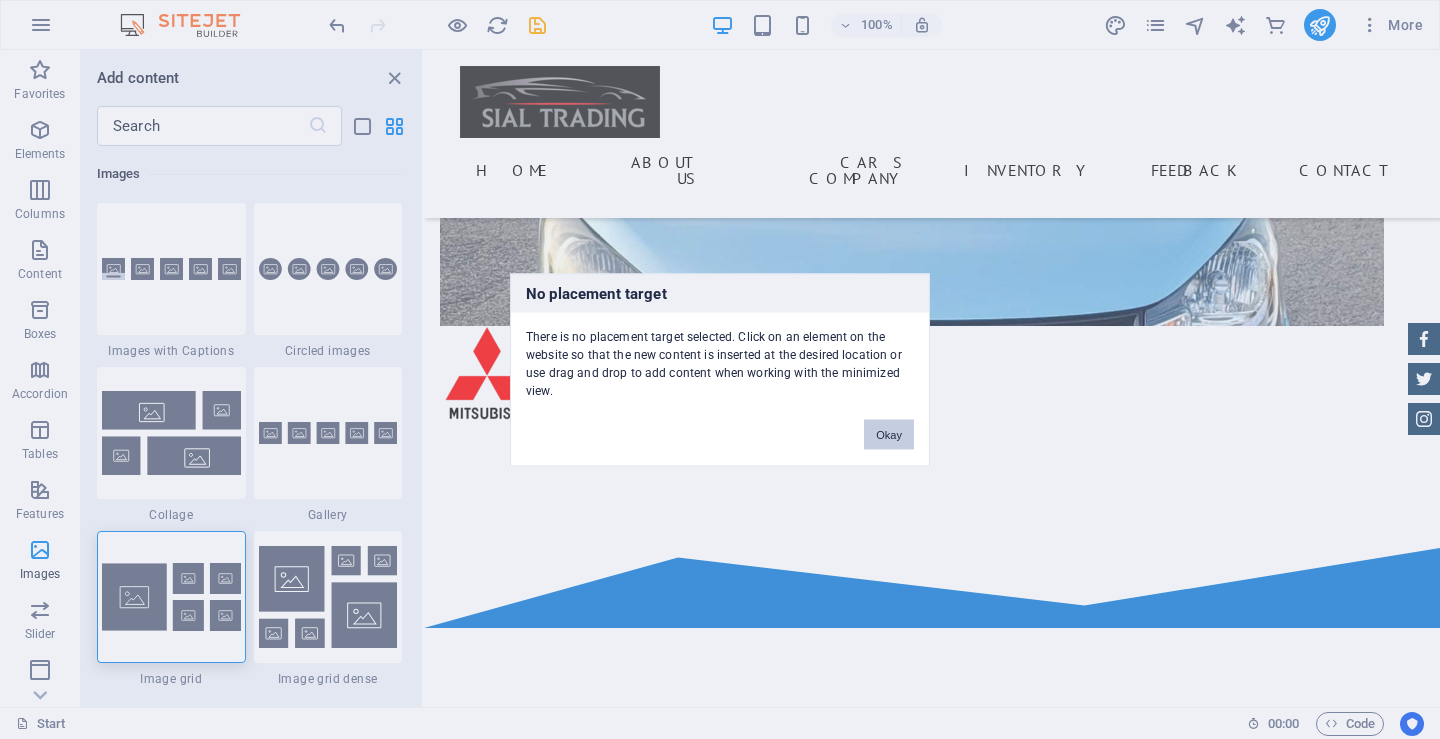 click on "Okay" at bounding box center (889, 434) 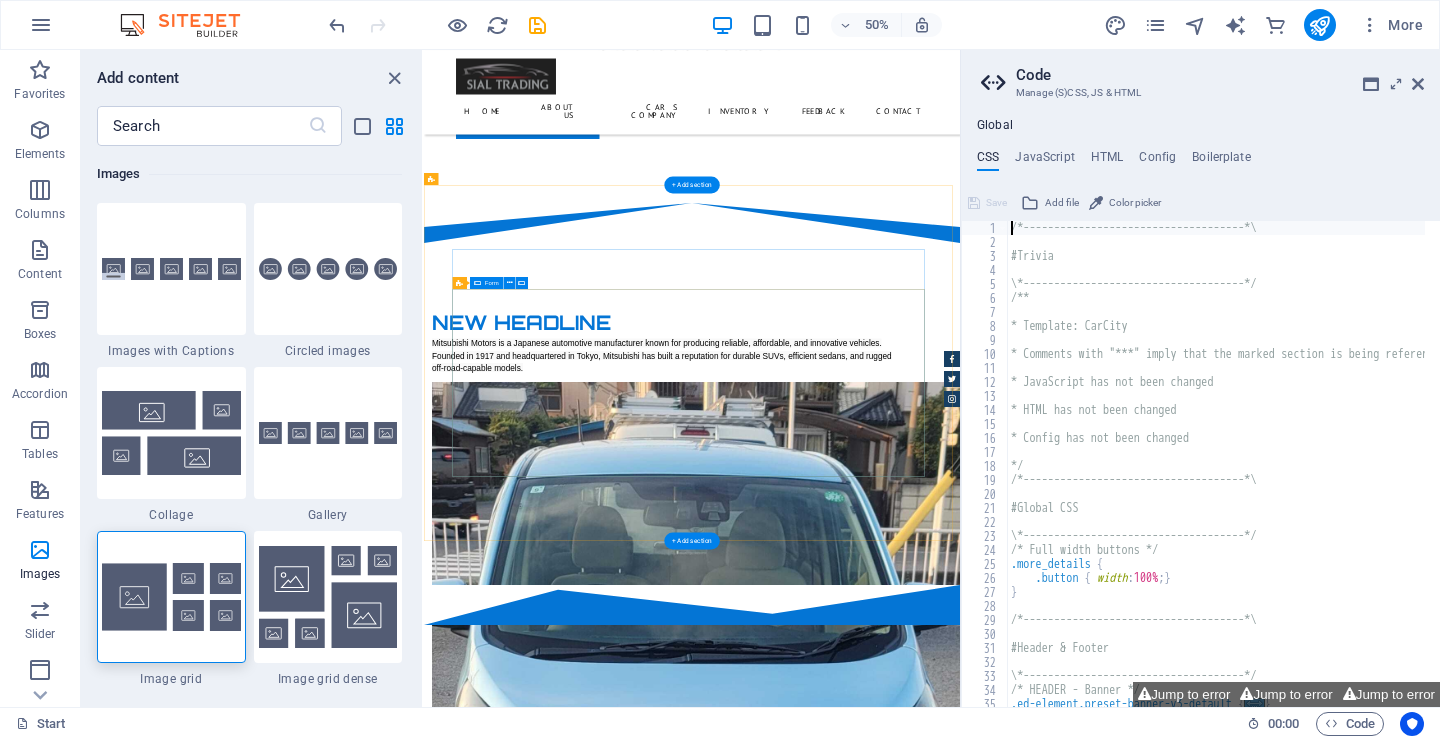 scroll, scrollTop: 2273, scrollLeft: 0, axis: vertical 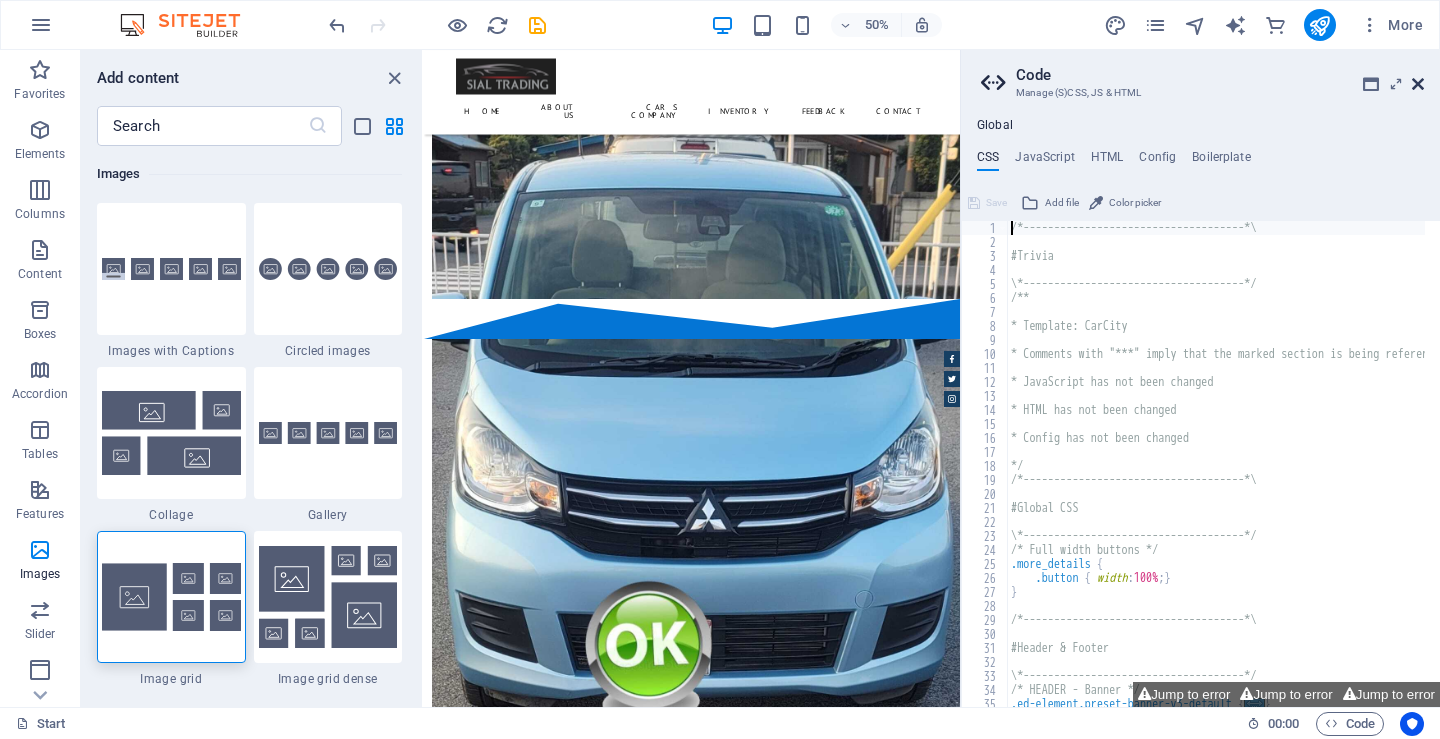 click at bounding box center (1418, 84) 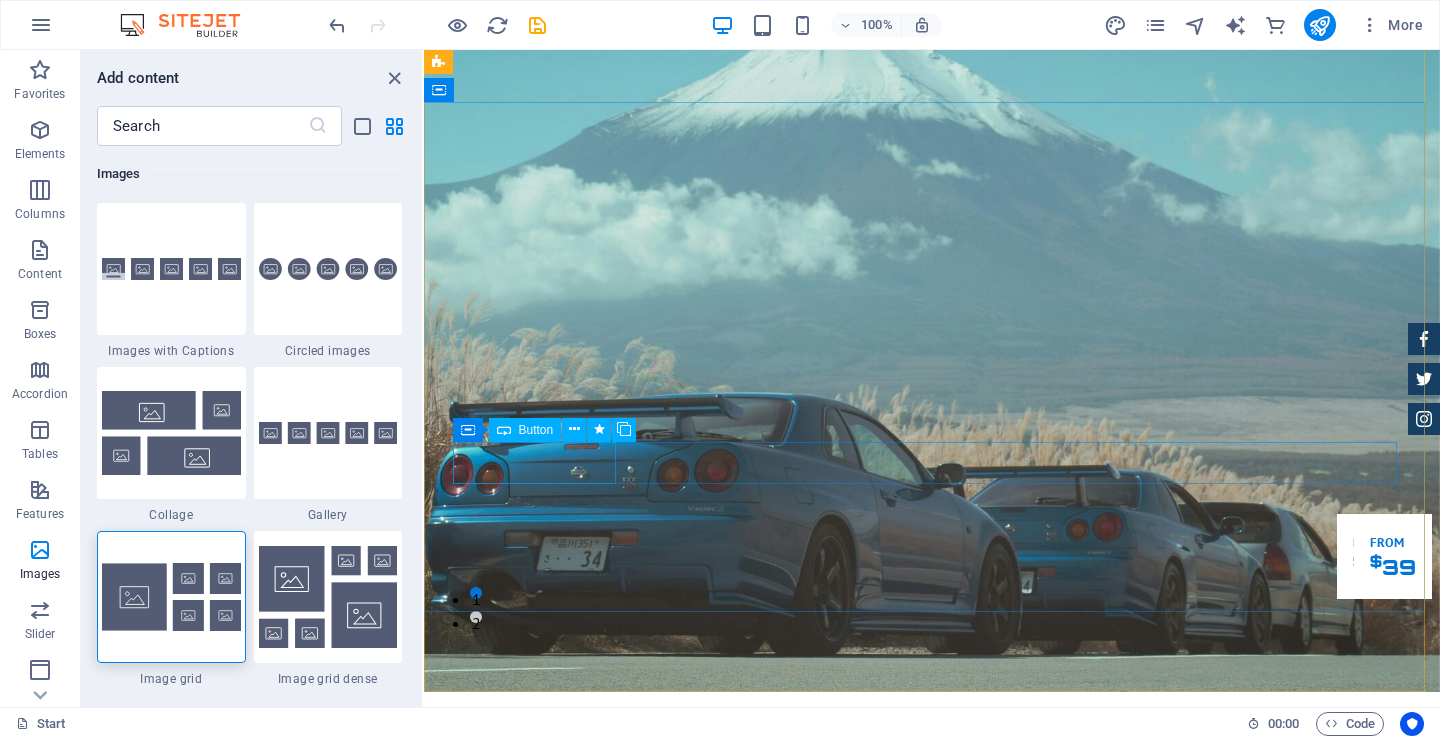scroll, scrollTop: 300, scrollLeft: 0, axis: vertical 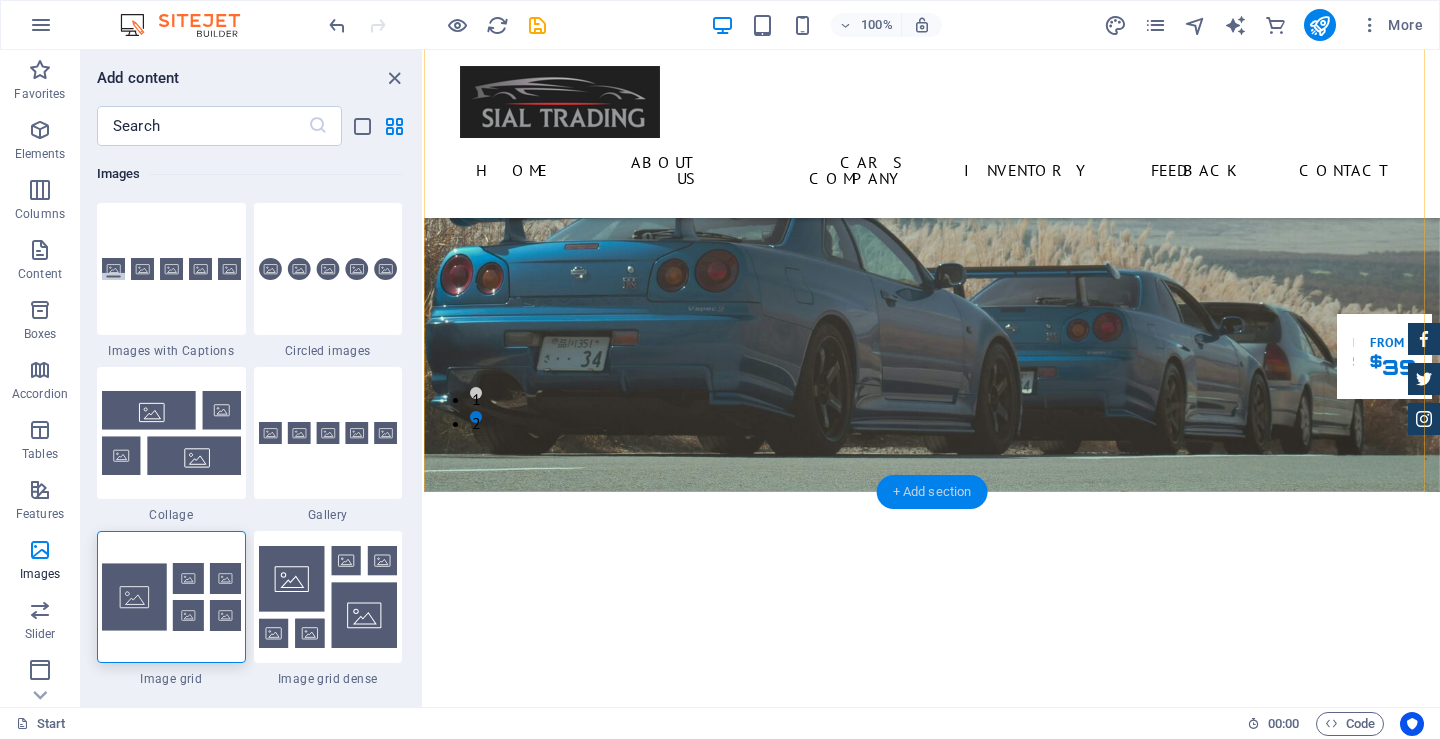click on "+ Add section" at bounding box center [932, 492] 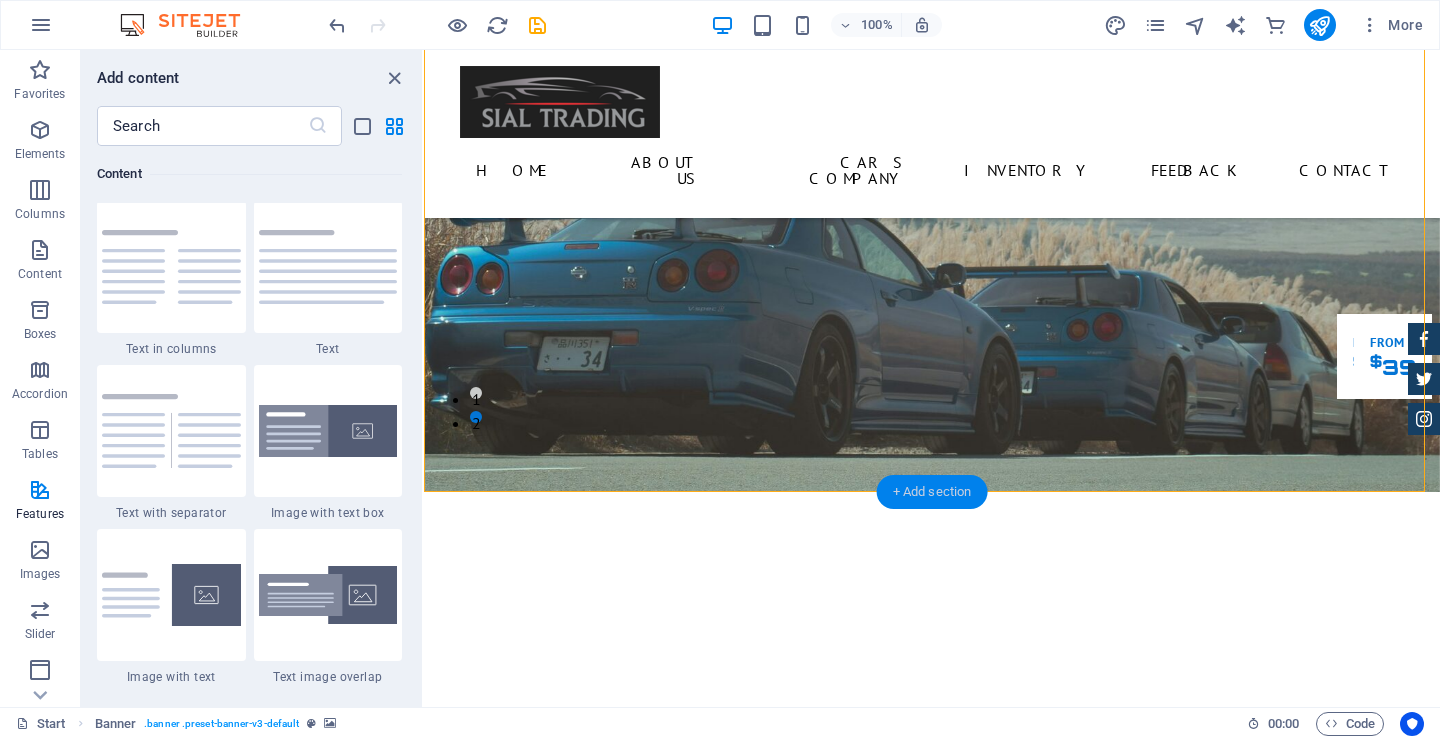 scroll, scrollTop: 3499, scrollLeft: 0, axis: vertical 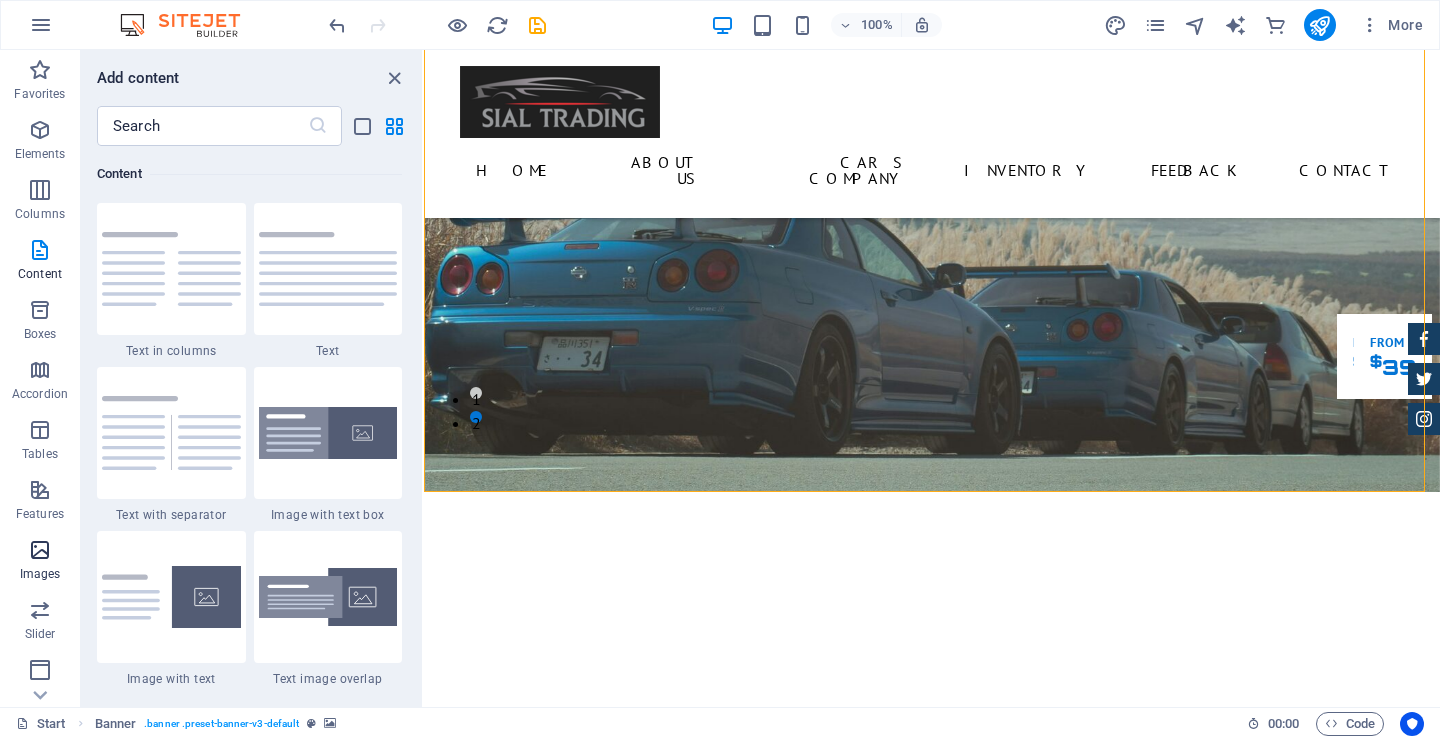click on "Images" at bounding box center (40, 574) 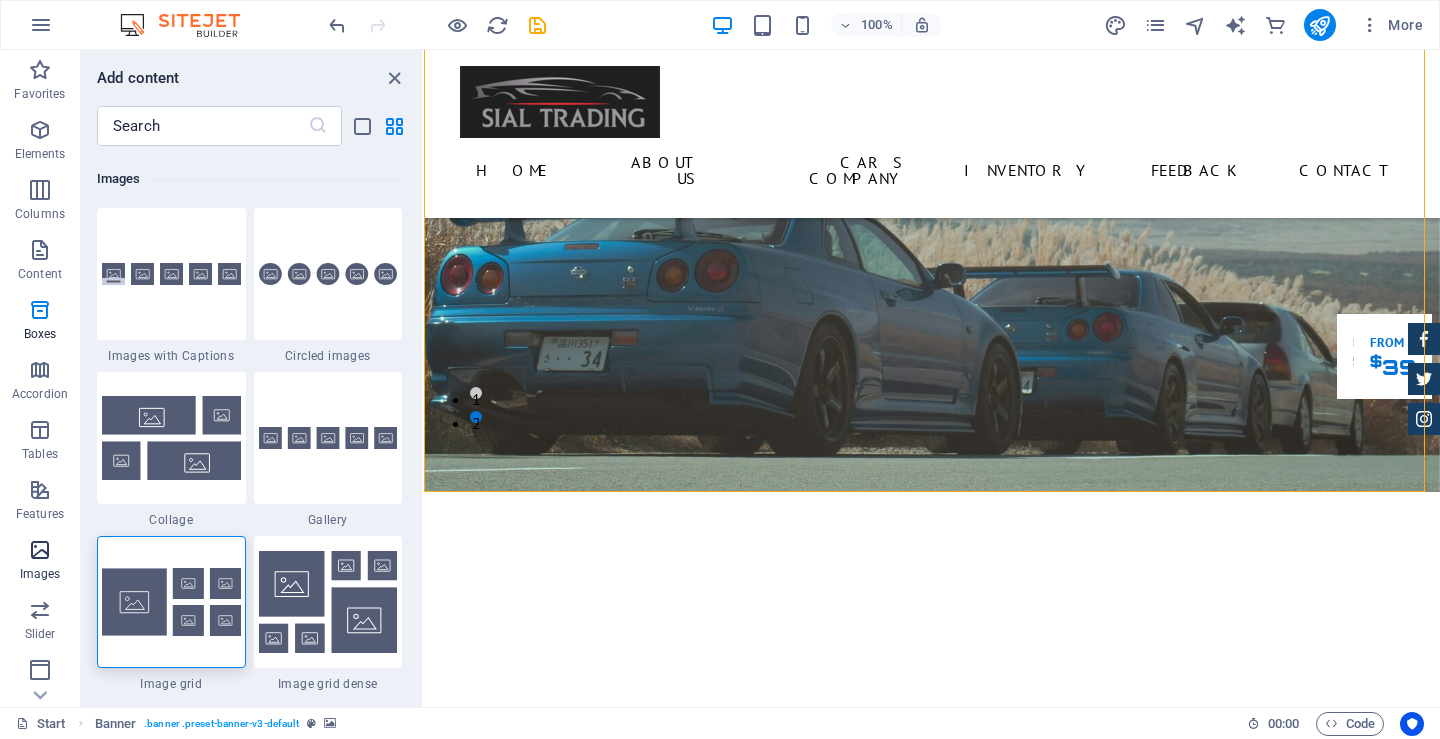 scroll, scrollTop: 10140, scrollLeft: 0, axis: vertical 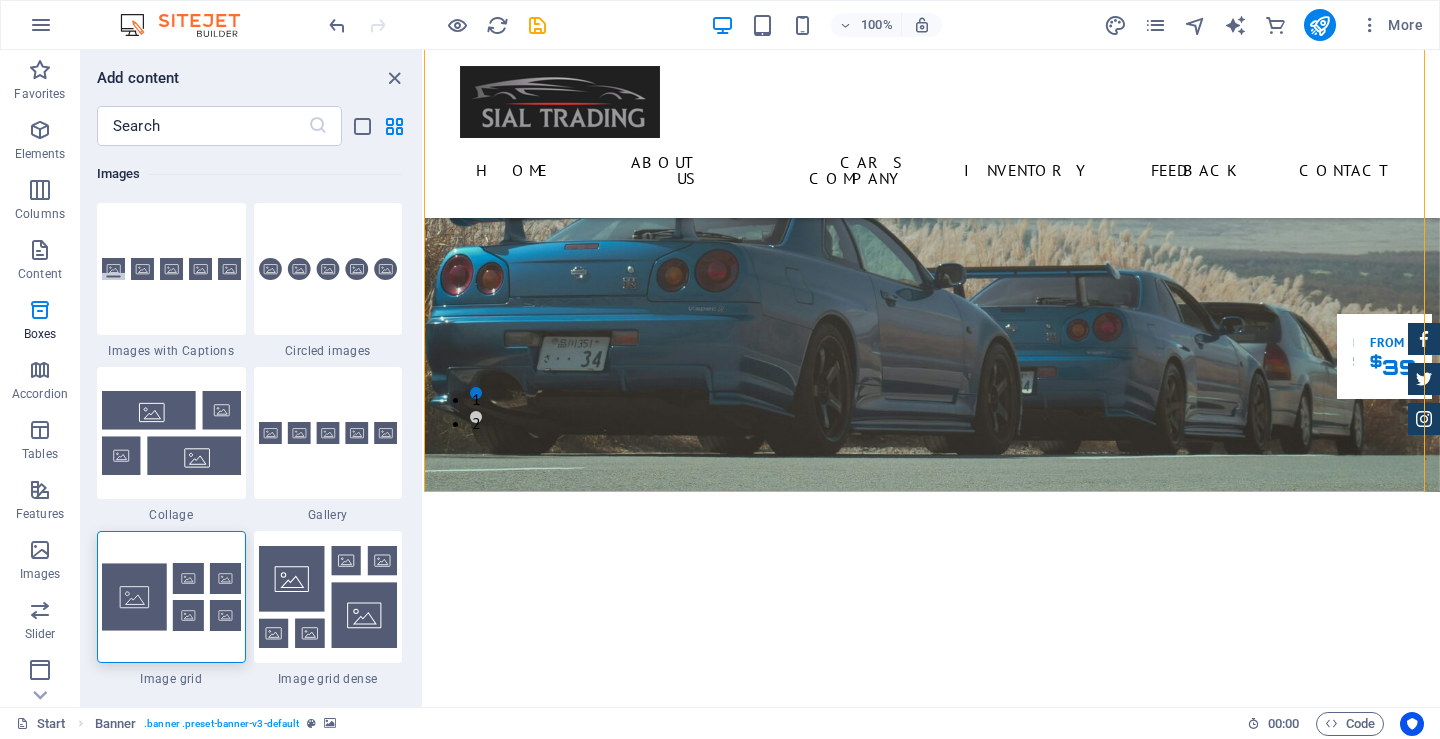 click at bounding box center [171, 597] 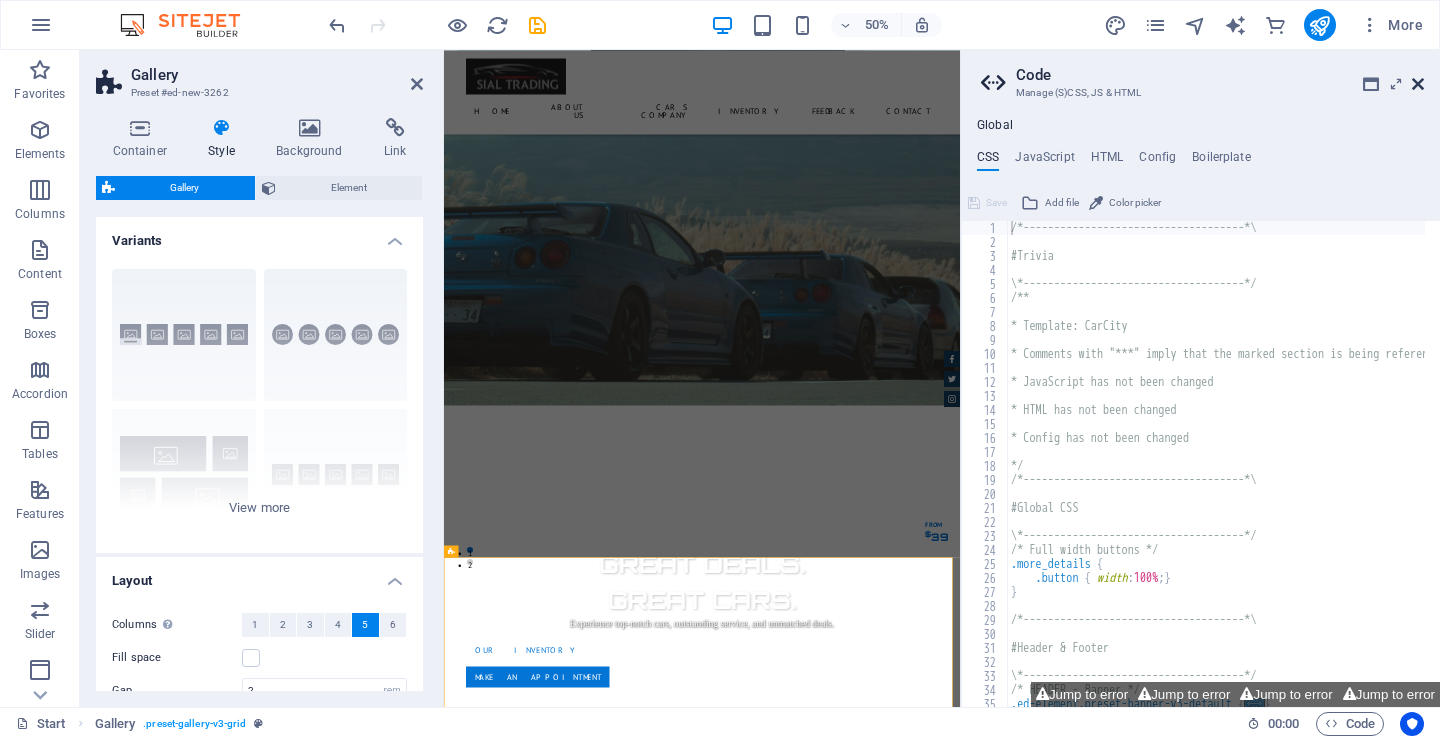 drag, startPoint x: 1418, startPoint y: 80, endPoint x: 964, endPoint y: 30, distance: 456.745 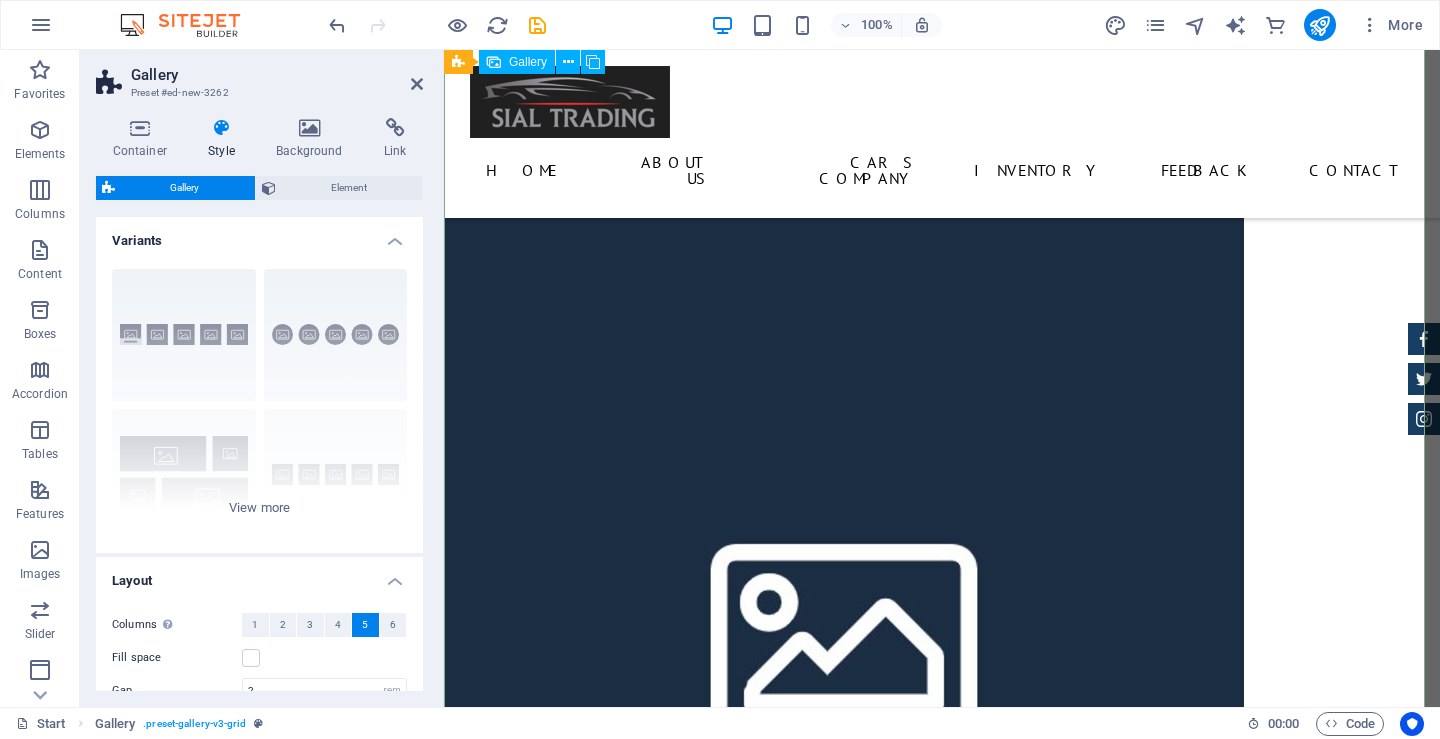 scroll, scrollTop: 3000, scrollLeft: 0, axis: vertical 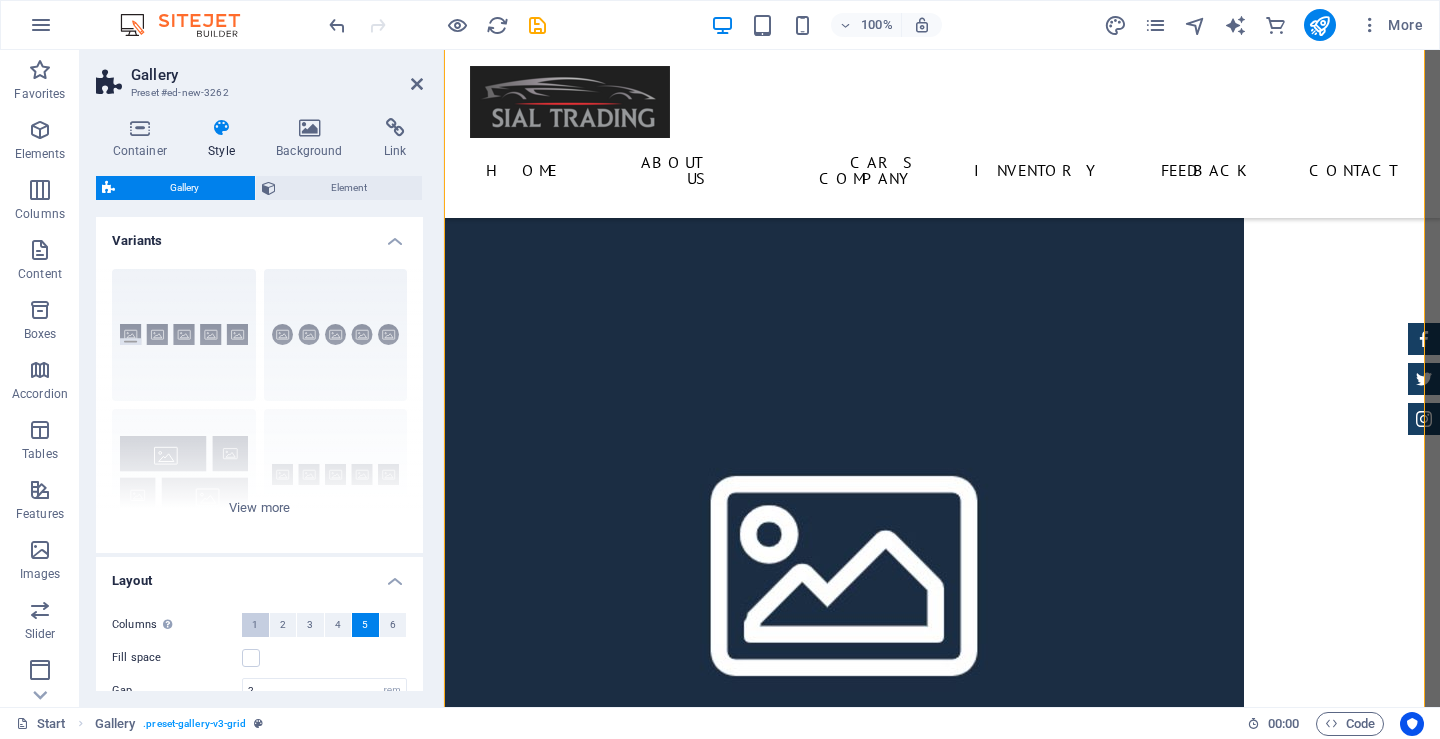 click on "1" at bounding box center (255, 625) 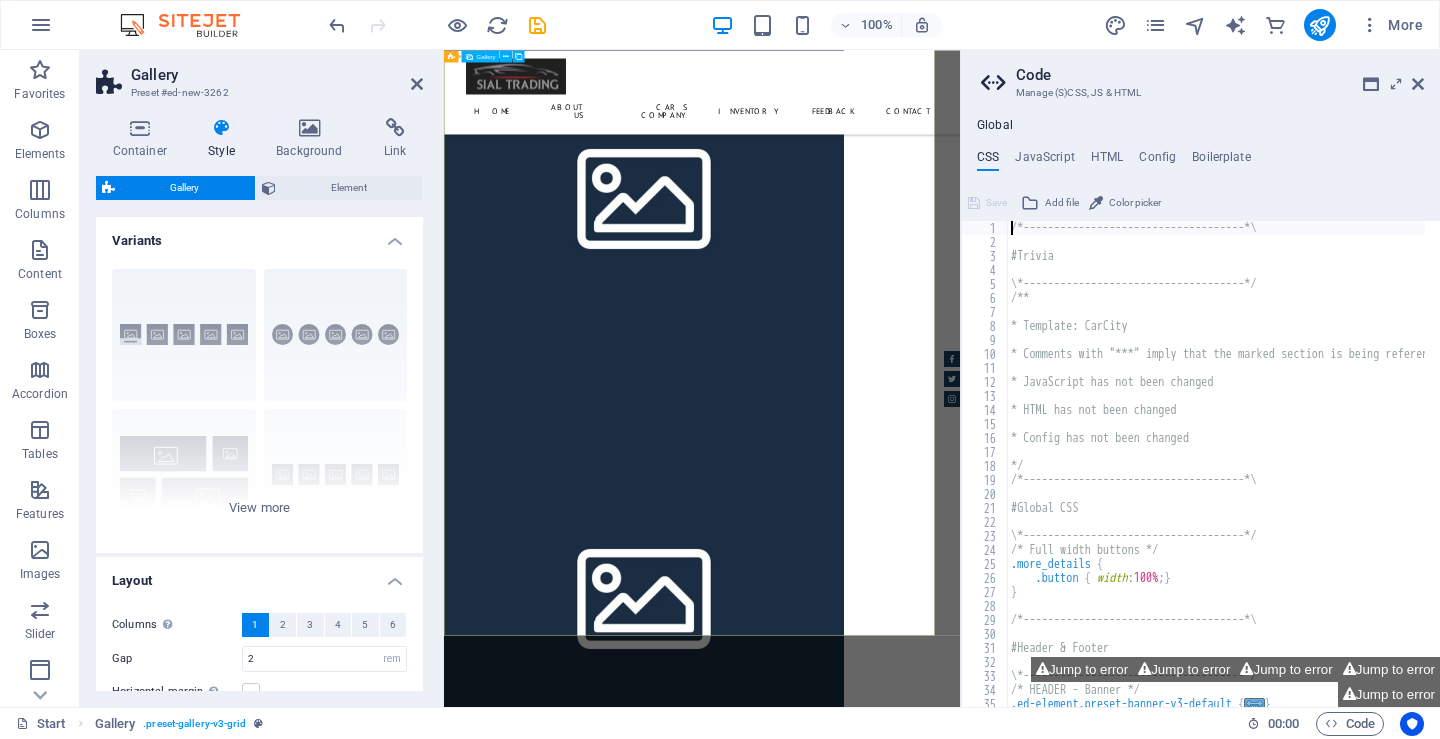 scroll, scrollTop: 3572, scrollLeft: 0, axis: vertical 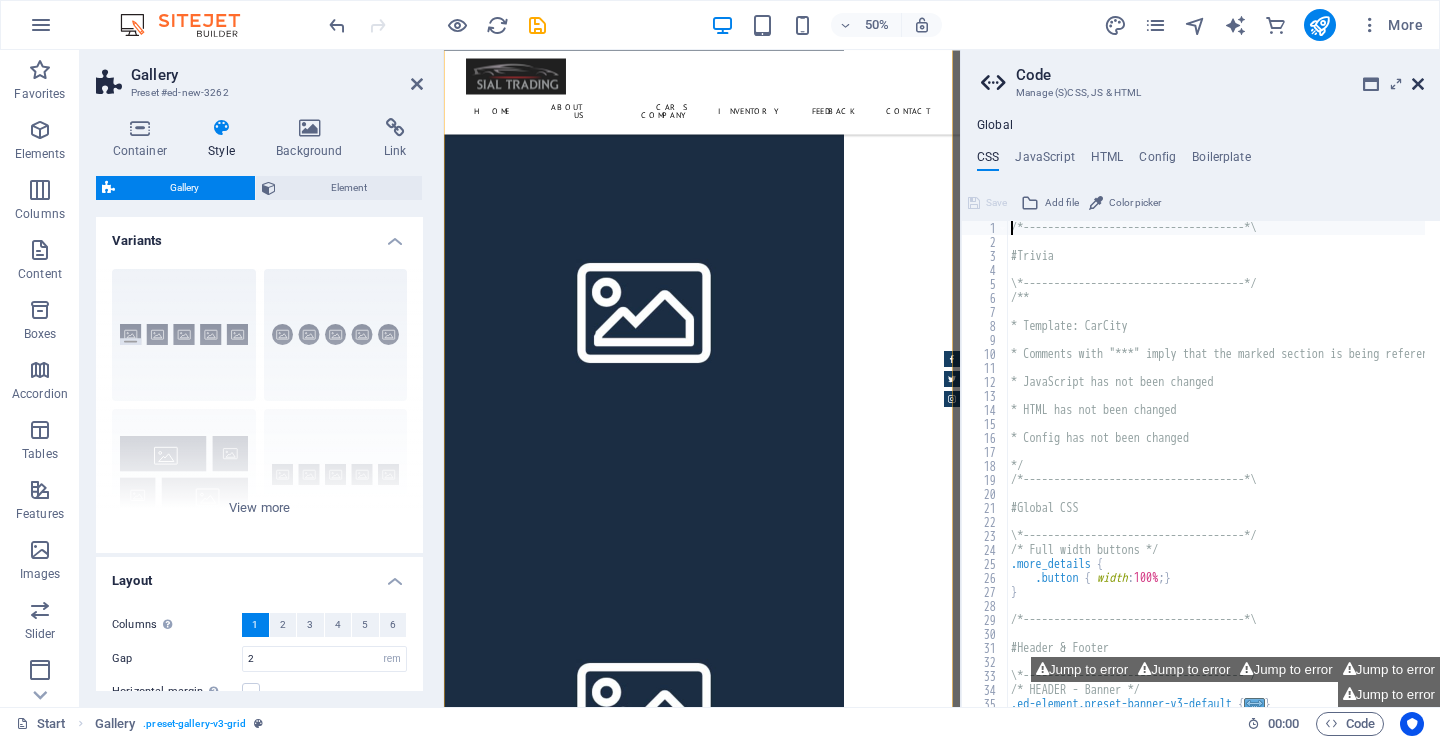 click at bounding box center [1418, 84] 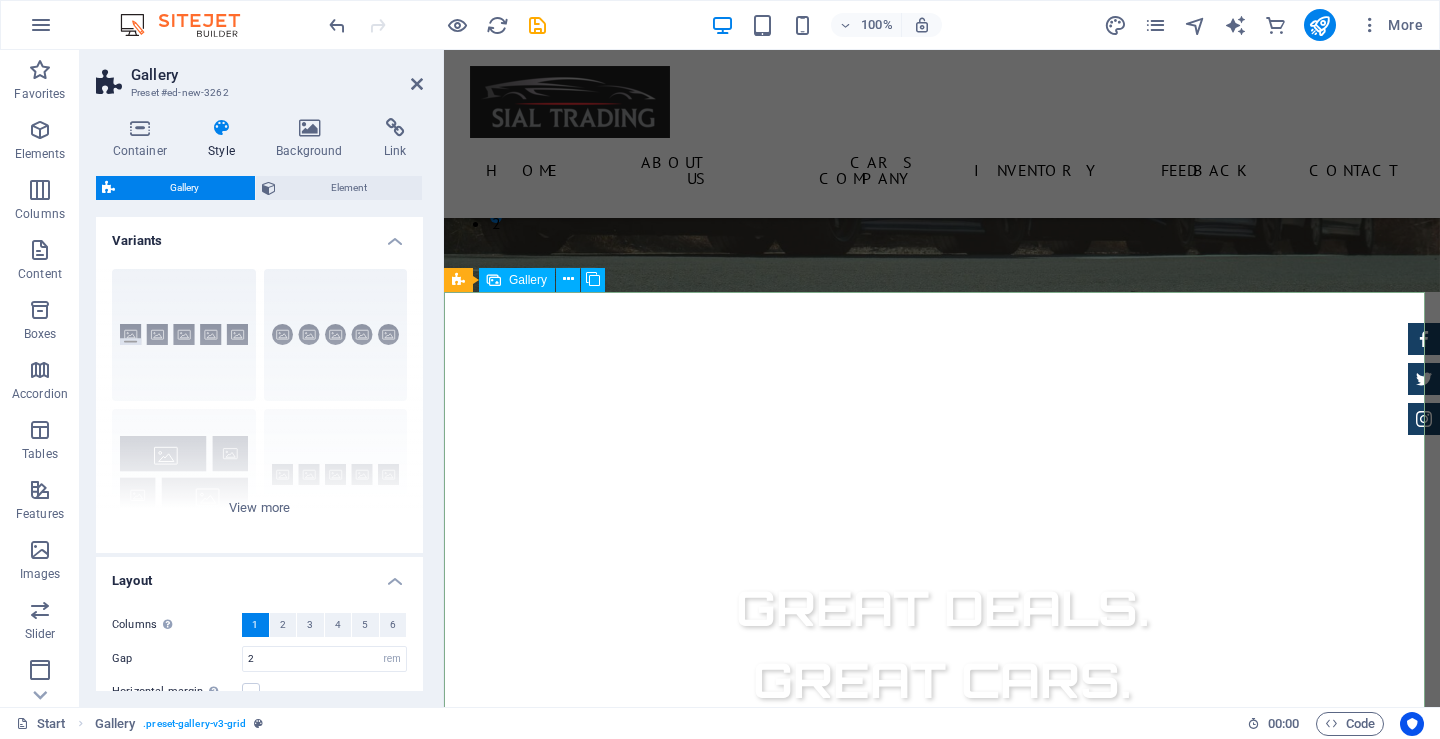 scroll, scrollTop: 400, scrollLeft: 0, axis: vertical 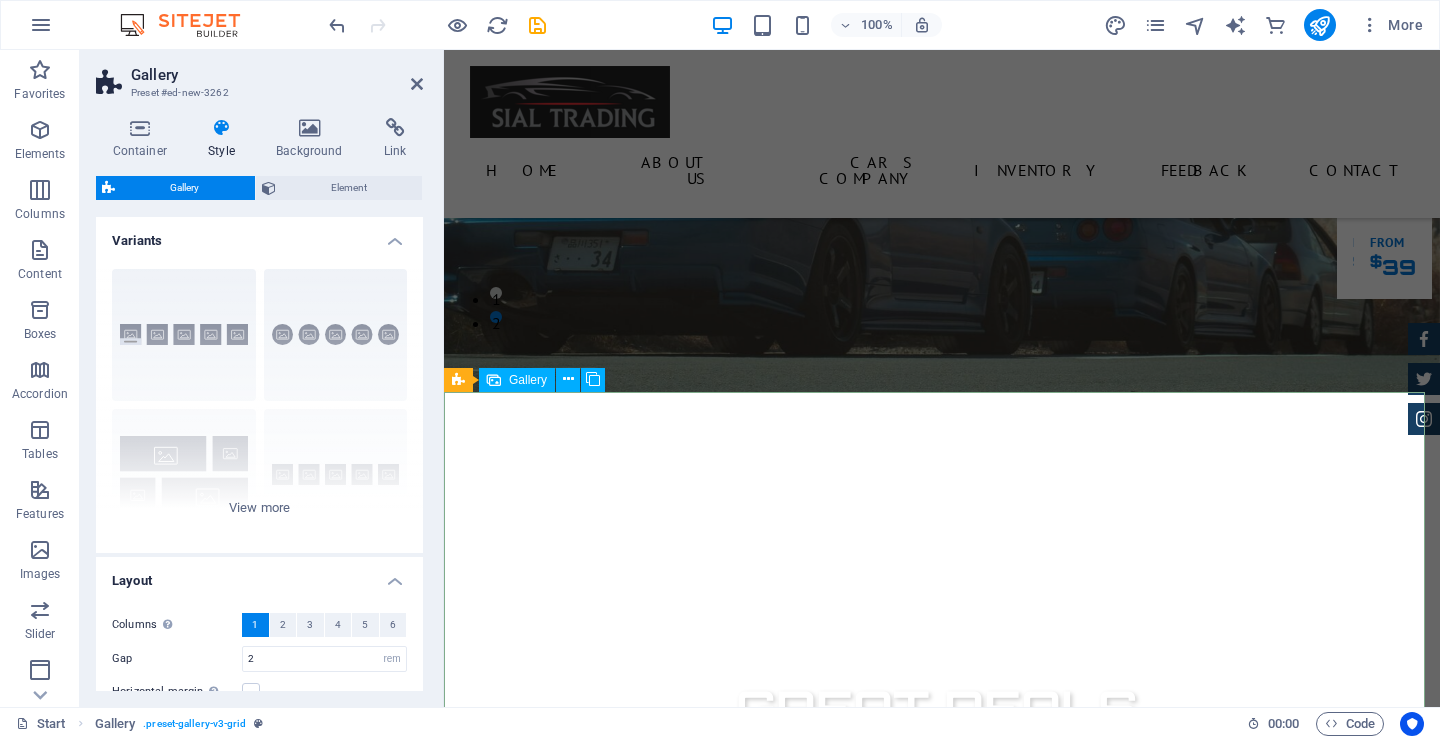 click on "Gallery" at bounding box center (528, 380) 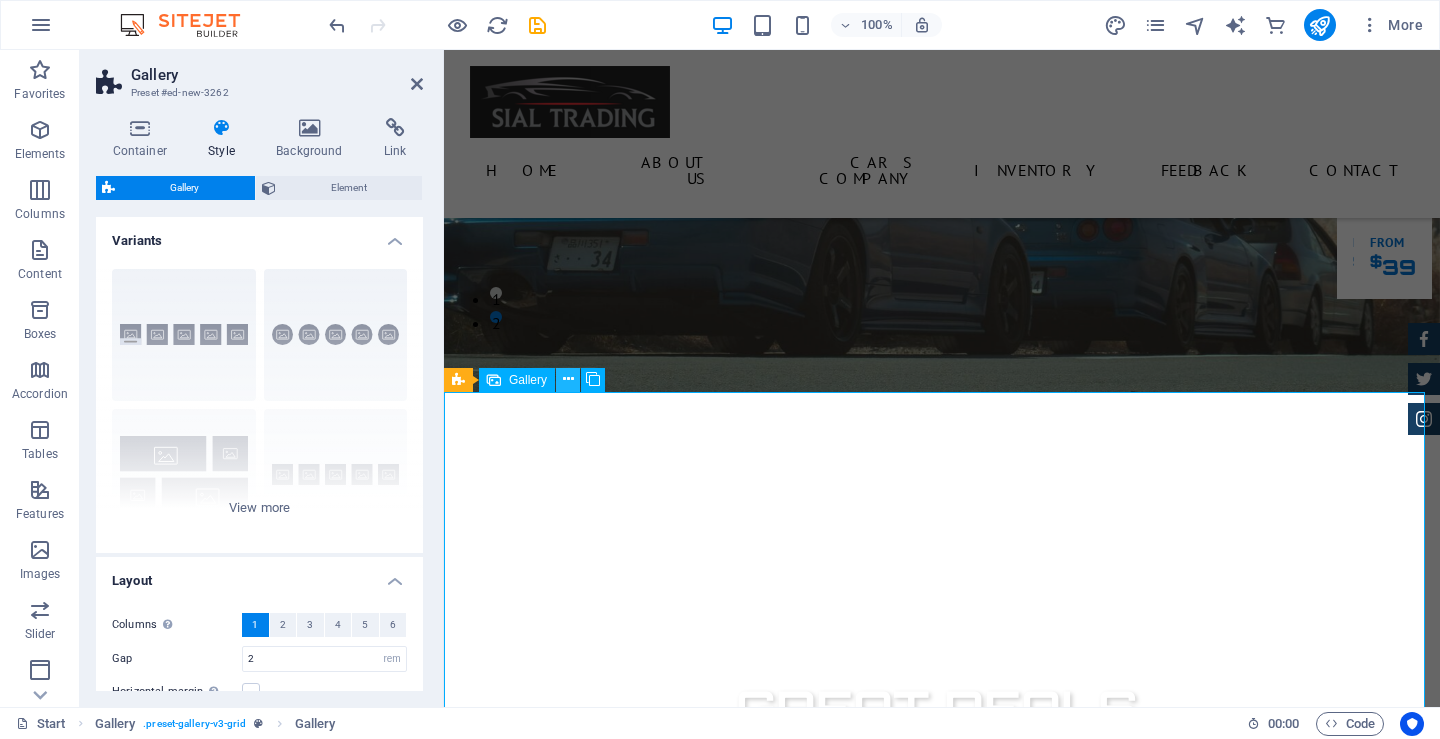 click at bounding box center (568, 379) 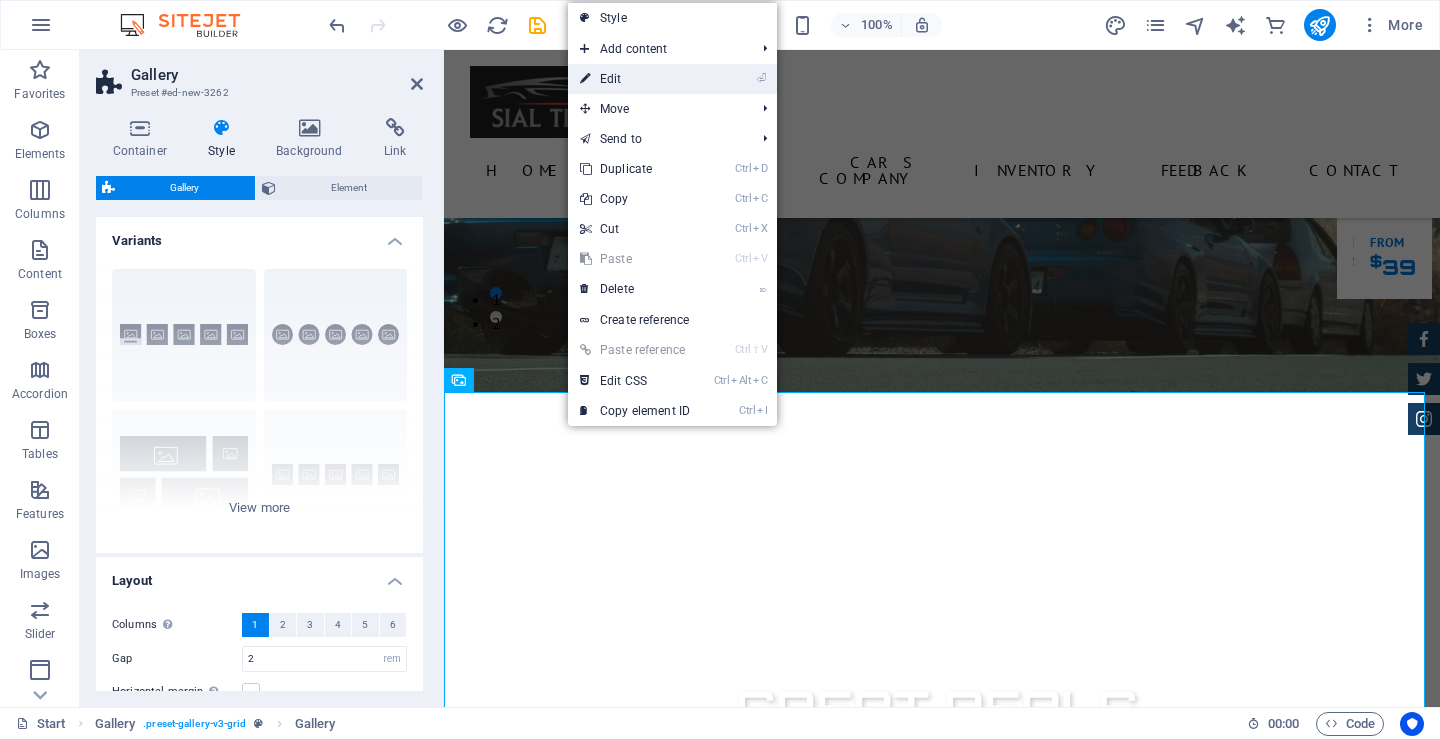 click on "⏎  Edit" at bounding box center (635, 79) 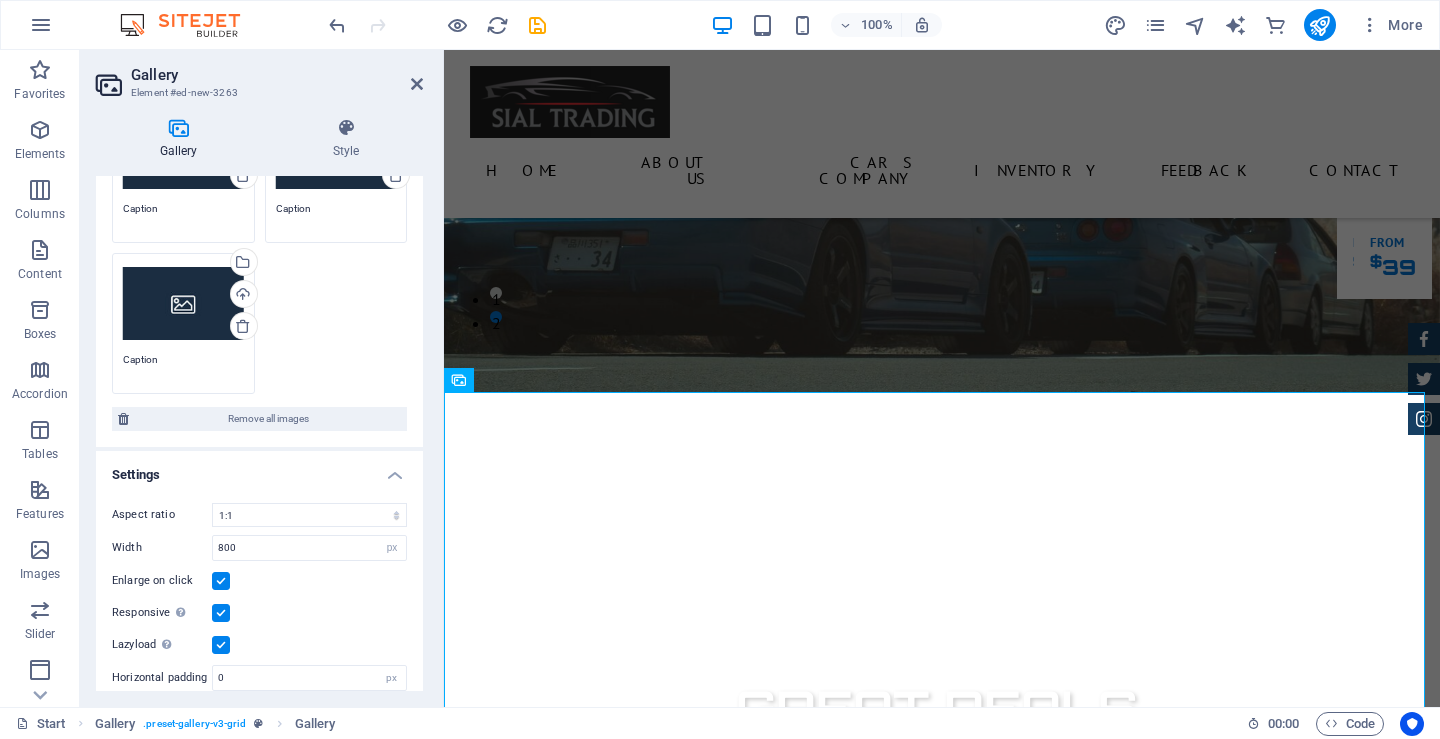 scroll, scrollTop: 410, scrollLeft: 0, axis: vertical 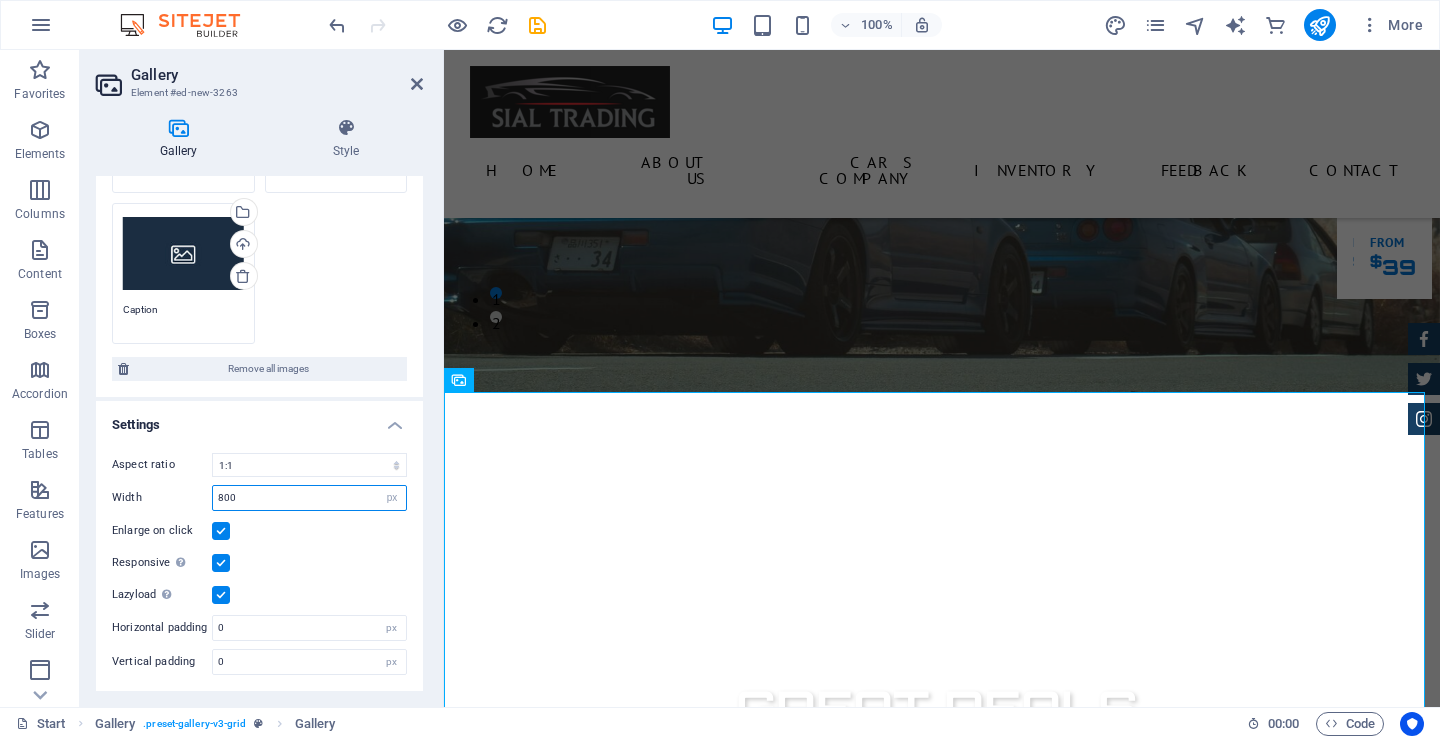 click on "800" at bounding box center [309, 498] 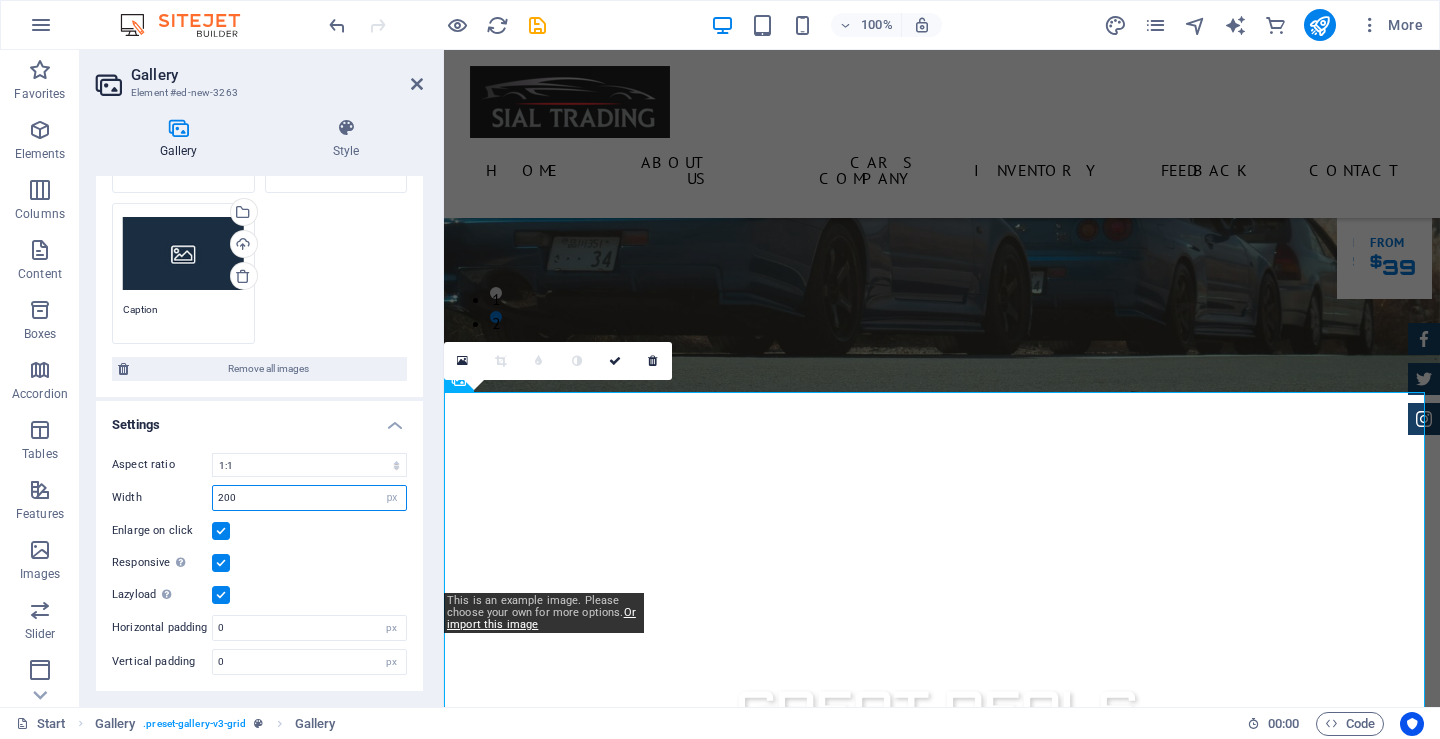 drag, startPoint x: 222, startPoint y: 502, endPoint x: 208, endPoint y: 502, distance: 14 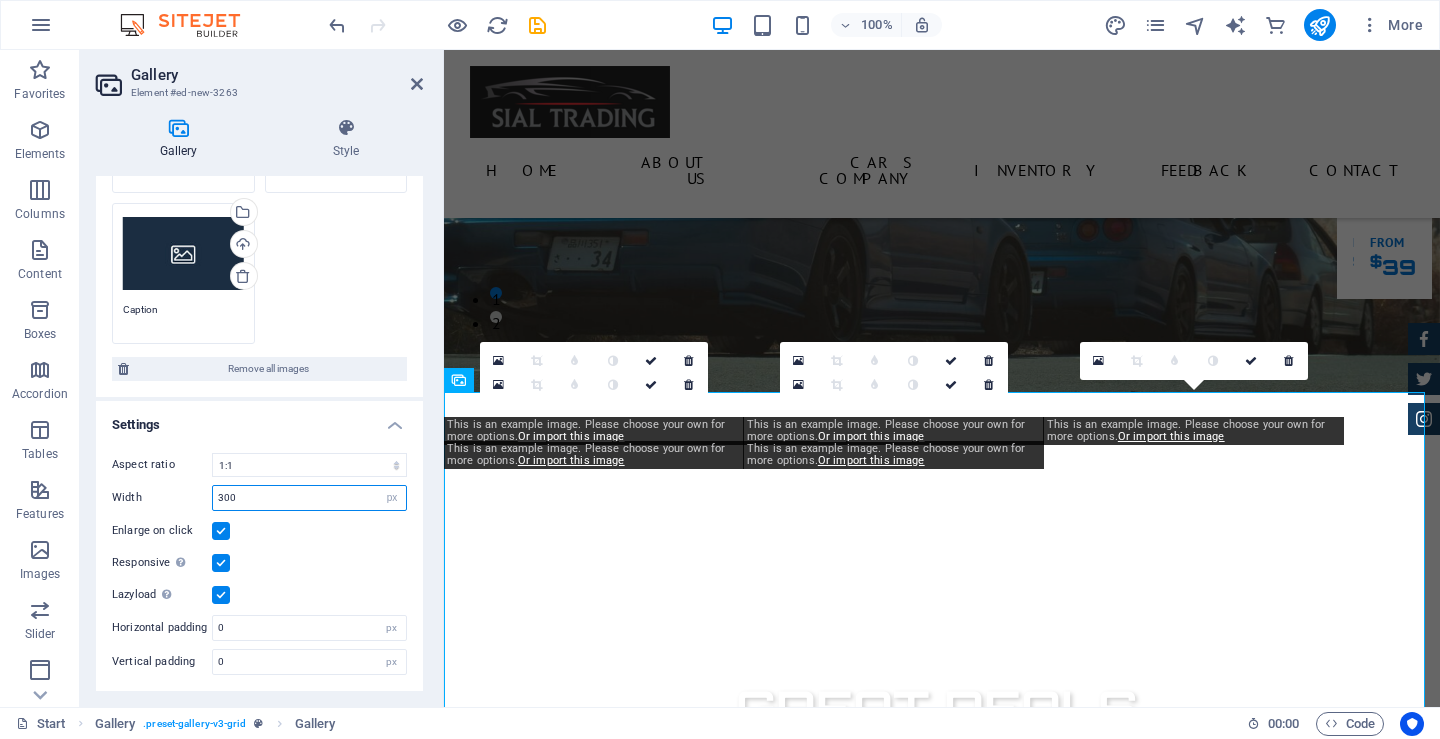 drag, startPoint x: 290, startPoint y: 499, endPoint x: 140, endPoint y: 502, distance: 150.03 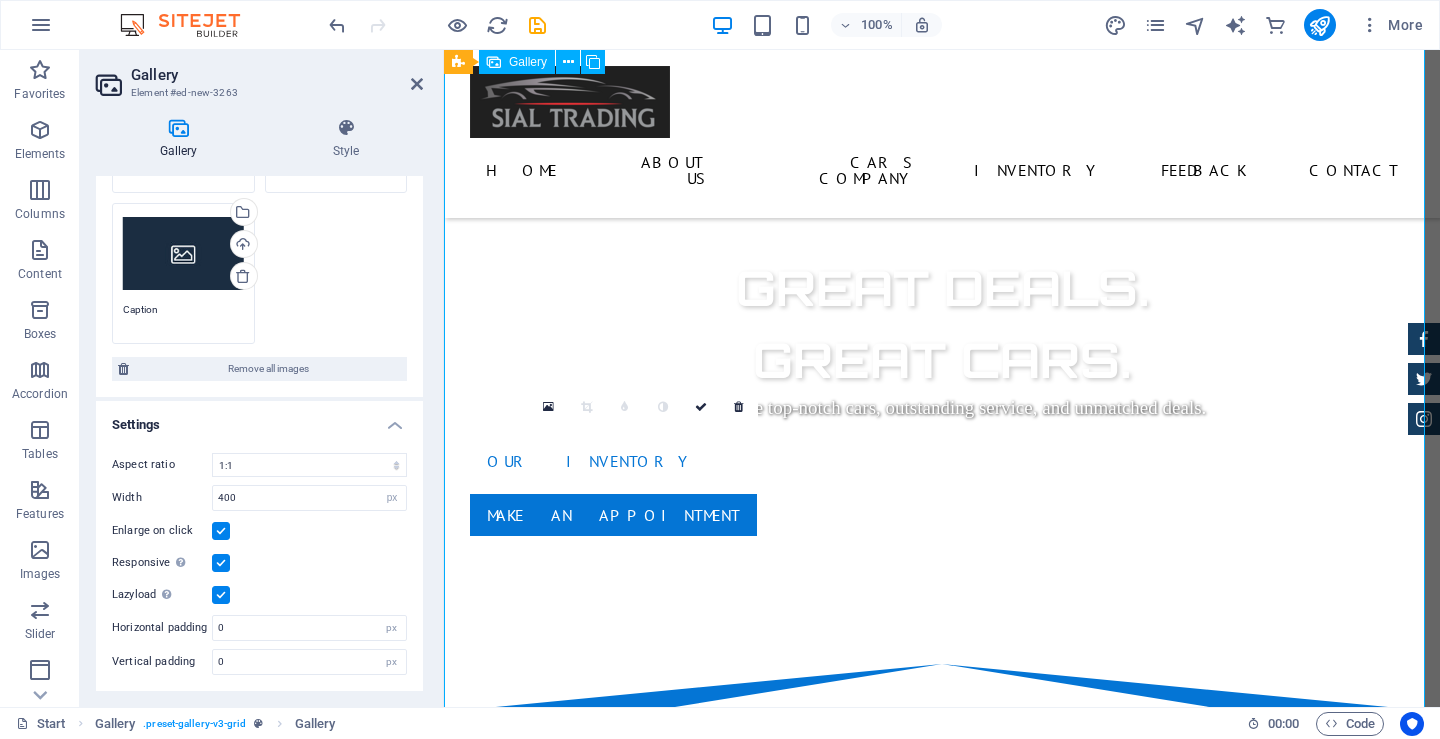 scroll, scrollTop: 600, scrollLeft: 0, axis: vertical 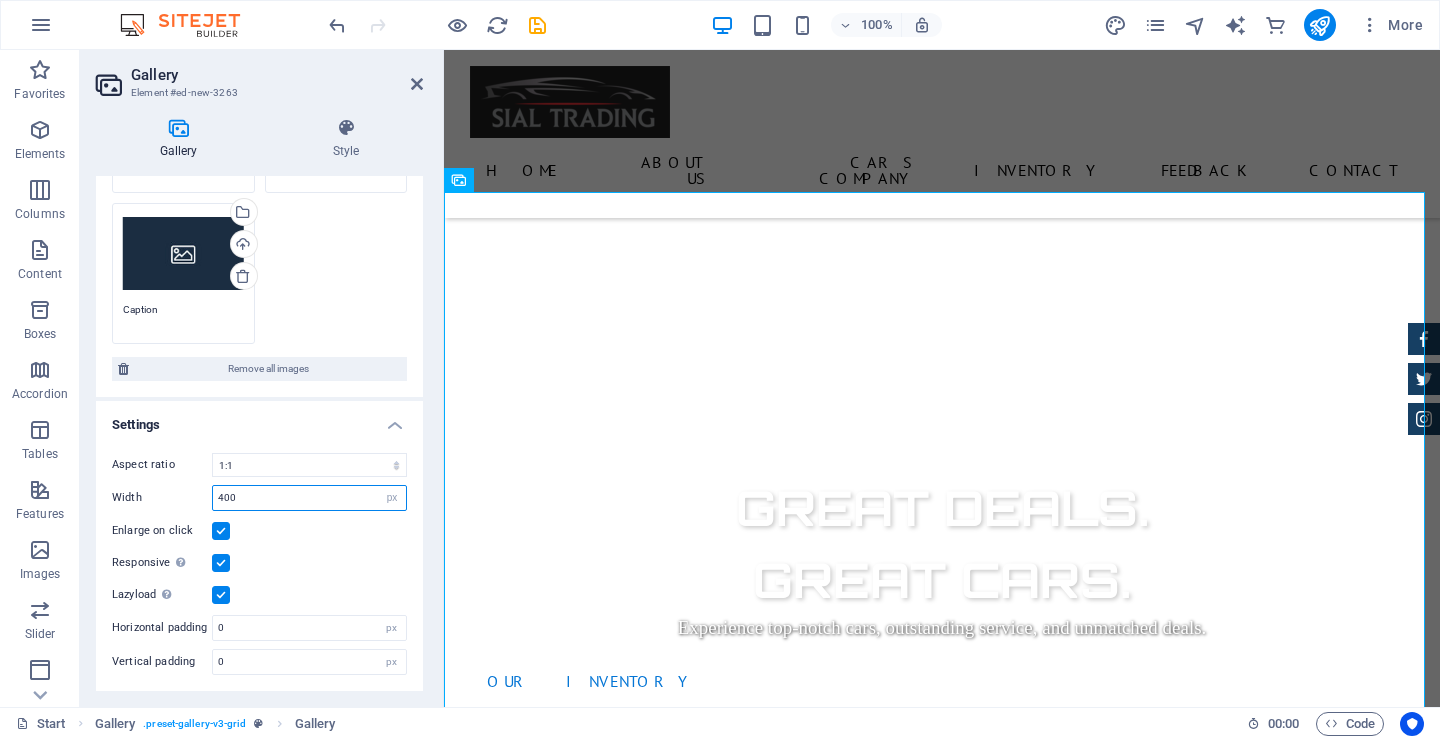 drag, startPoint x: 285, startPoint y: 496, endPoint x: 161, endPoint y: 503, distance: 124.197426 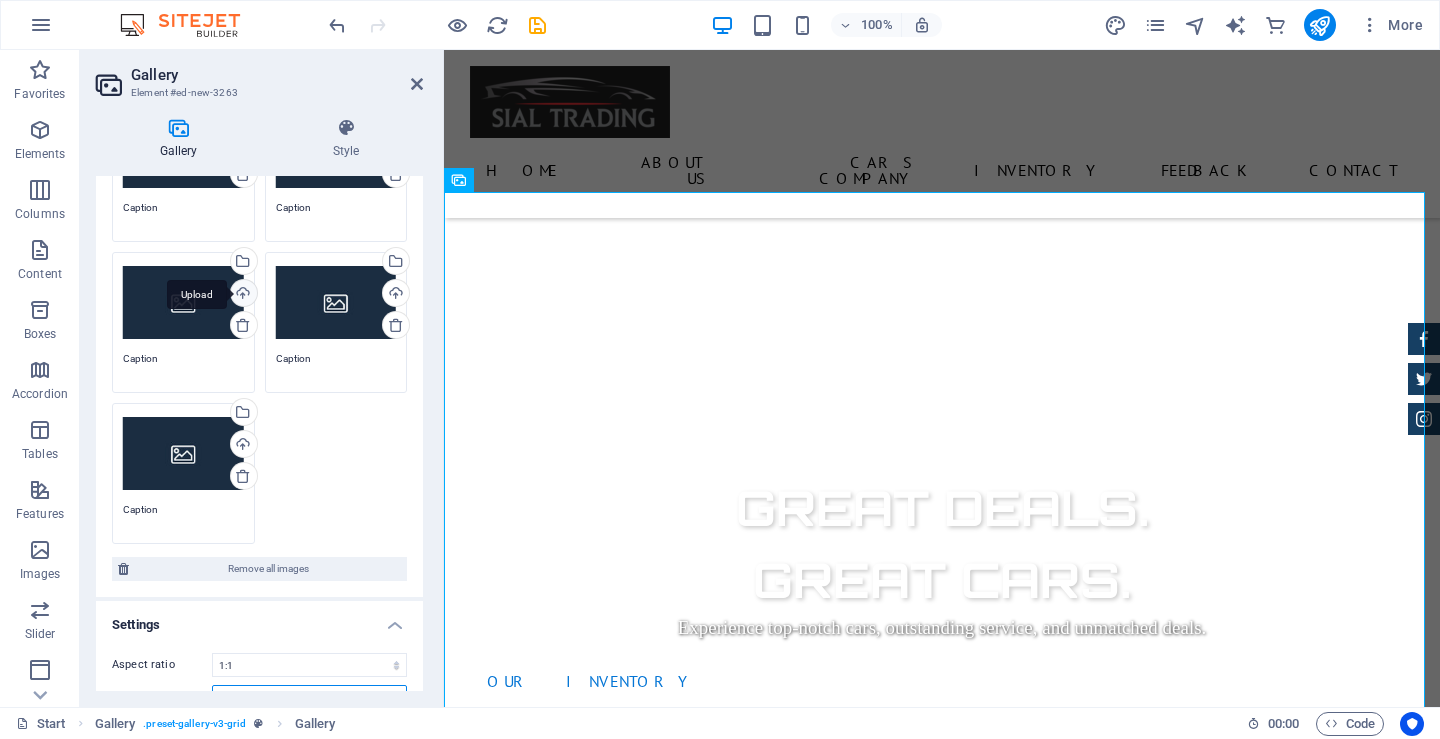 scroll, scrollTop: 0, scrollLeft: 0, axis: both 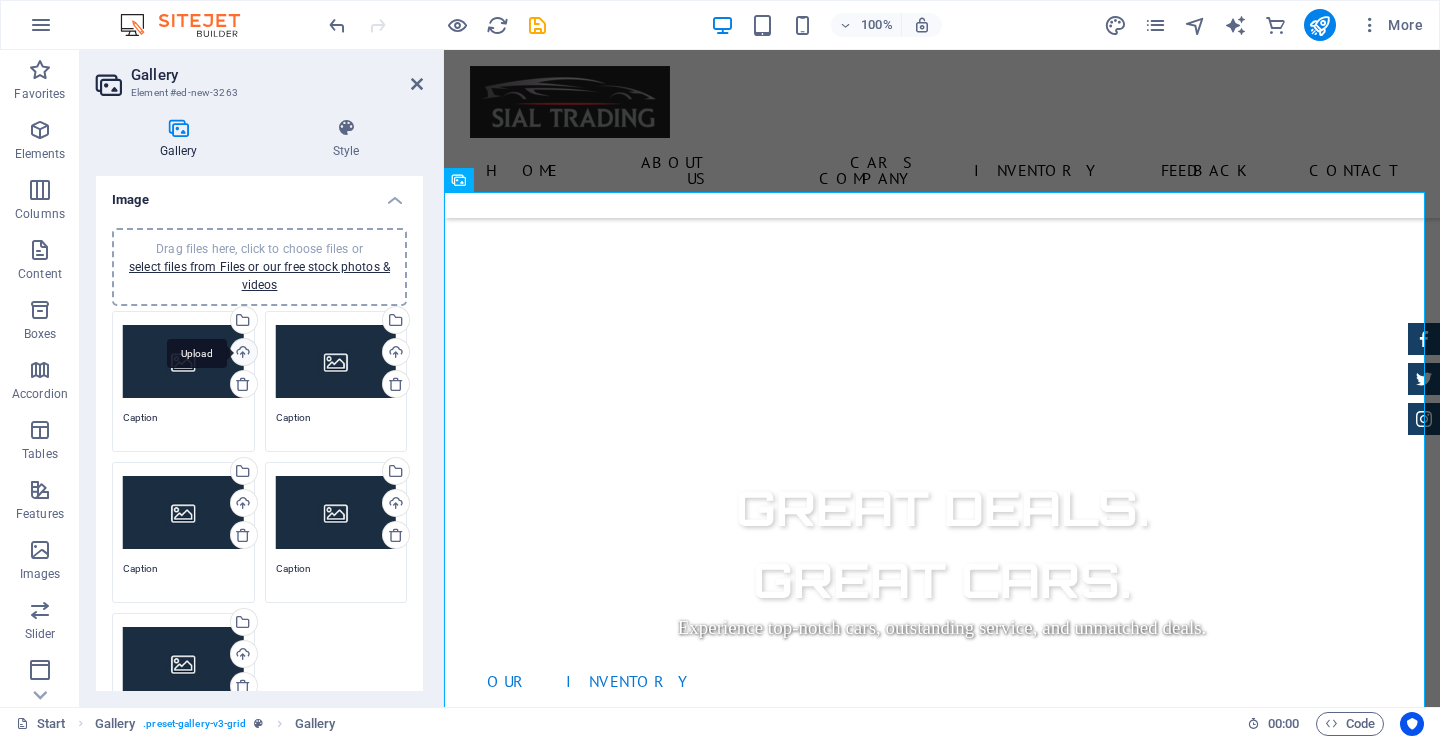 click on "Upload" at bounding box center (242, 354) 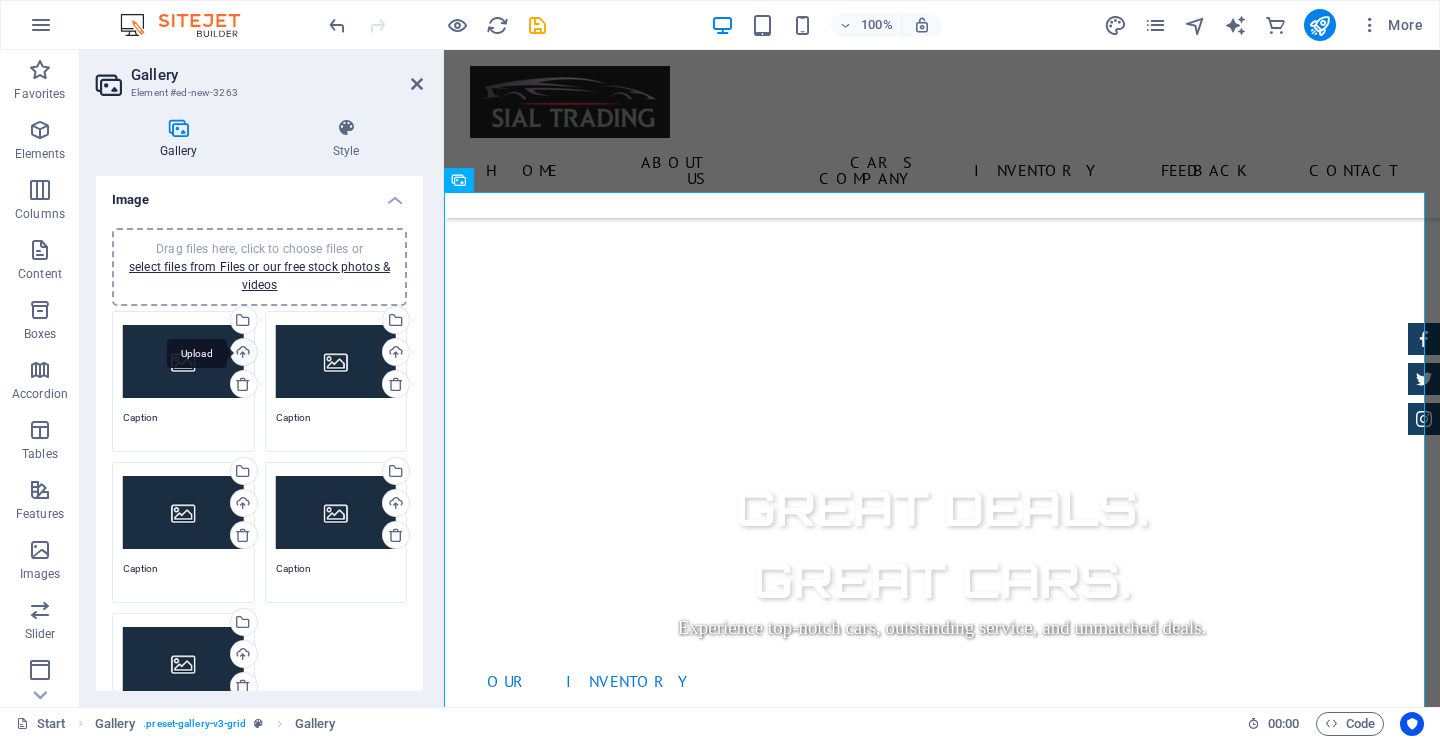 click on "Upload" at bounding box center [242, 354] 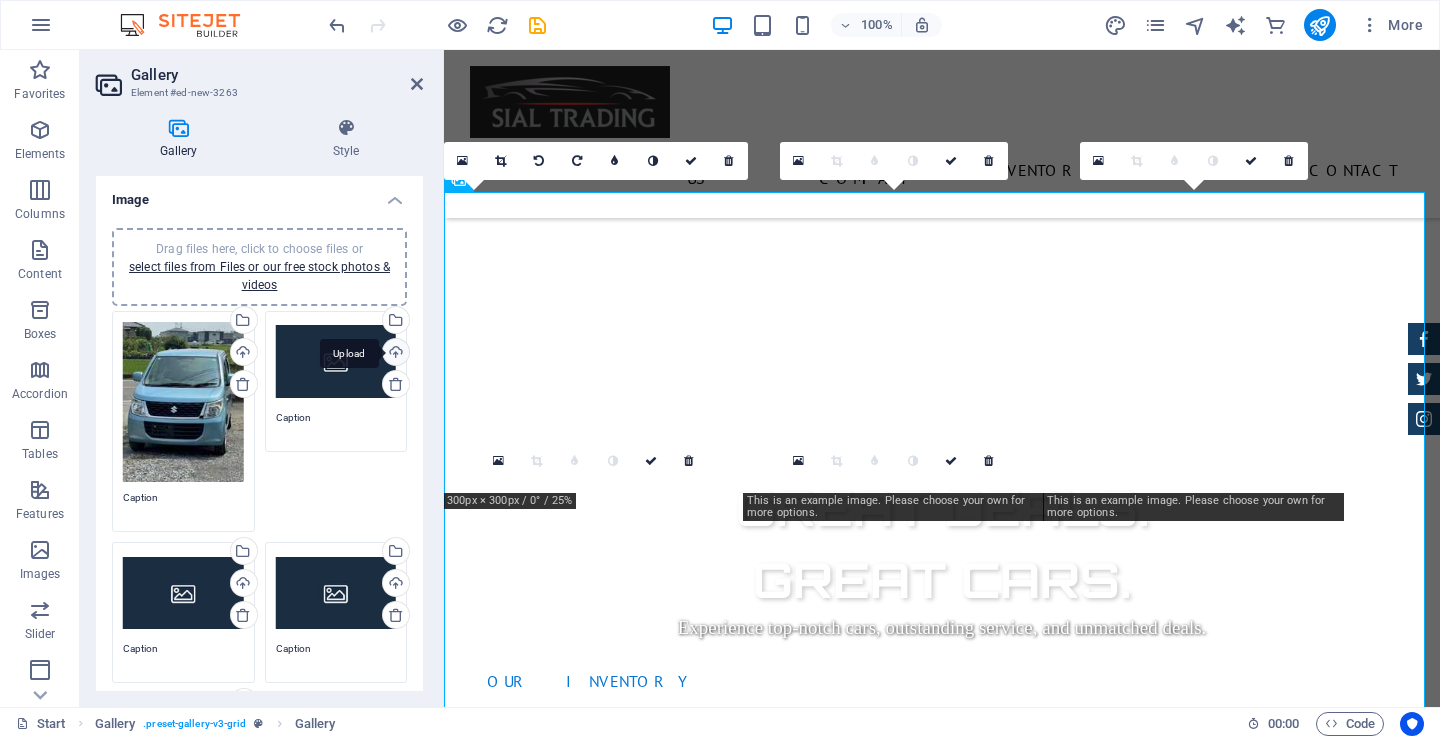 click on "Upload" at bounding box center (394, 354) 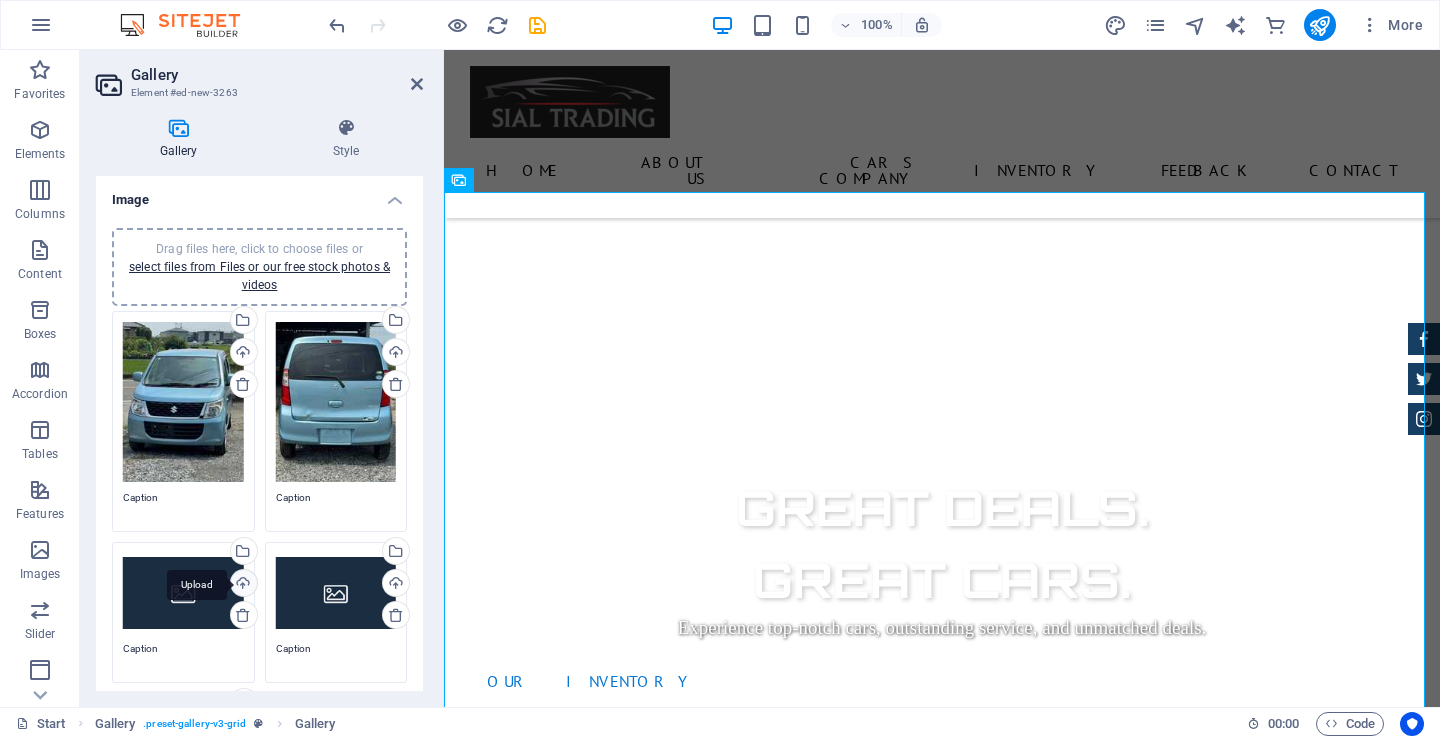 click on "Upload" at bounding box center (242, 585) 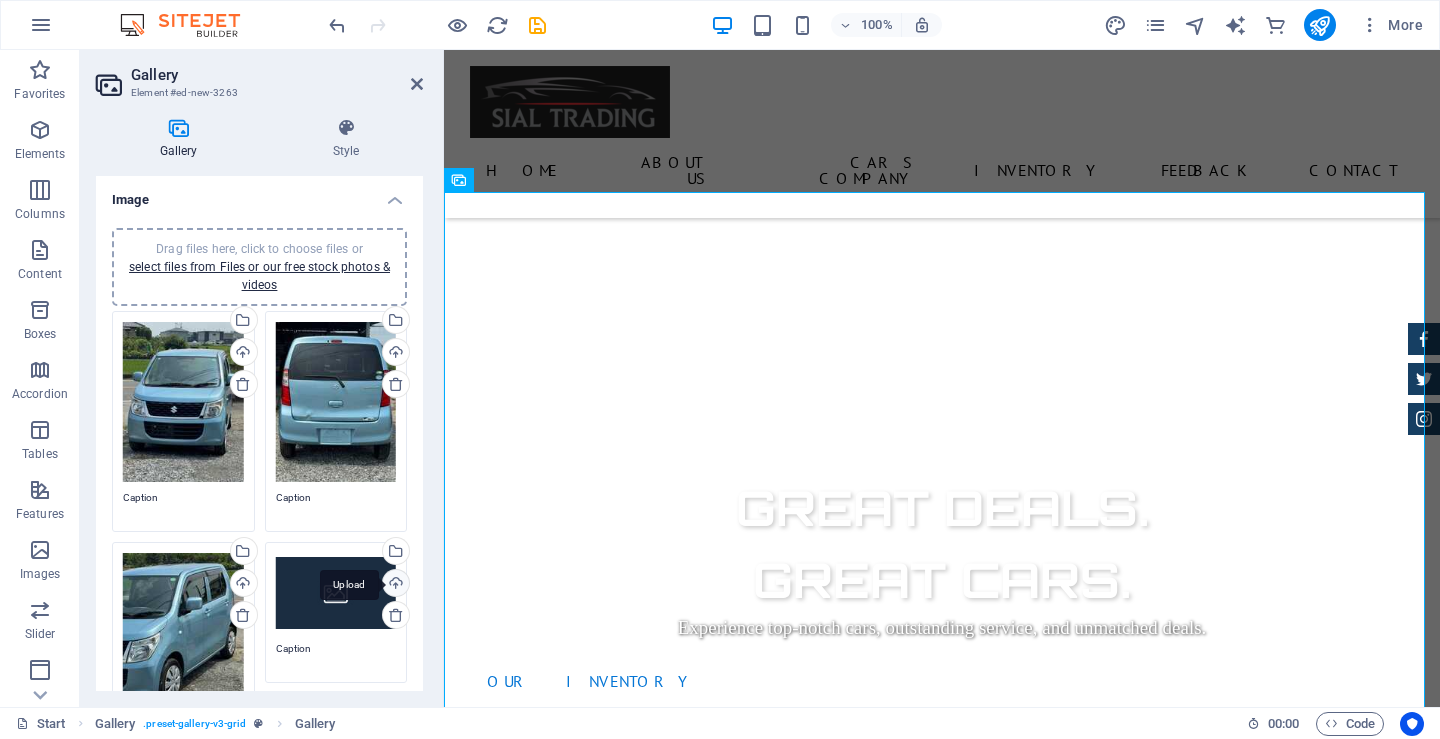 click on "Upload" at bounding box center [394, 585] 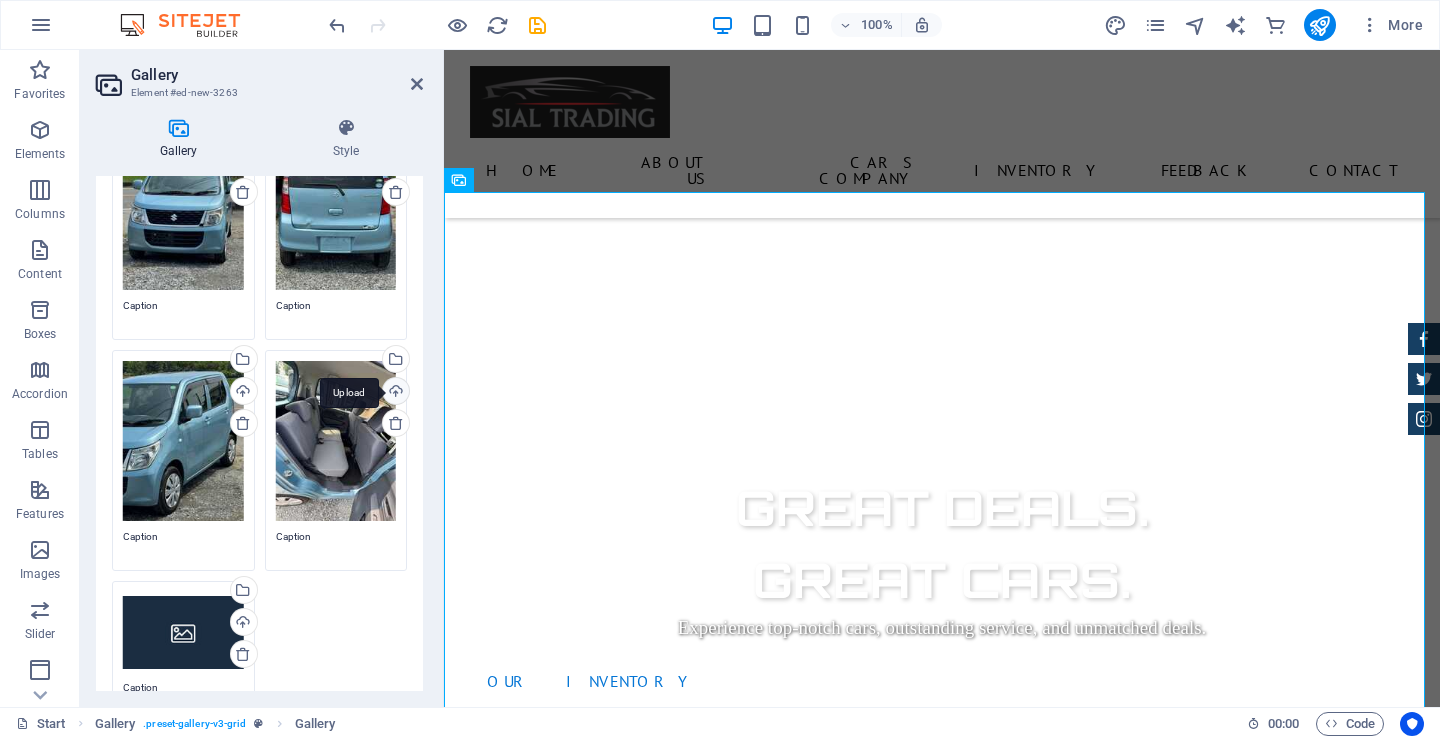 scroll, scrollTop: 200, scrollLeft: 0, axis: vertical 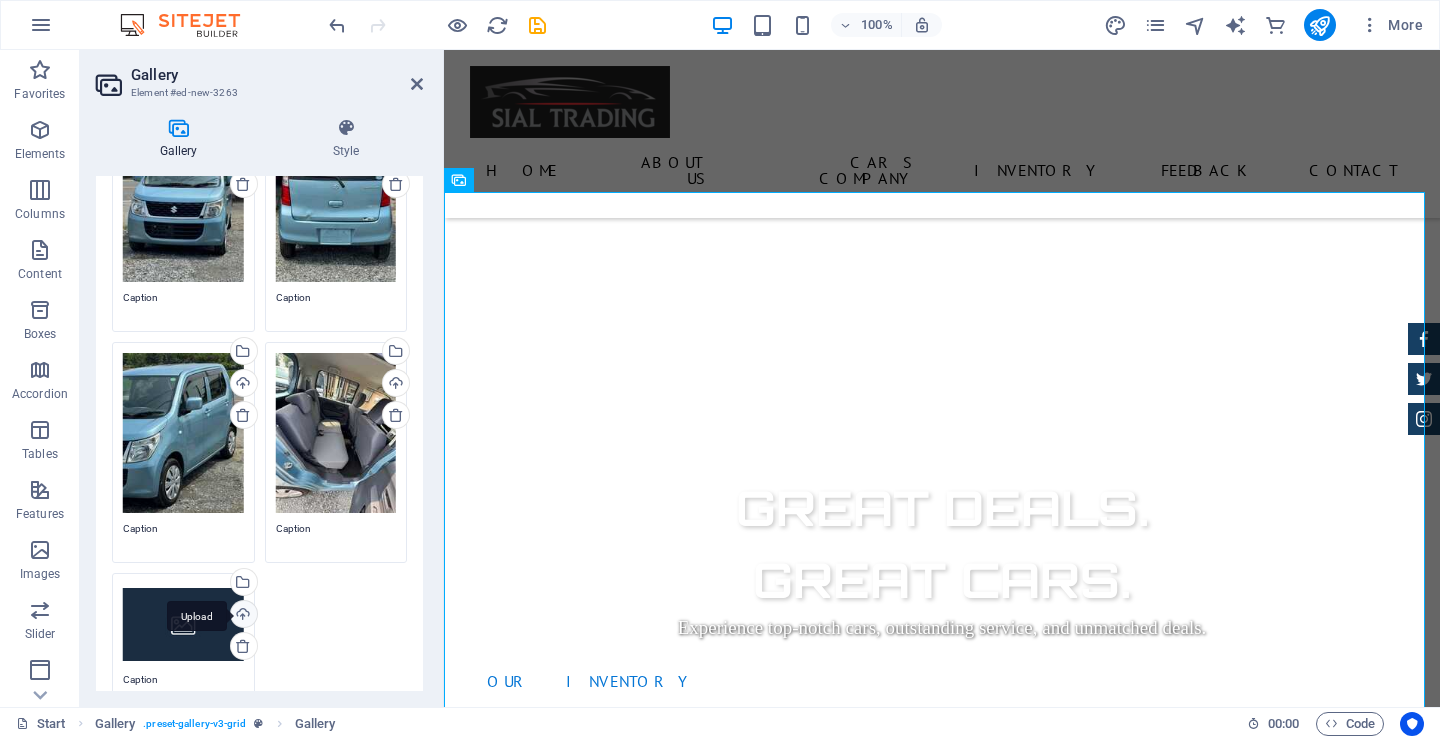 click on "Upload" at bounding box center [242, 616] 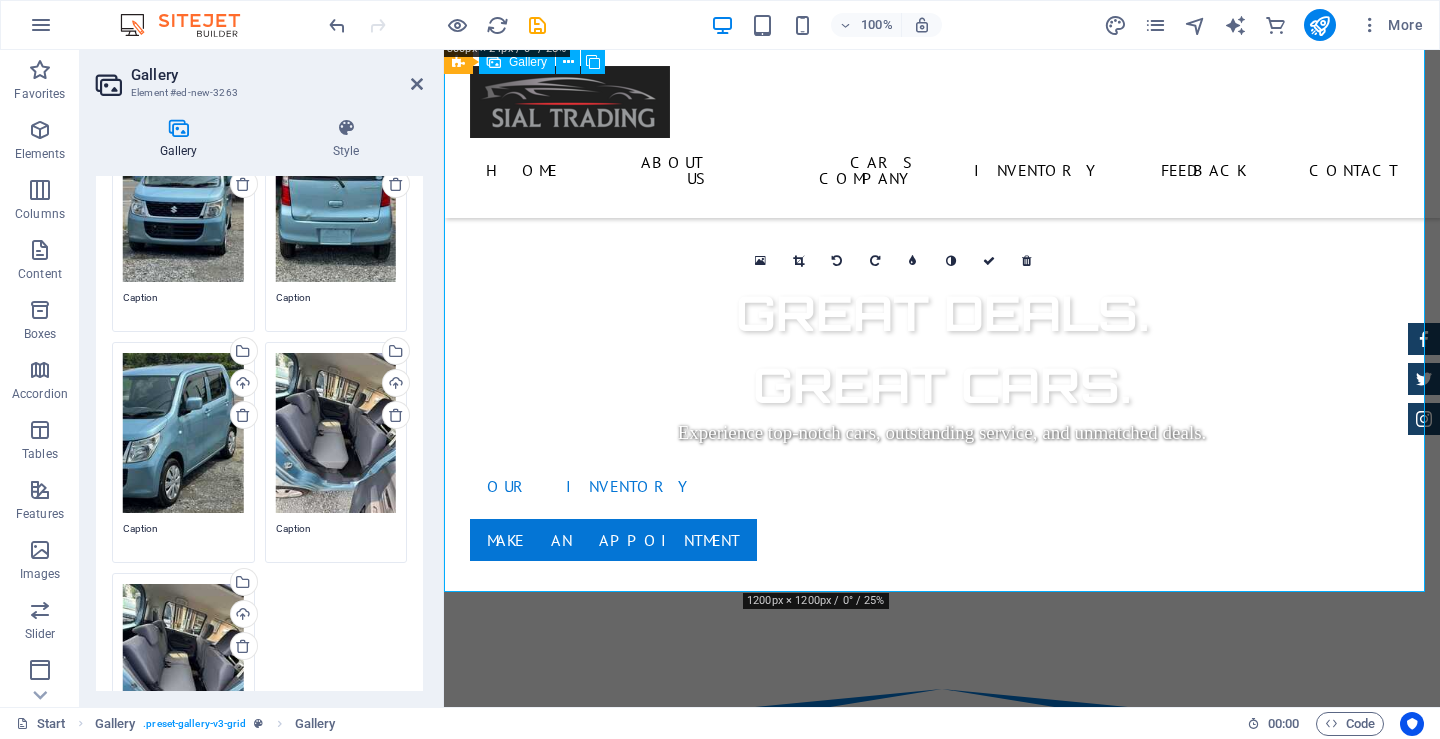 scroll, scrollTop: 800, scrollLeft: 0, axis: vertical 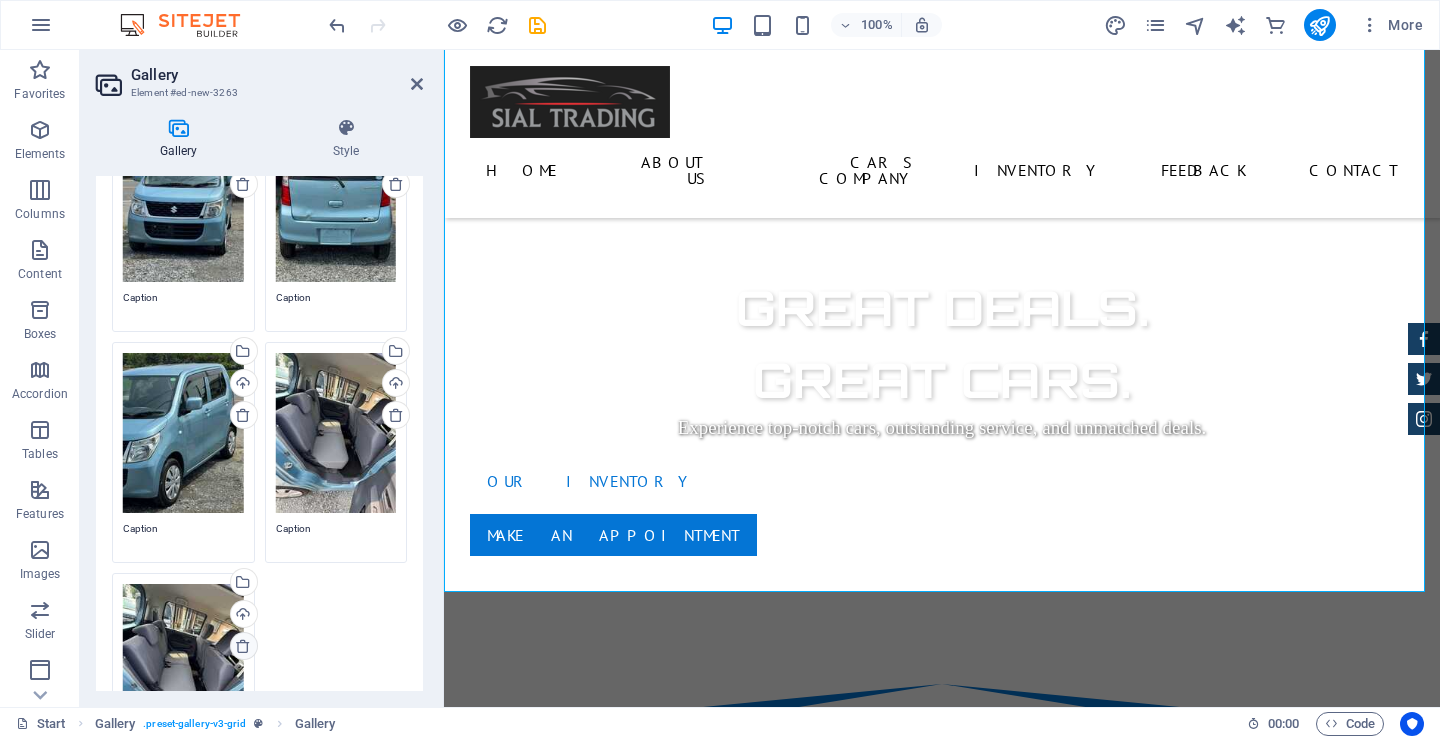 click at bounding box center [243, 646] 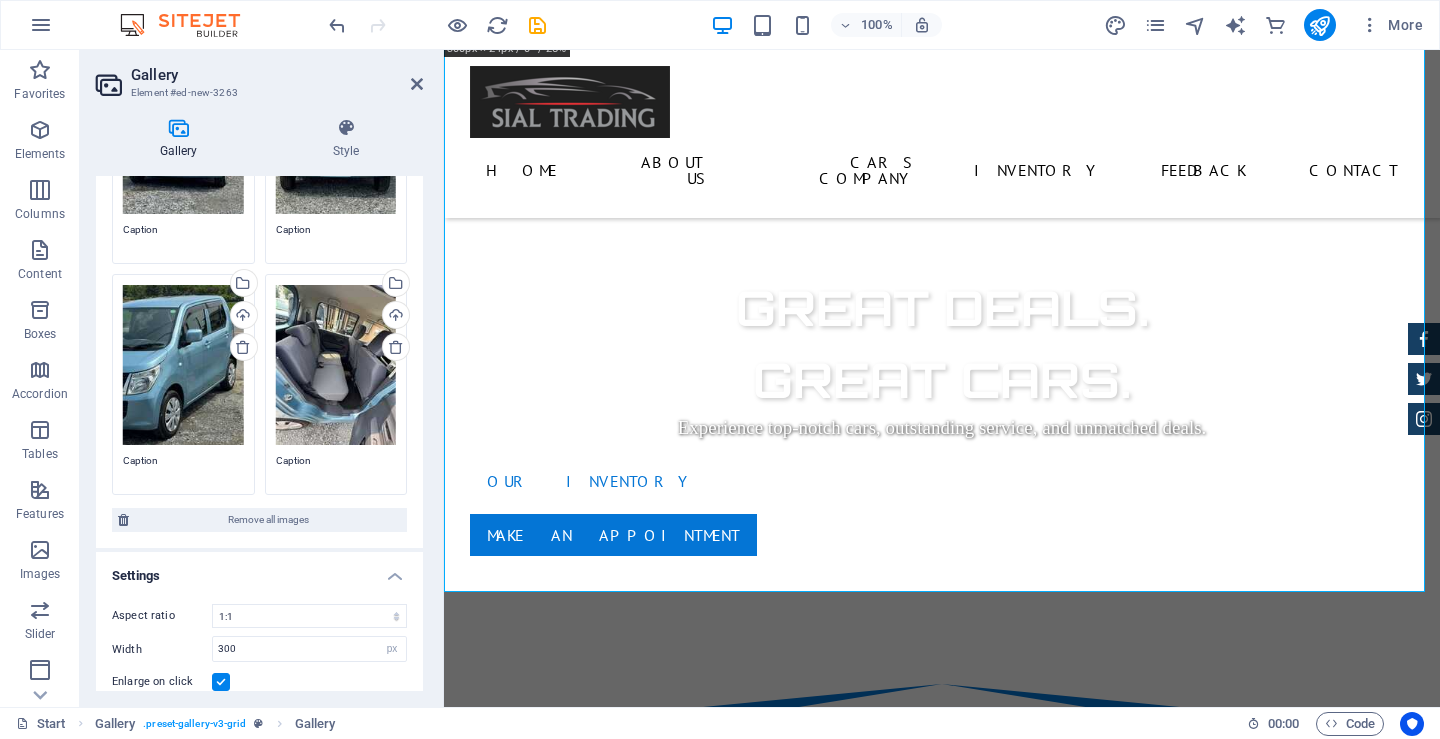 scroll, scrollTop: 300, scrollLeft: 0, axis: vertical 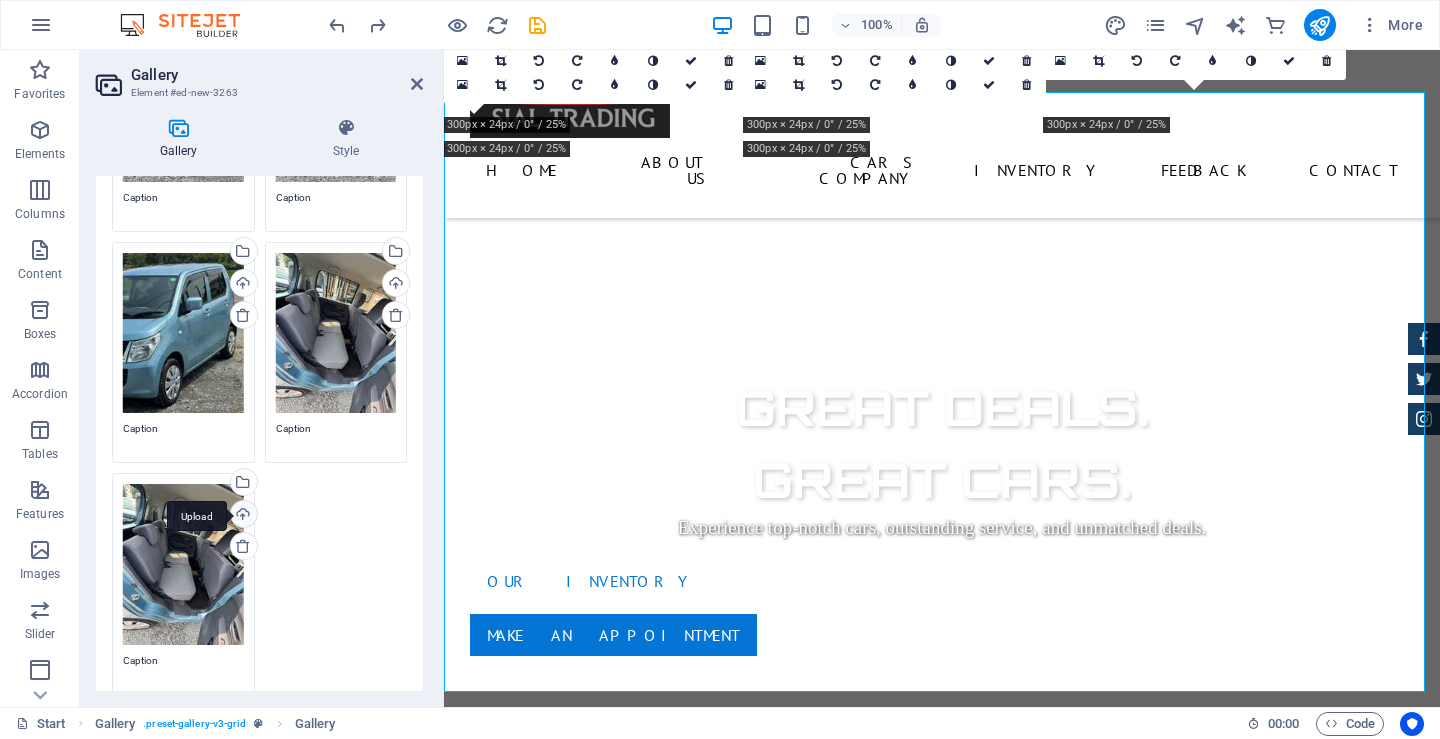 click on "Upload" at bounding box center (242, 516) 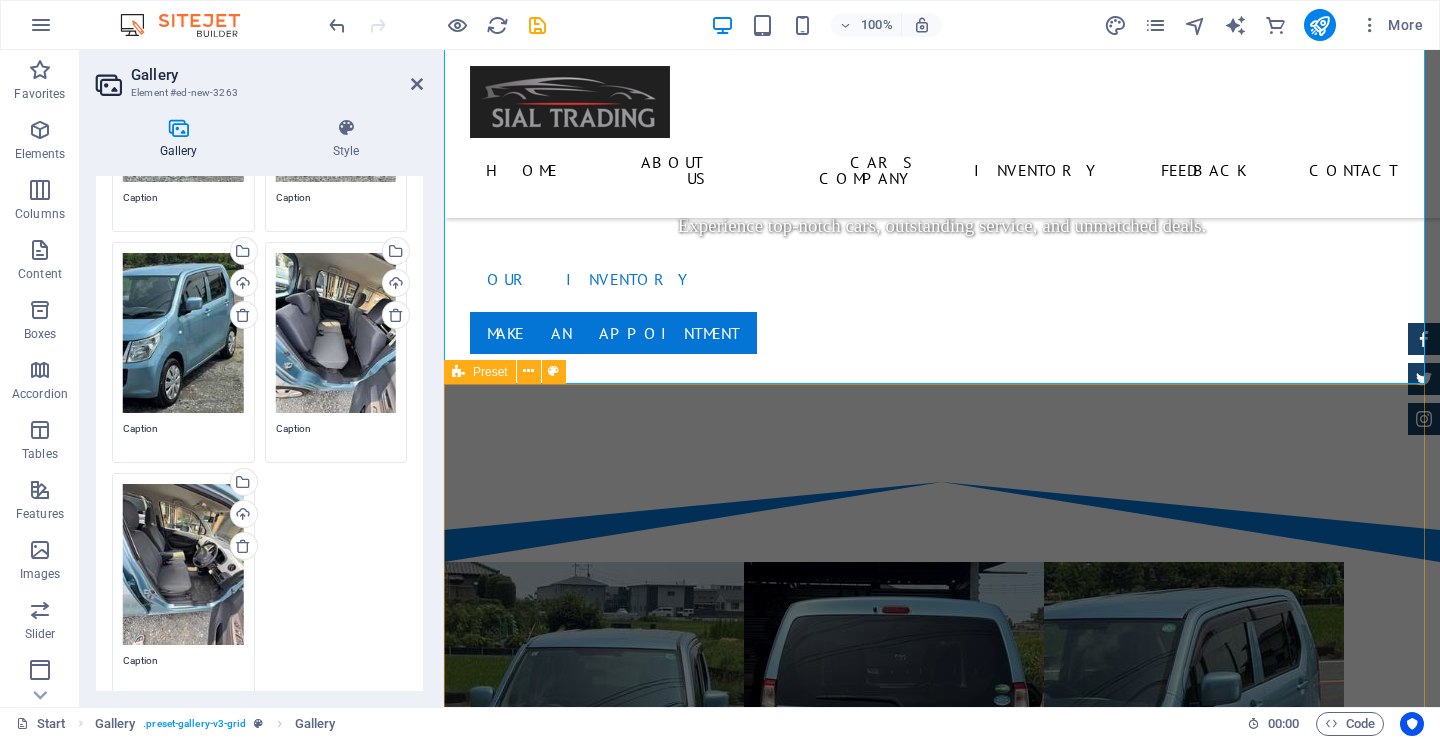 scroll, scrollTop: 1000, scrollLeft: 0, axis: vertical 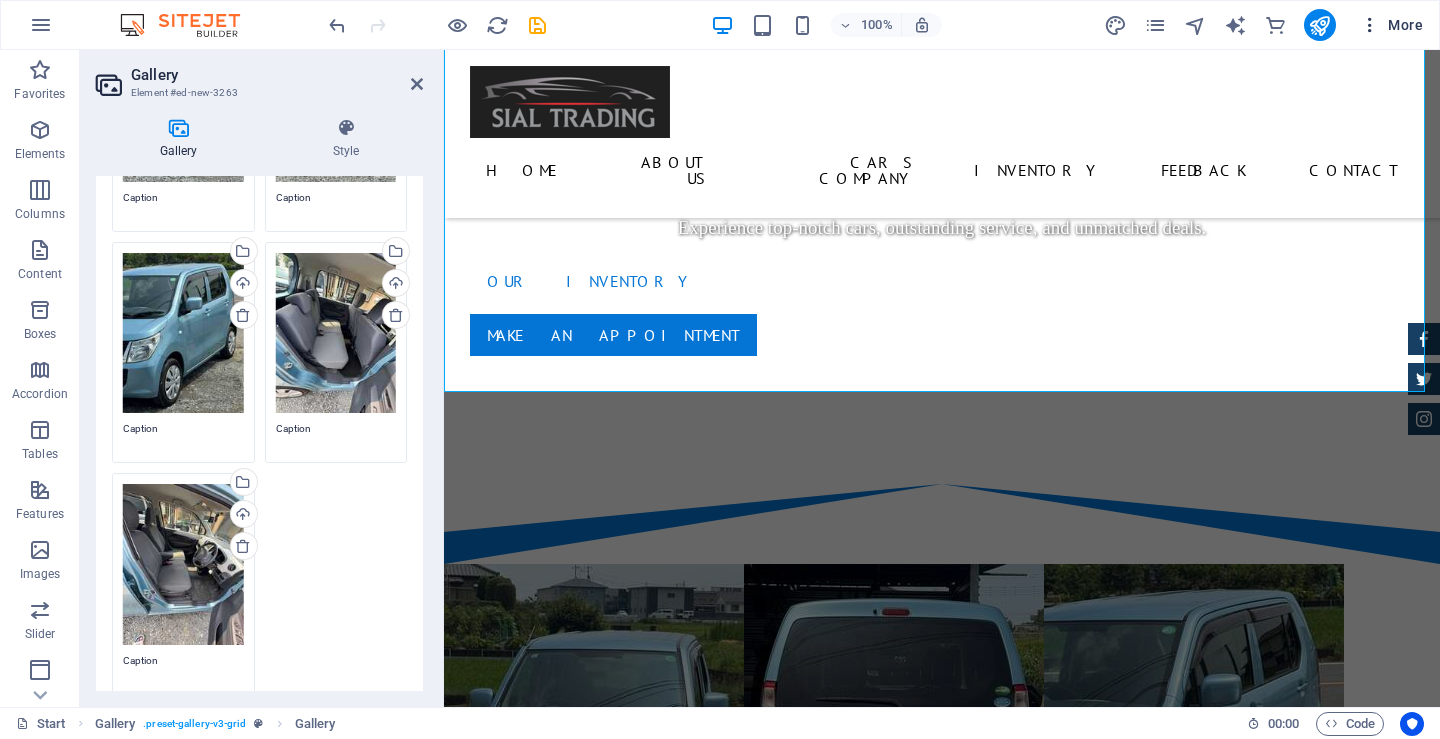 click on "More" at bounding box center [1391, 25] 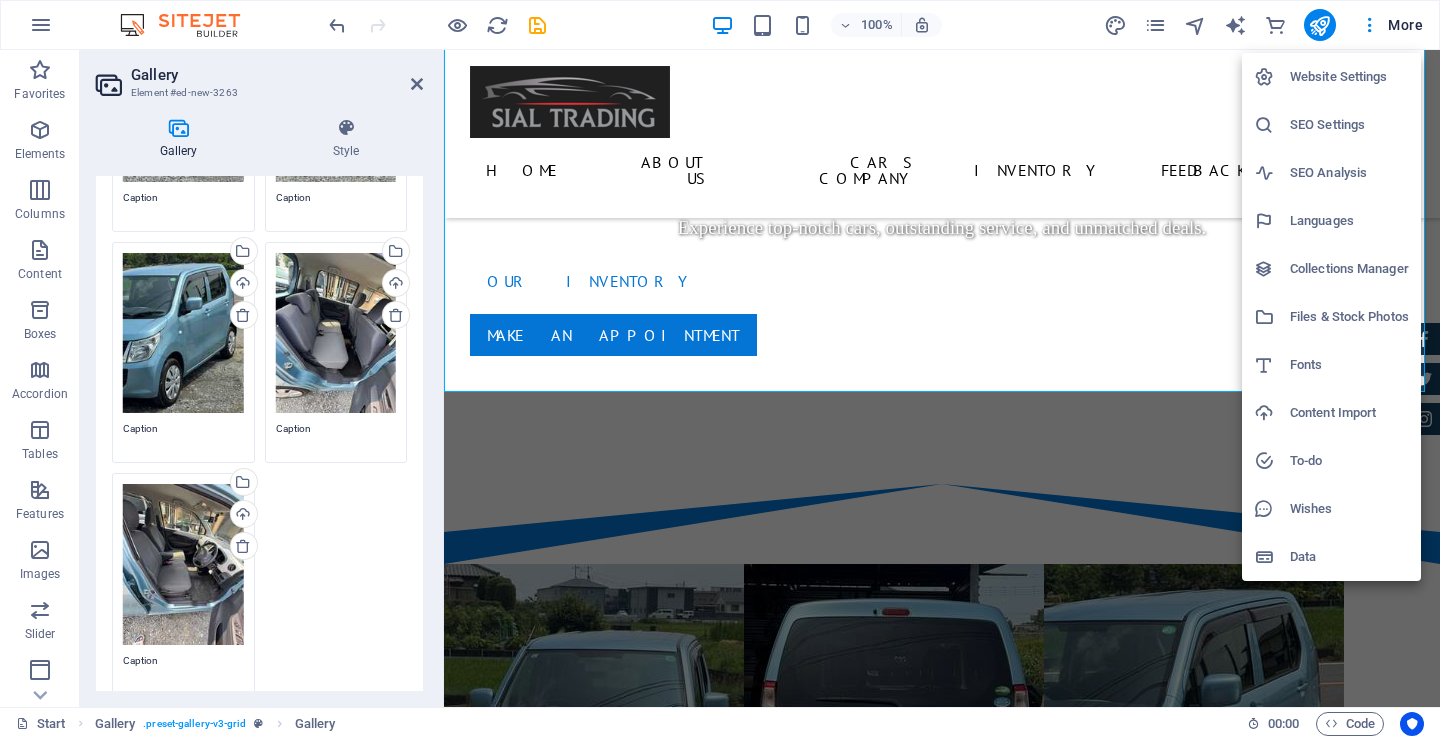 click at bounding box center (720, 369) 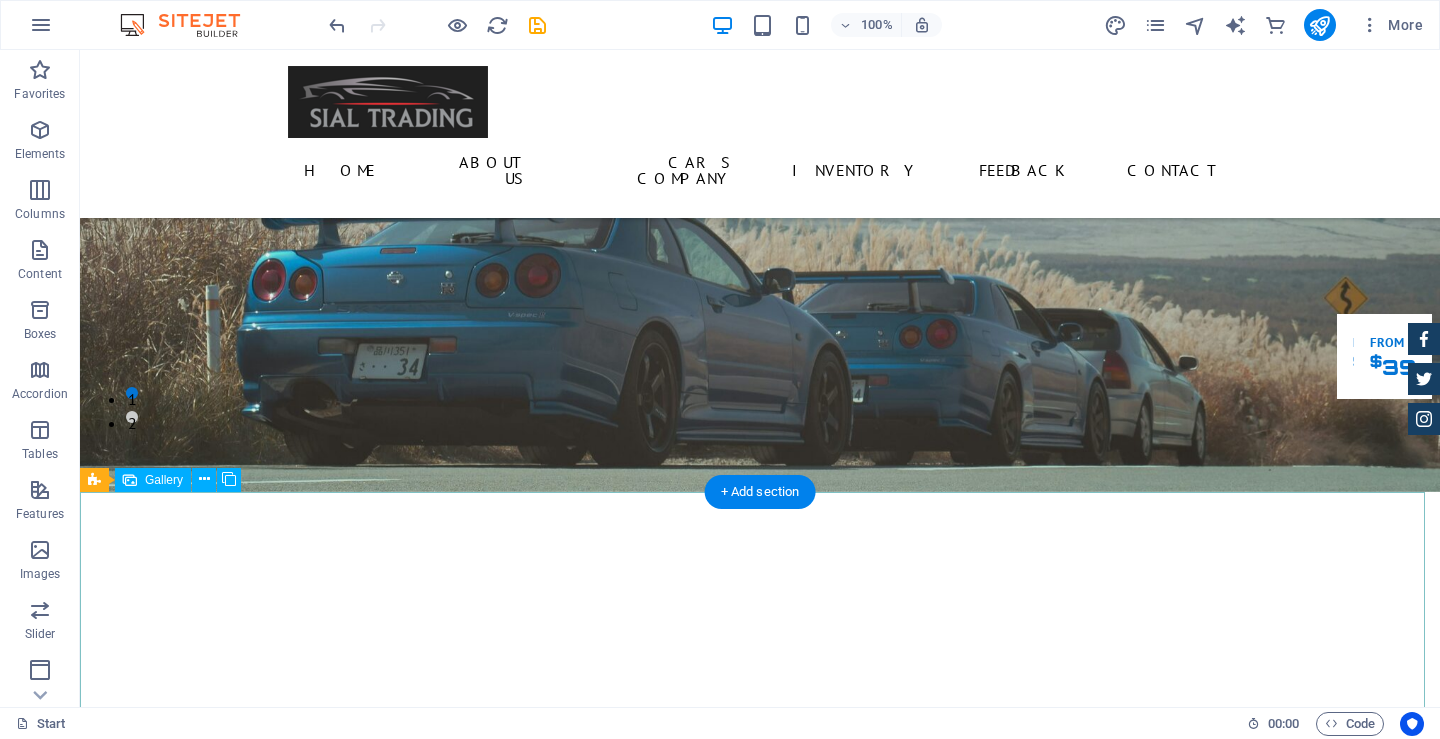 scroll, scrollTop: 400, scrollLeft: 0, axis: vertical 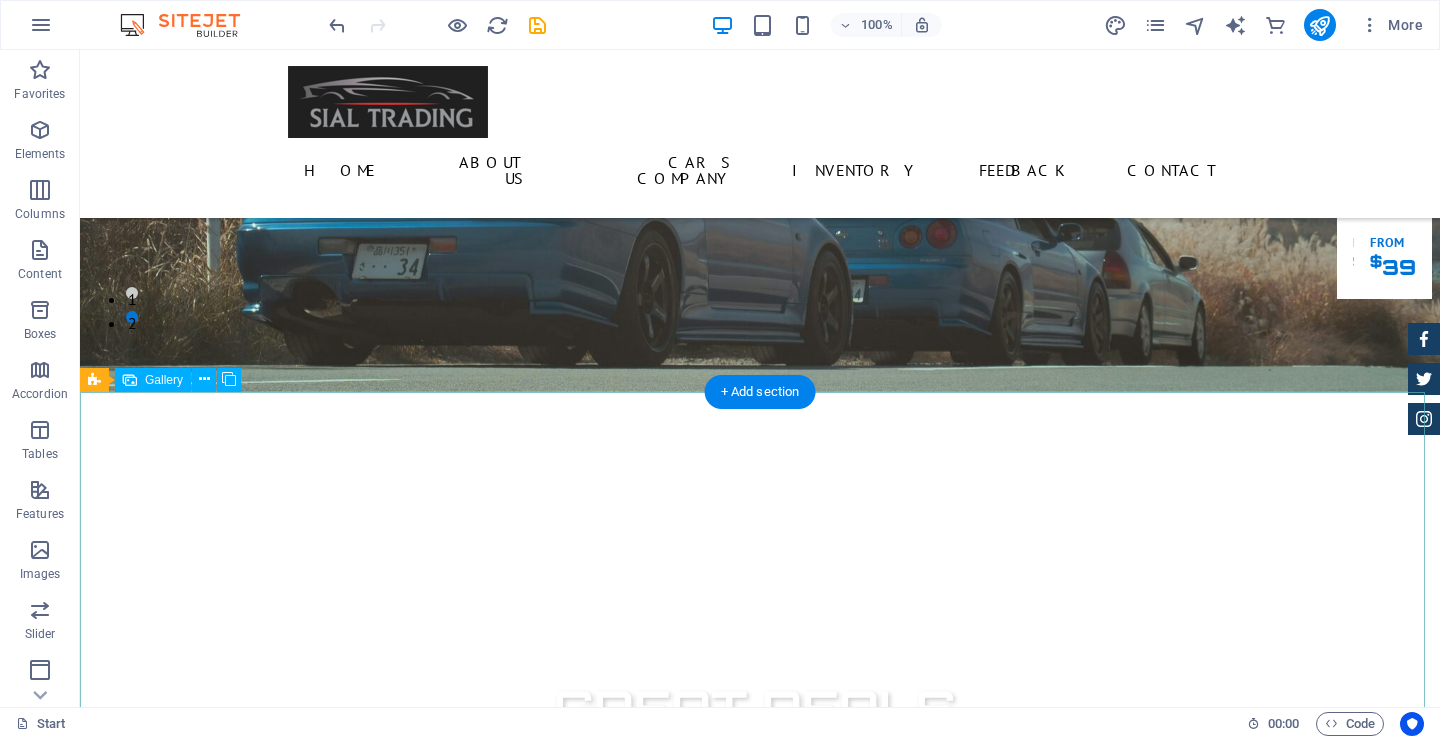 drag, startPoint x: 179, startPoint y: 436, endPoint x: 118, endPoint y: 510, distance: 95.90099 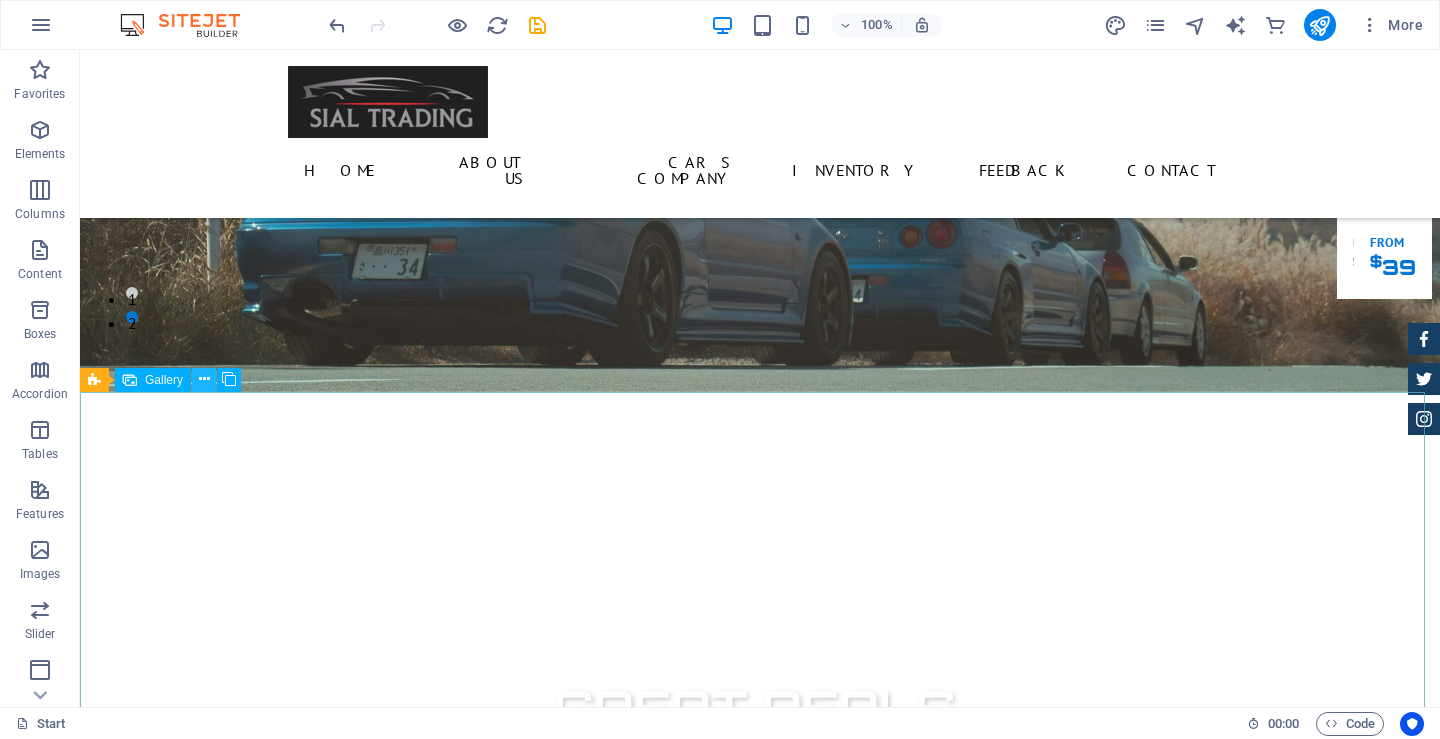 click at bounding box center (204, 379) 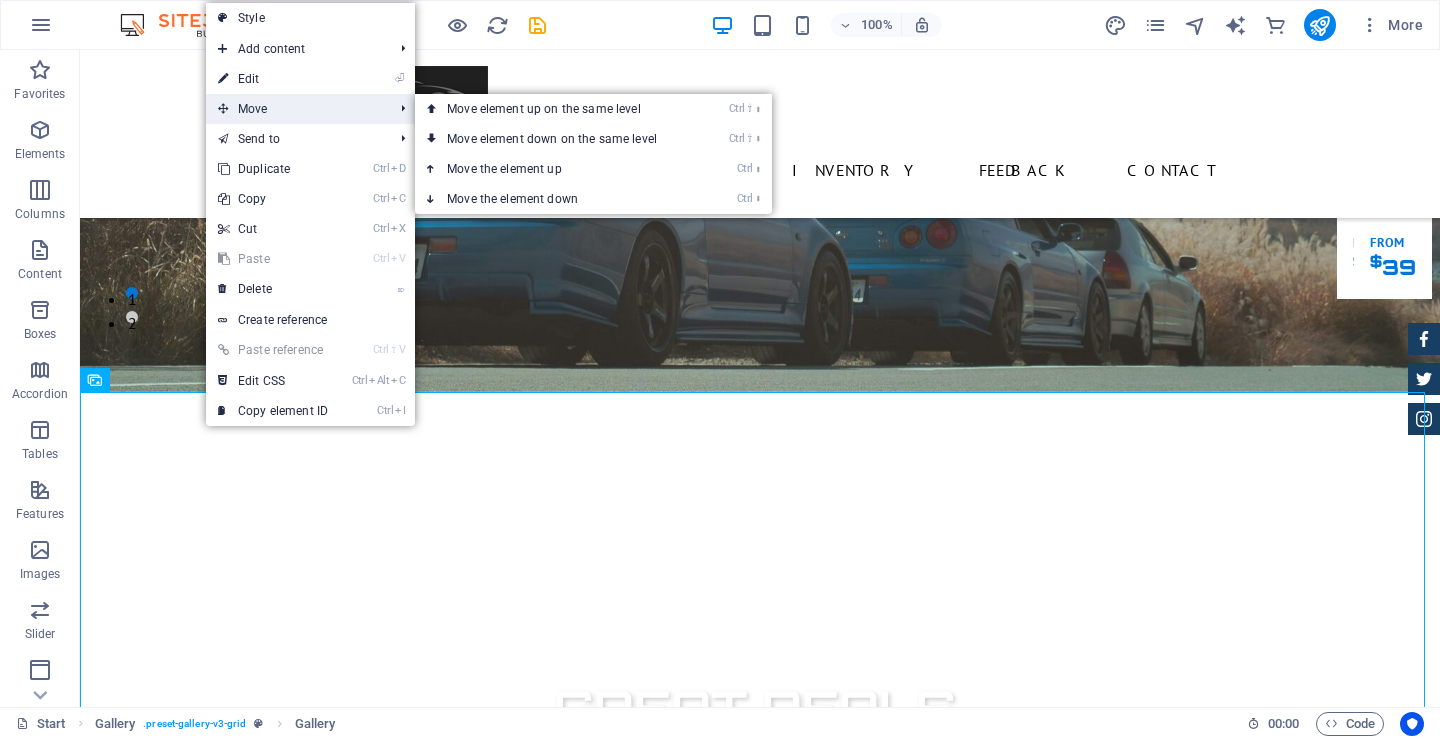 click on "Move" at bounding box center [295, 109] 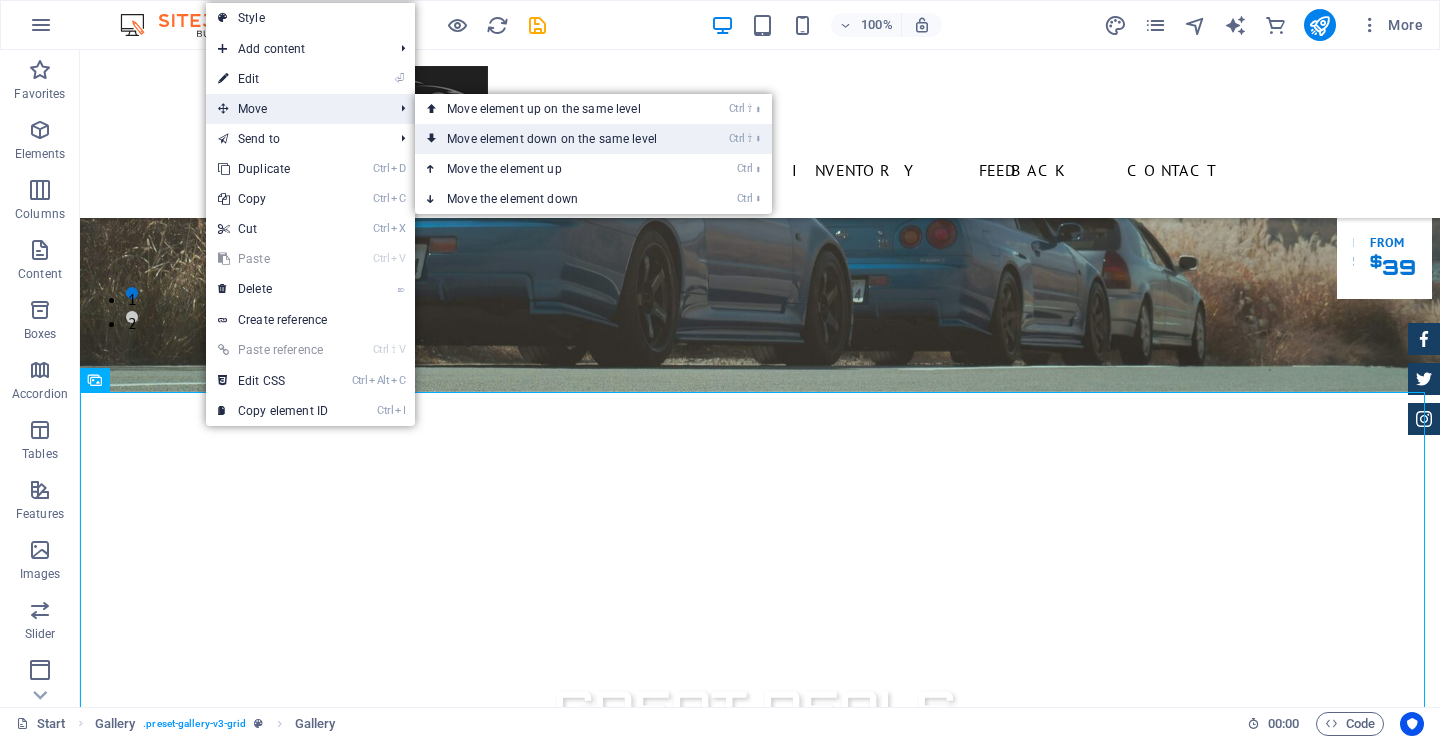click on "Ctrl ⇧ ⬇  Move element down on the same level" at bounding box center [556, 139] 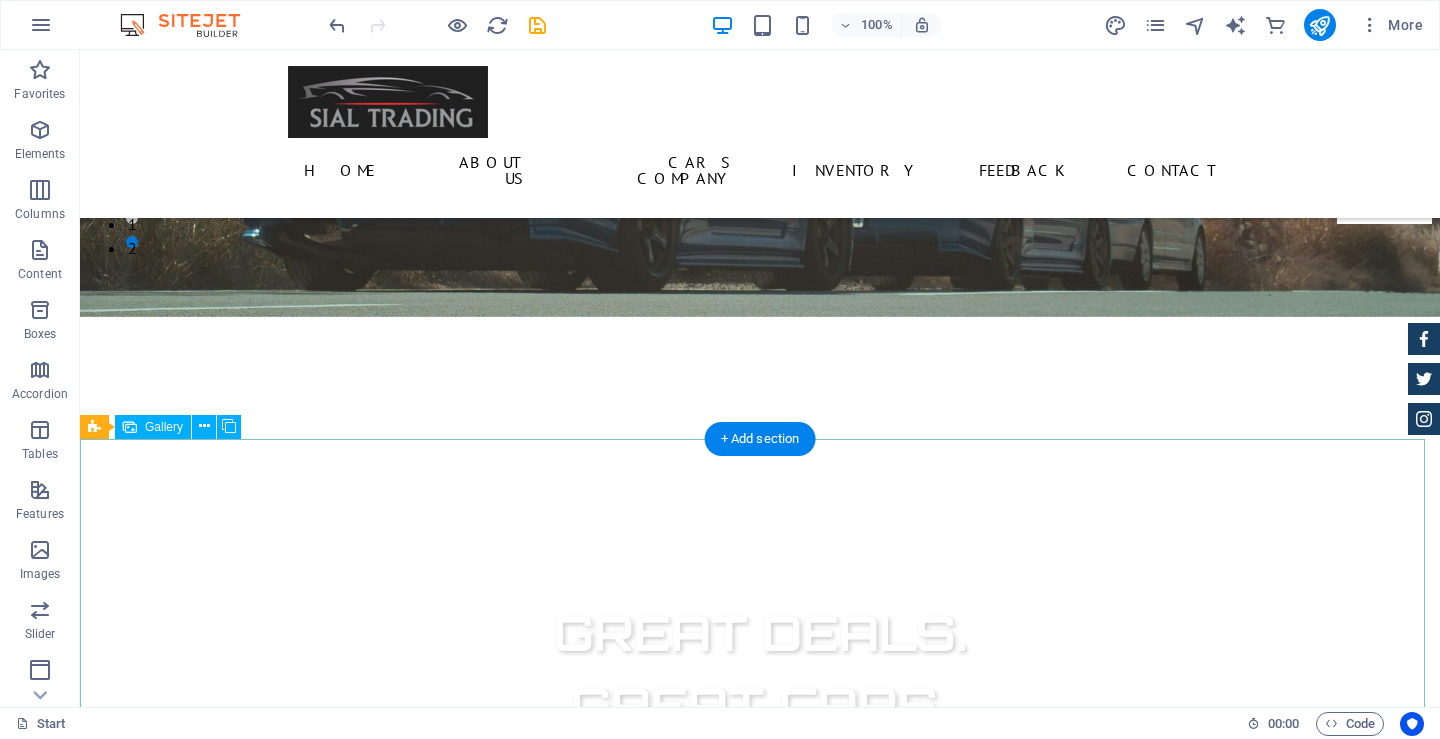 scroll, scrollTop: 500, scrollLeft: 0, axis: vertical 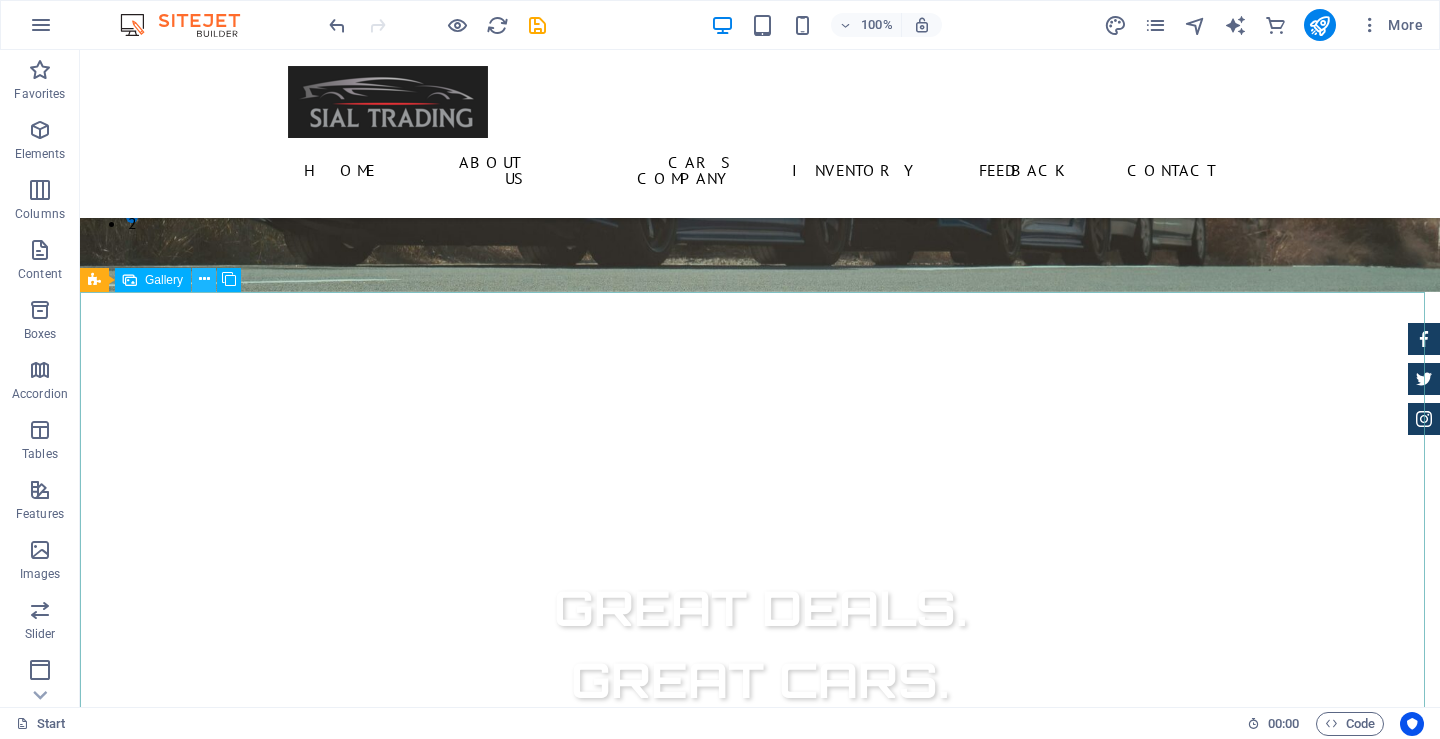 click at bounding box center [204, 279] 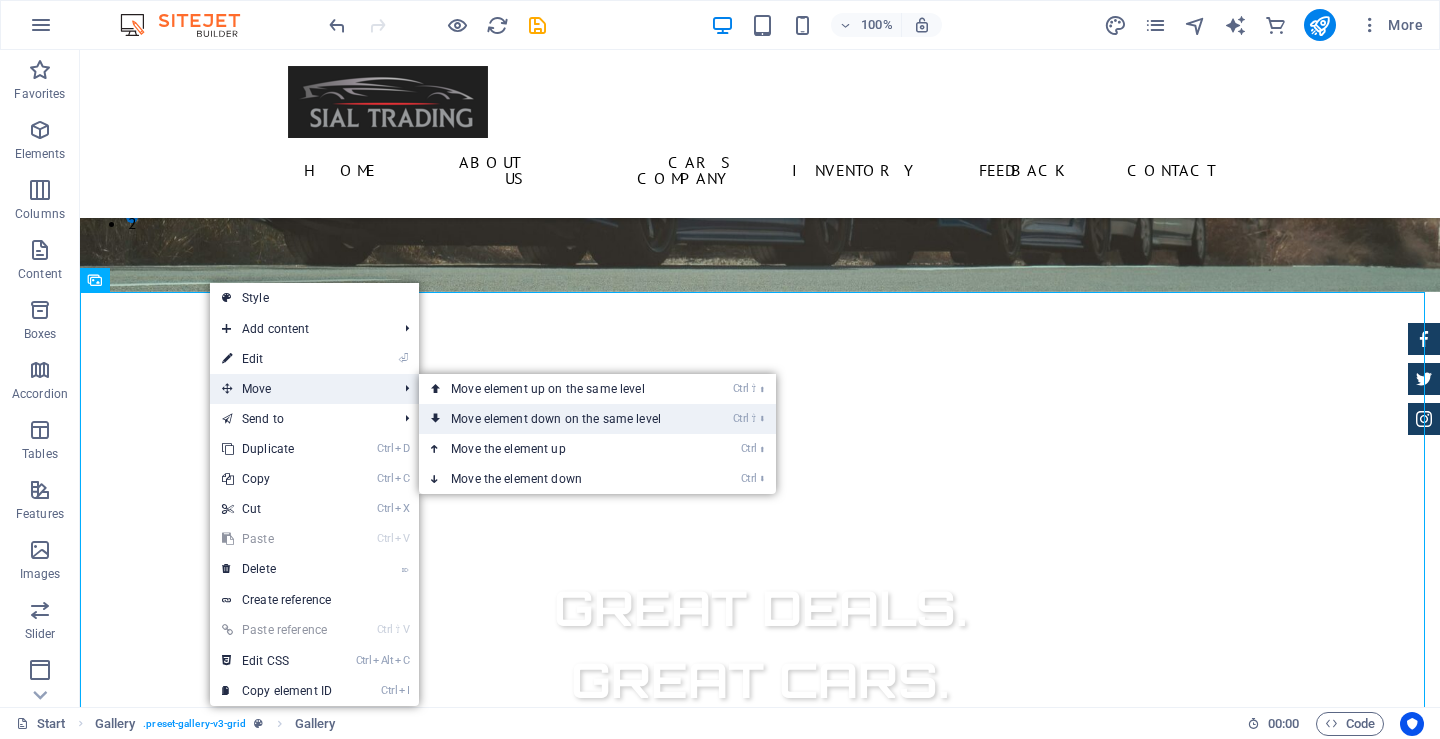 click on "Ctrl ⇧ ⬇  Move element down on the same level" at bounding box center (560, 419) 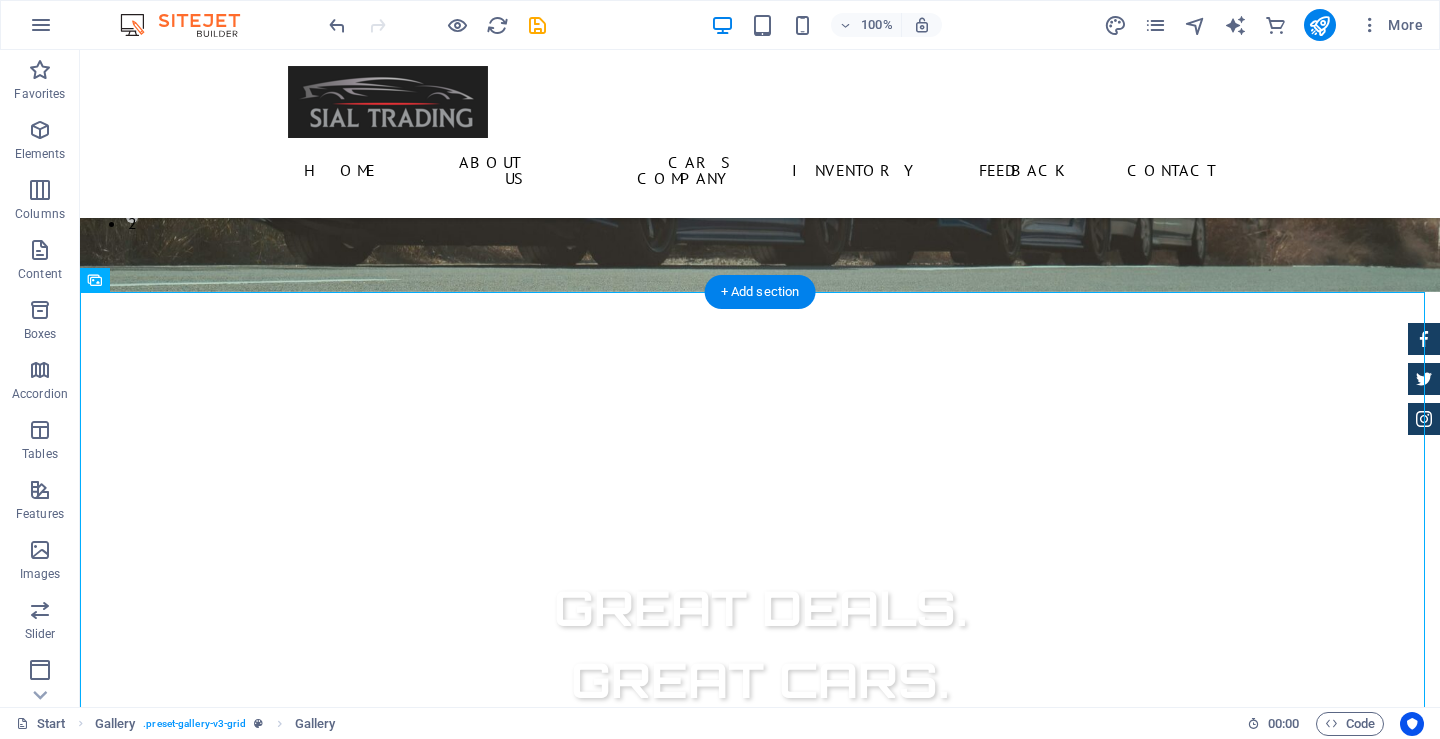 drag, startPoint x: 217, startPoint y: 333, endPoint x: 144, endPoint y: 434, distance: 124.61942 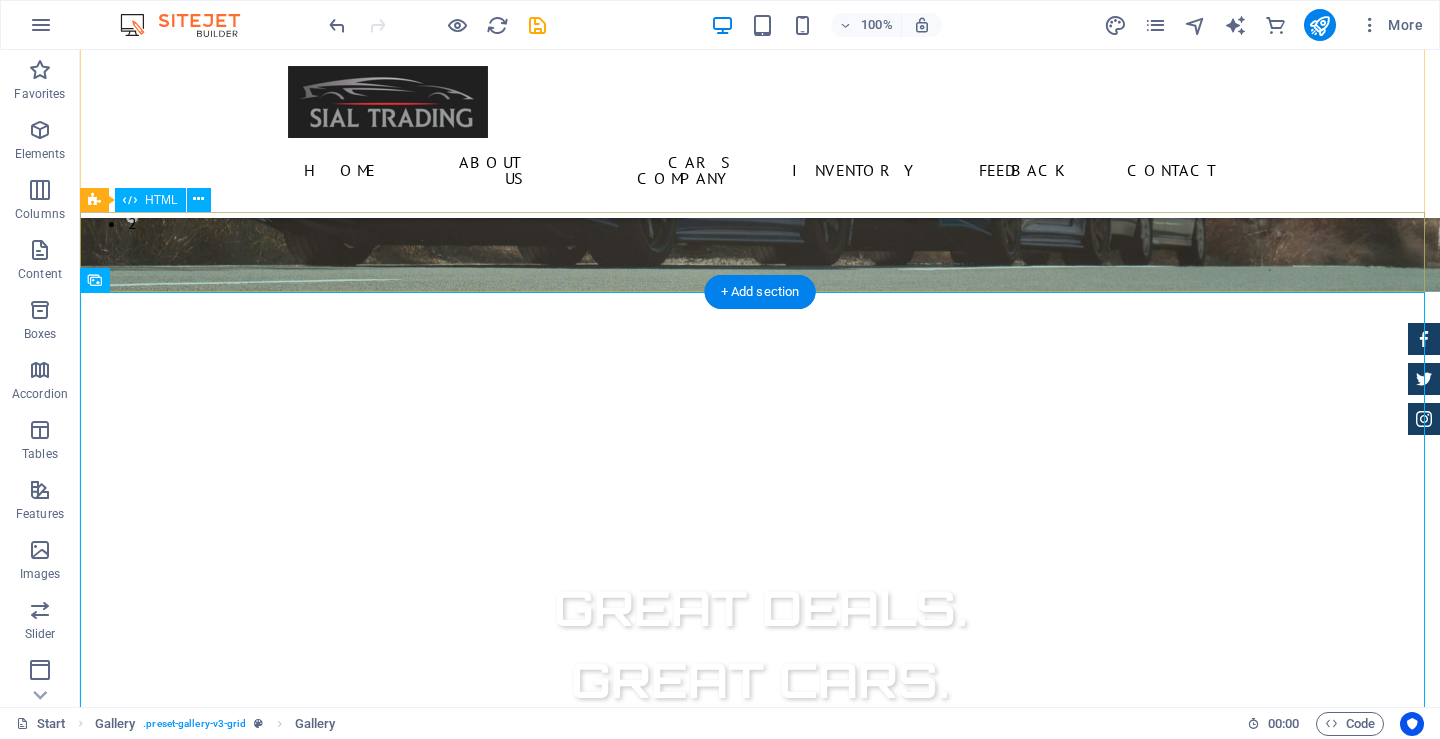 click at bounding box center [760, 1024] 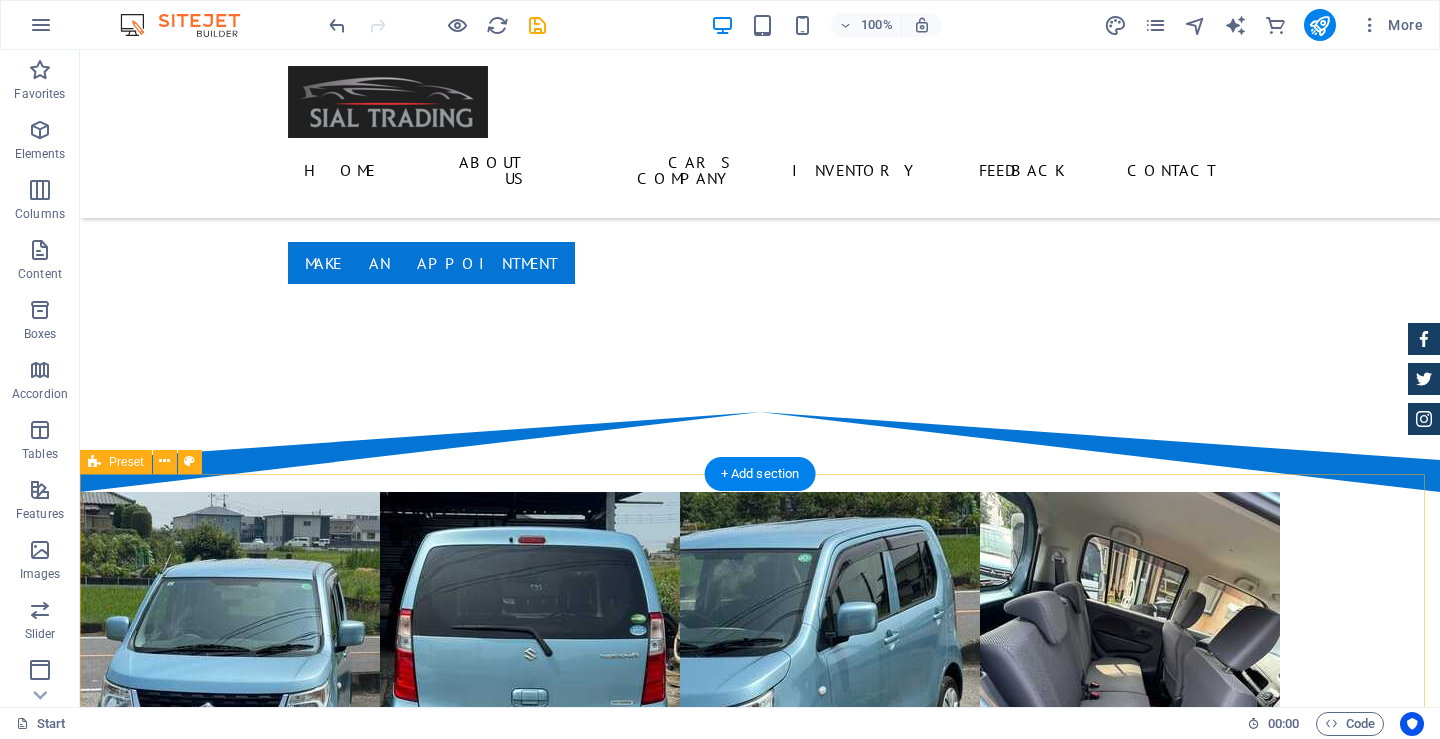 scroll, scrollTop: 900, scrollLeft: 0, axis: vertical 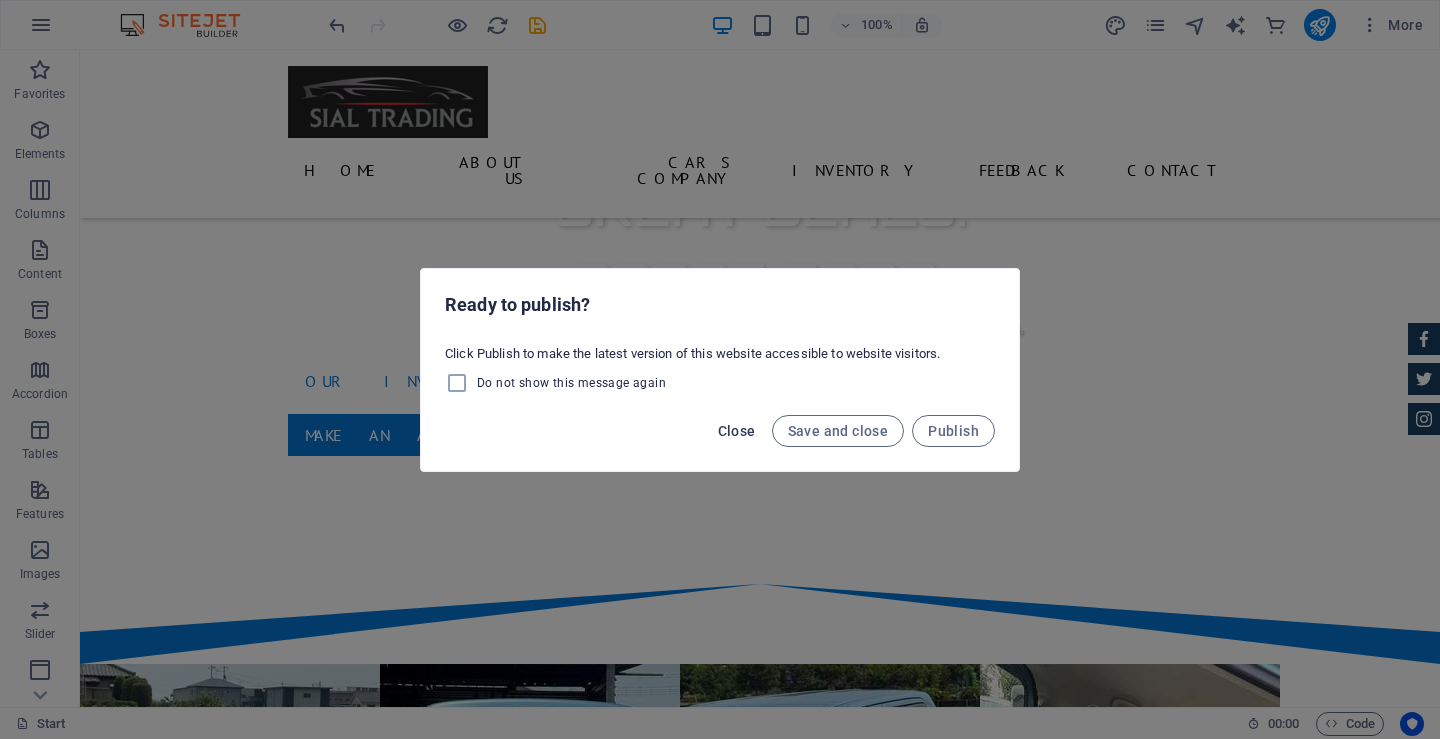 click on "Close" at bounding box center (737, 431) 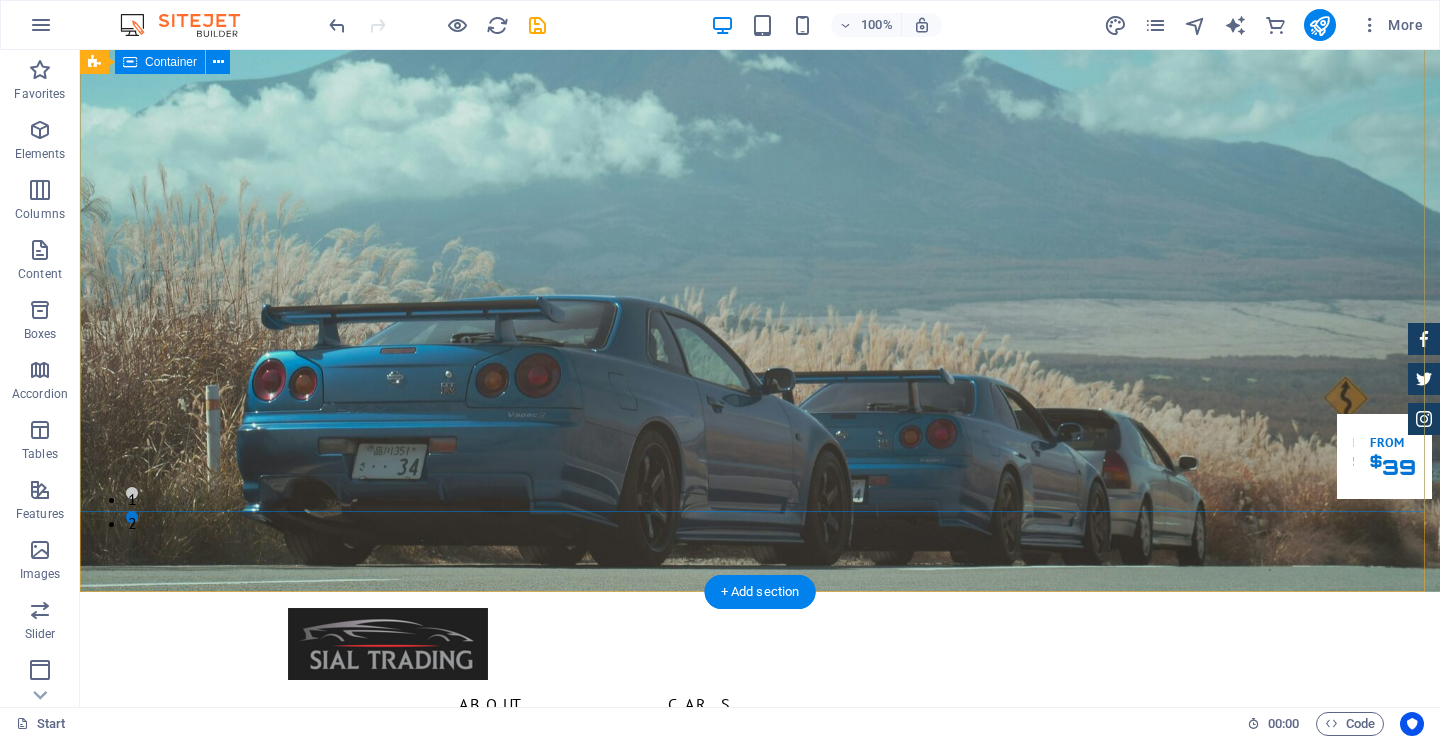 scroll, scrollTop: 0, scrollLeft: 0, axis: both 